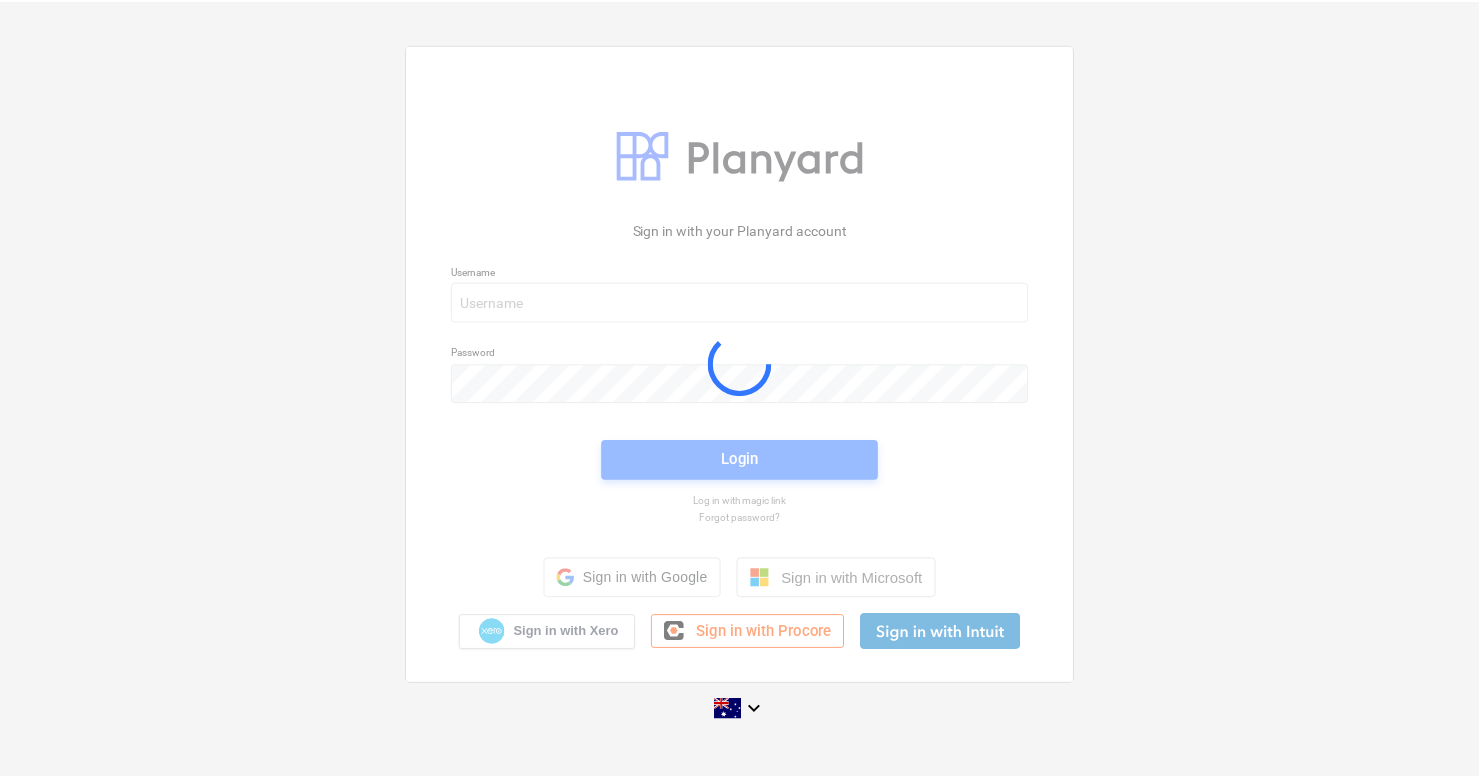 scroll, scrollTop: 0, scrollLeft: 0, axis: both 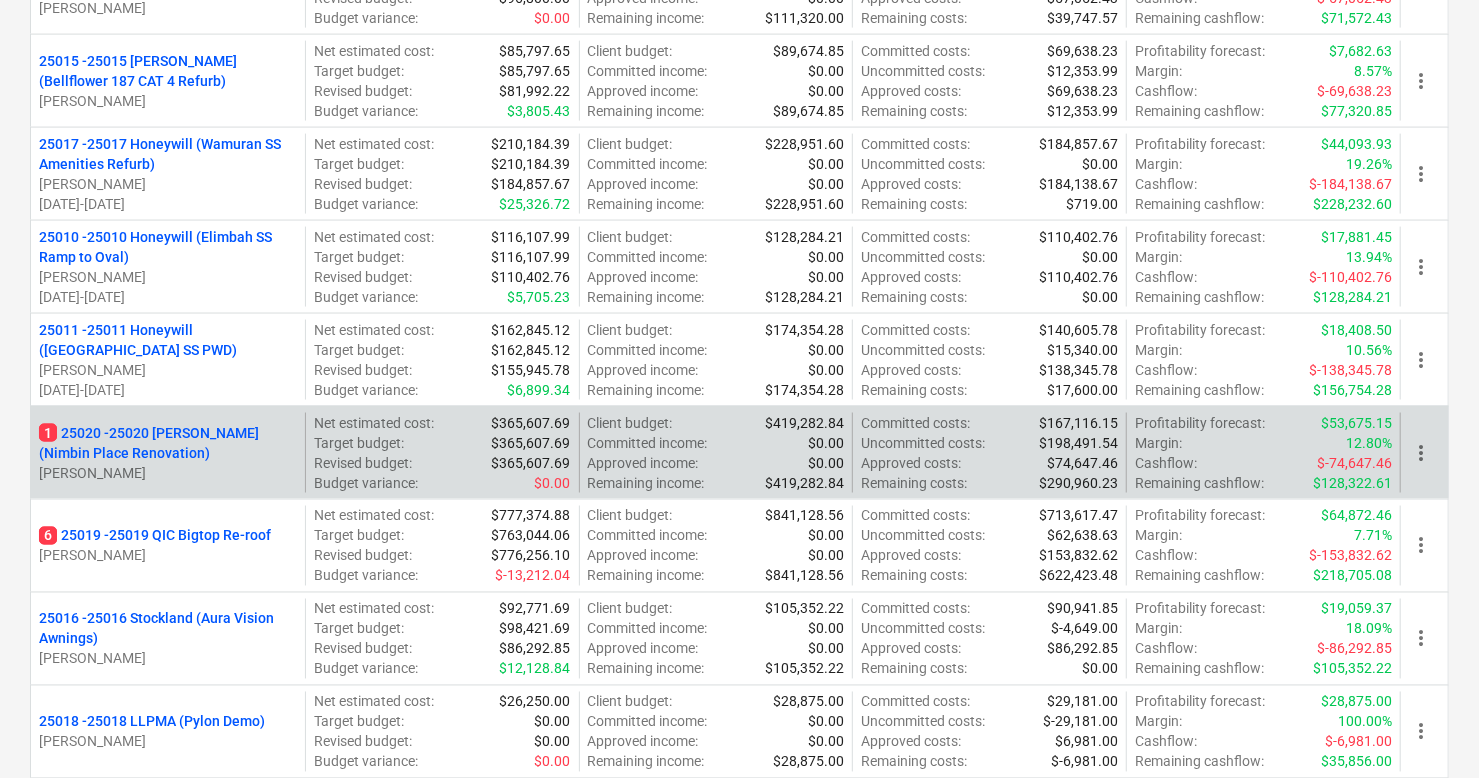 click on "1  25020 -  25020 [PERSON_NAME] (Nimbin Place Renovation)" at bounding box center [168, 443] 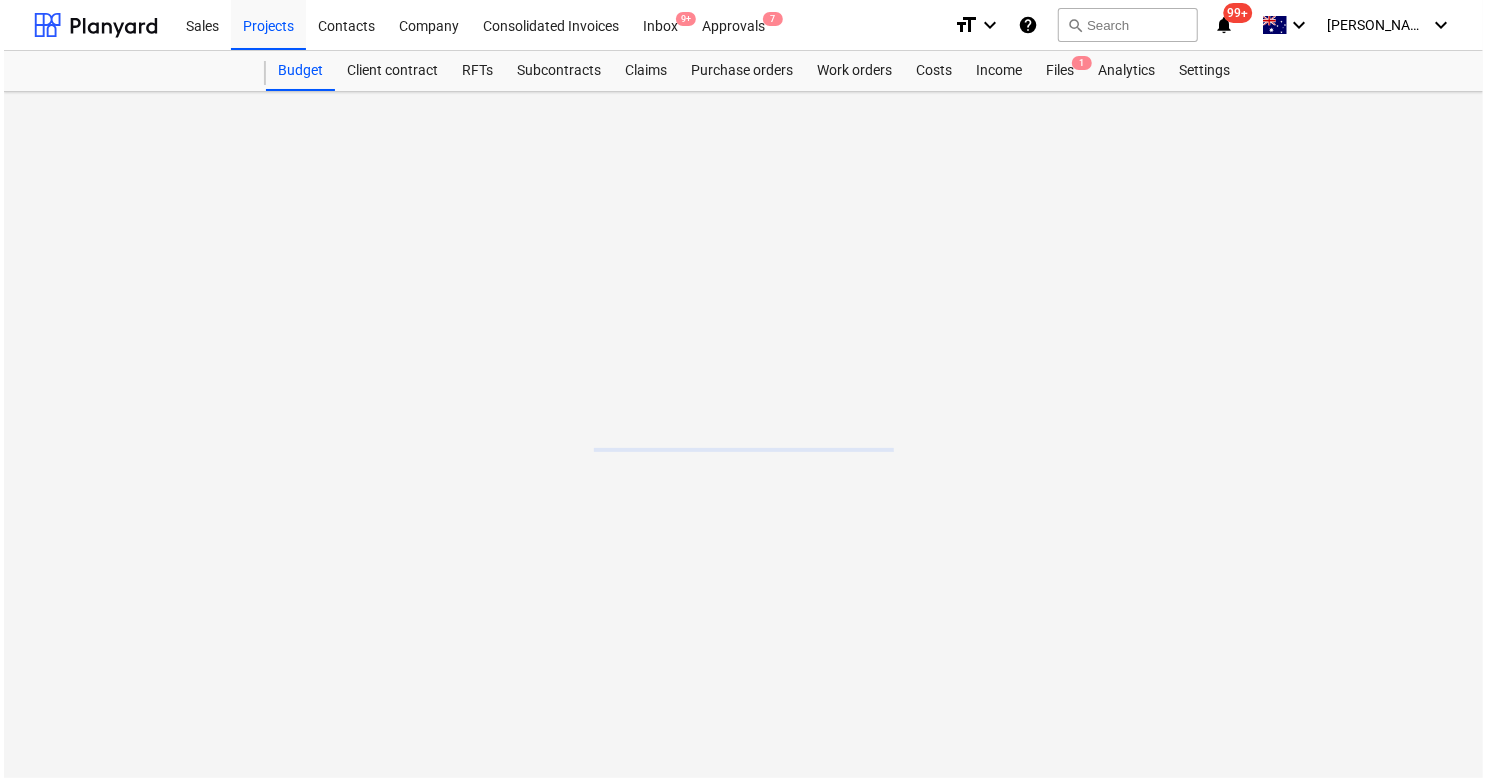 scroll, scrollTop: 0, scrollLeft: 0, axis: both 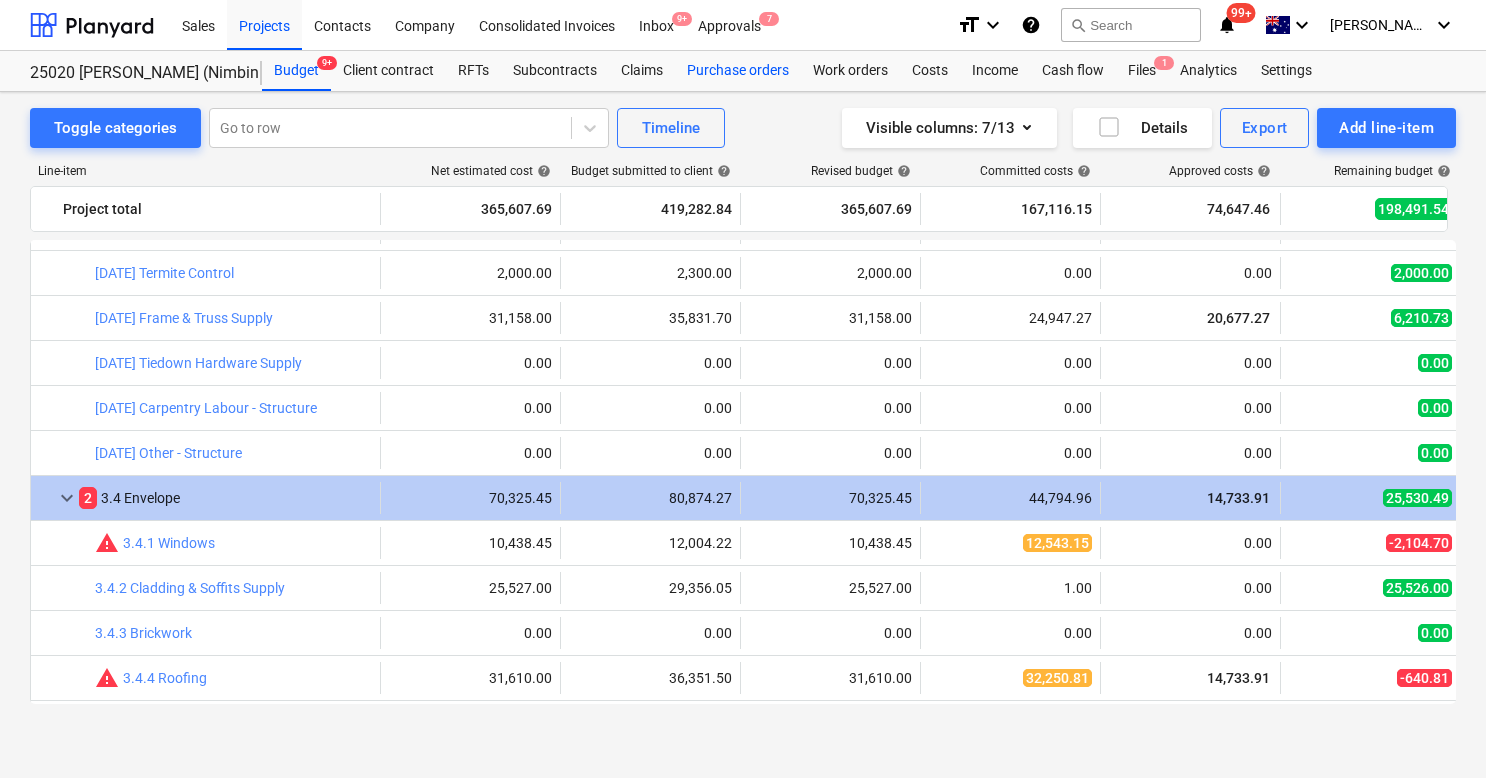 click on "Purchase orders" at bounding box center (738, 71) 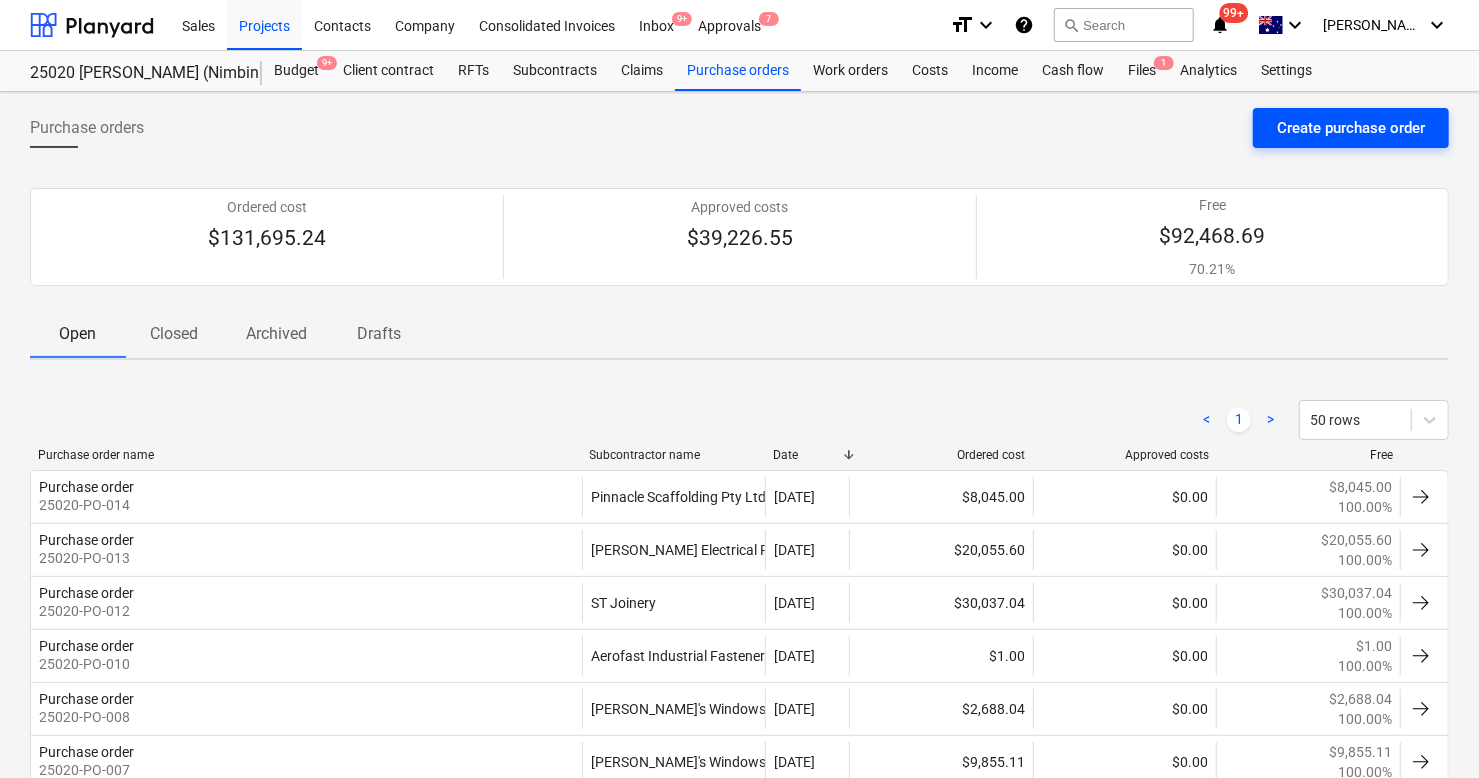 click on "Create purchase order" at bounding box center [1351, 128] 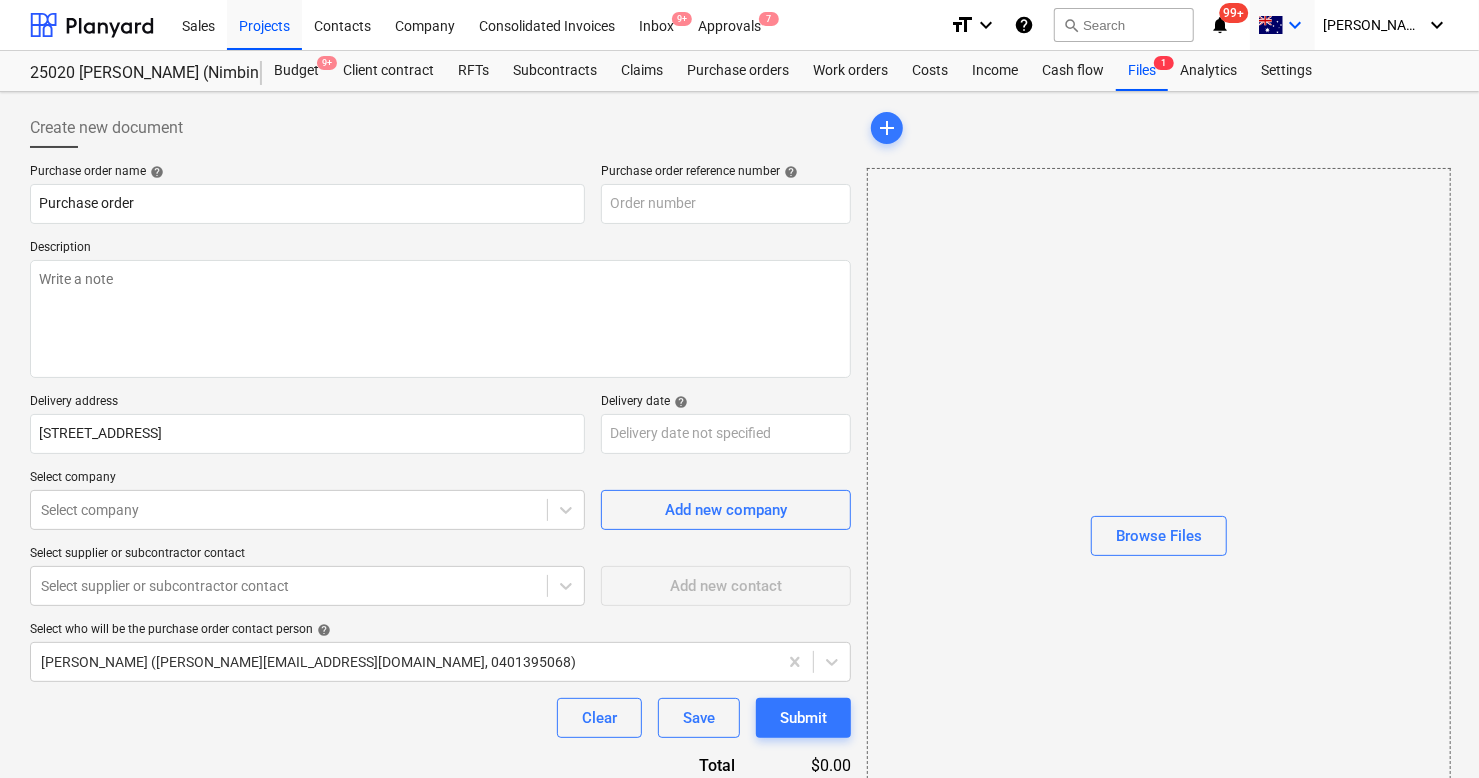 type on "x" 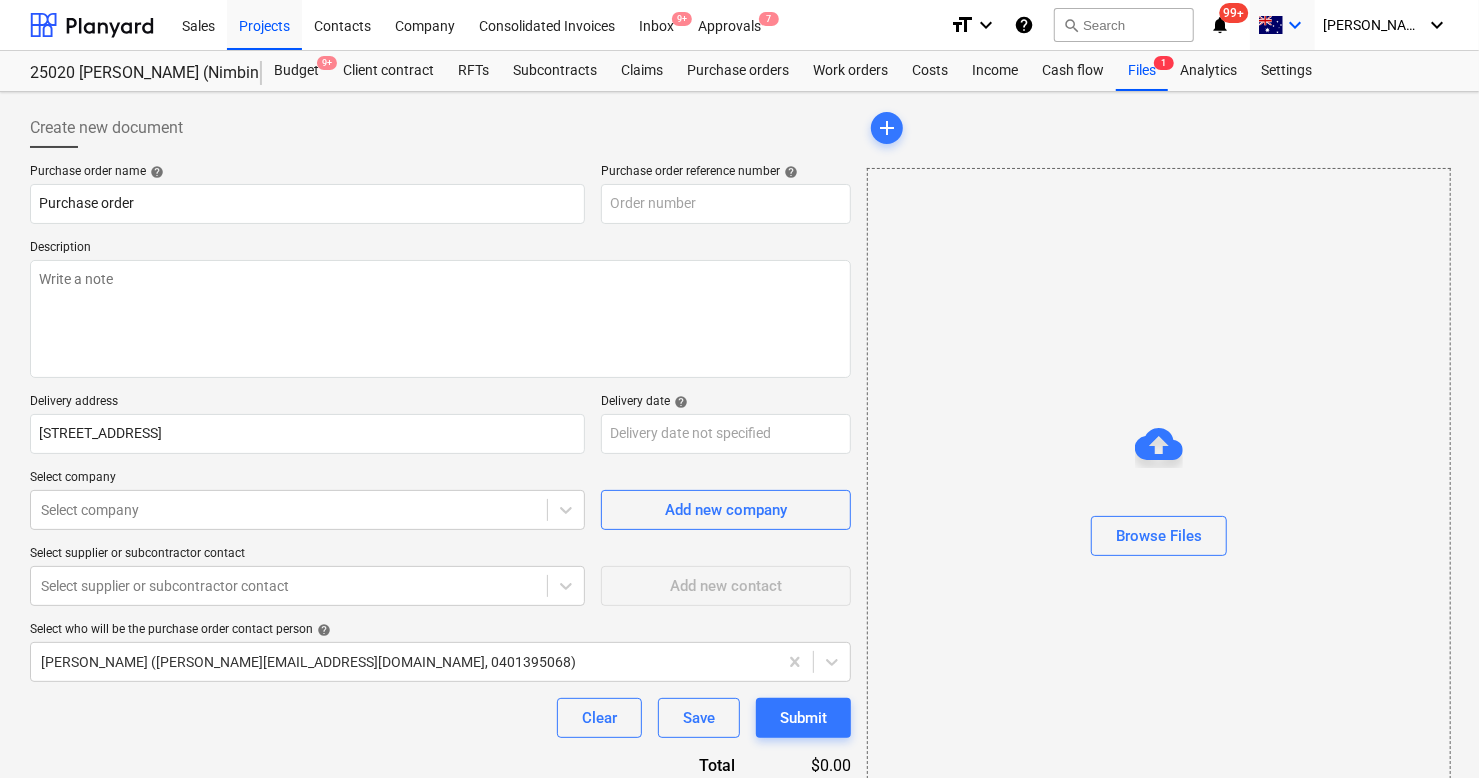 type on "25020-PO-015" 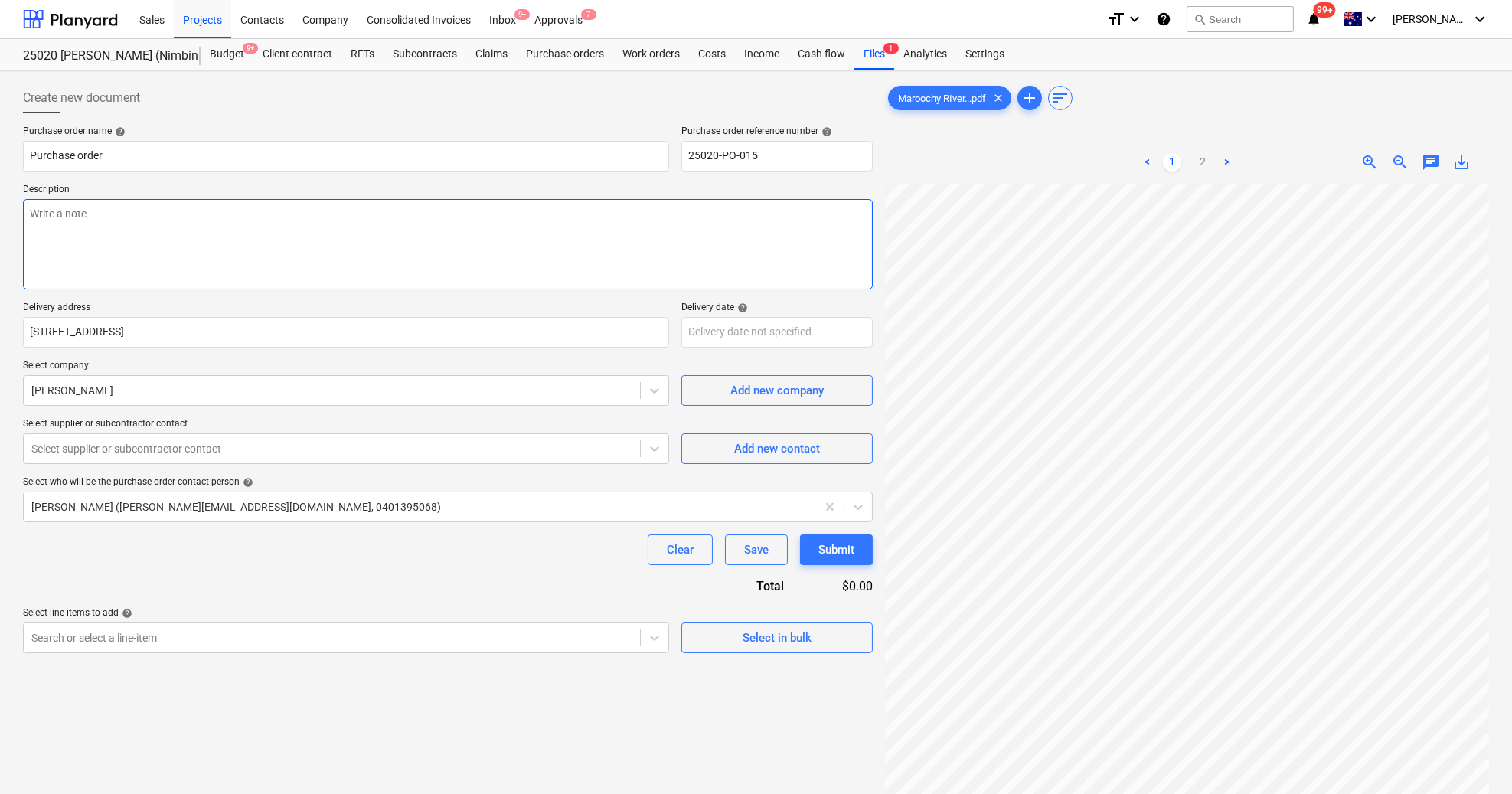 click at bounding box center [448, 244] 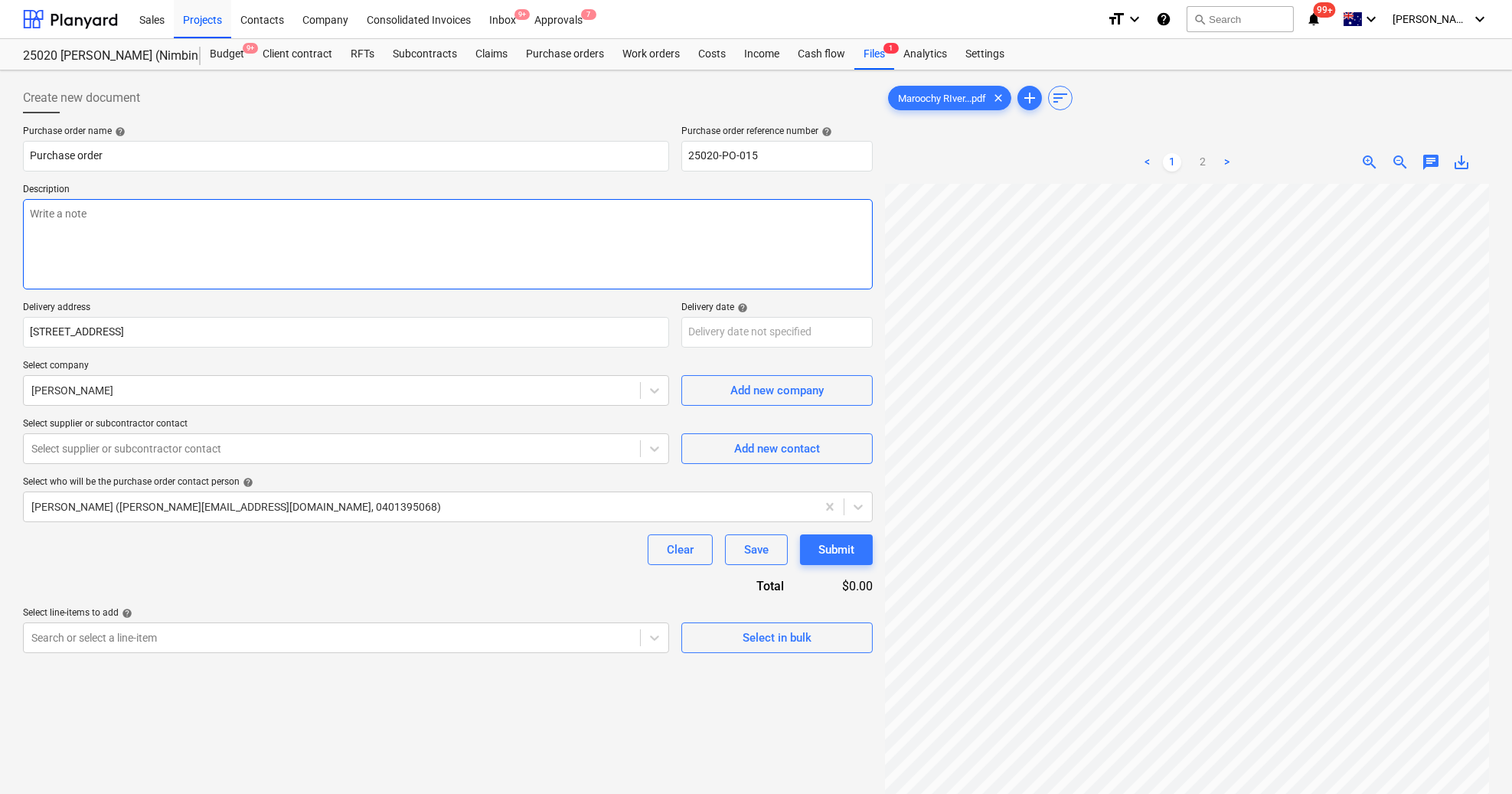 type on "x" 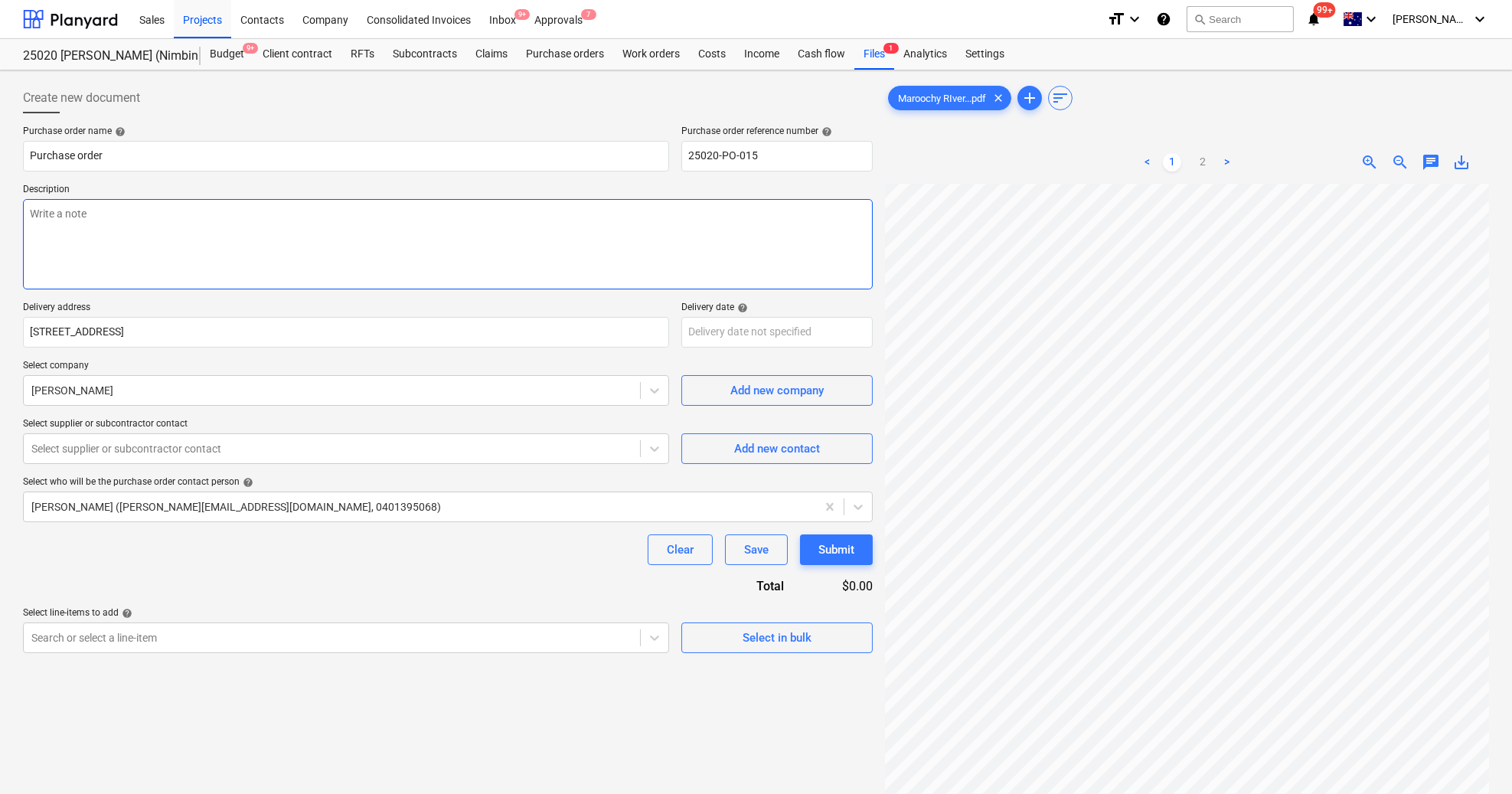type on "S" 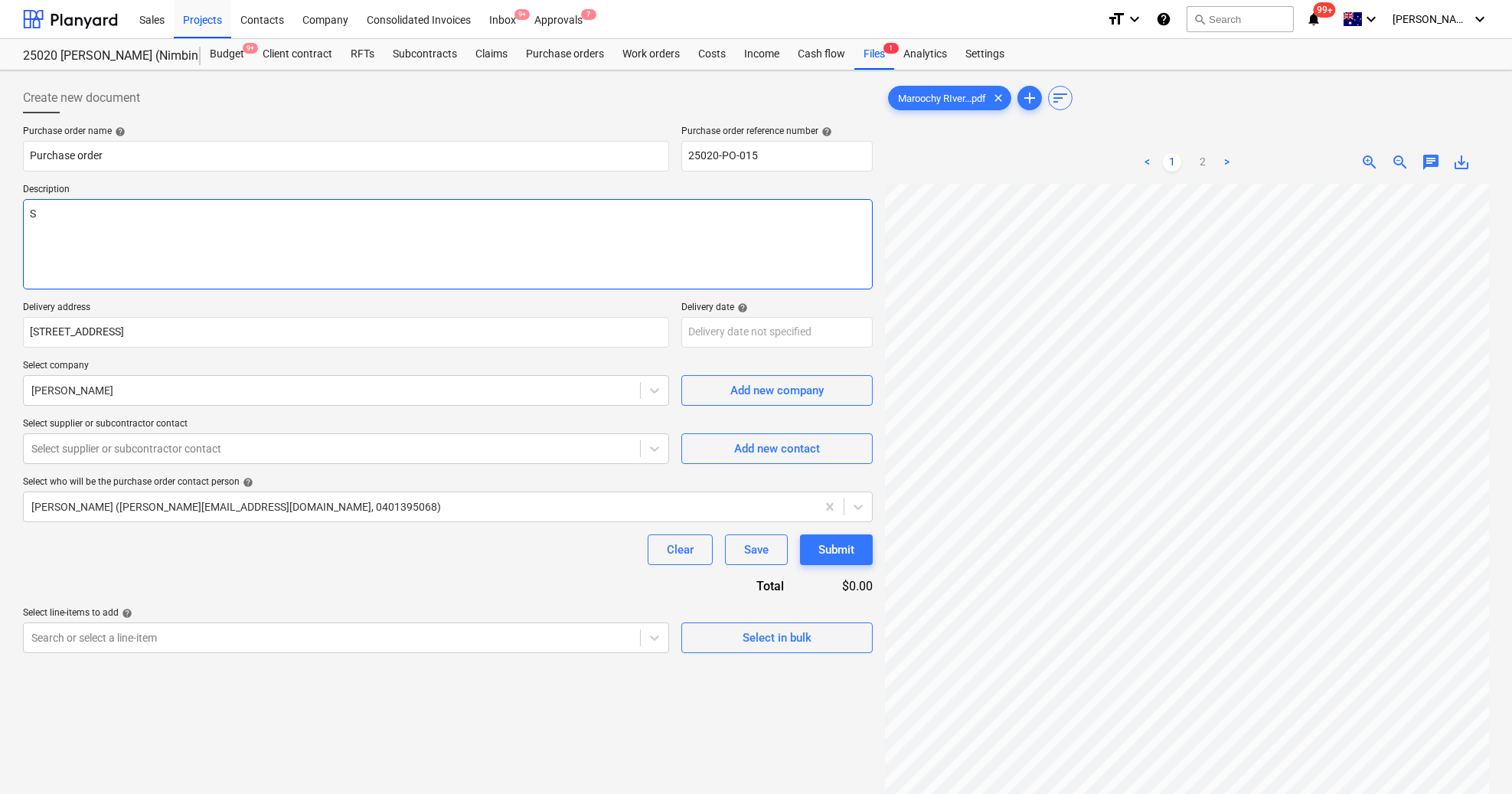 type on "x" 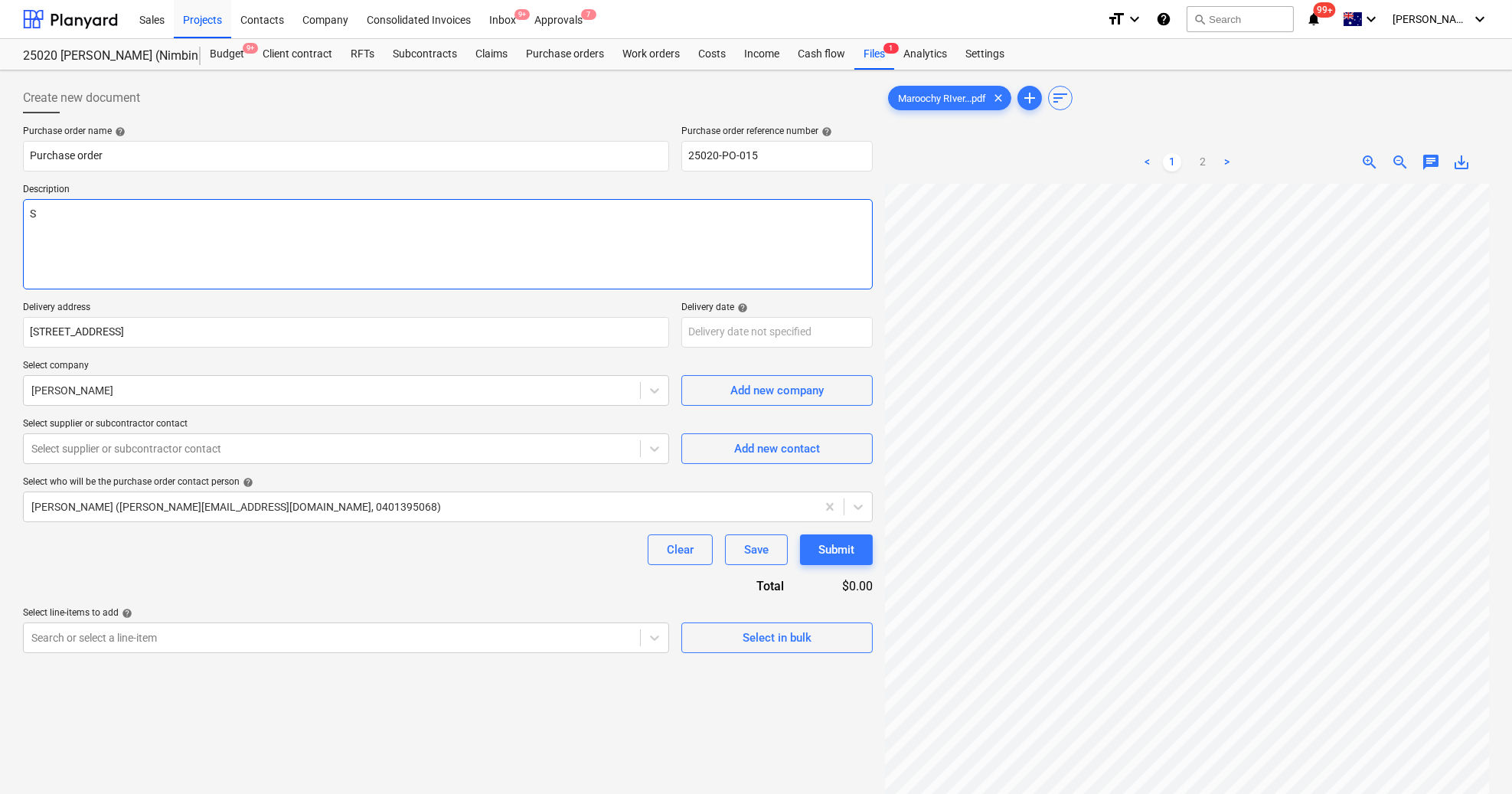 type on "Su" 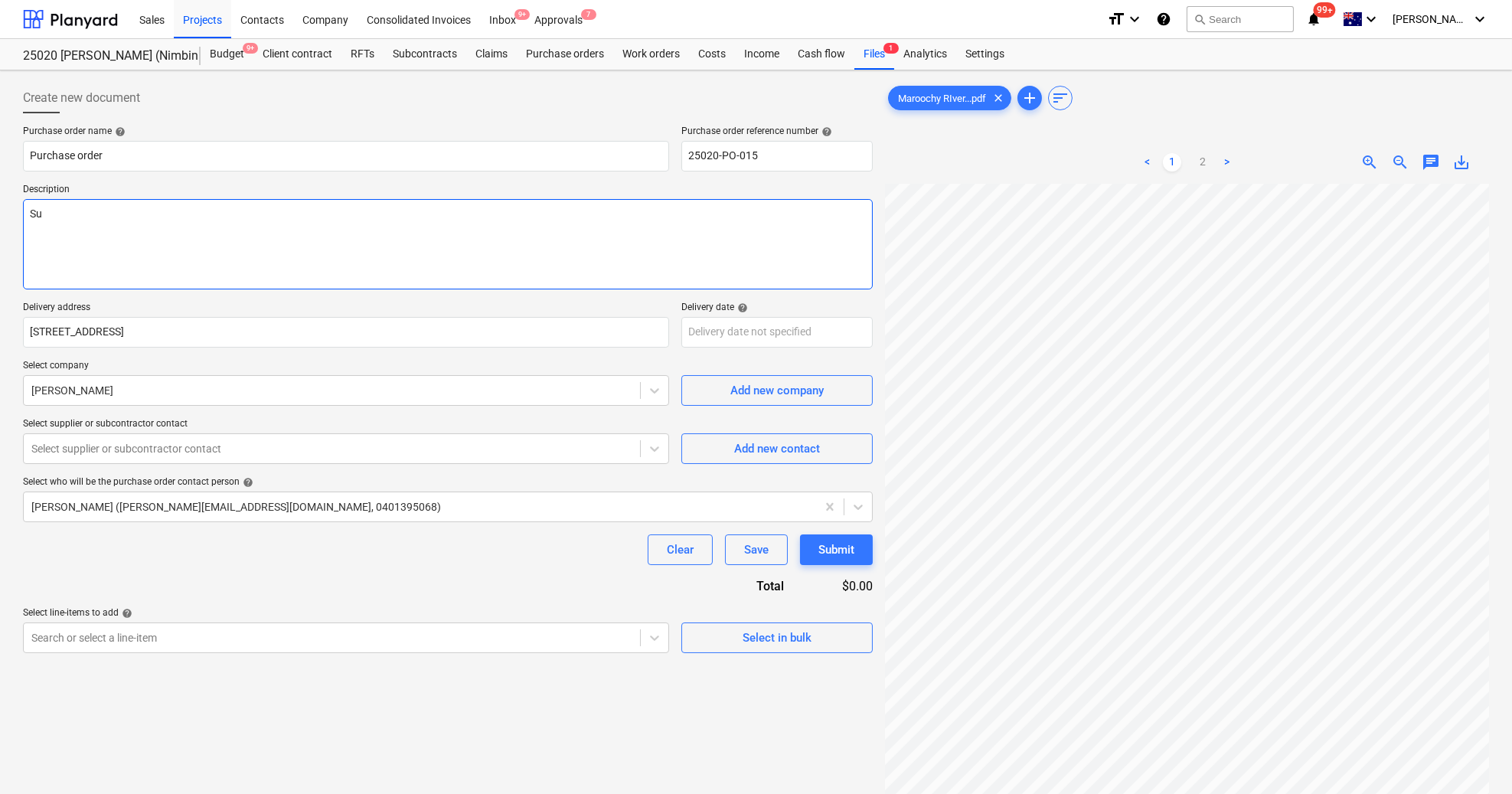 type on "x" 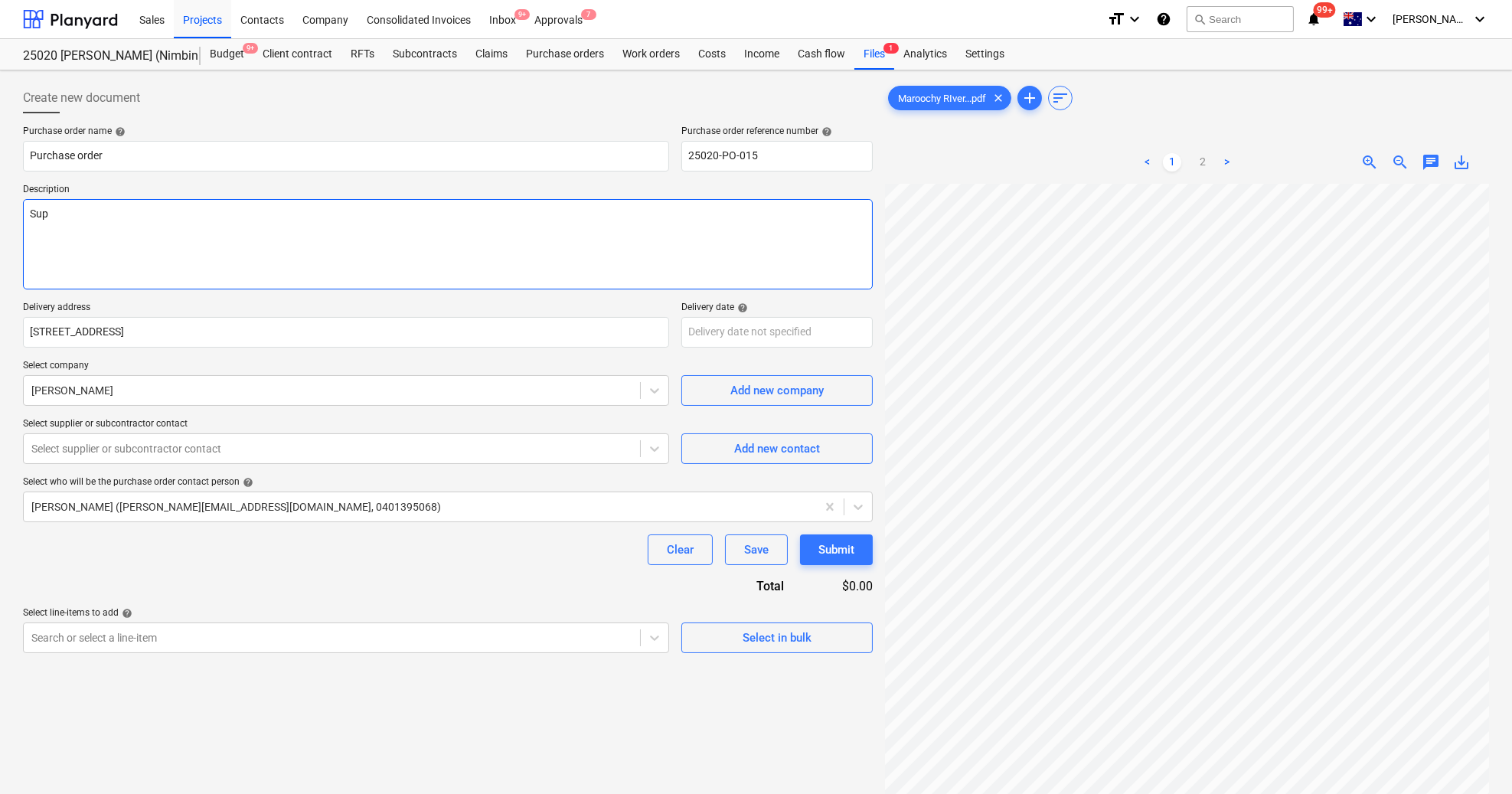 type on "x" 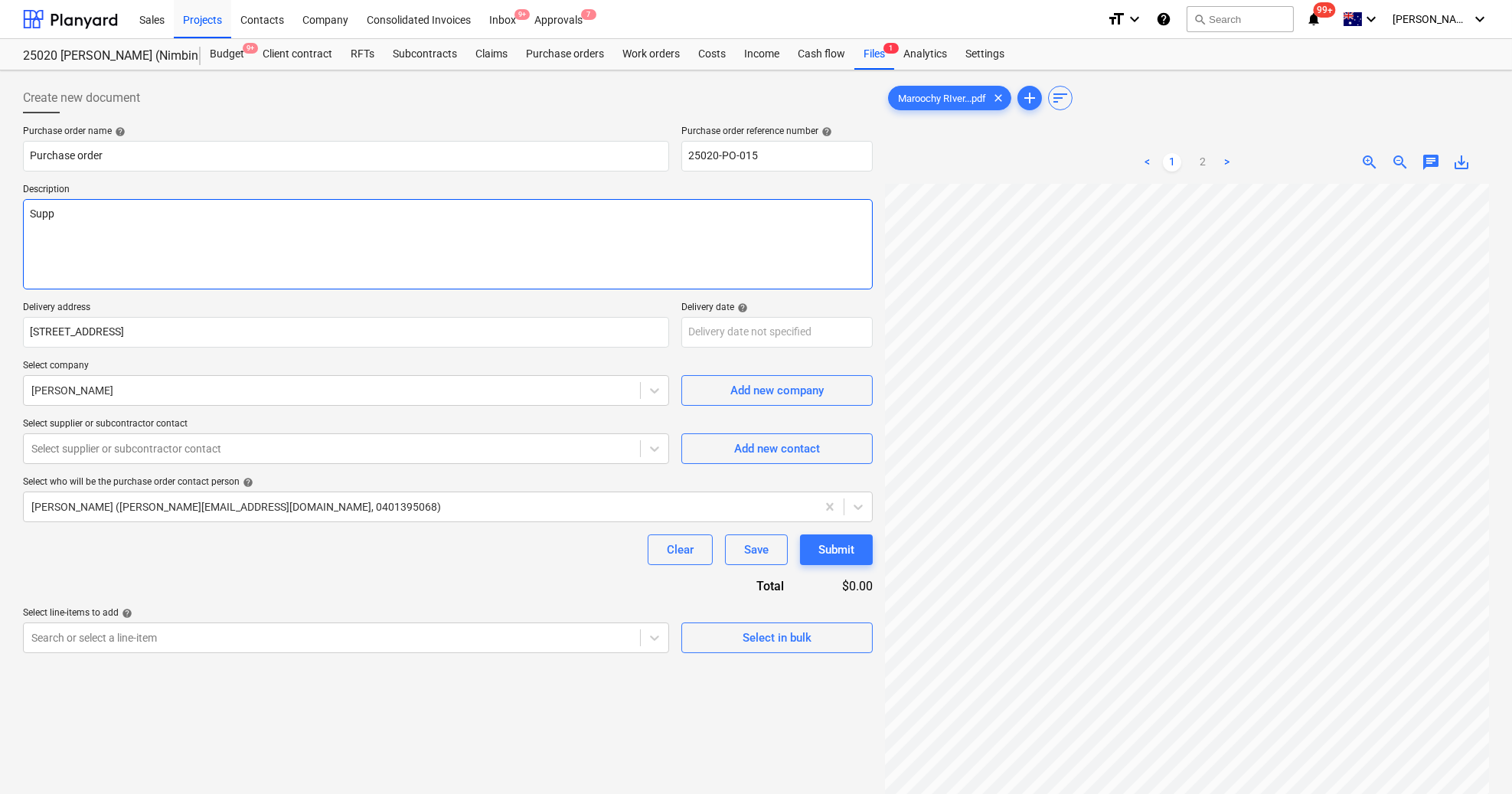 type on "x" 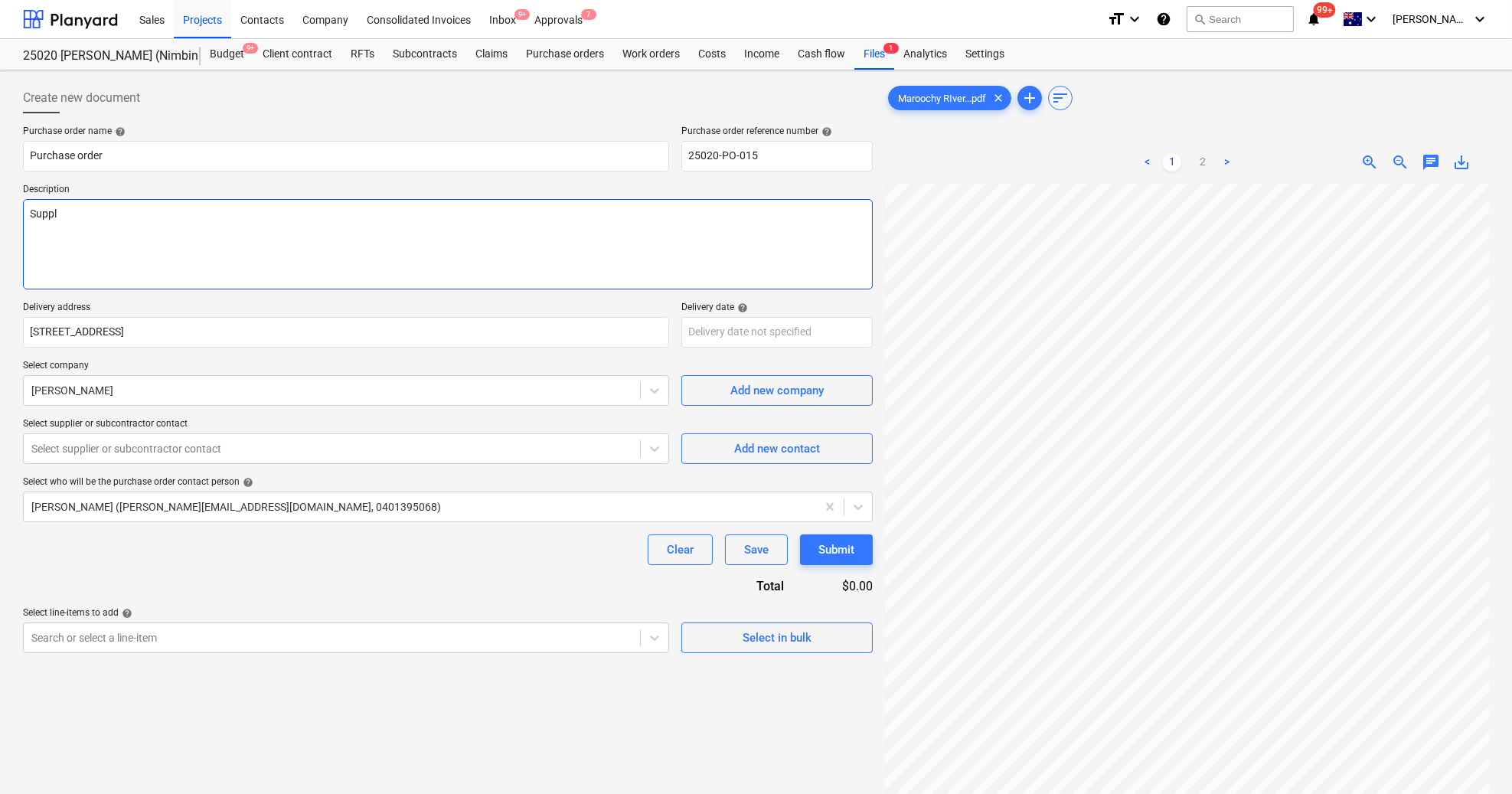 type on "x" 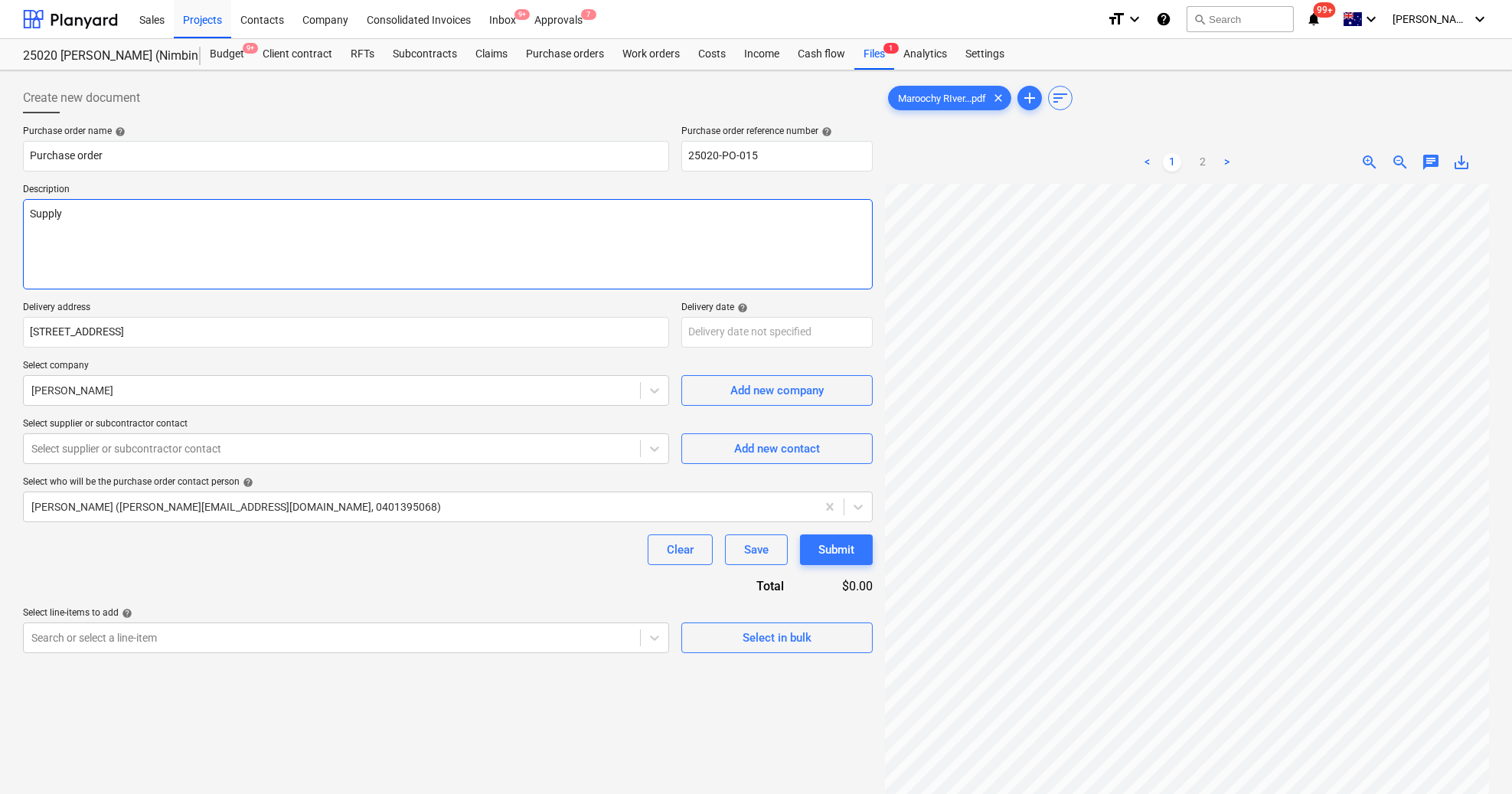 type on "x" 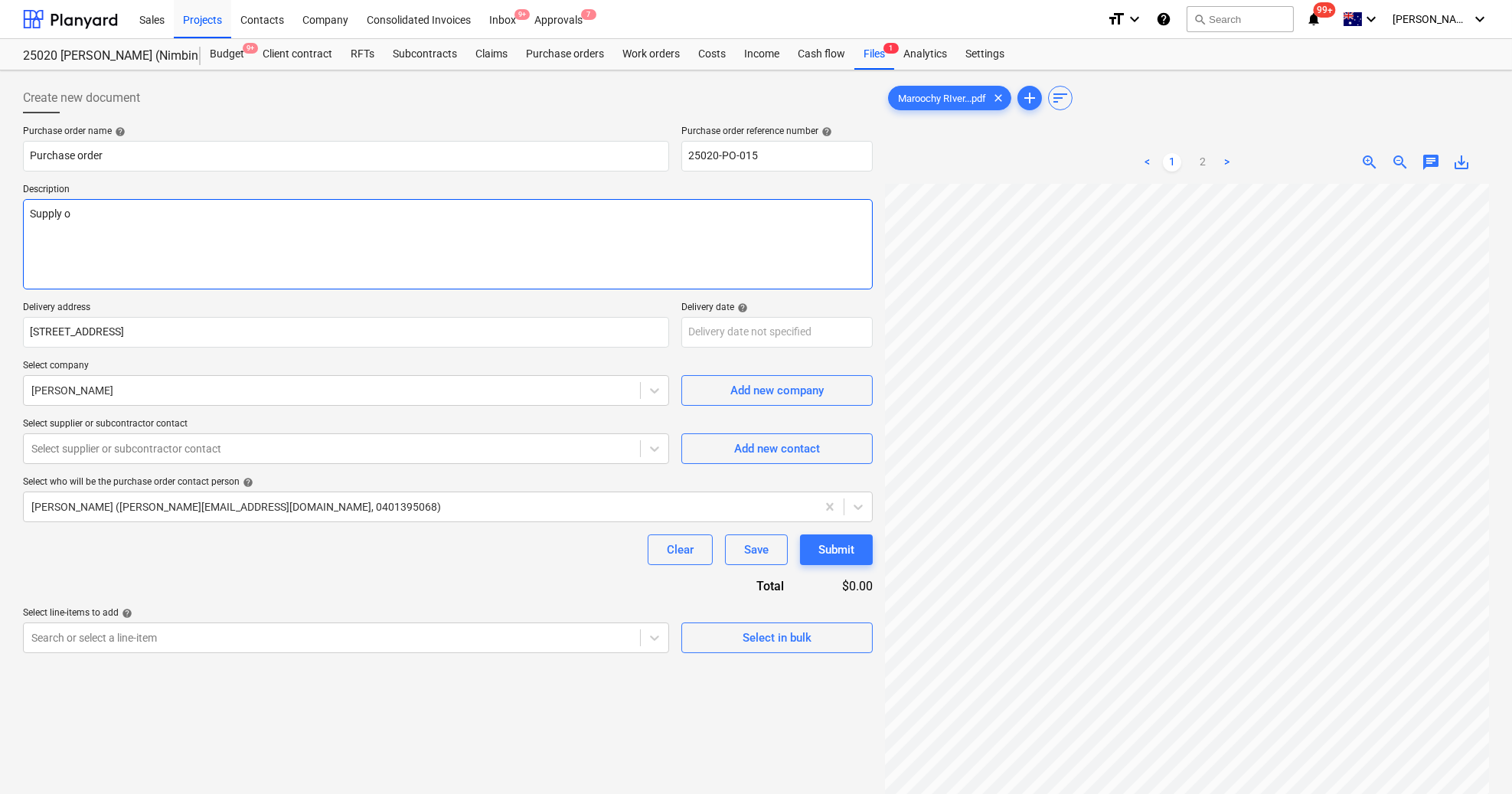 type on "x" 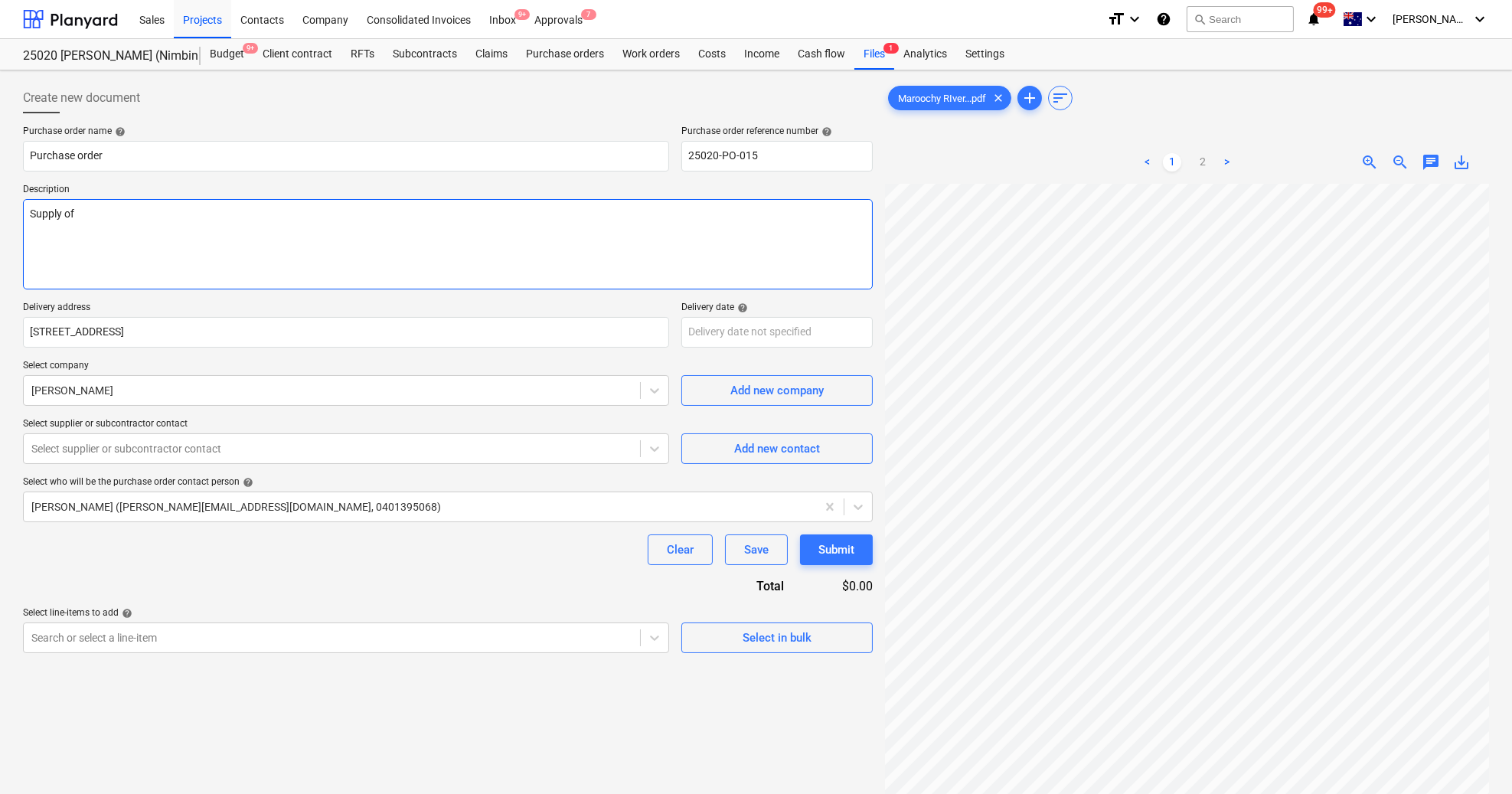 type on "x" 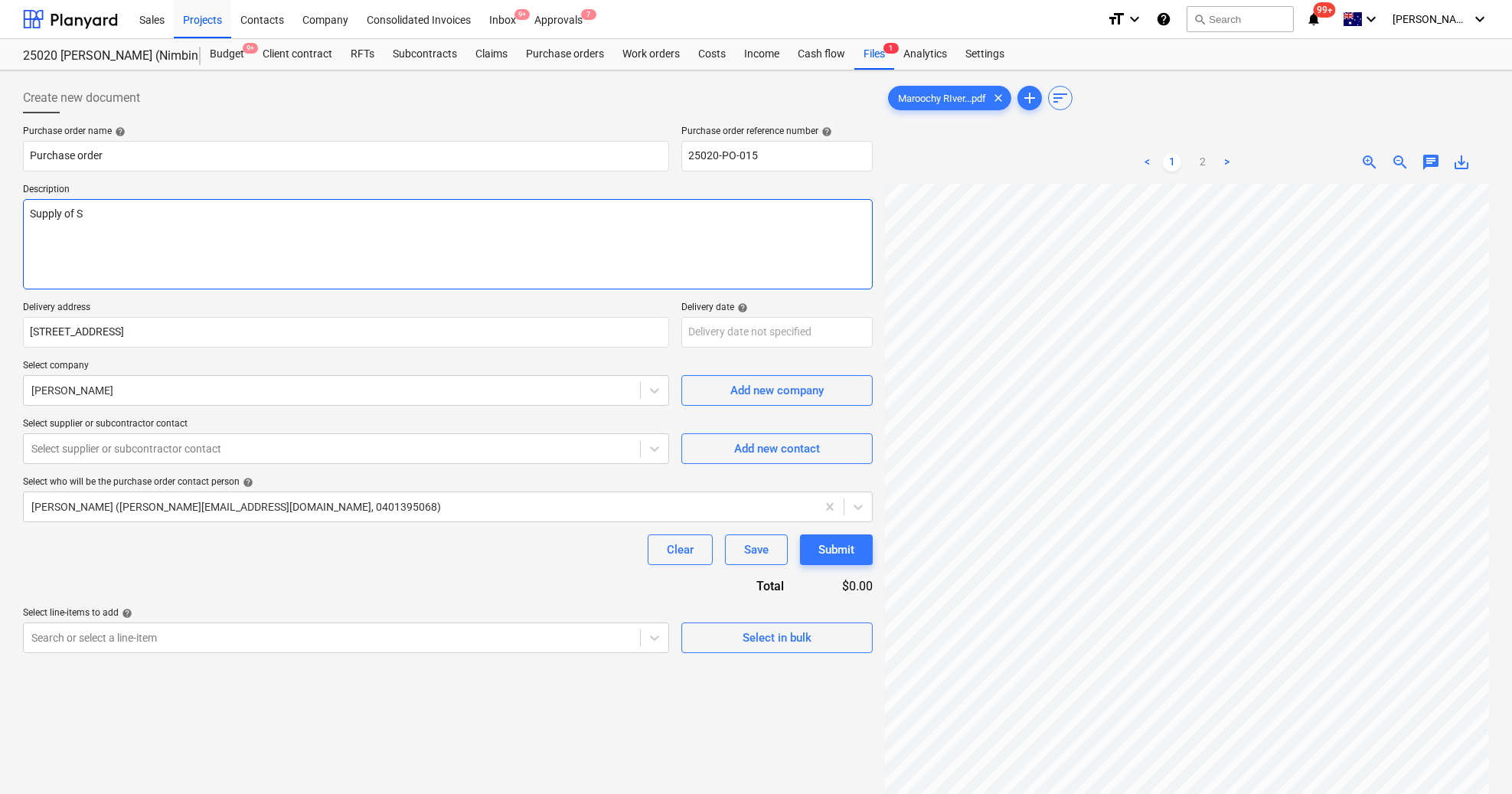 type on "x" 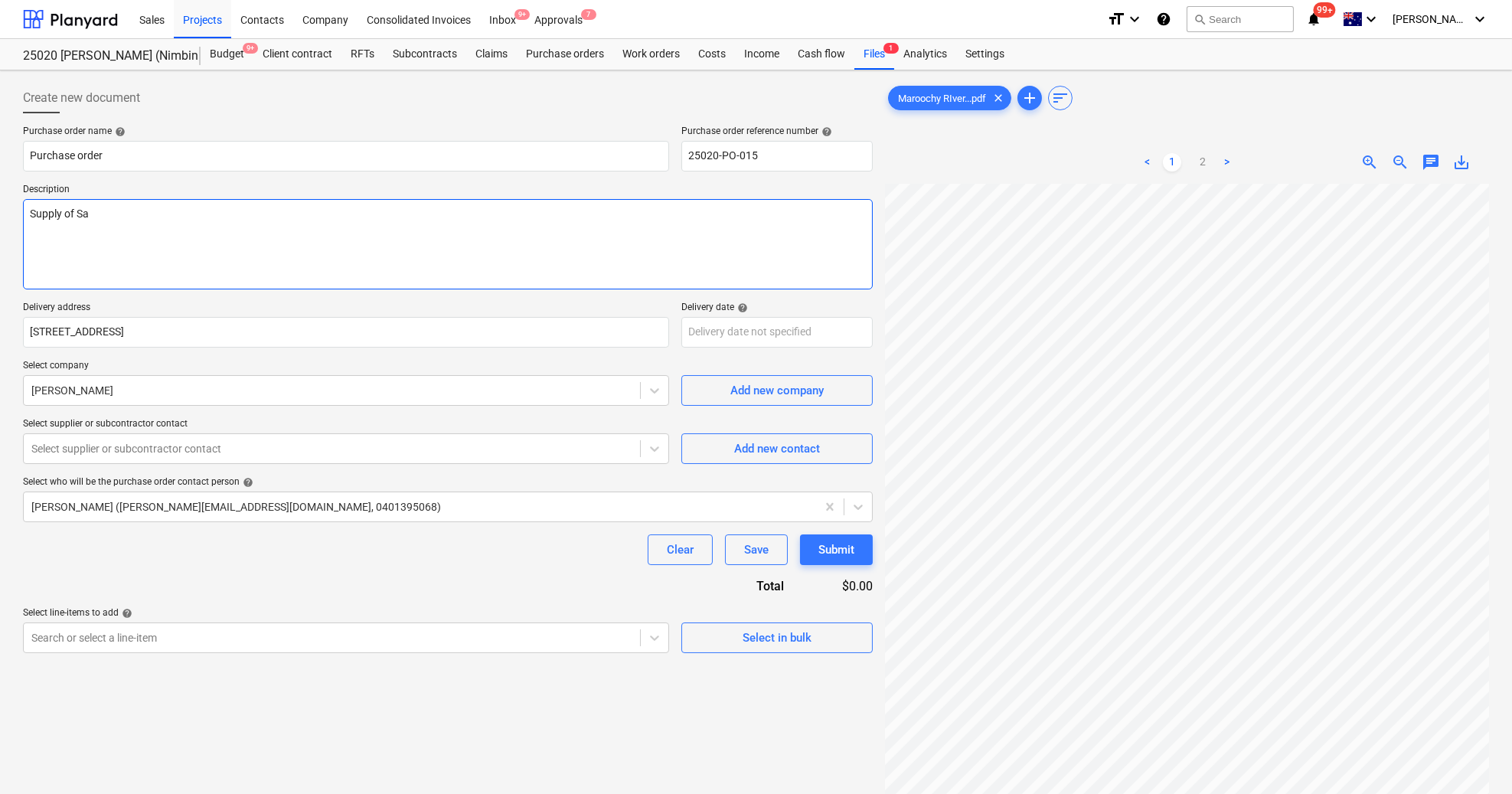 type on "x" 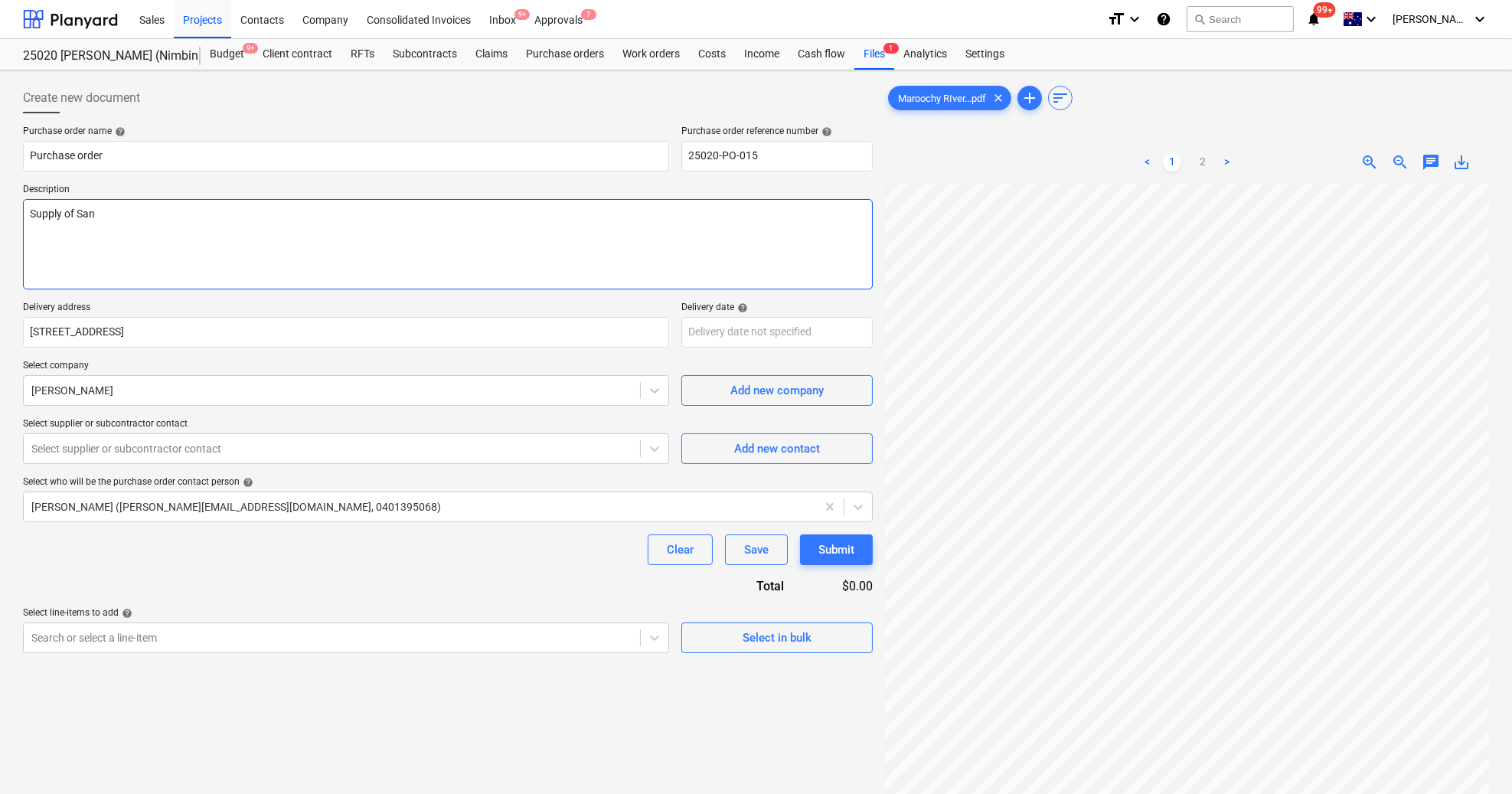 type on "x" 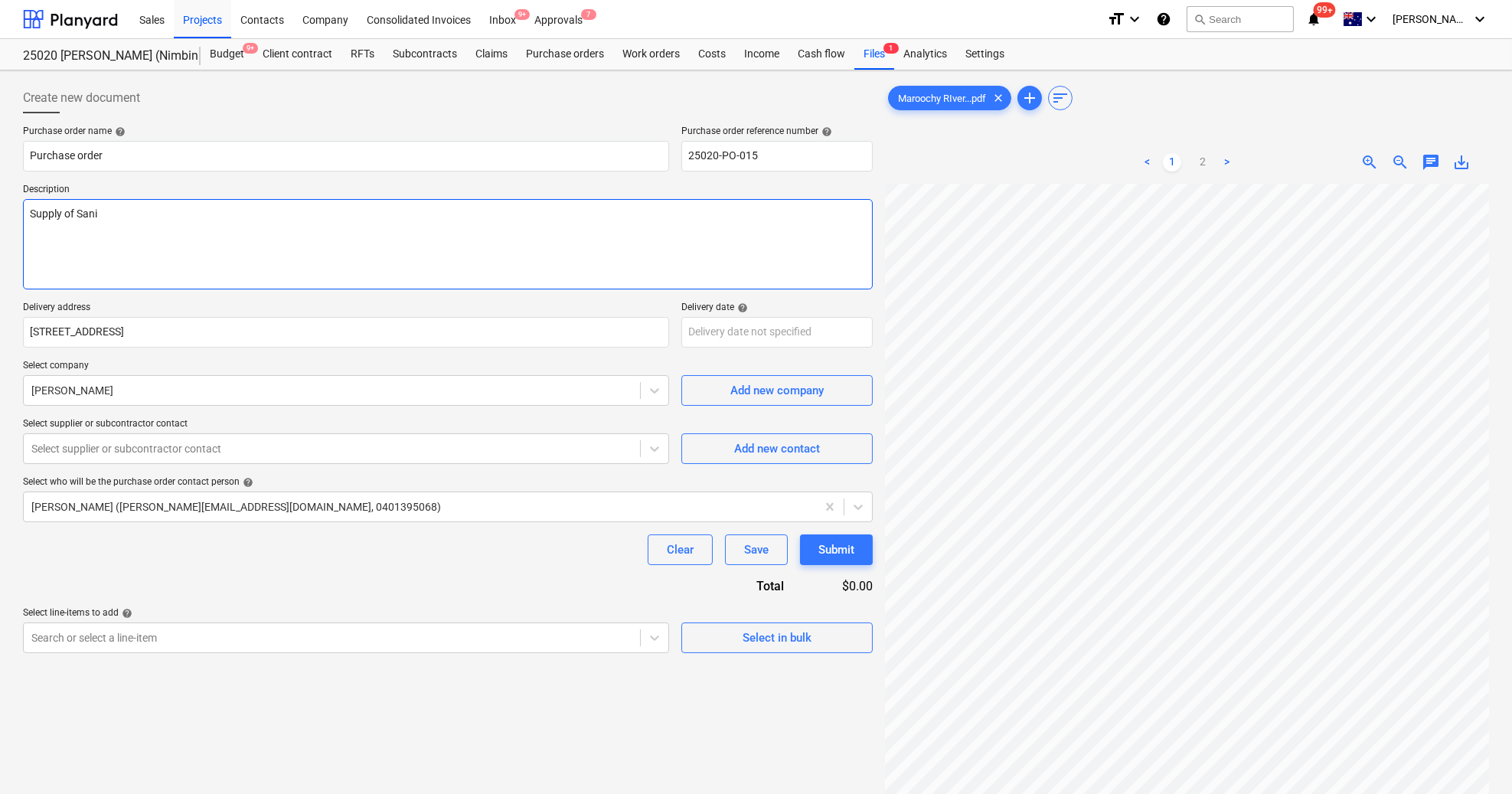 type on "x" 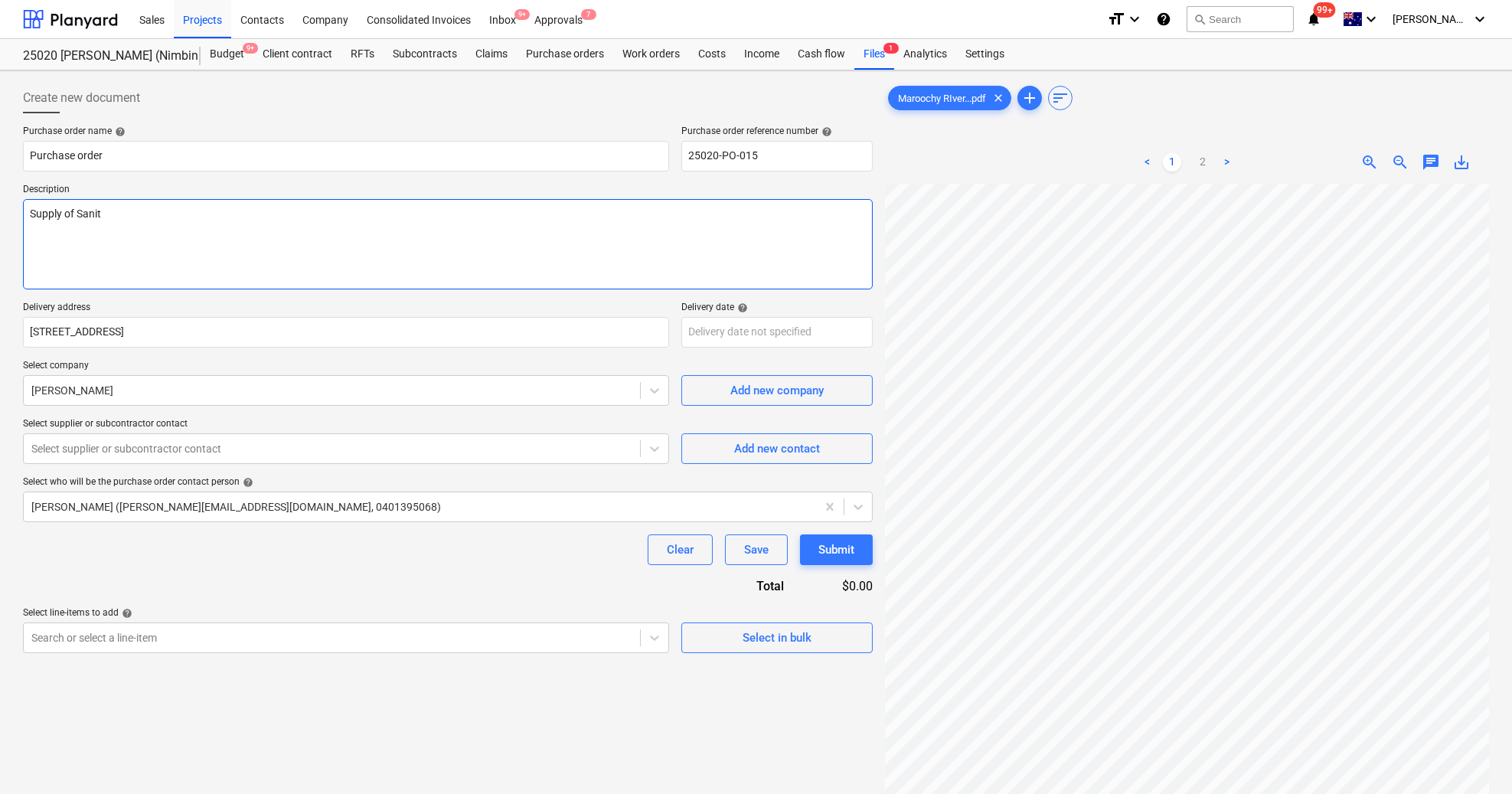 type on "x" 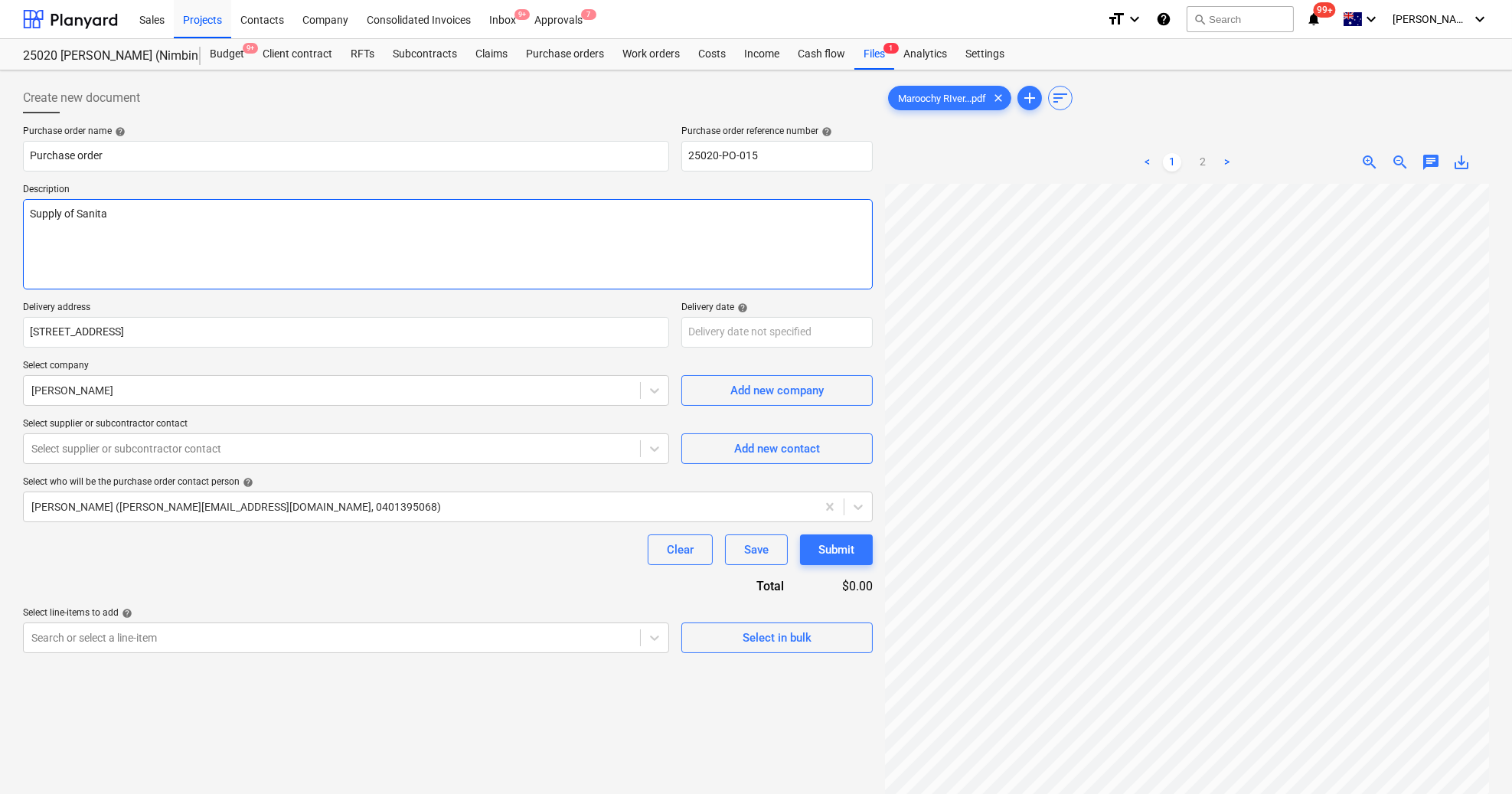 type on "x" 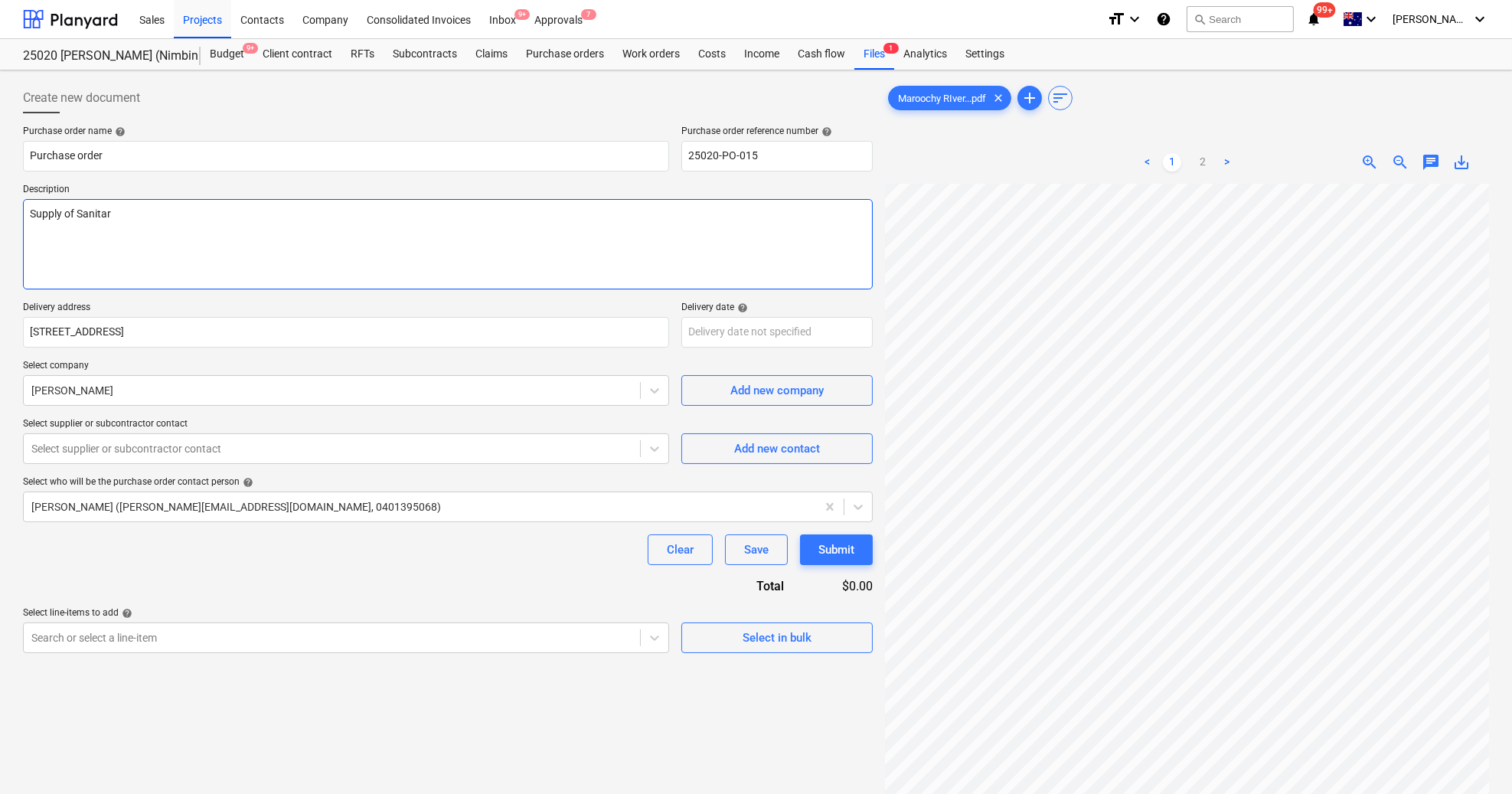 type on "x" 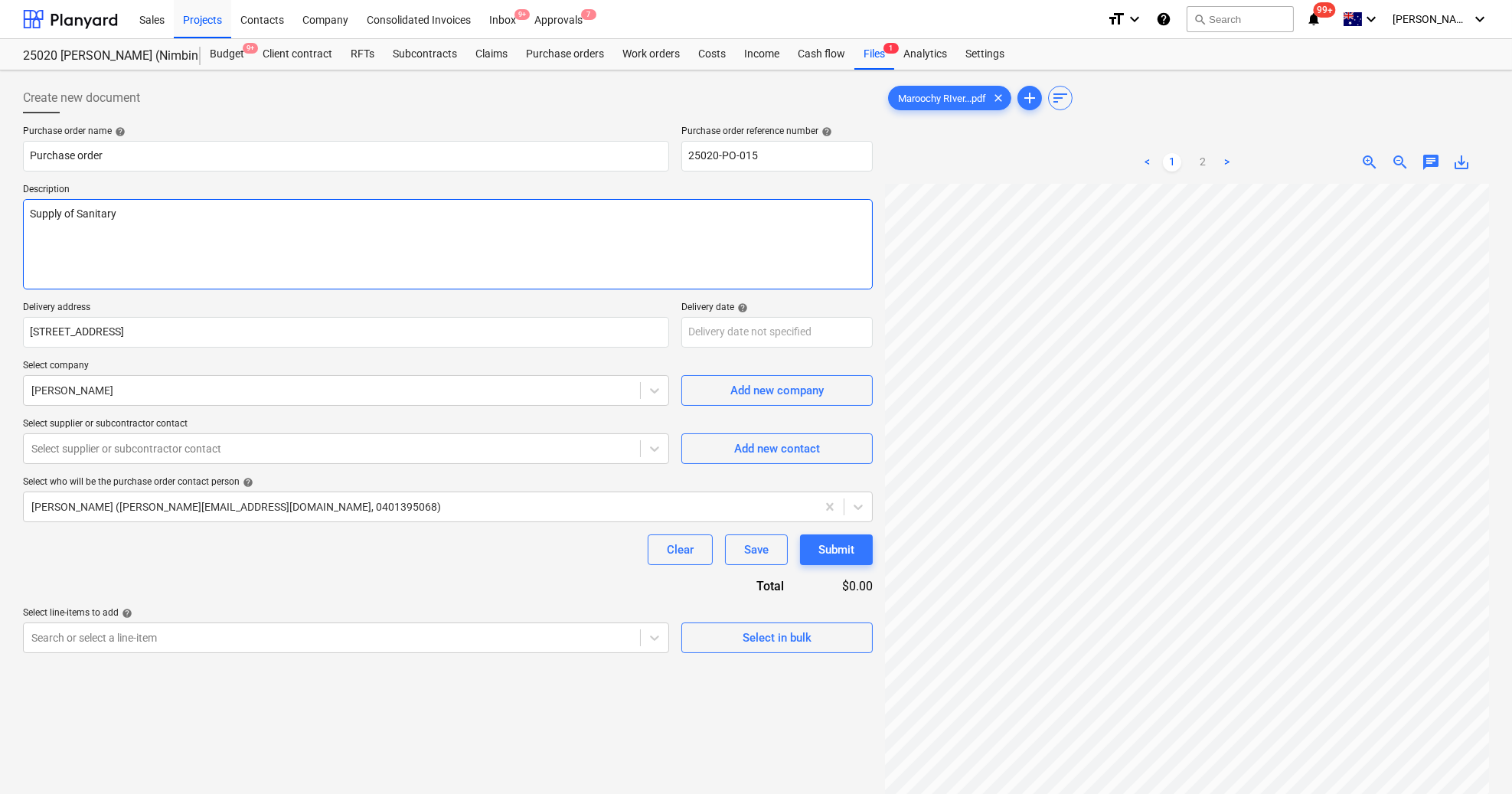 type on "x" 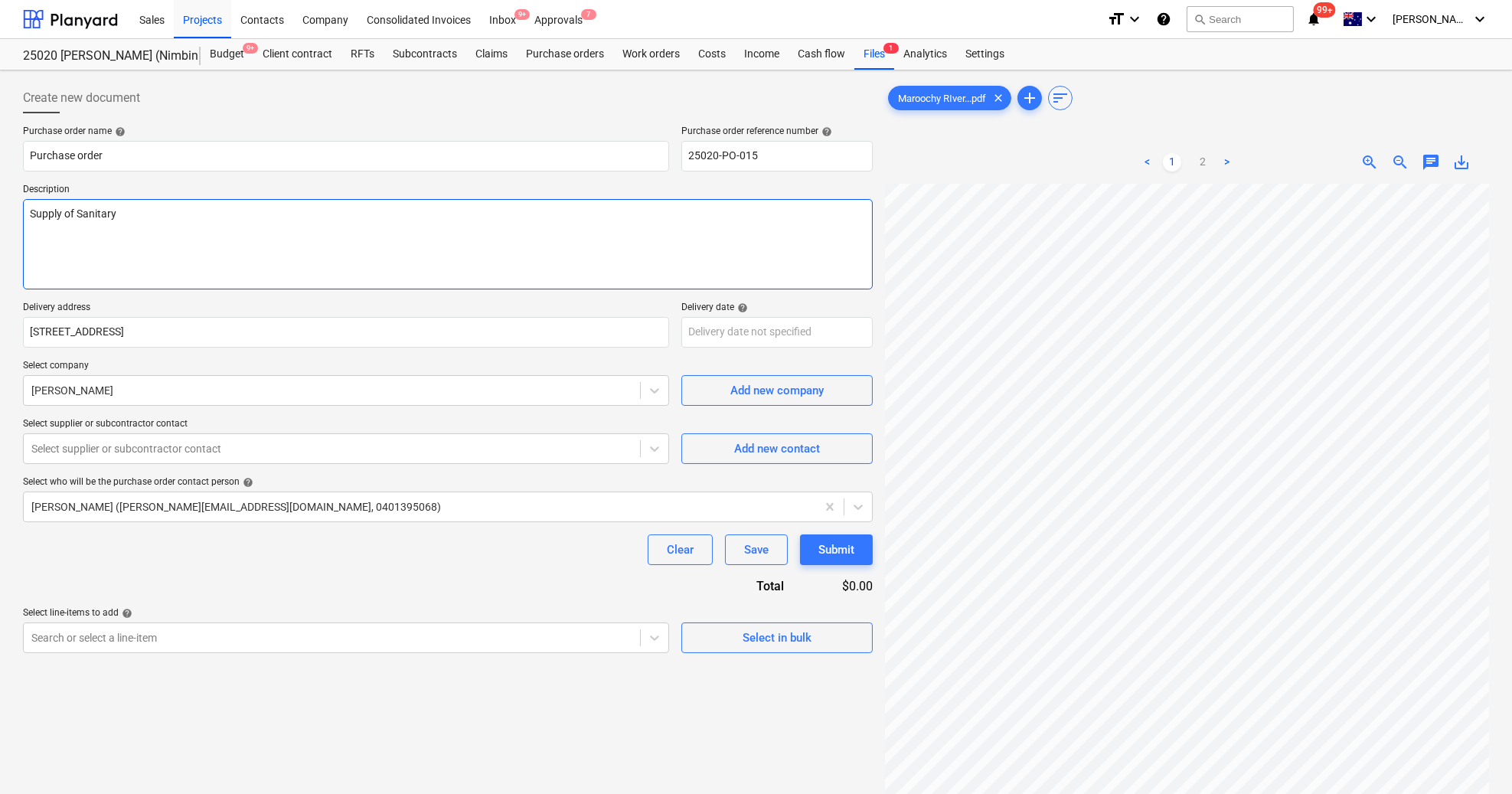 type on "x" 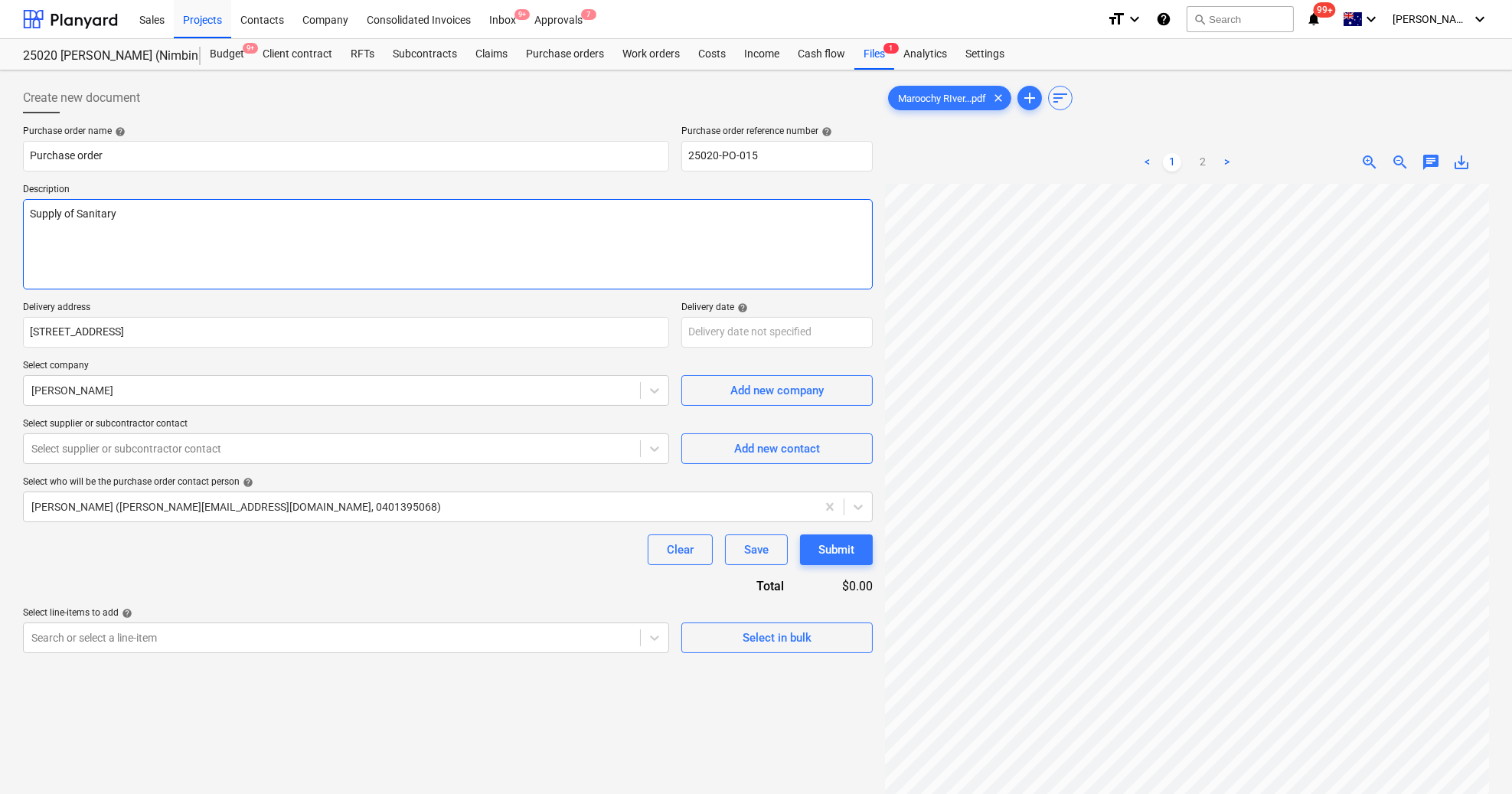 type on "Supply of Sanitary P" 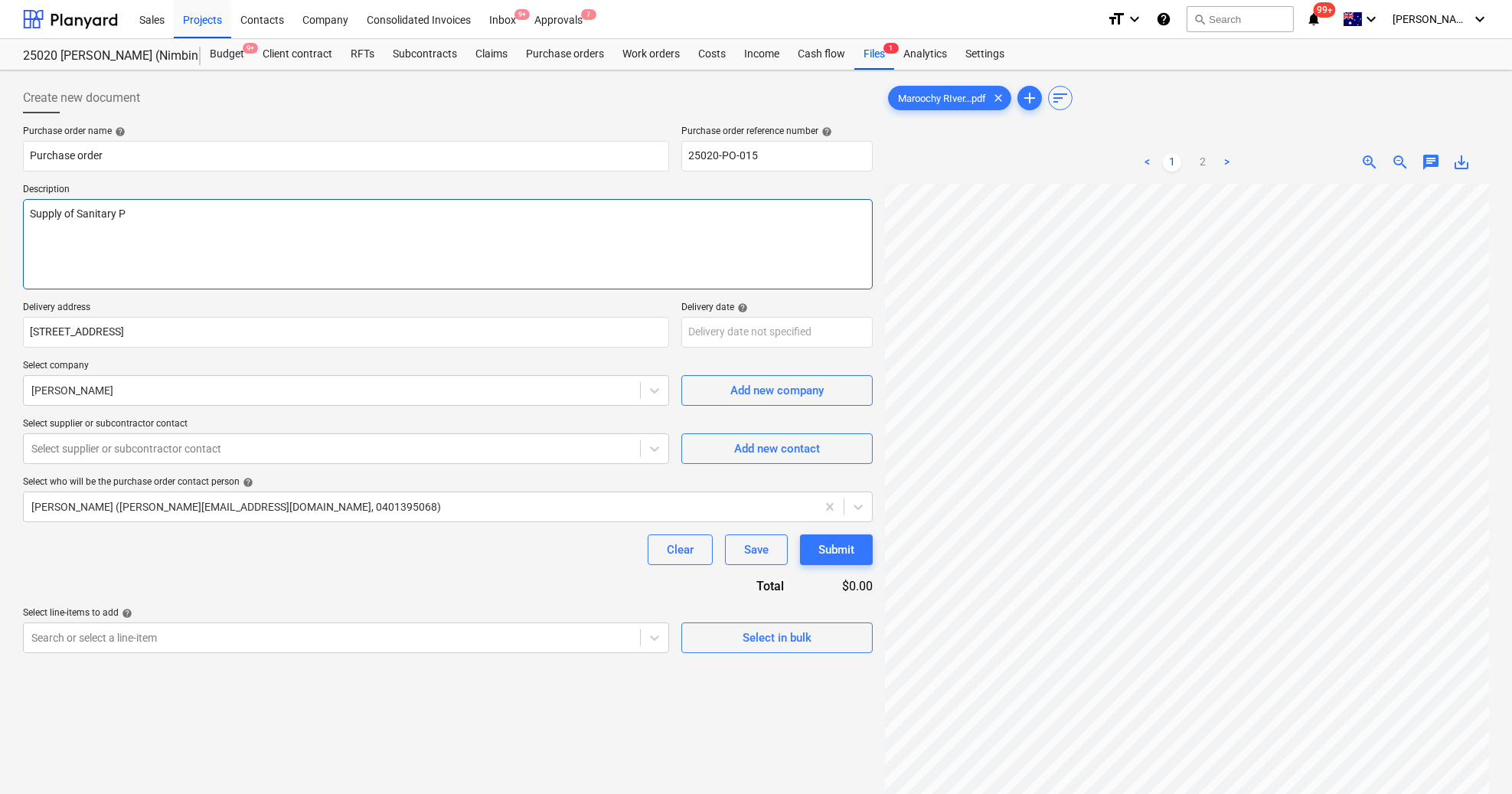 type on "x" 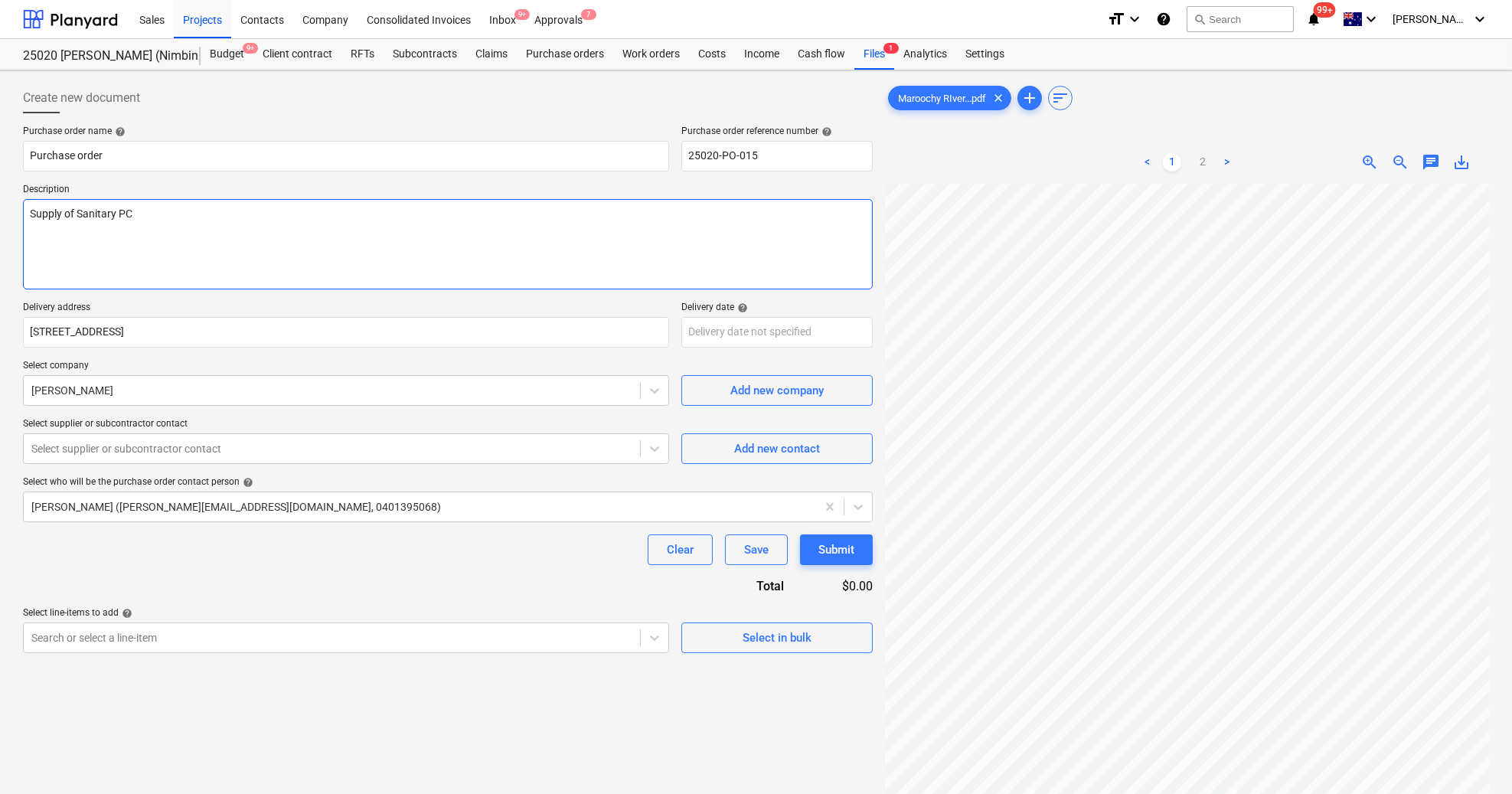 type on "x" 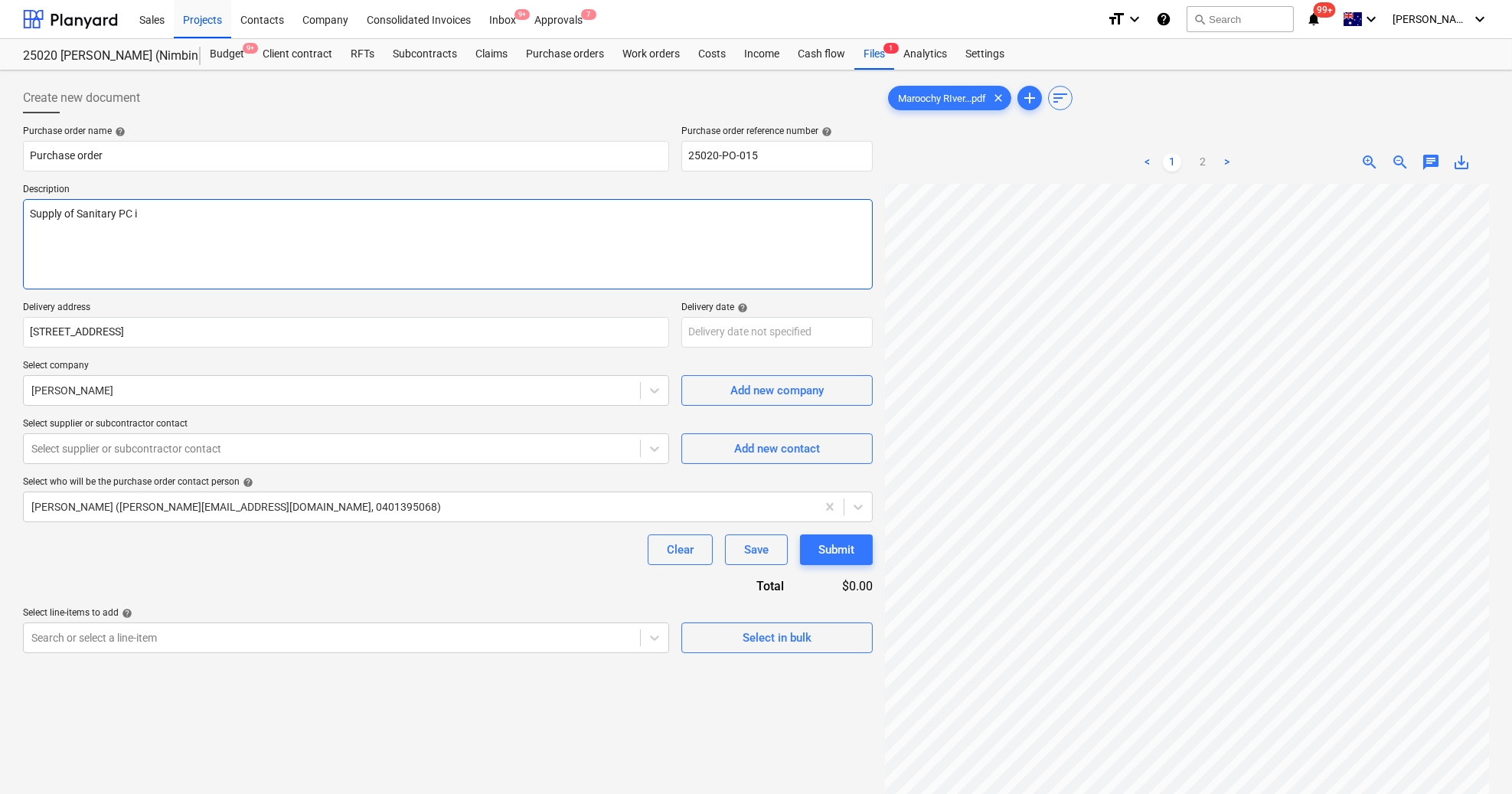 type on "x" 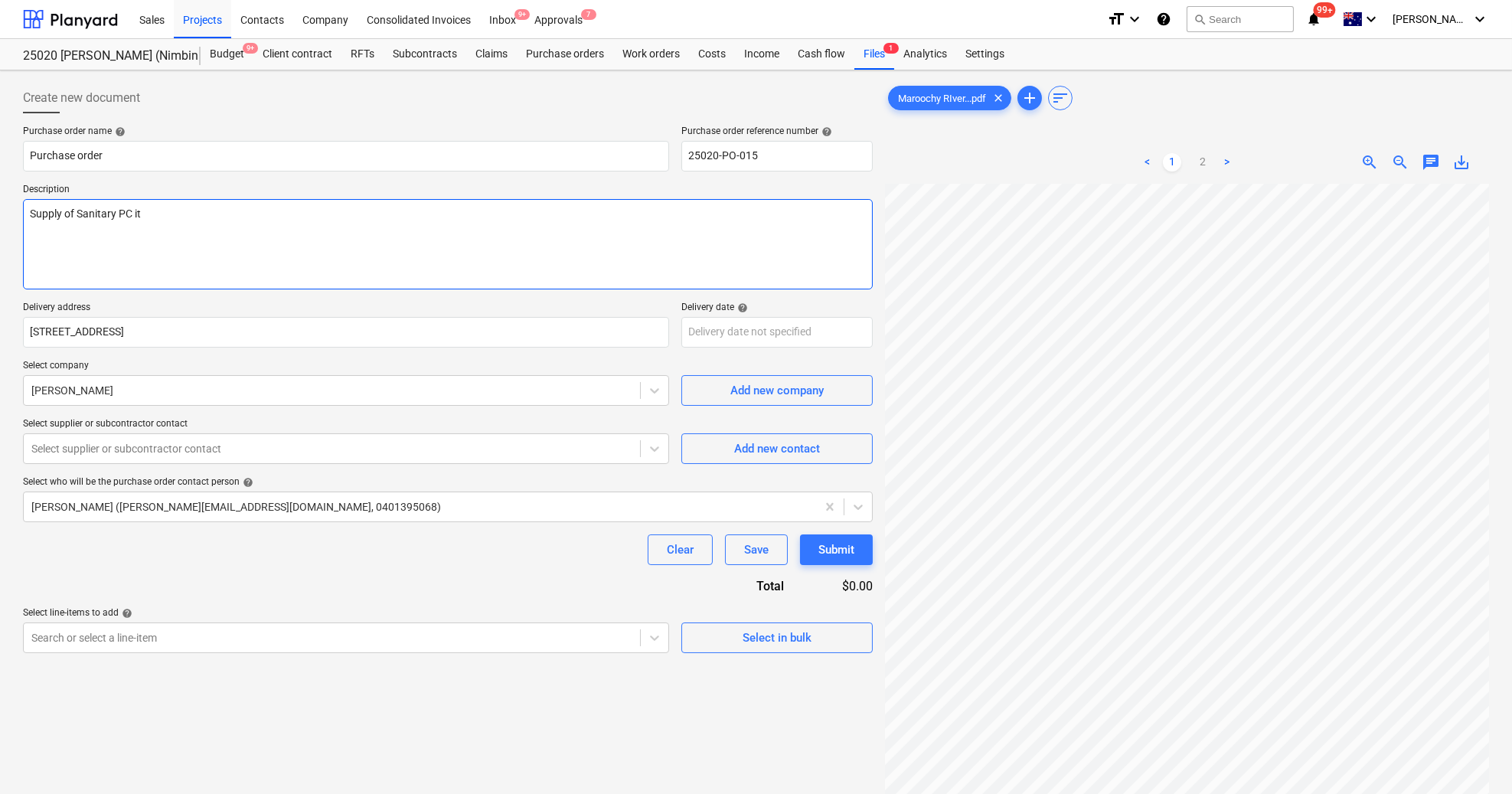 type on "x" 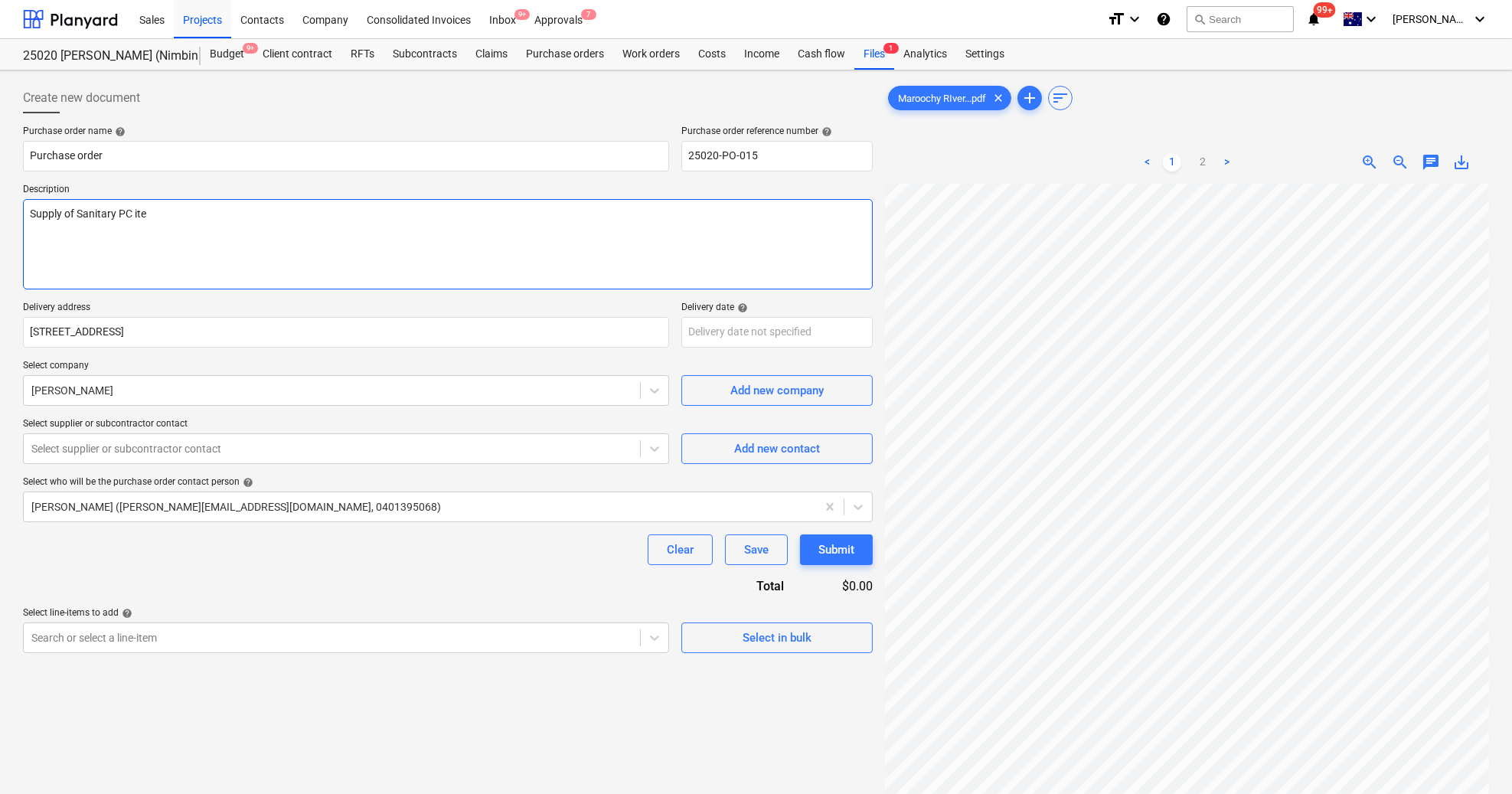 type on "x" 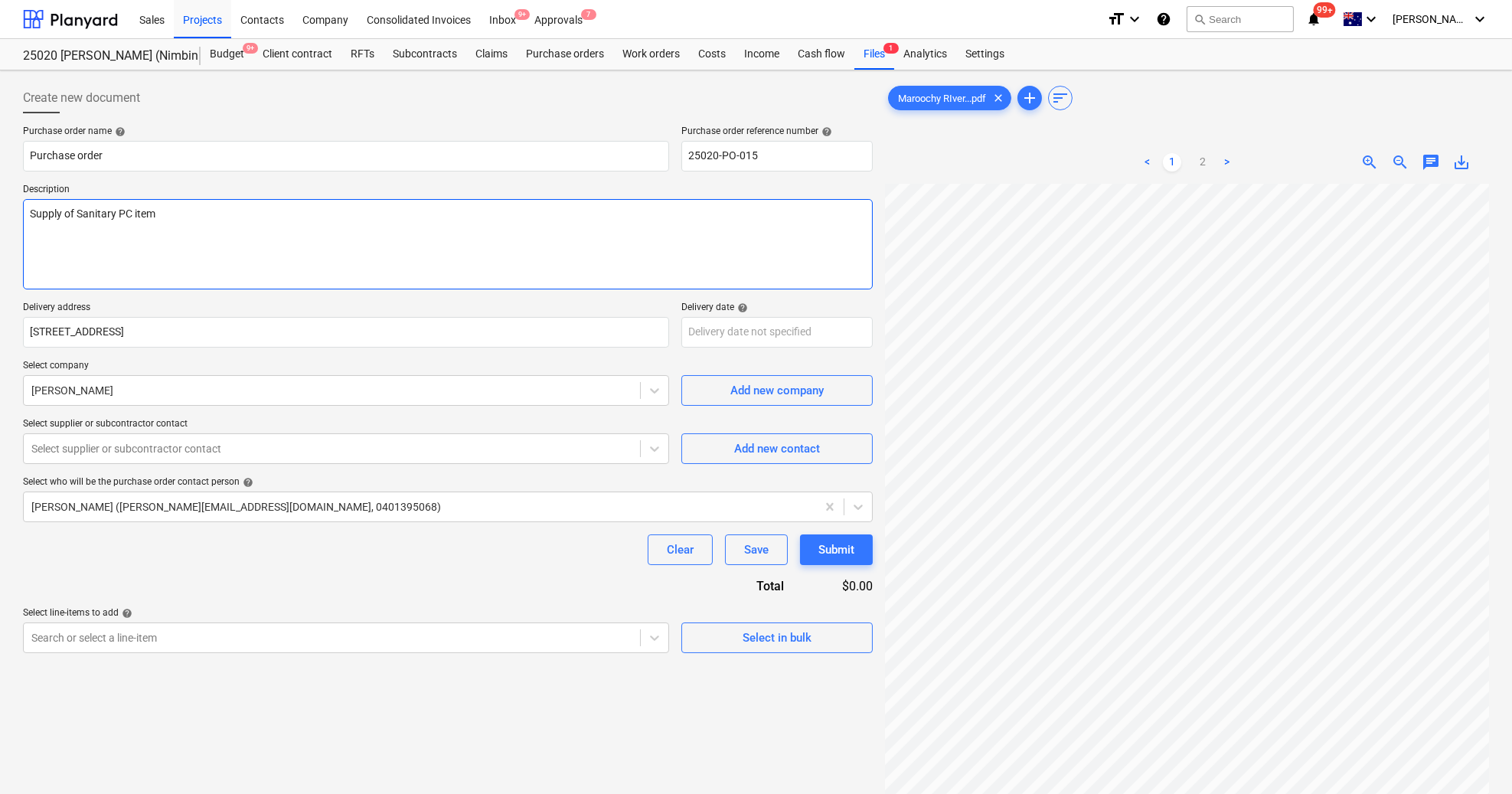 type on "x" 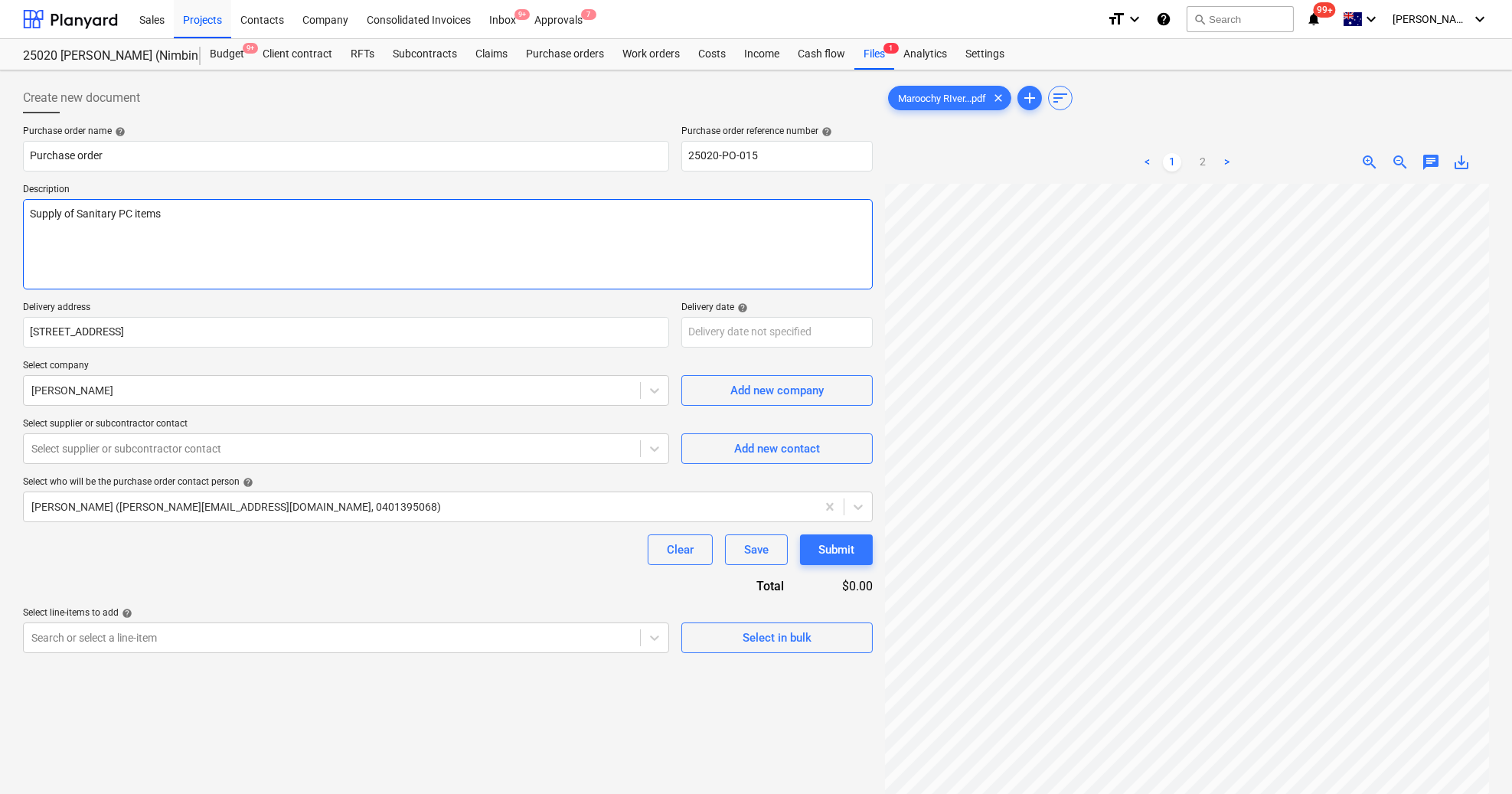 type on "x" 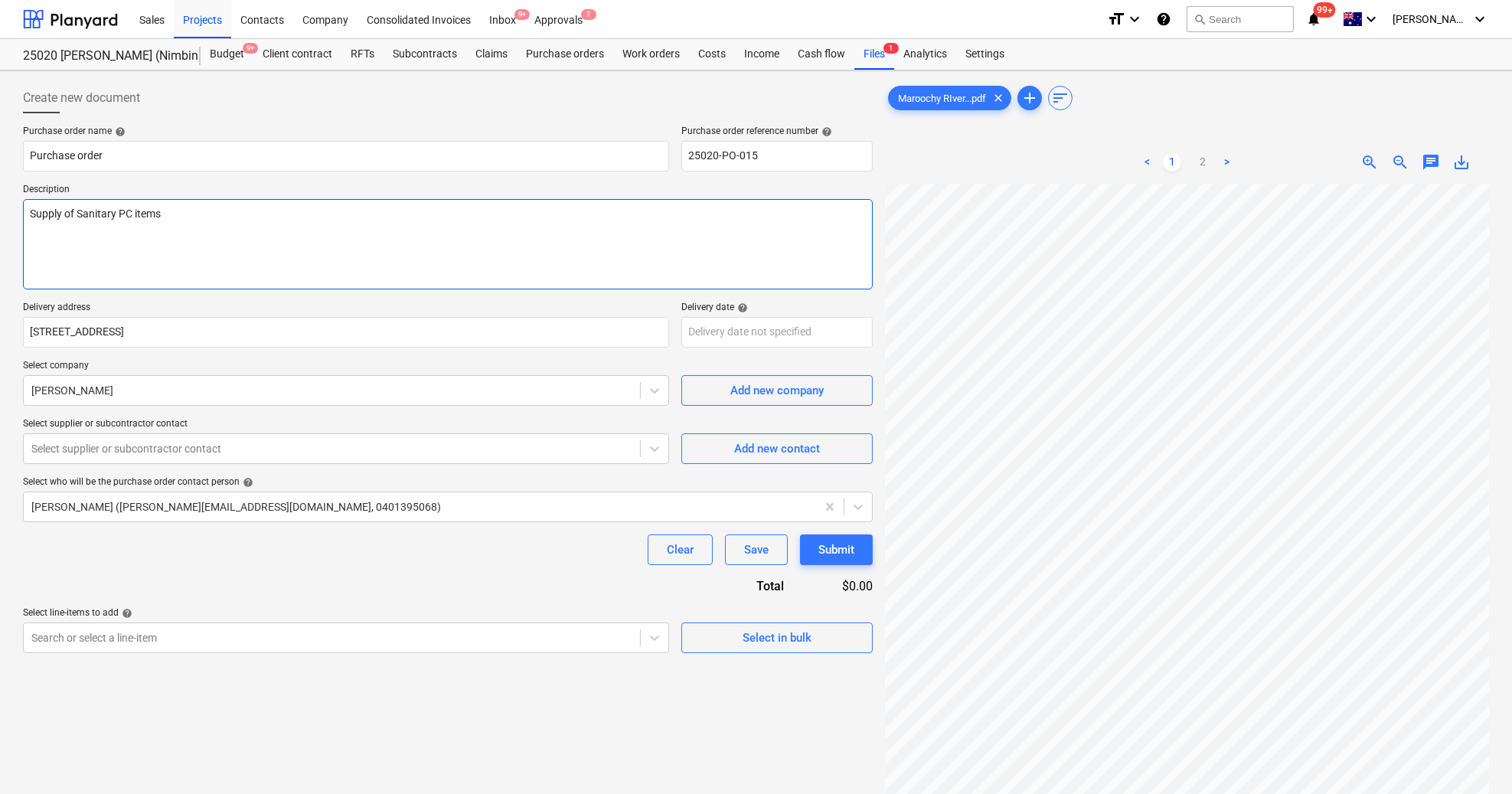 type on "Supply of Sanitary PC items" 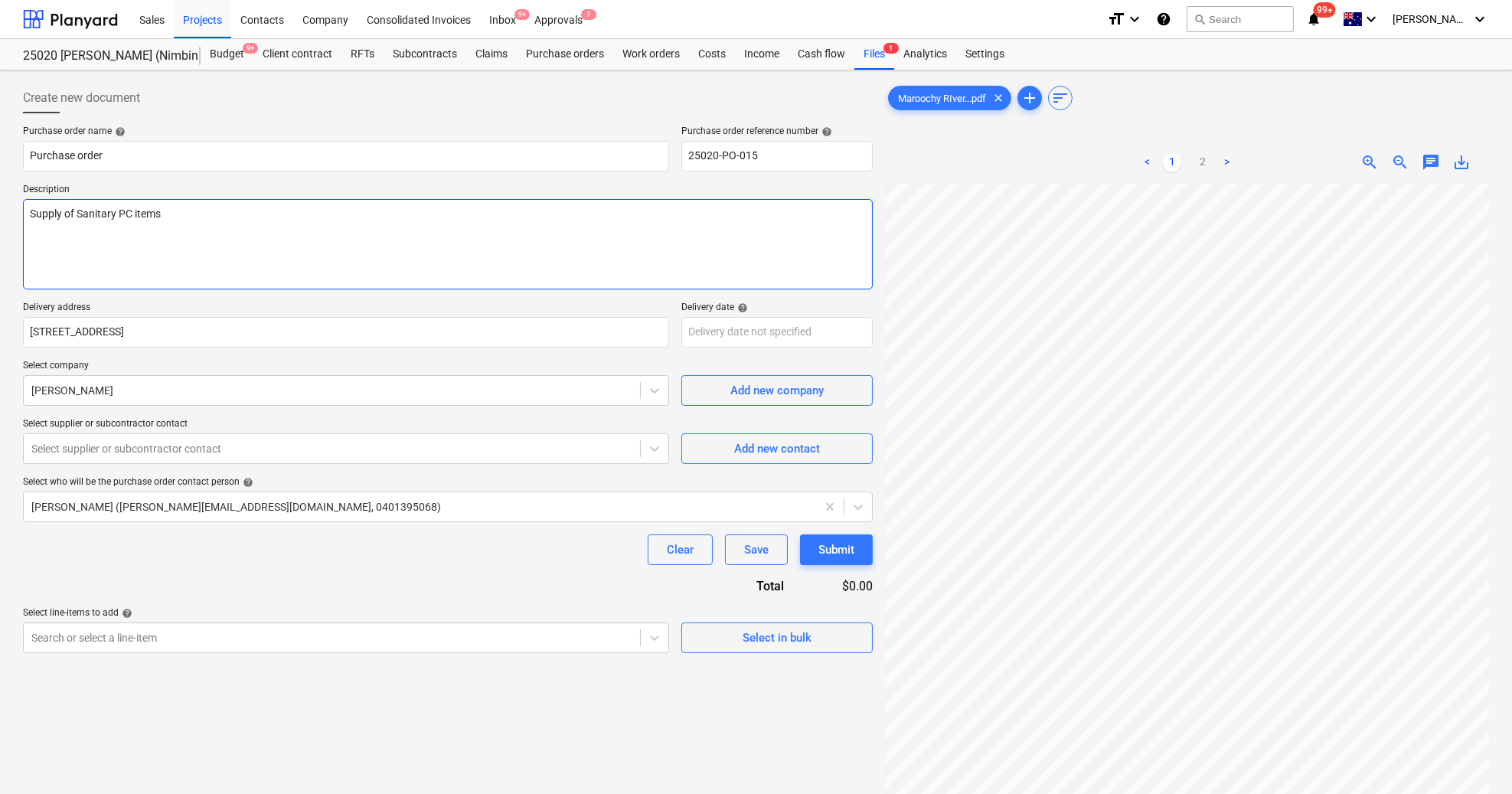 type on "Supply of Sanitary PC items d" 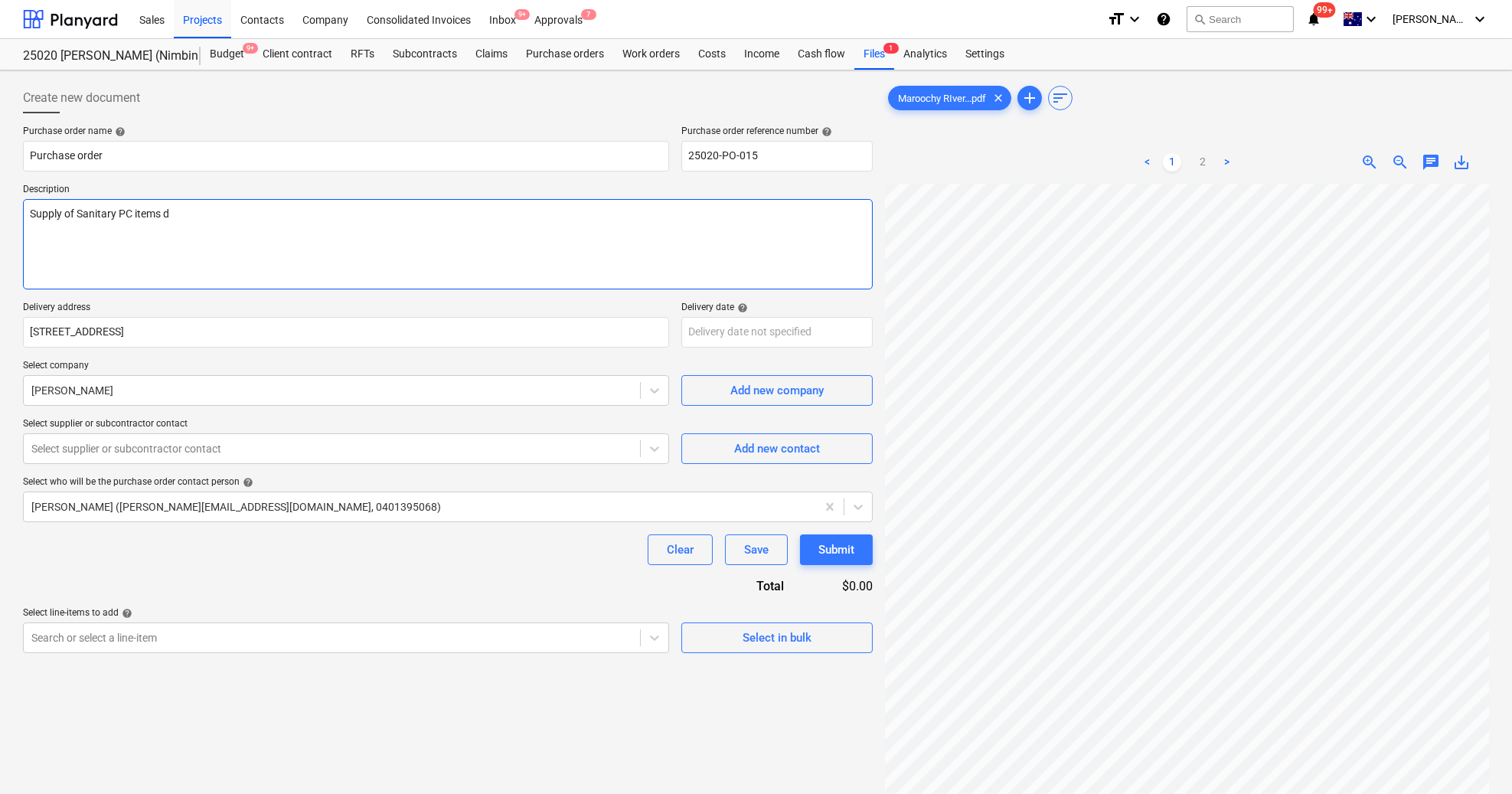 type on "x" 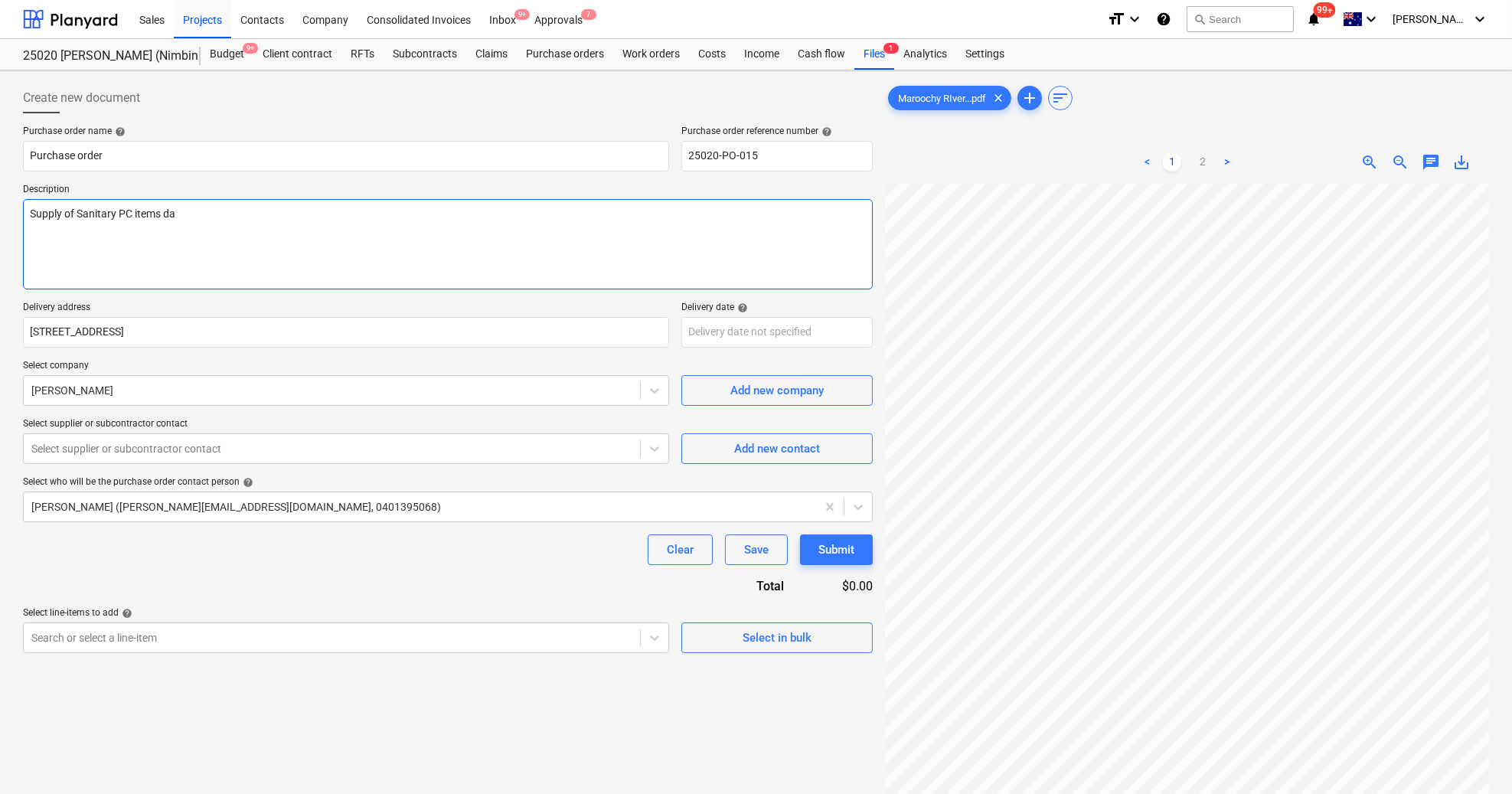 type on "x" 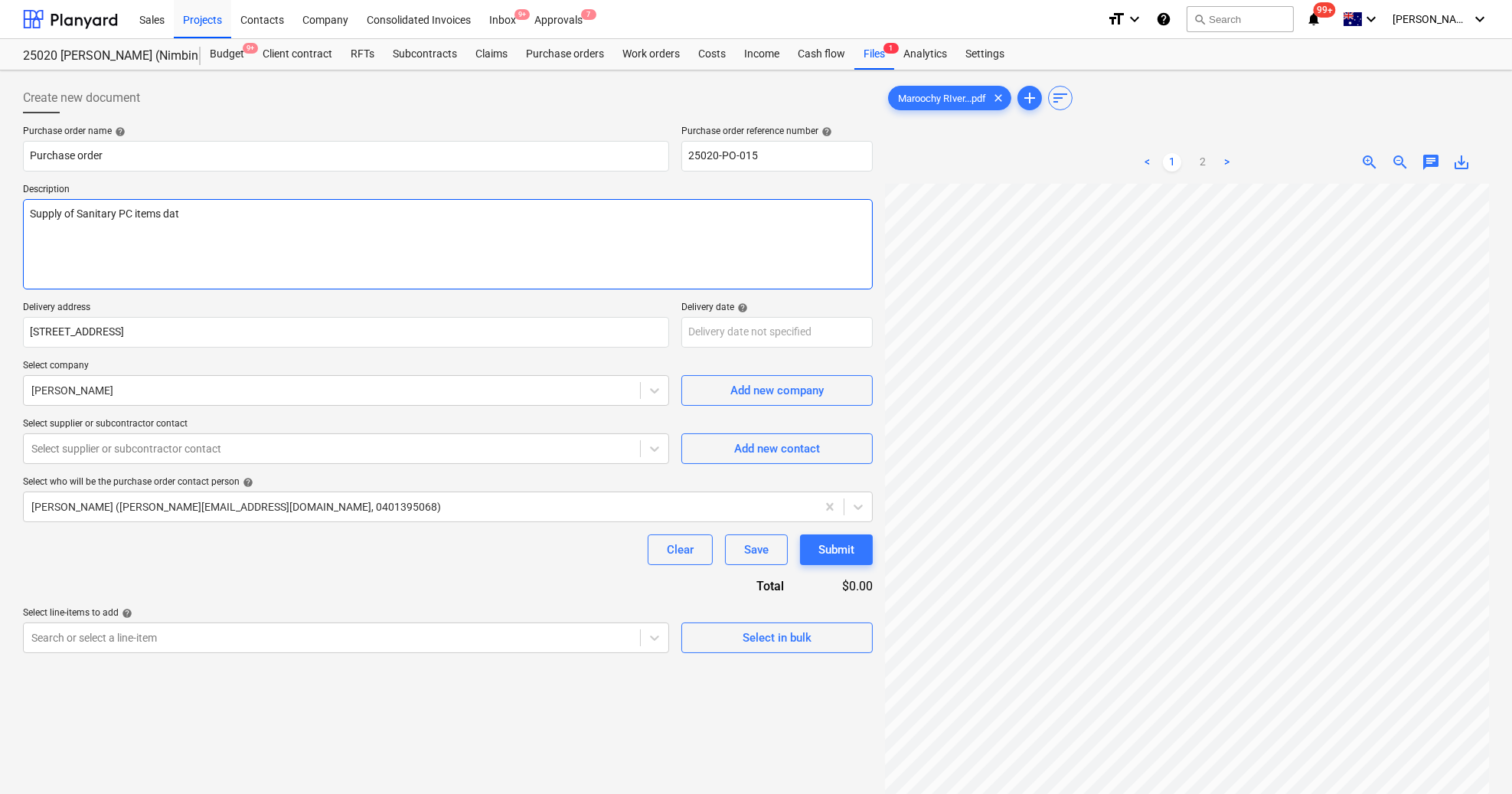 type on "x" 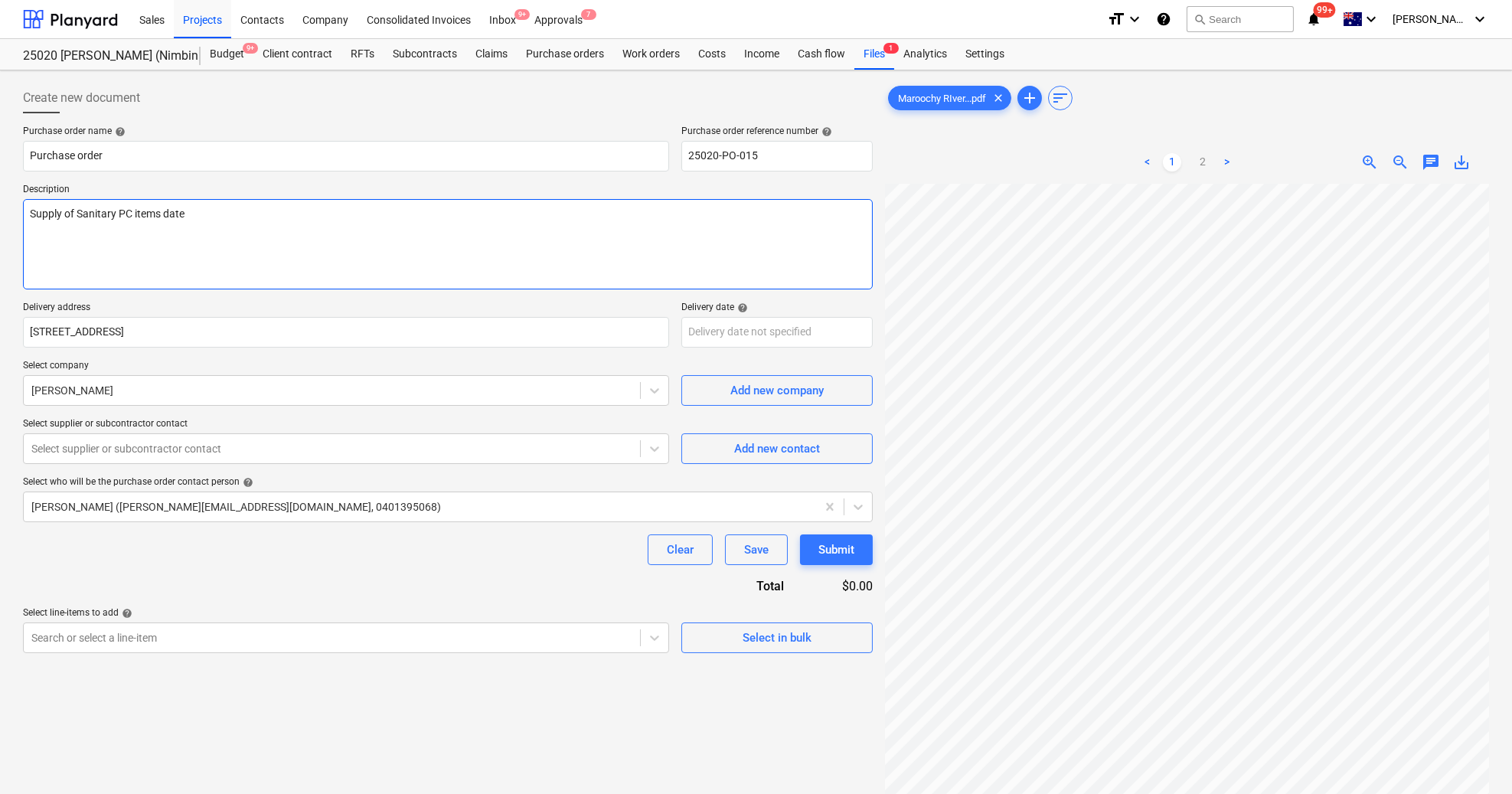 type on "x" 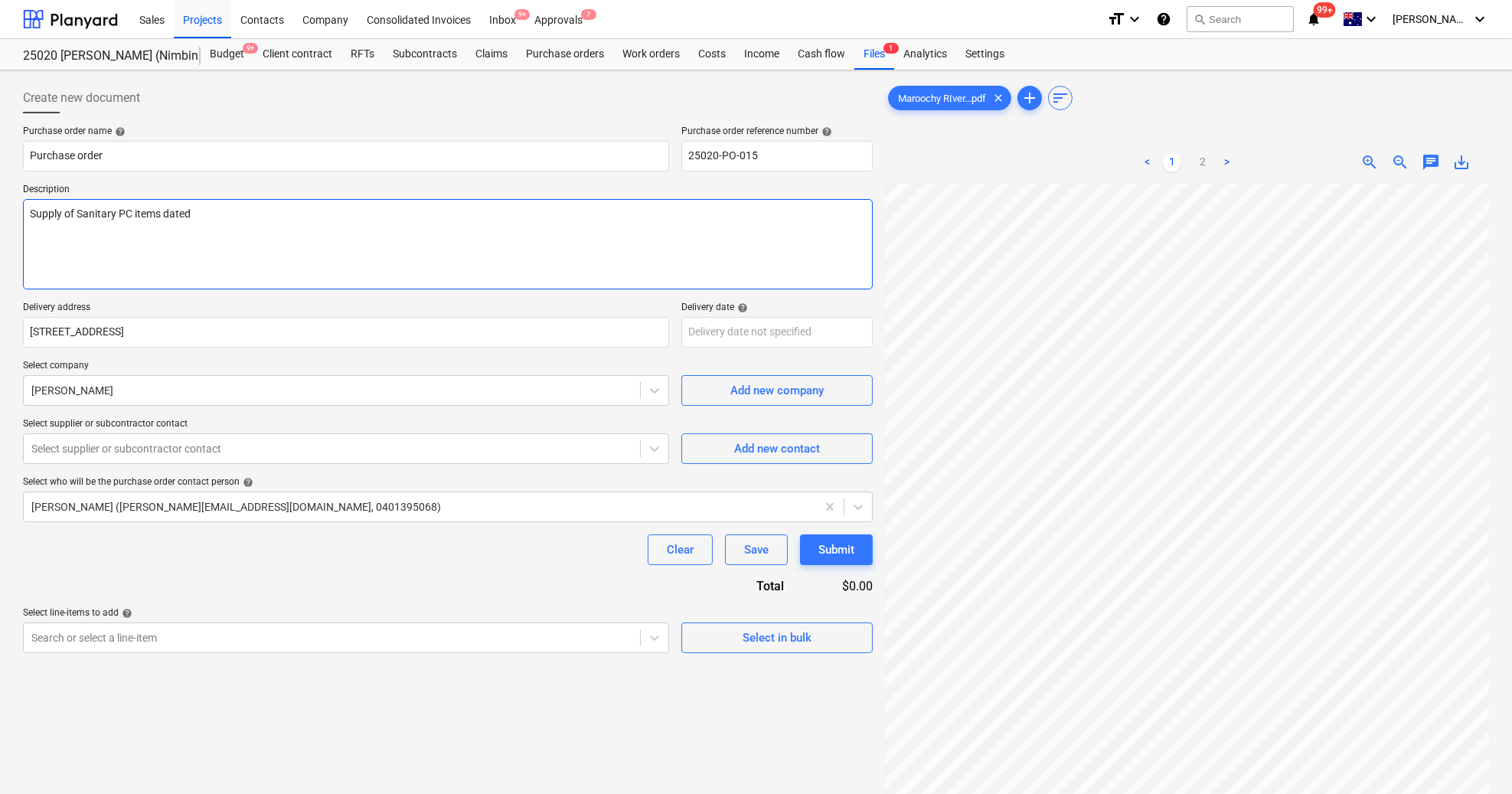 type on "x" 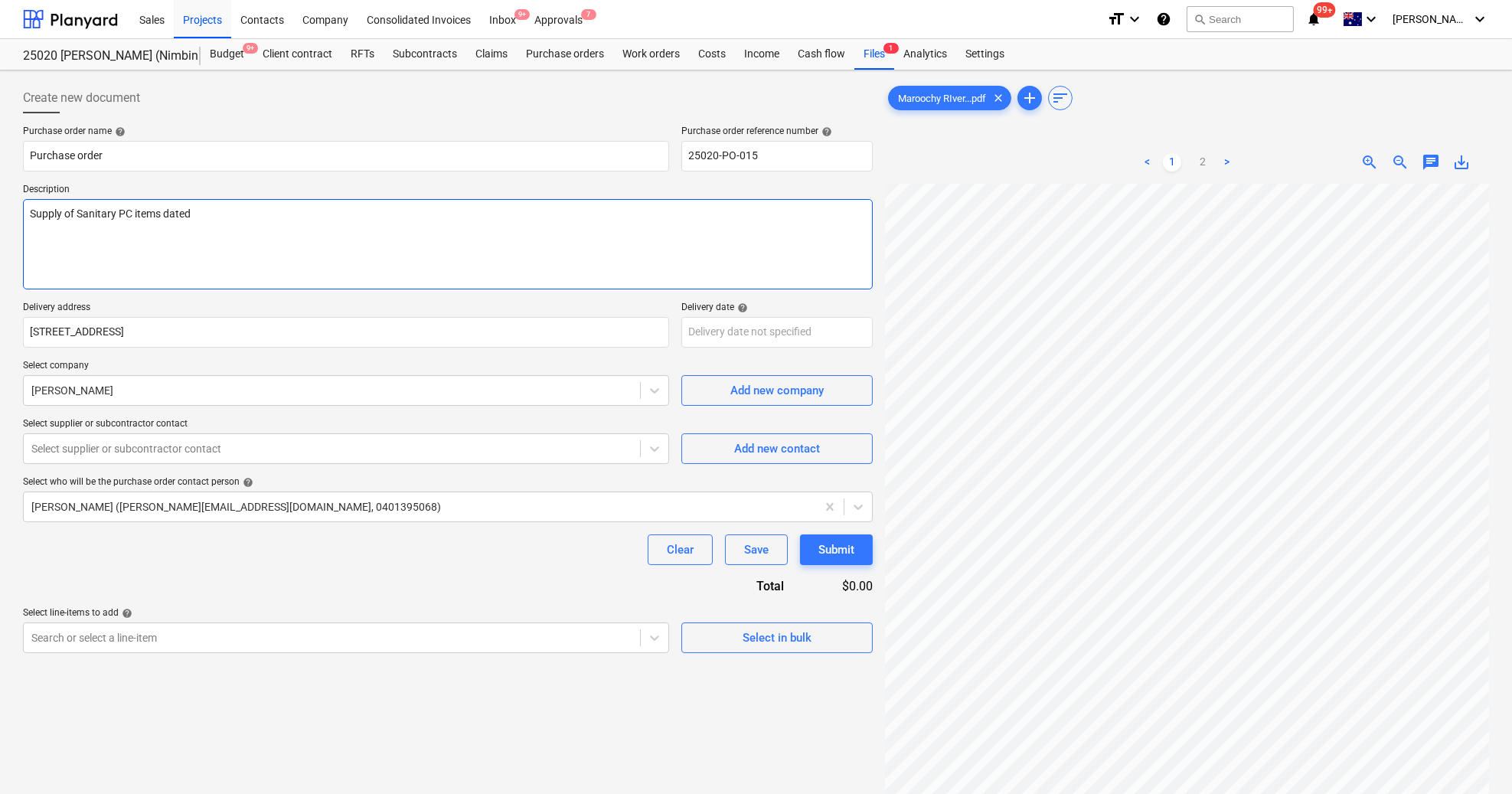 type on "x" 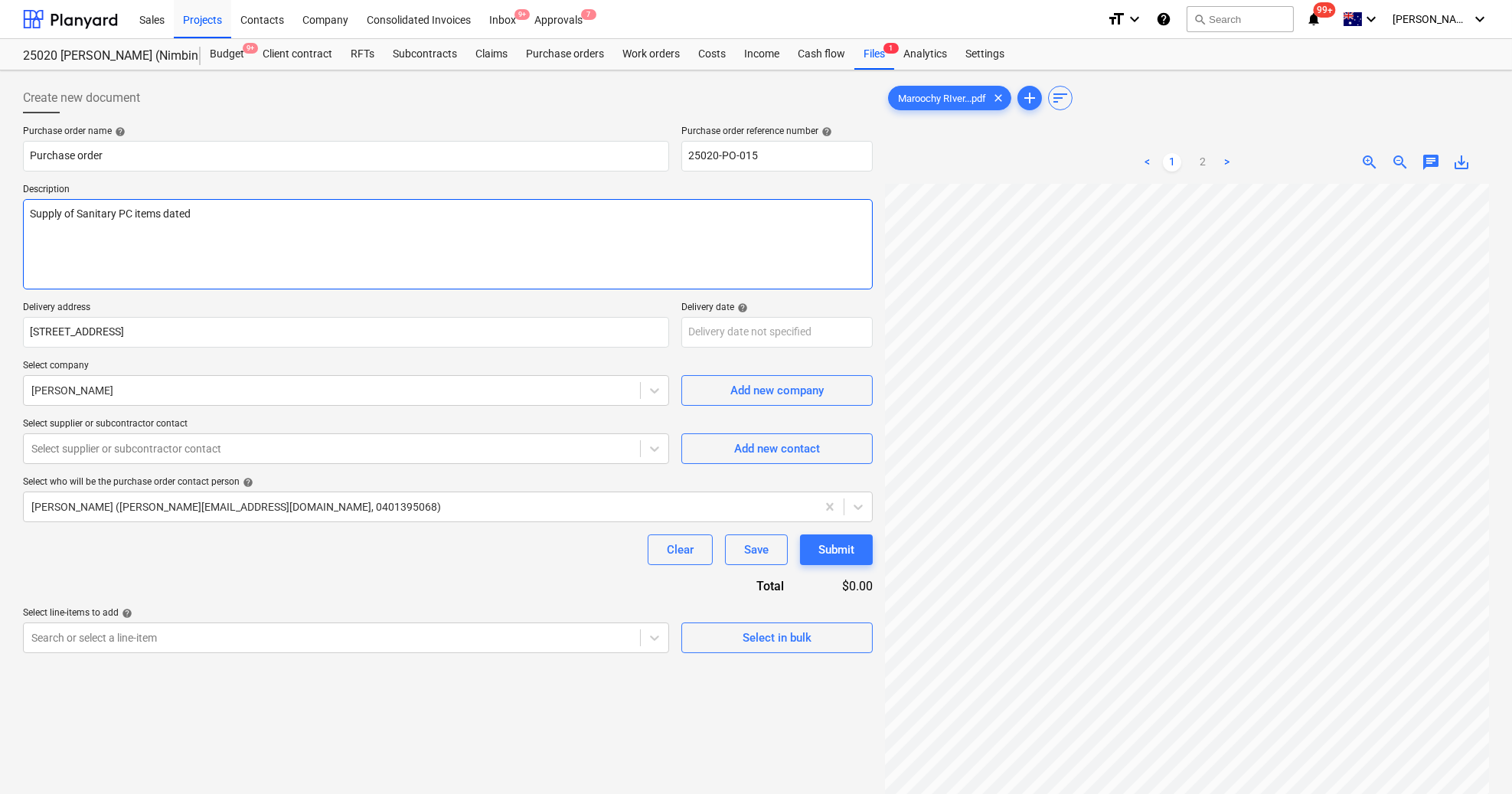 type on "Supply of Sanitary PC items dated 2" 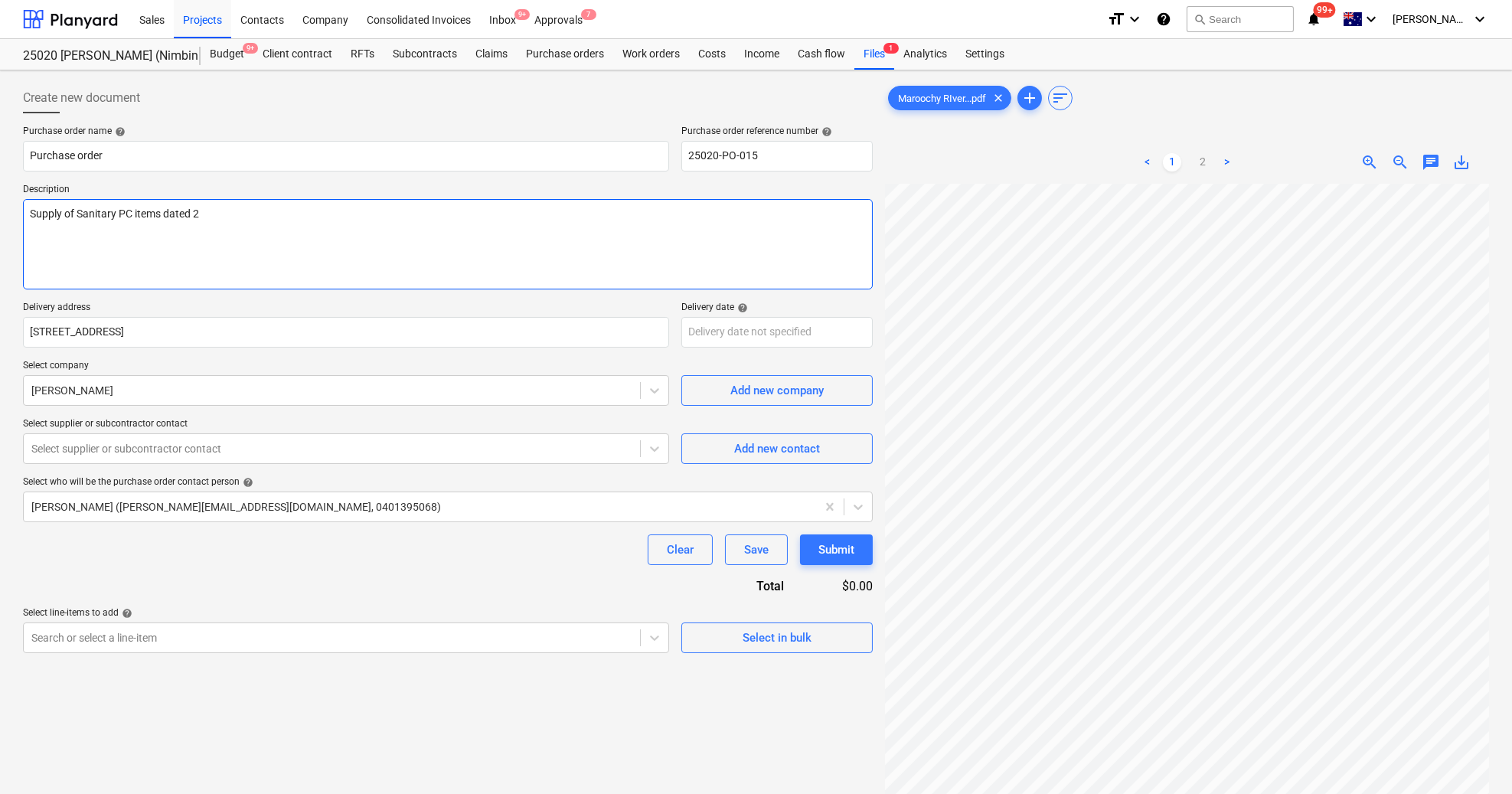 type on "x" 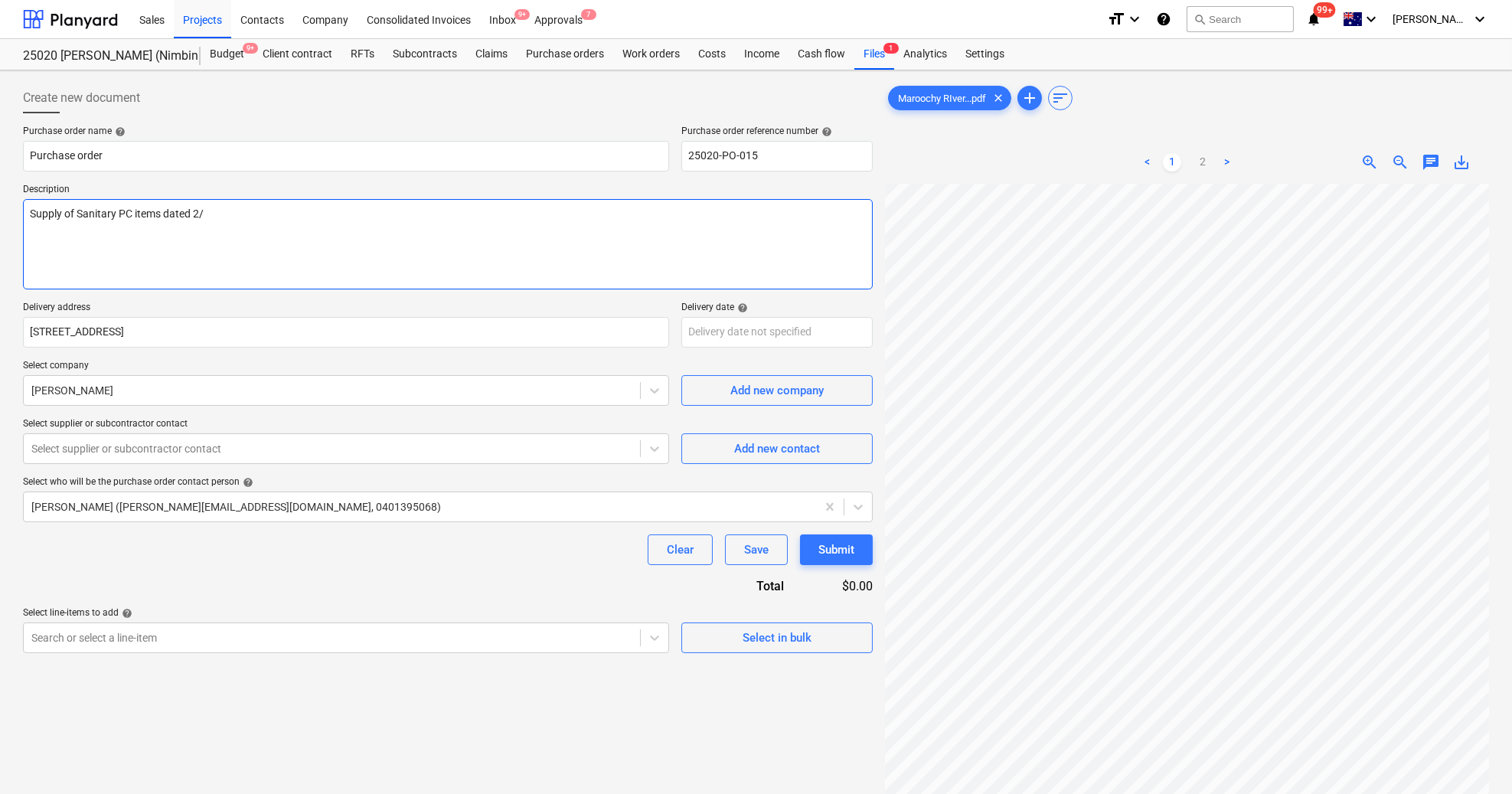 type on "x" 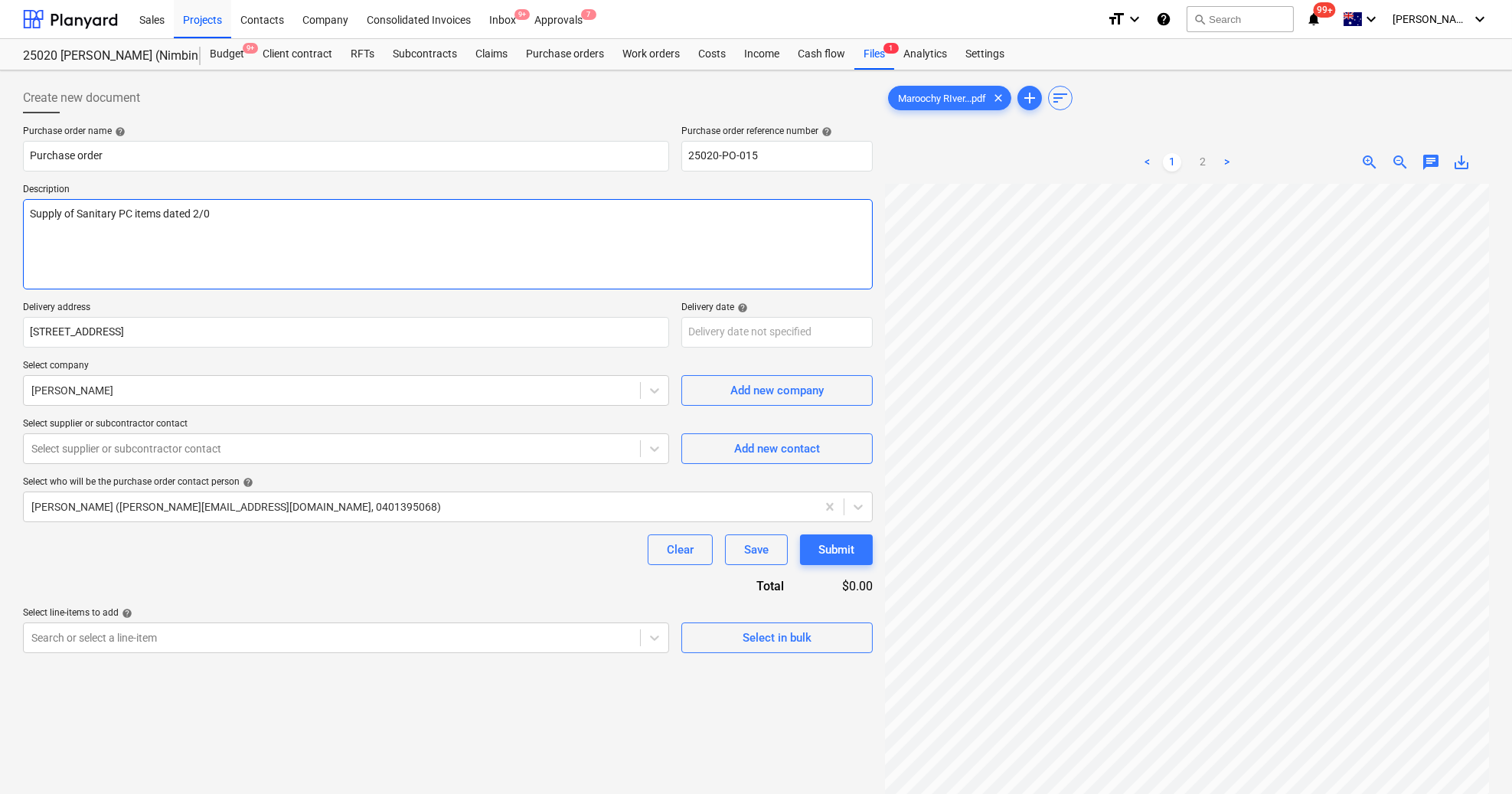 type on "x" 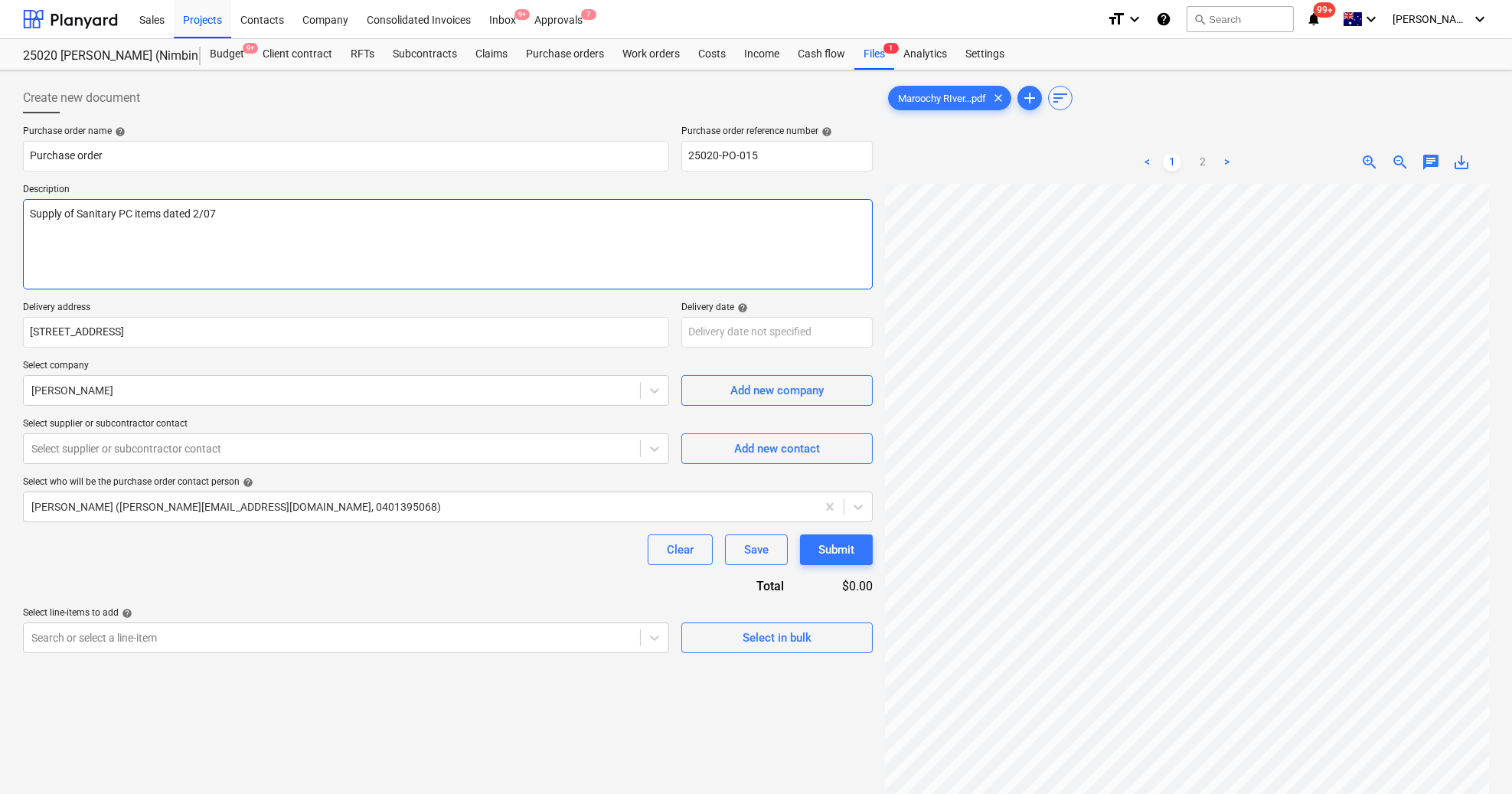 type on "x" 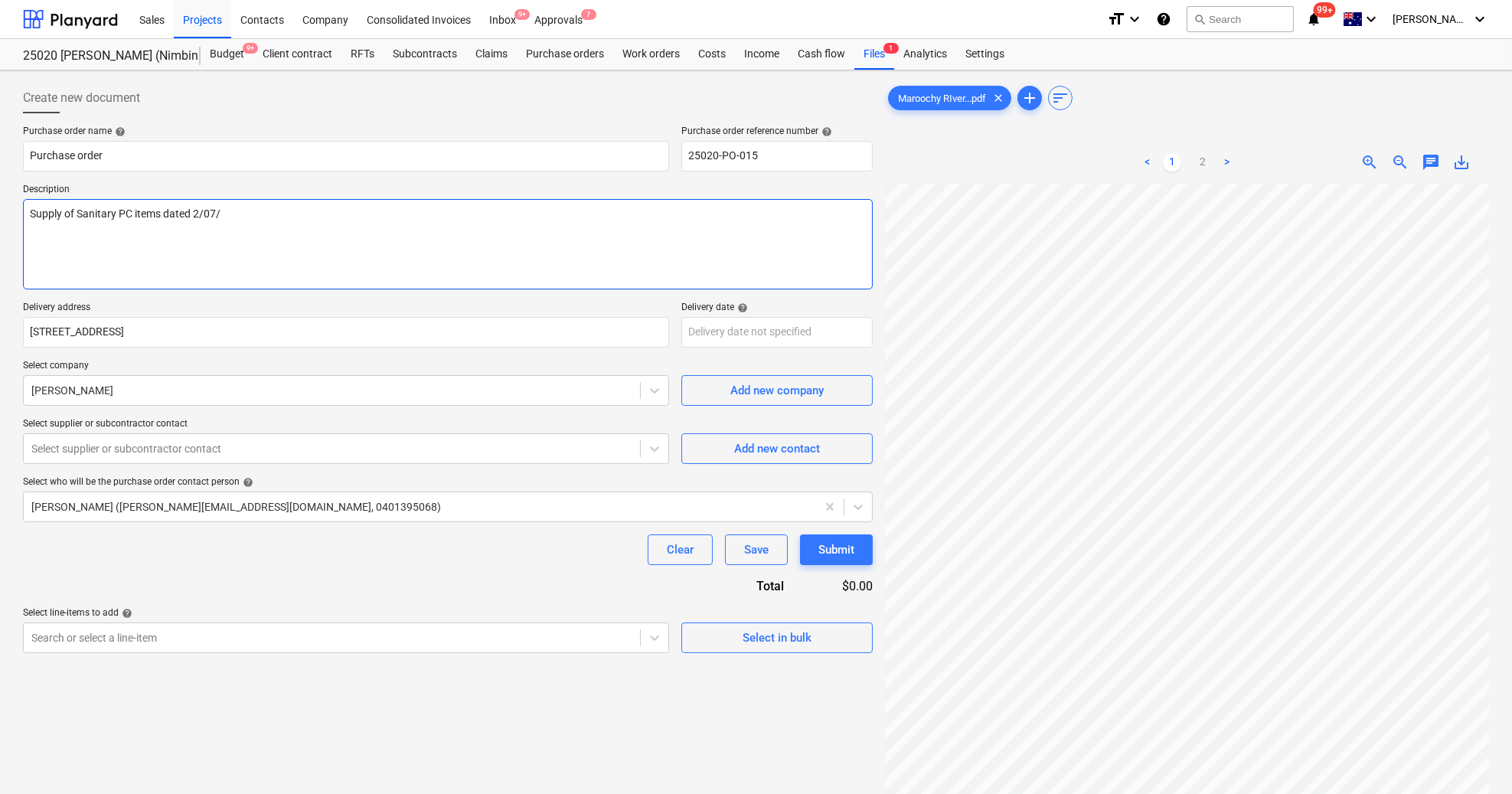 type on "x" 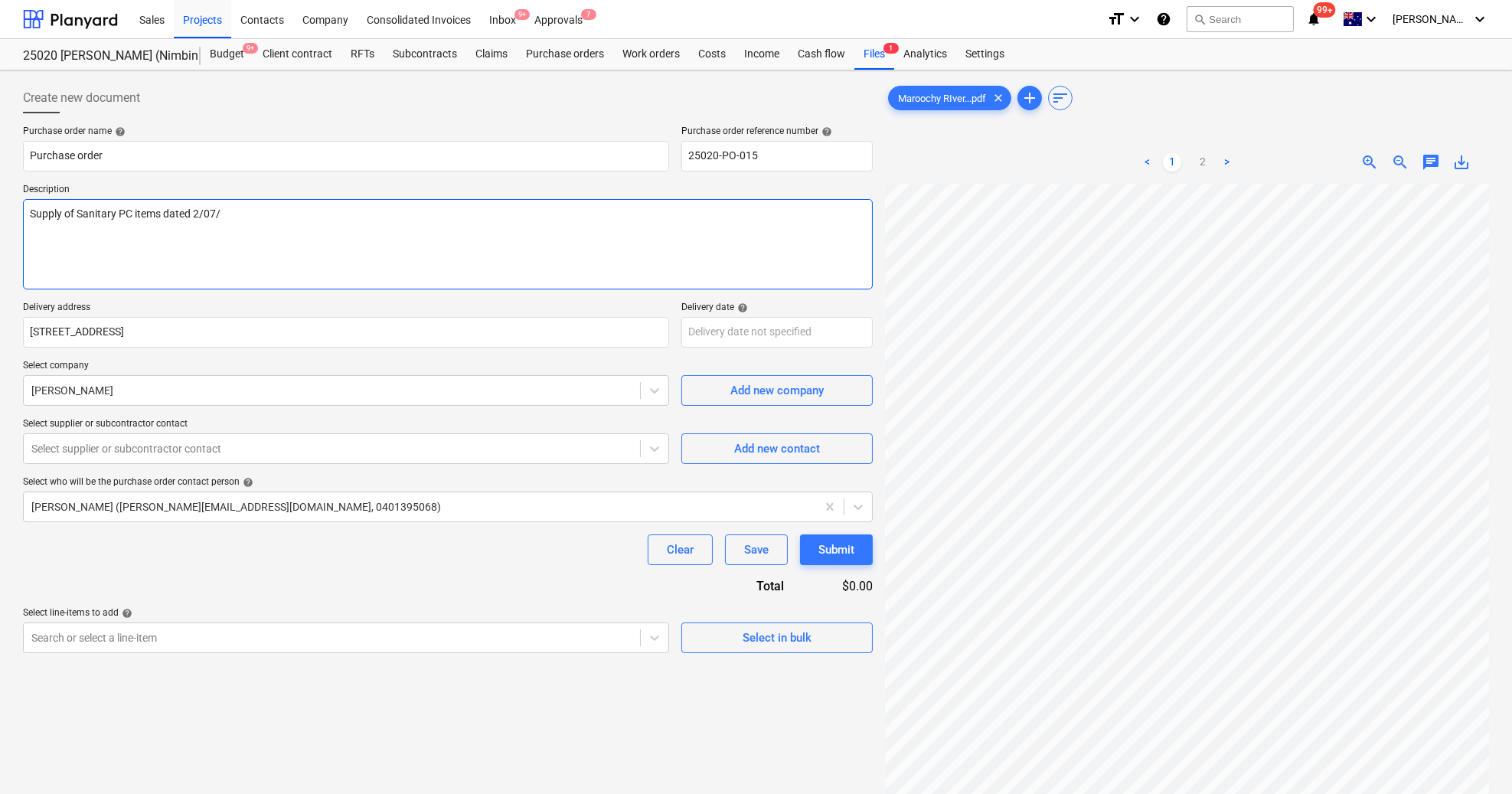 type on "Supply of Sanitary PC items dated 2/07/2" 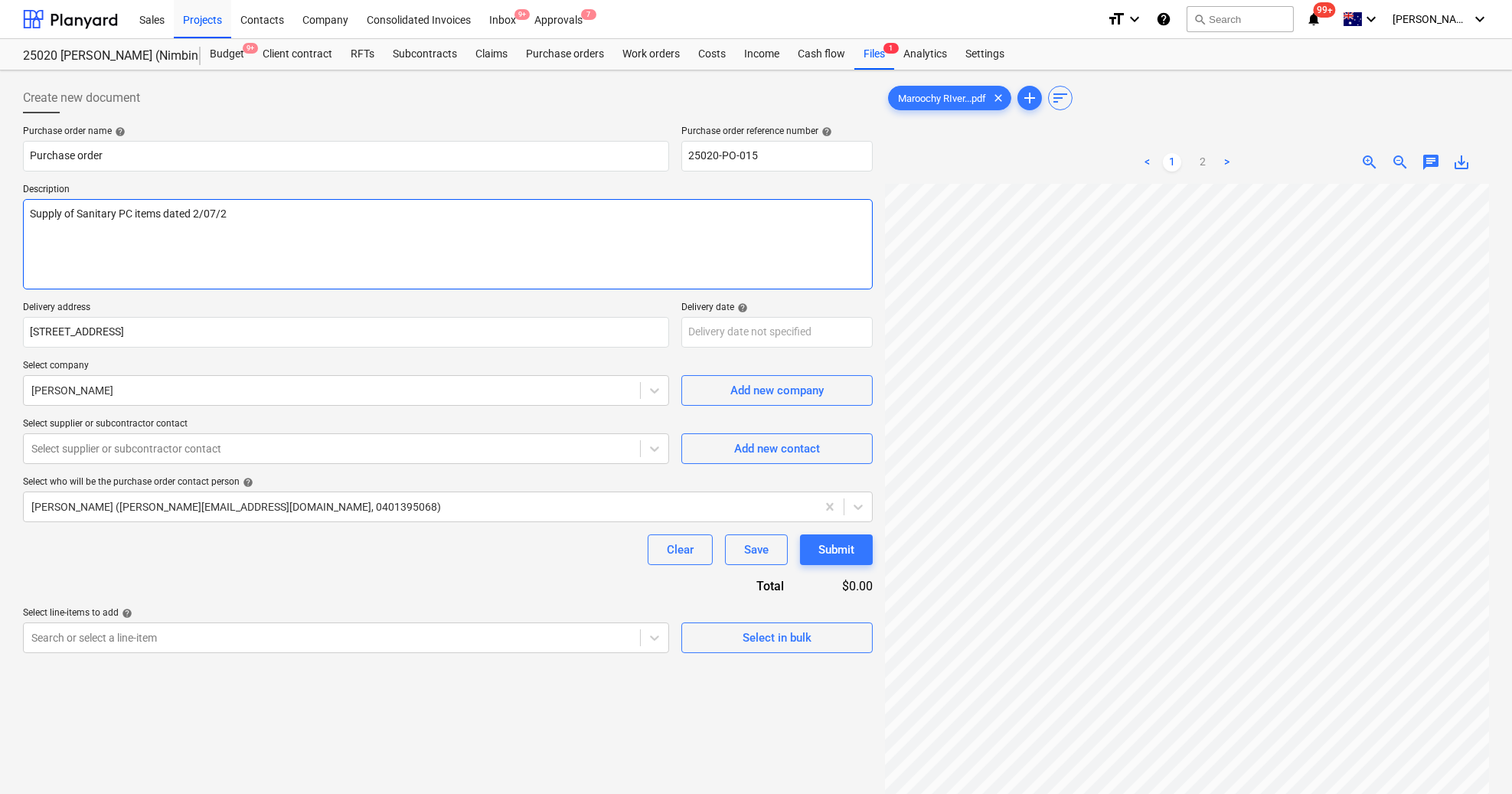 type on "x" 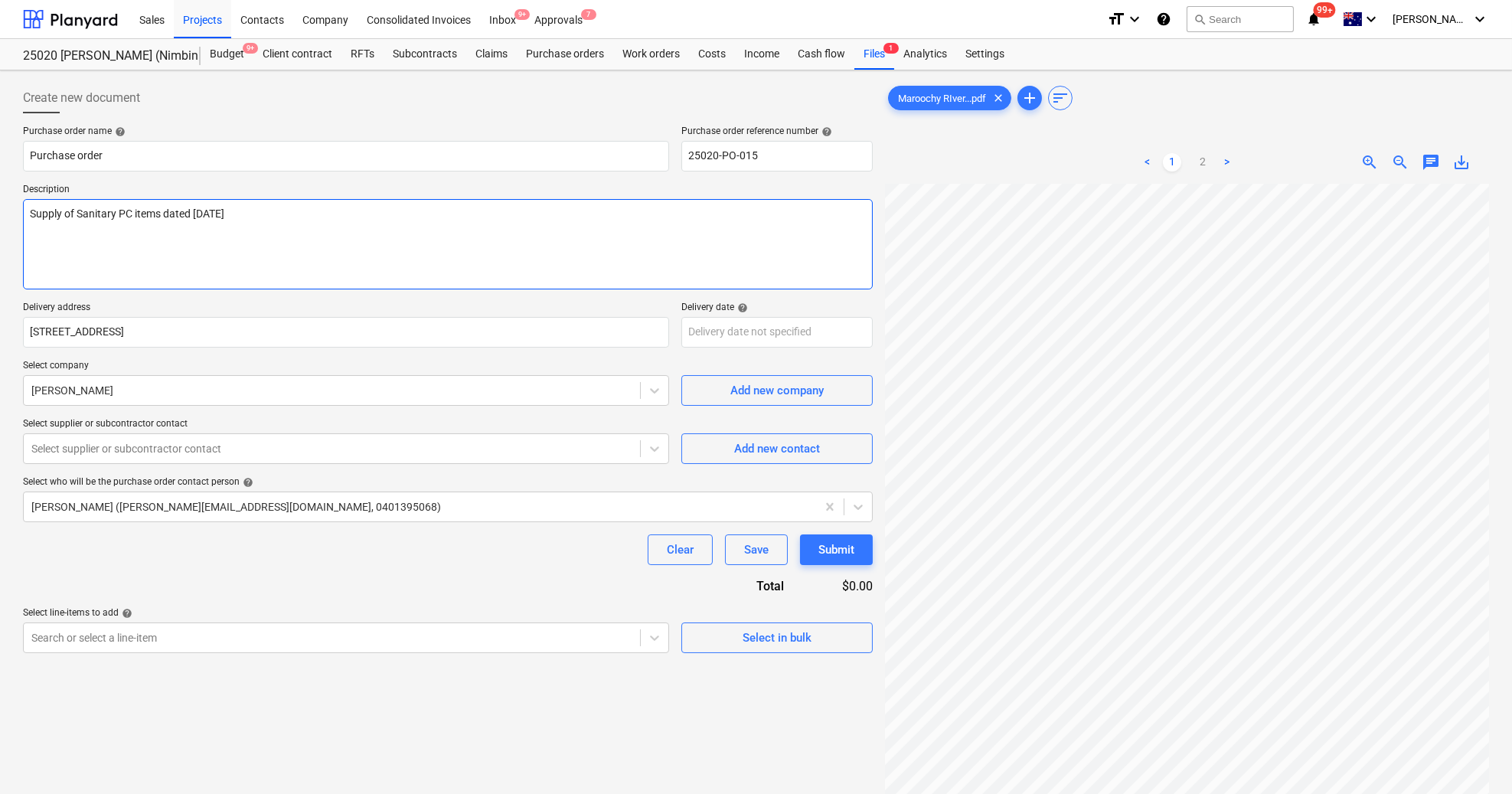type on "x" 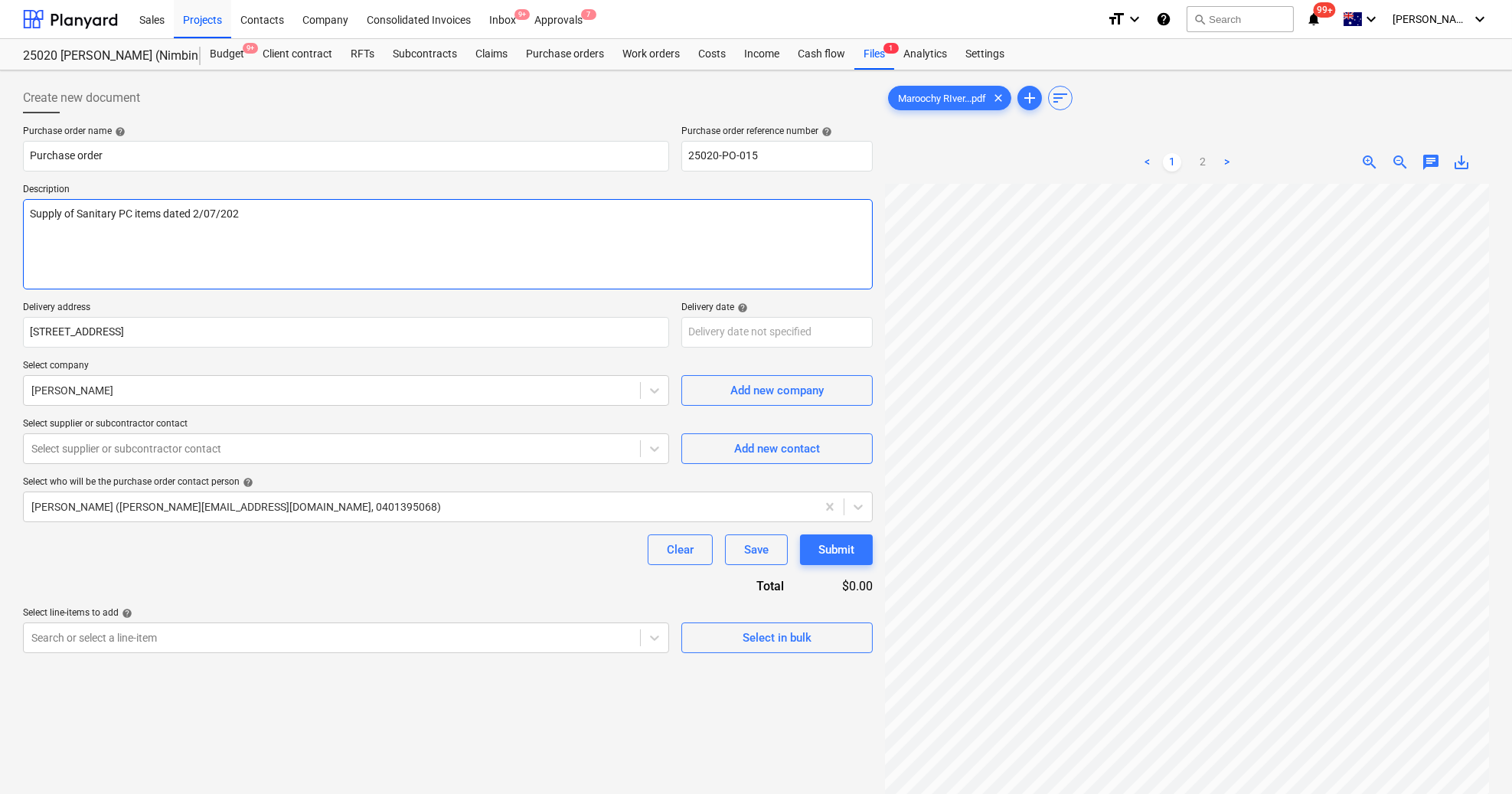 type on "x" 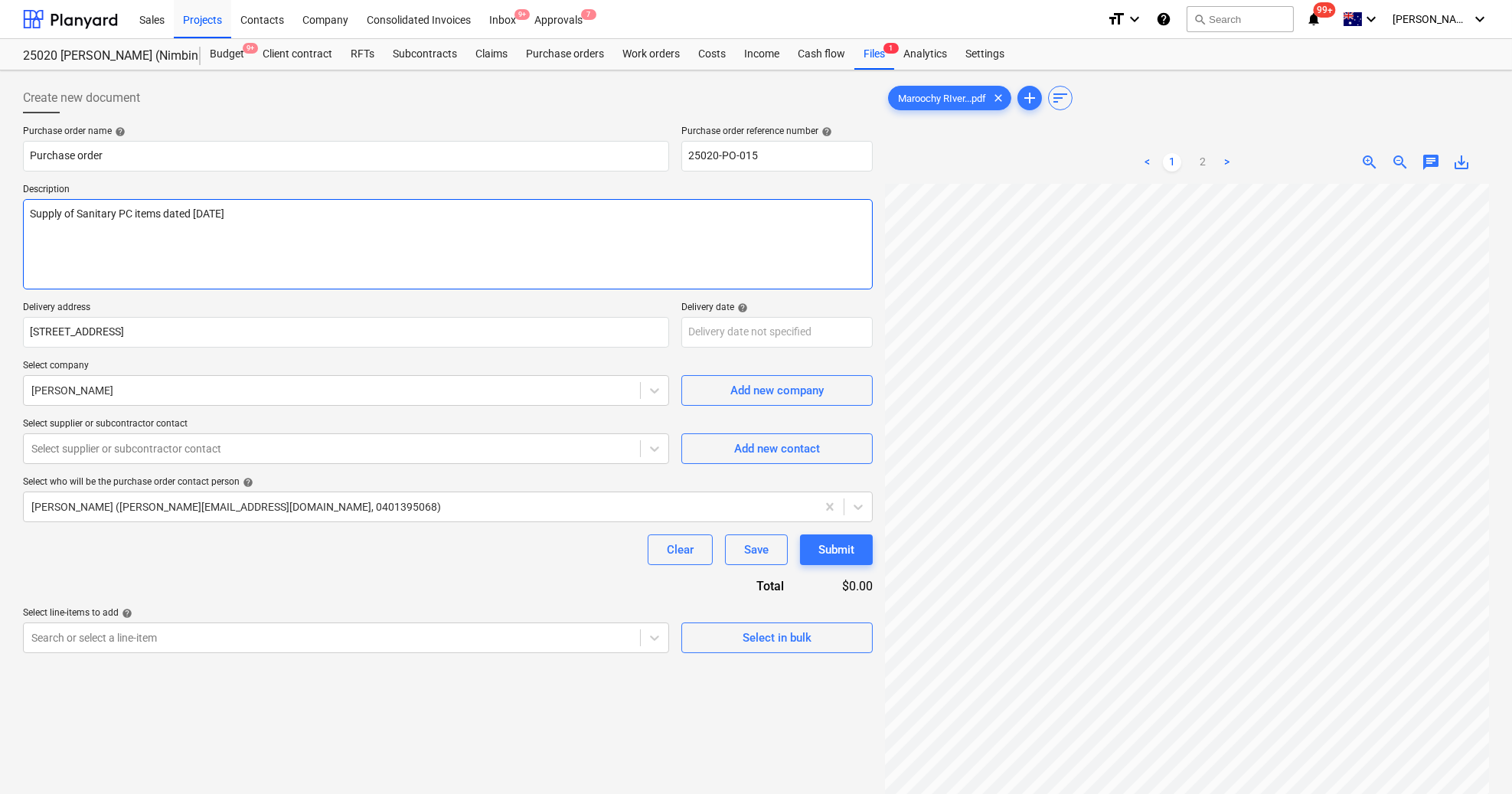 type on "x" 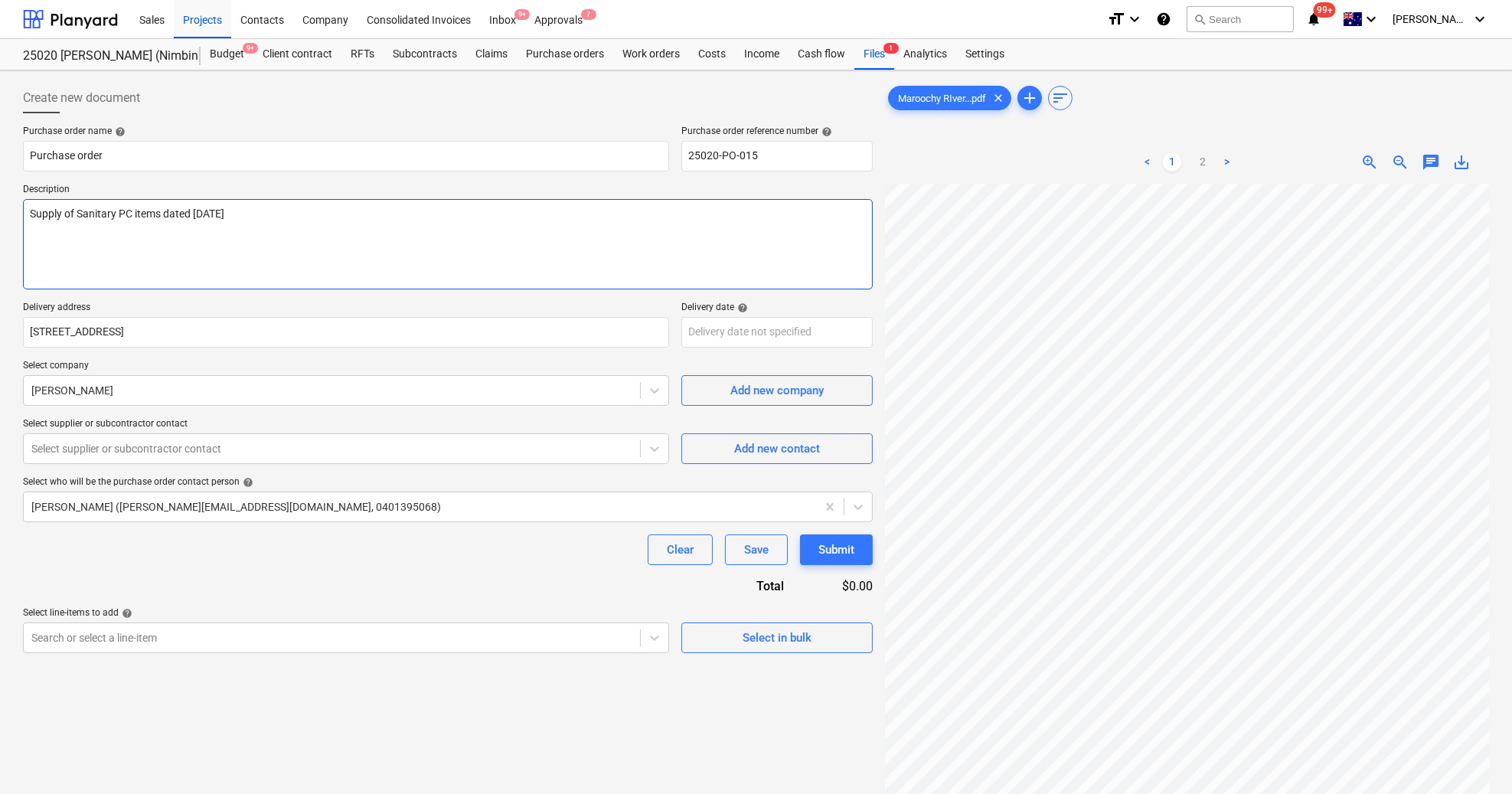 type on "Supply of Sanitary PC items dated [DATE]" 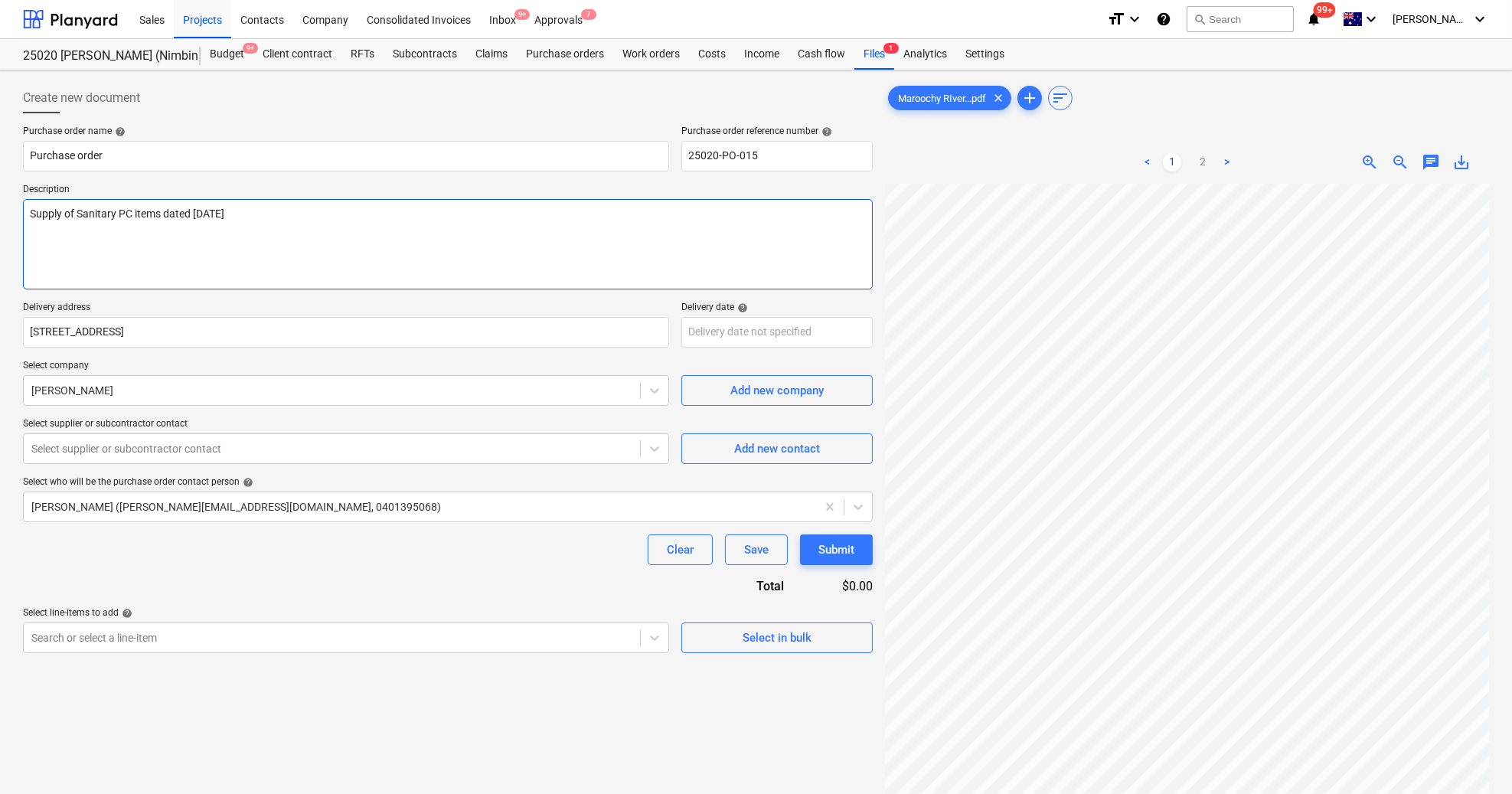 click on "Supply of Sanitary PC items dated [DATE]" at bounding box center [448, 244] 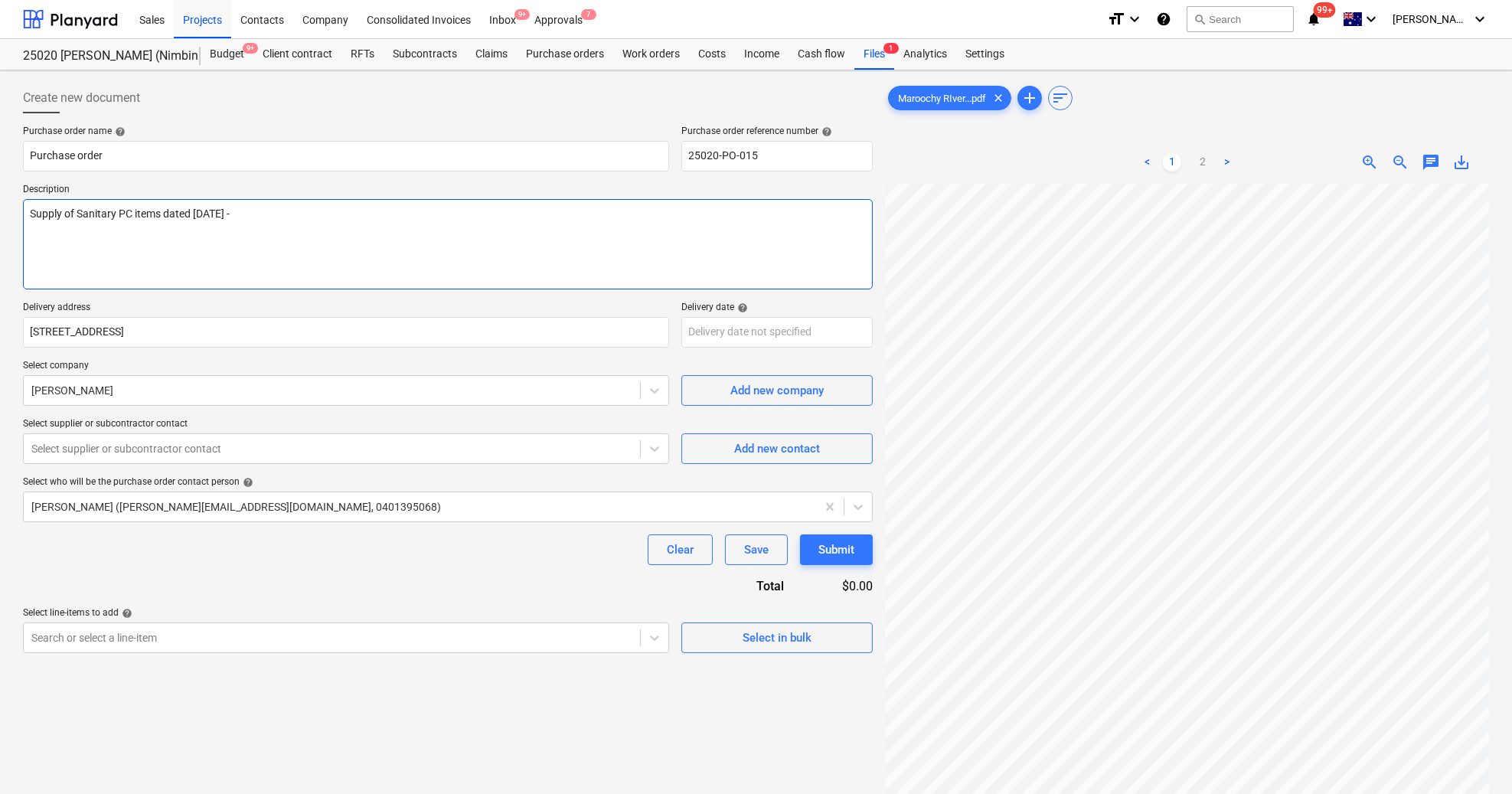 type on "x" 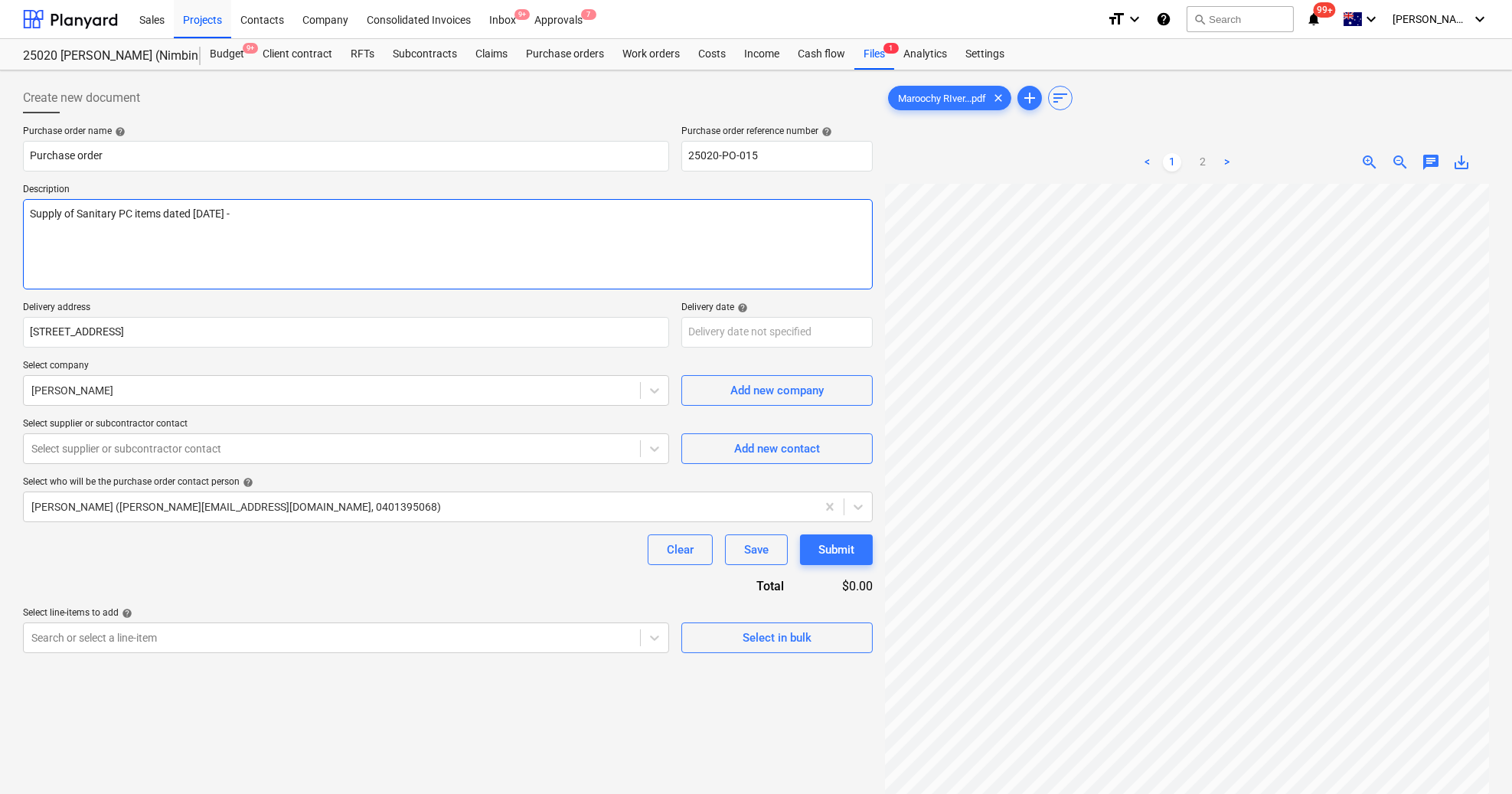 paste on "Quote no: PRO01242" 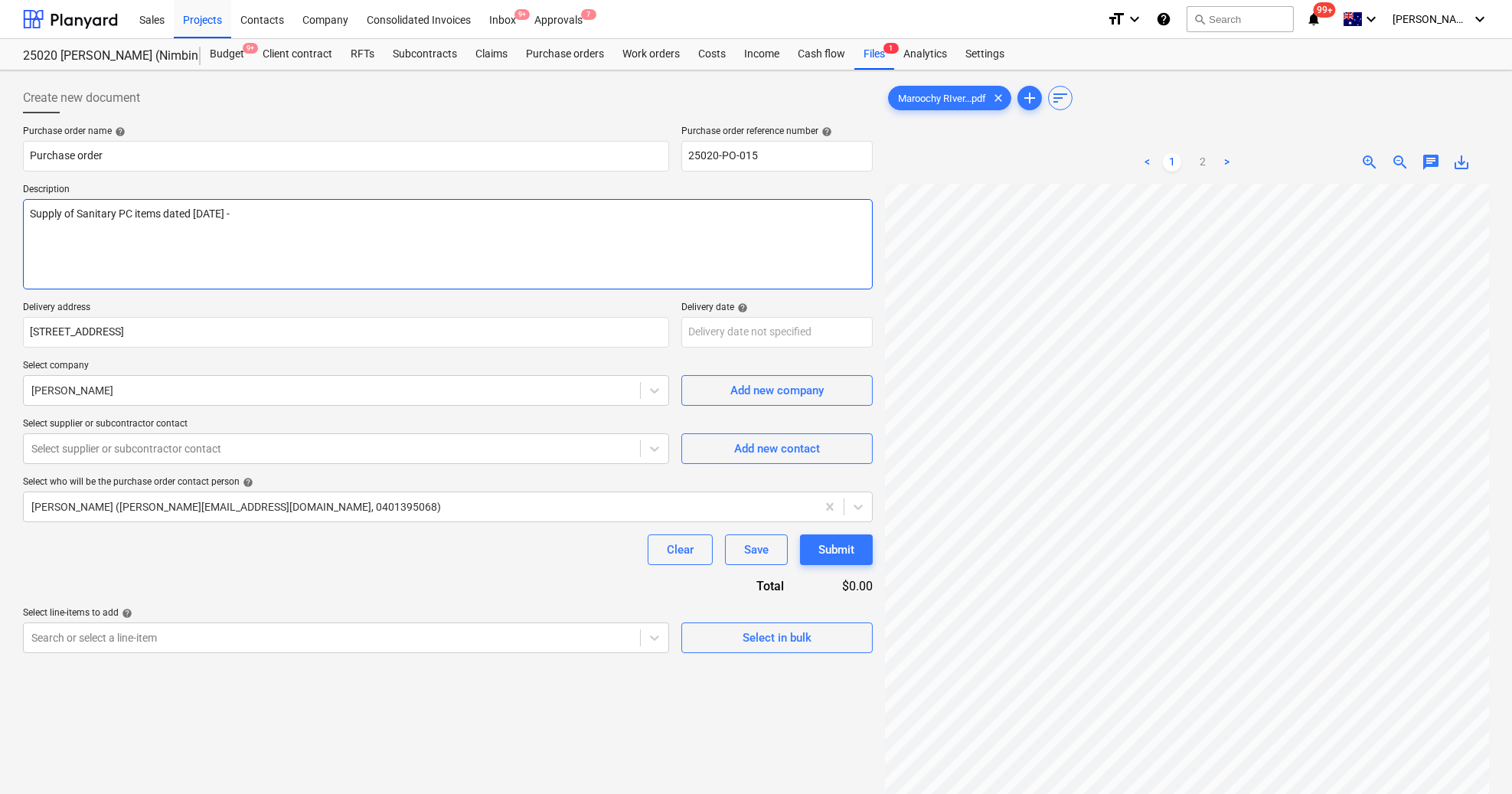 type on "x" 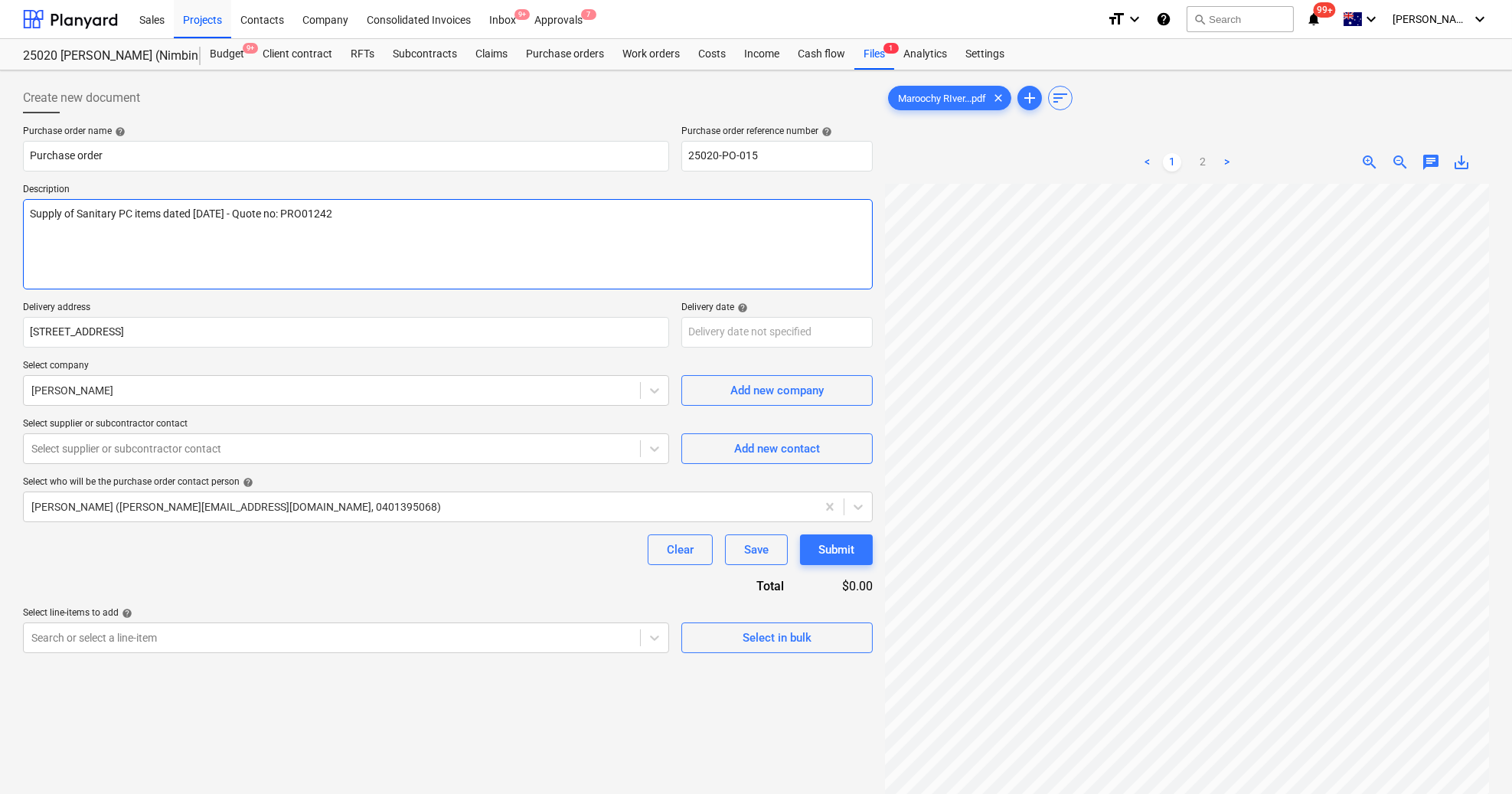click on "Supply of Sanitary PC items dated [DATE] - Quote no: PRO01242" at bounding box center (448, 244) 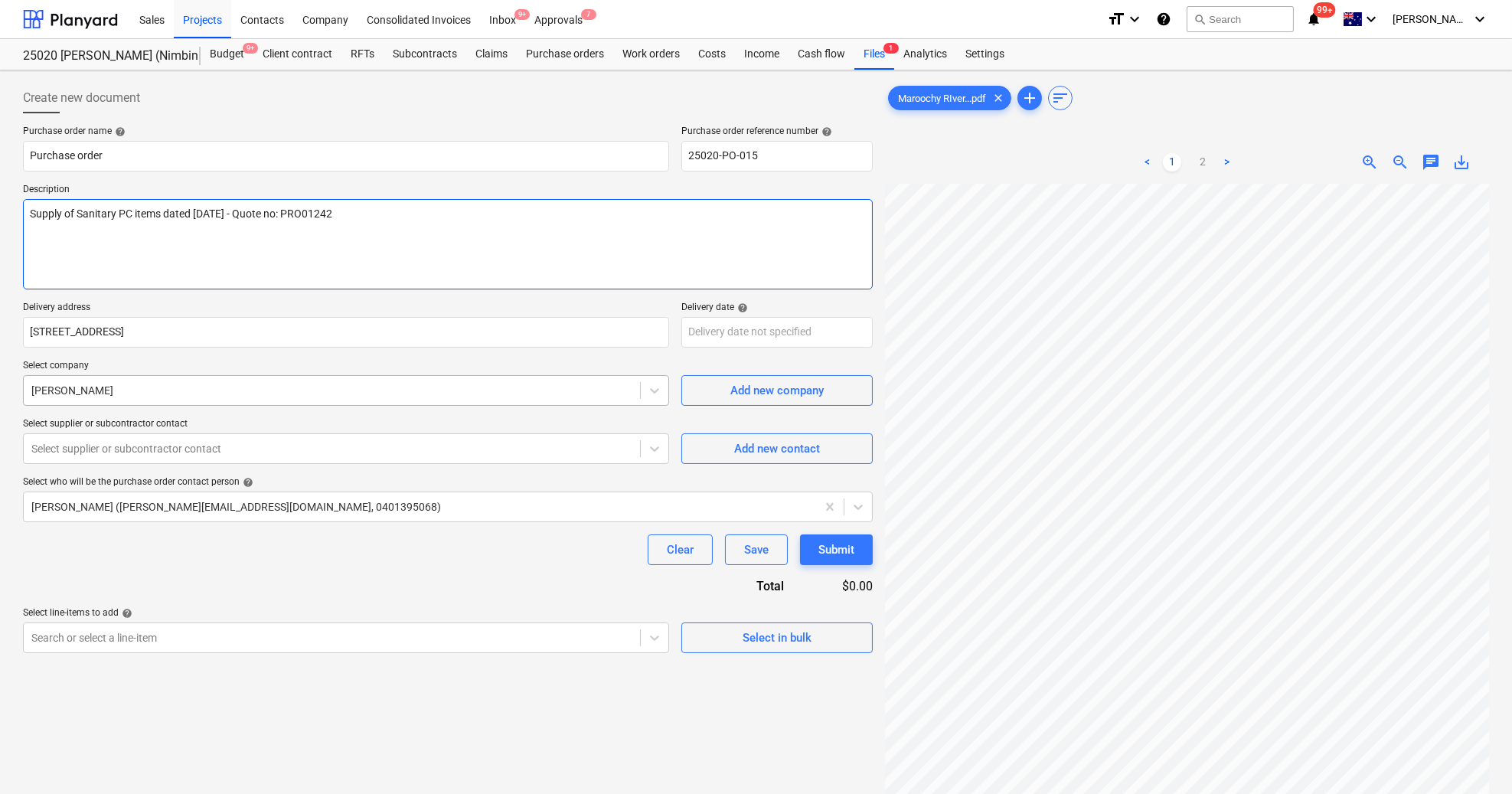 type on "Supply of Sanitary PC items dated [DATE] - Quote no: PRO01242" 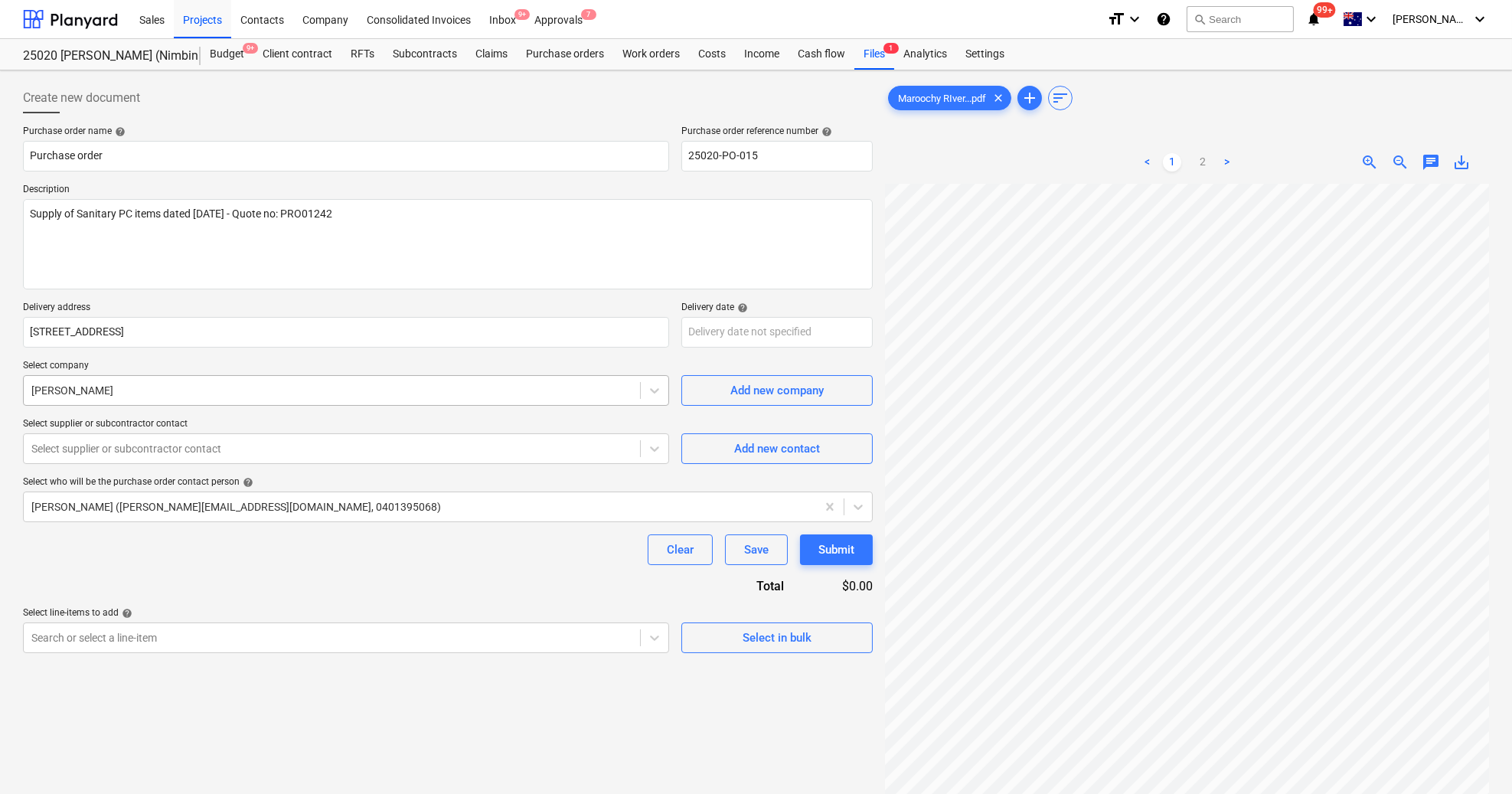 type on "x" 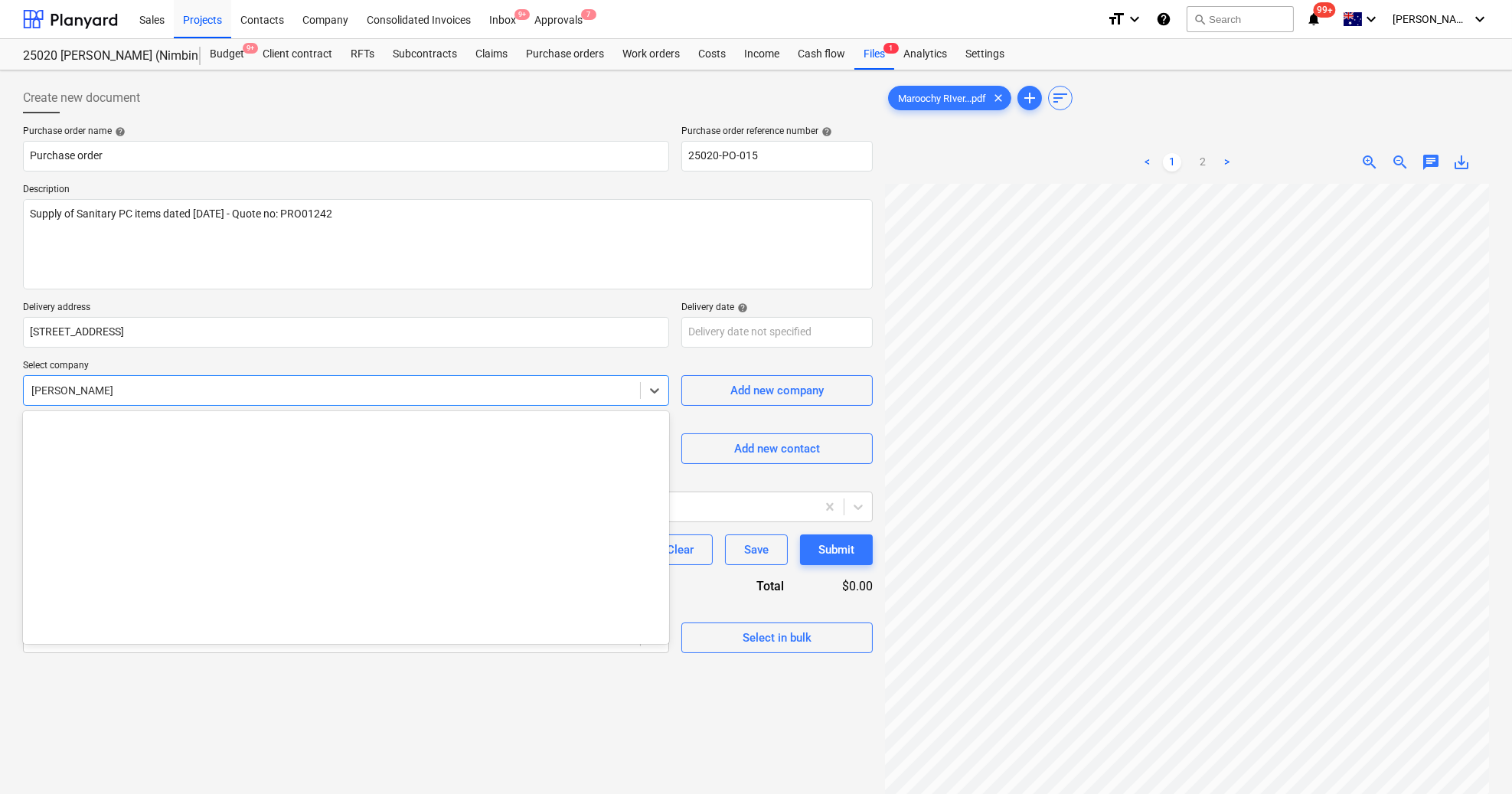 click on "[PERSON_NAME]" at bounding box center (331, 390) 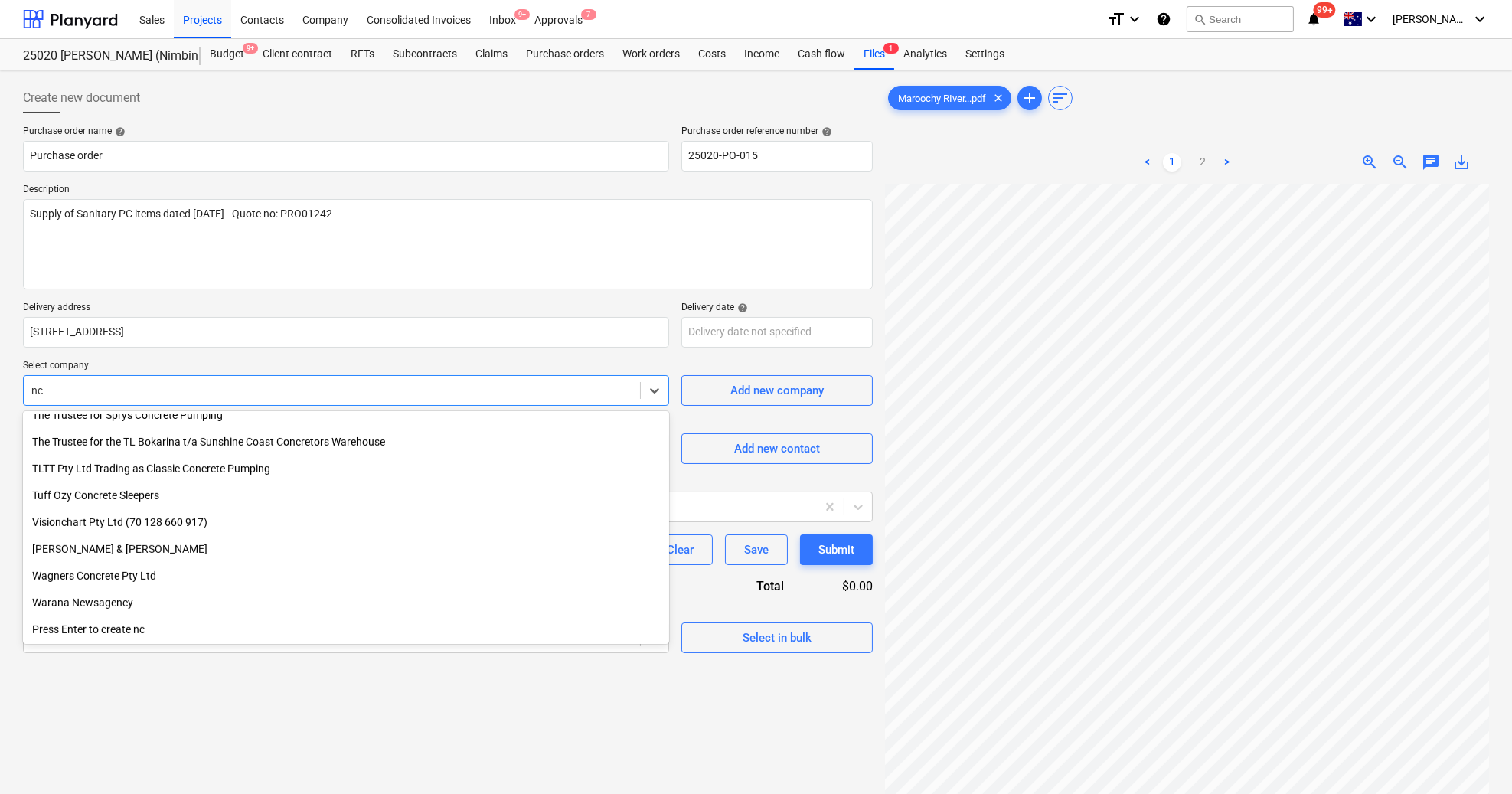 scroll, scrollTop: 1672, scrollLeft: 0, axis: vertical 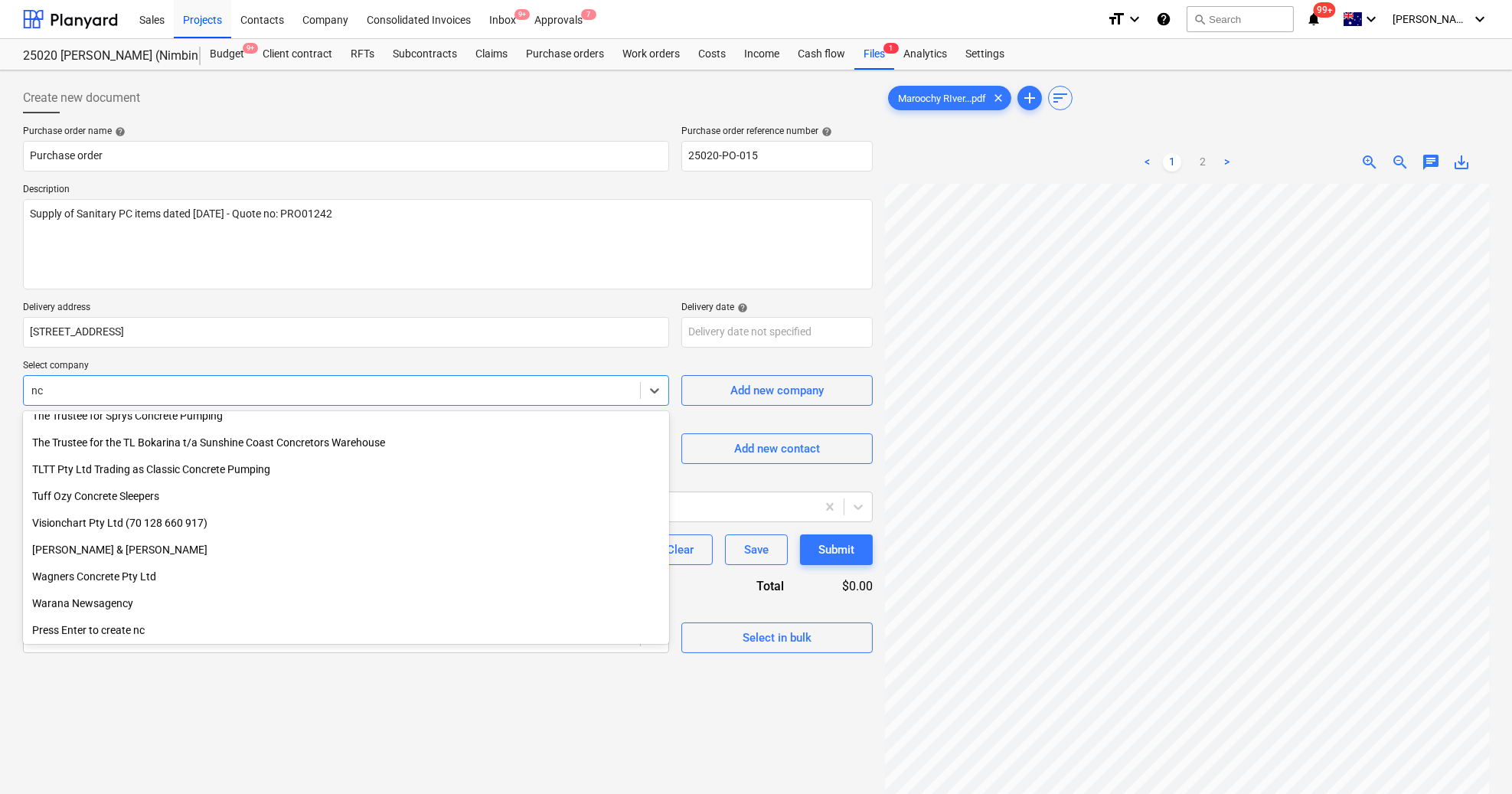 type on "ncp" 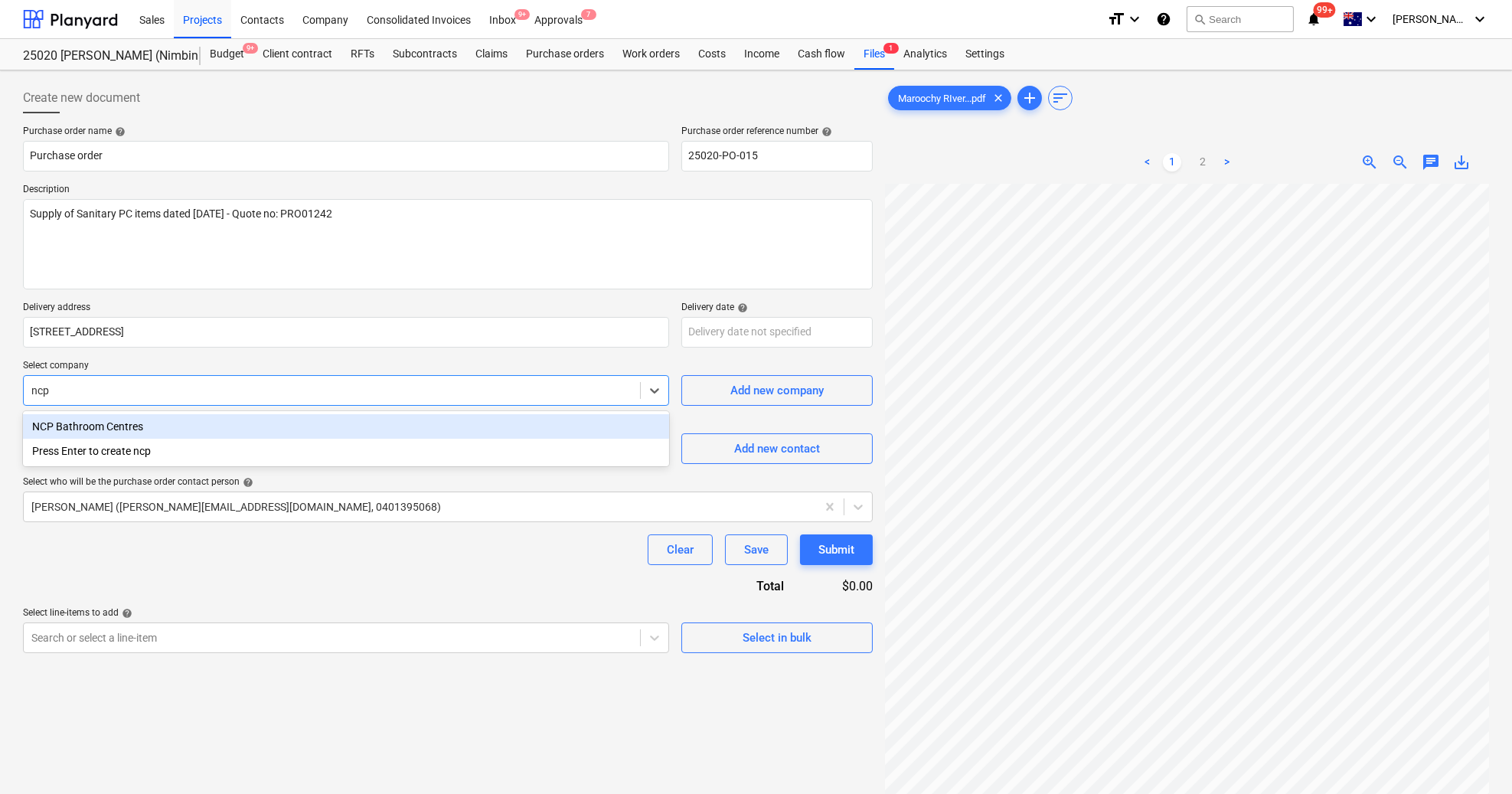 click on "NCP Bathroom Centres" at bounding box center [346, 426] 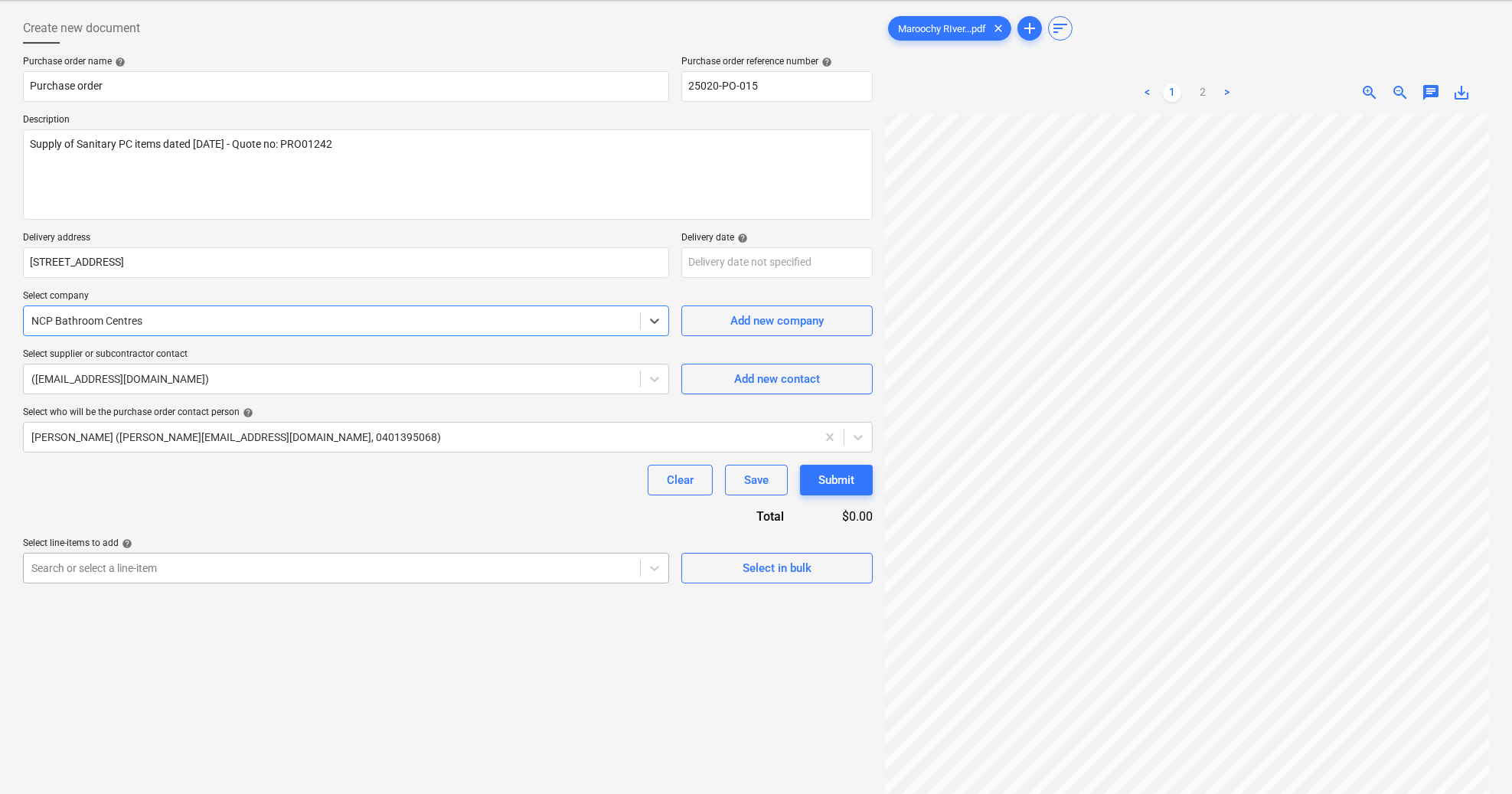 scroll, scrollTop: 102, scrollLeft: 0, axis: vertical 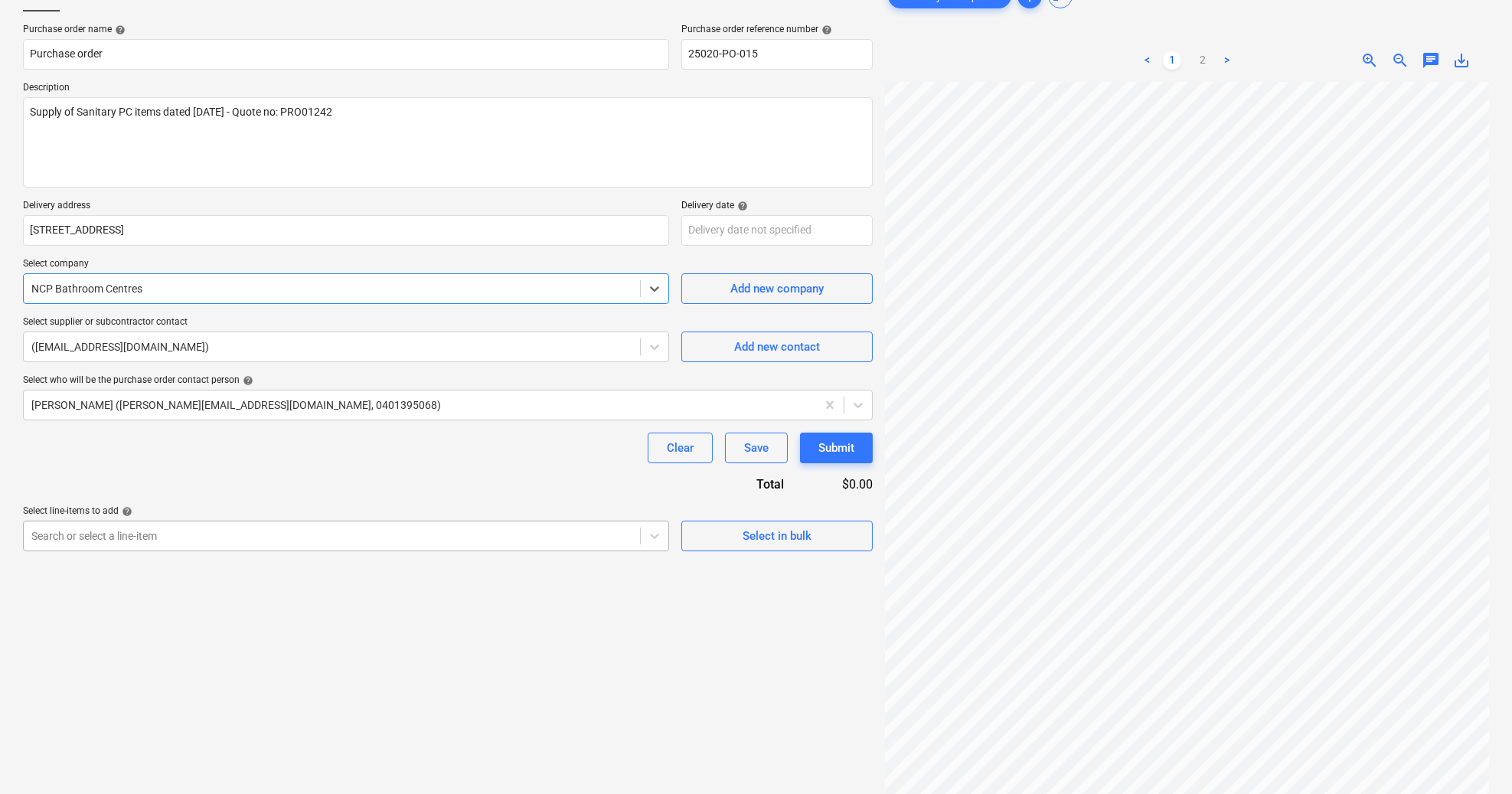 type on "x" 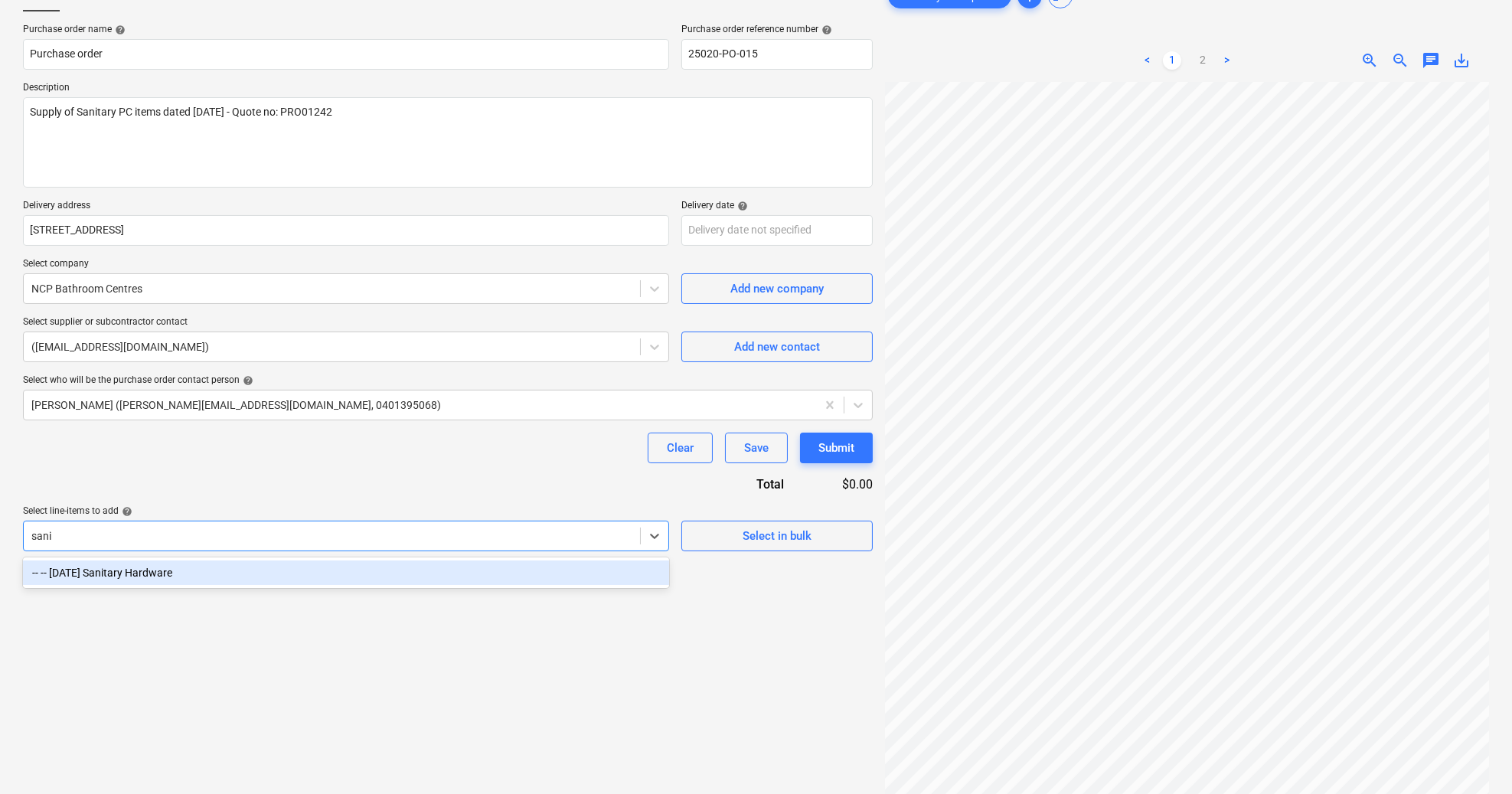 type on "sanit" 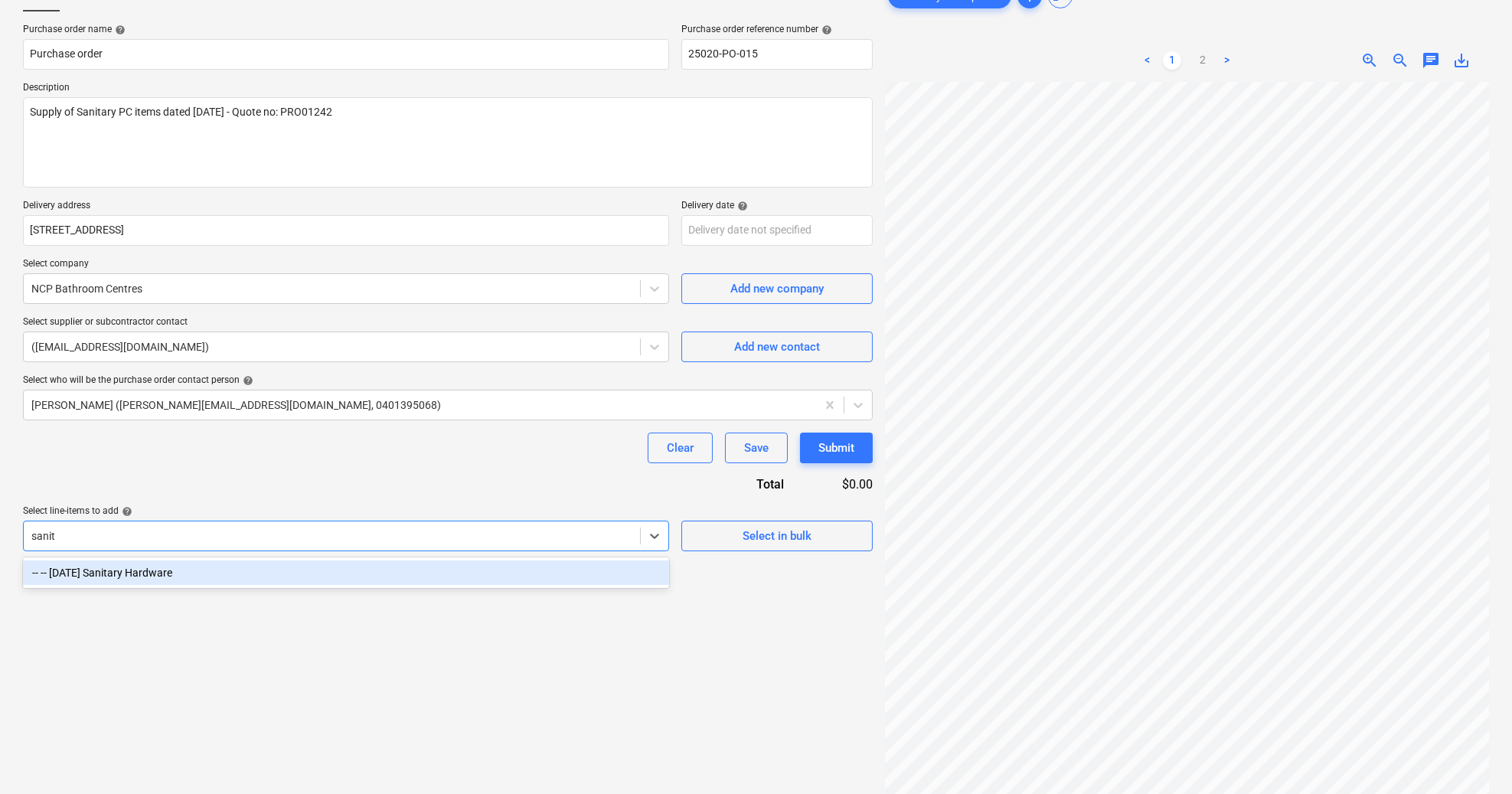 click on "-- --  [DATE] Sanitary Hardware" at bounding box center [346, 573] 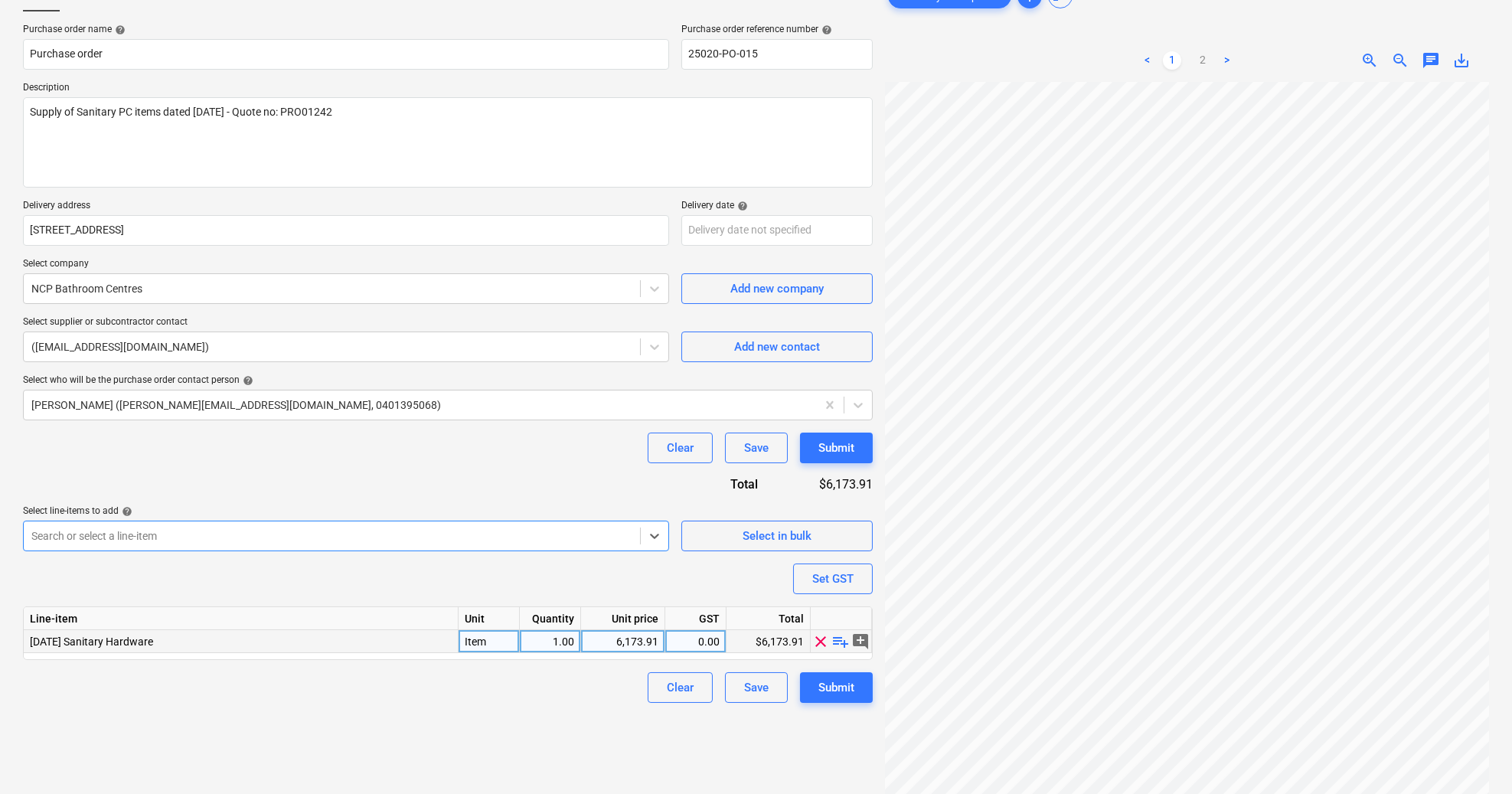 type on "x" 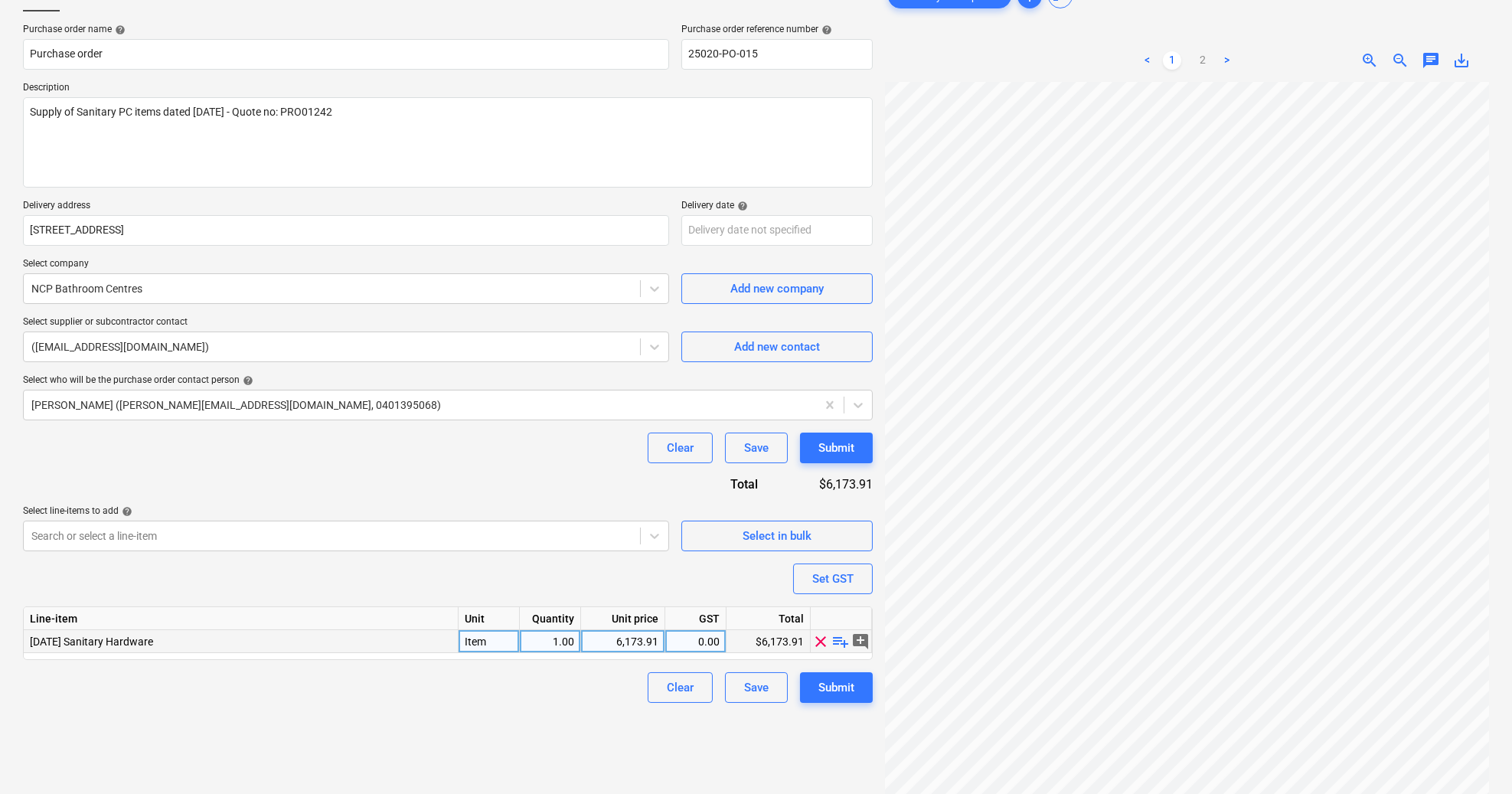 click on "6,173.91" at bounding box center [623, 642] 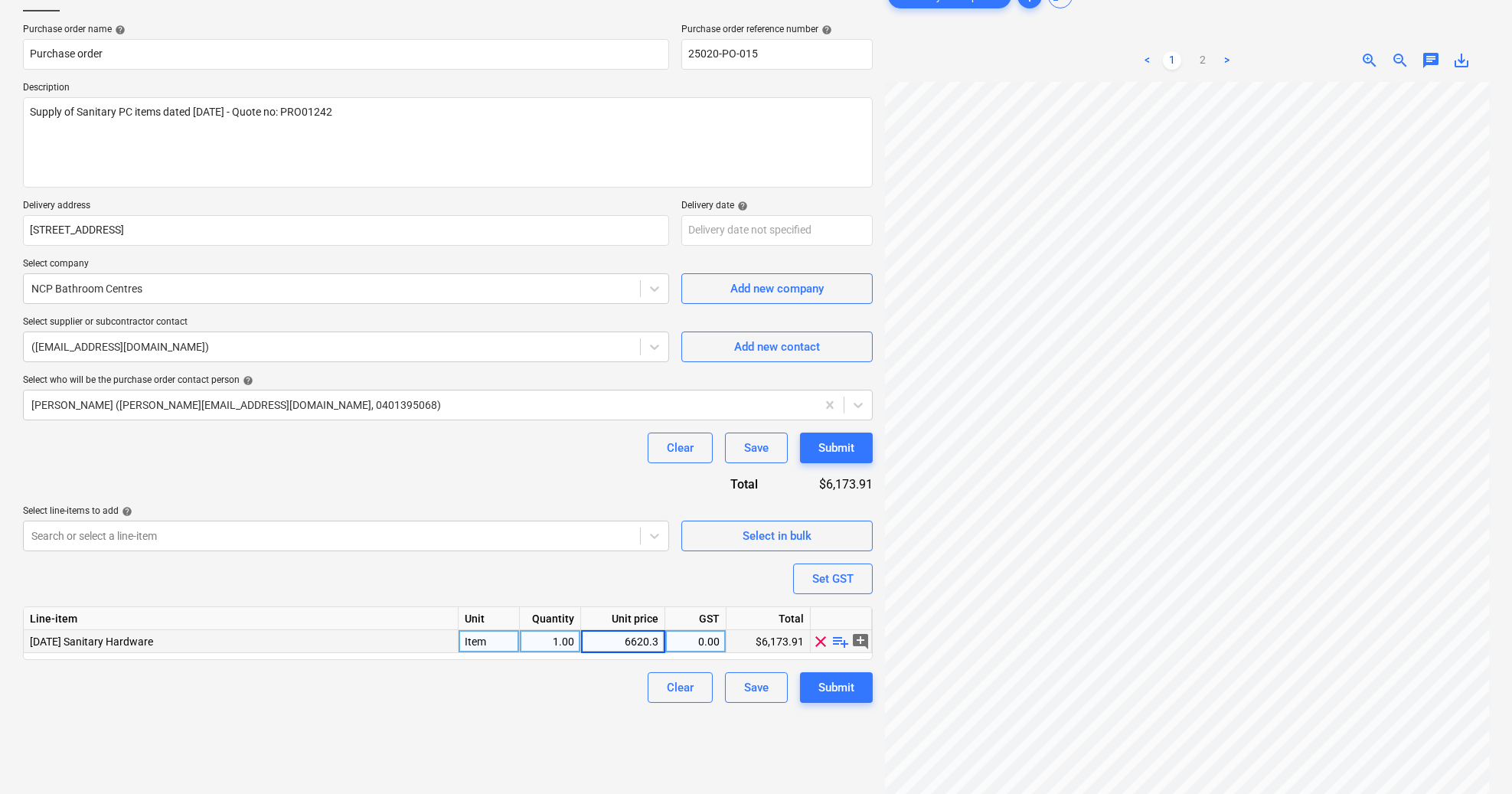 type on "6620.31" 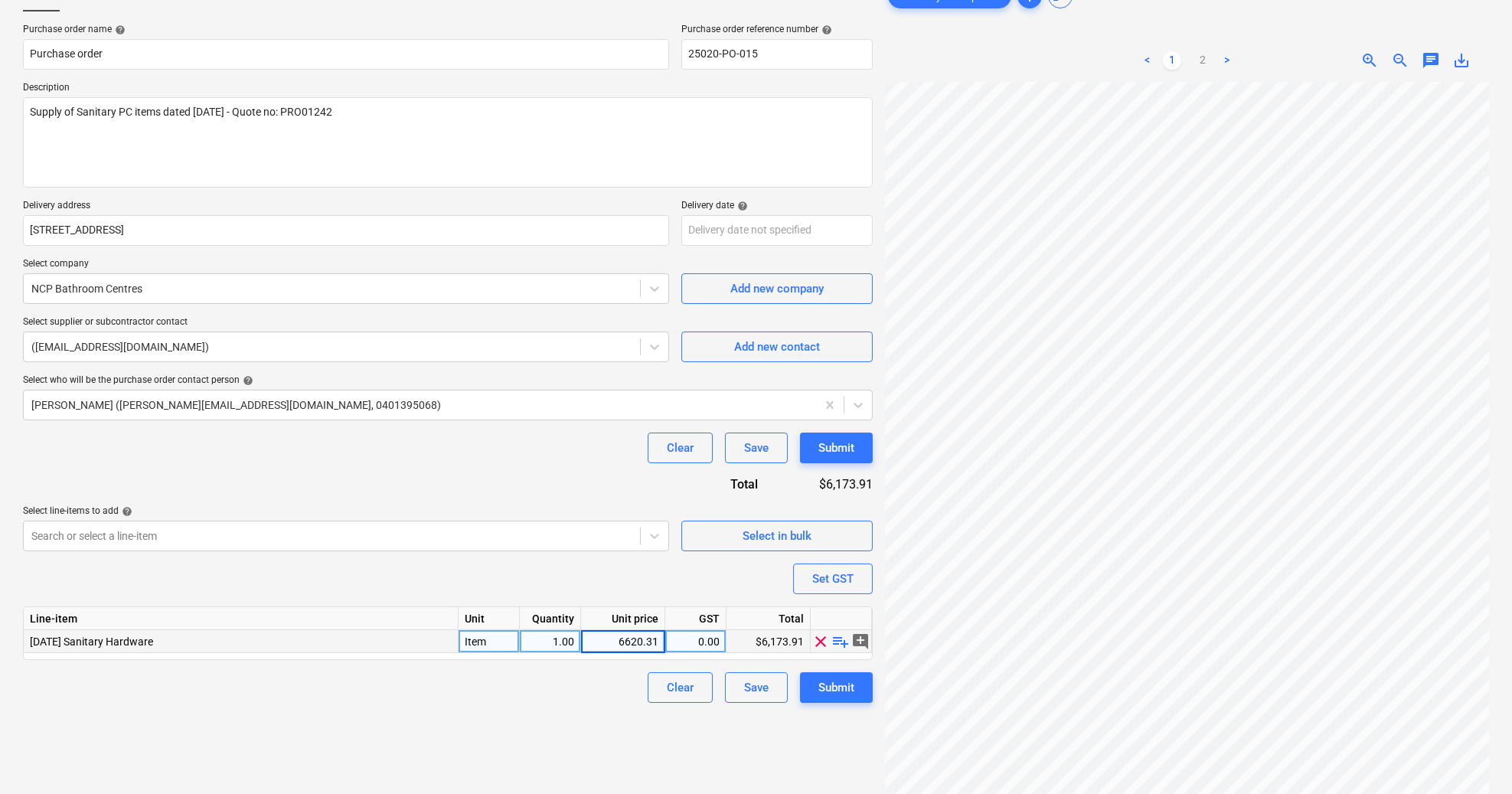 type on "x" 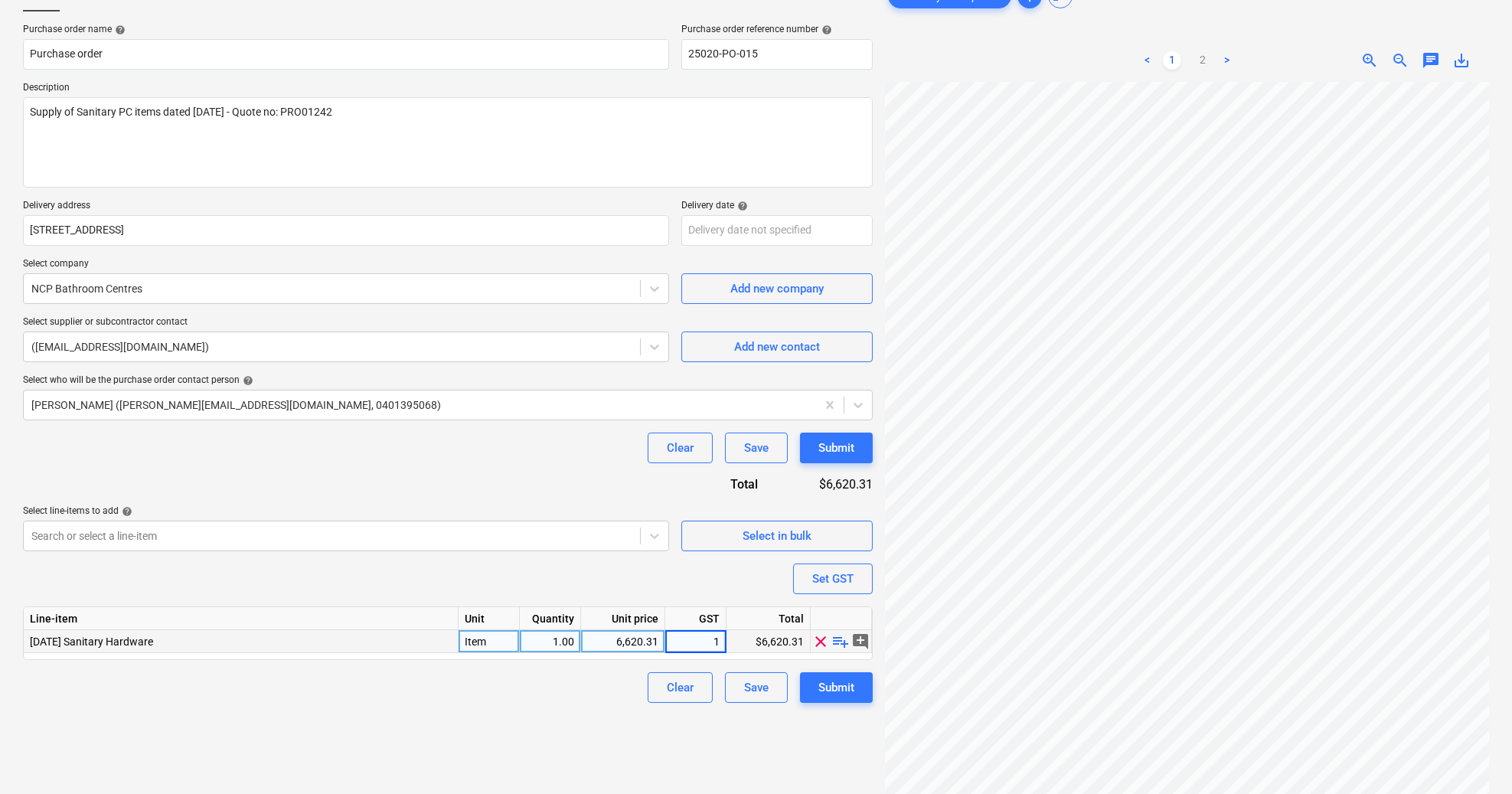 type on "10" 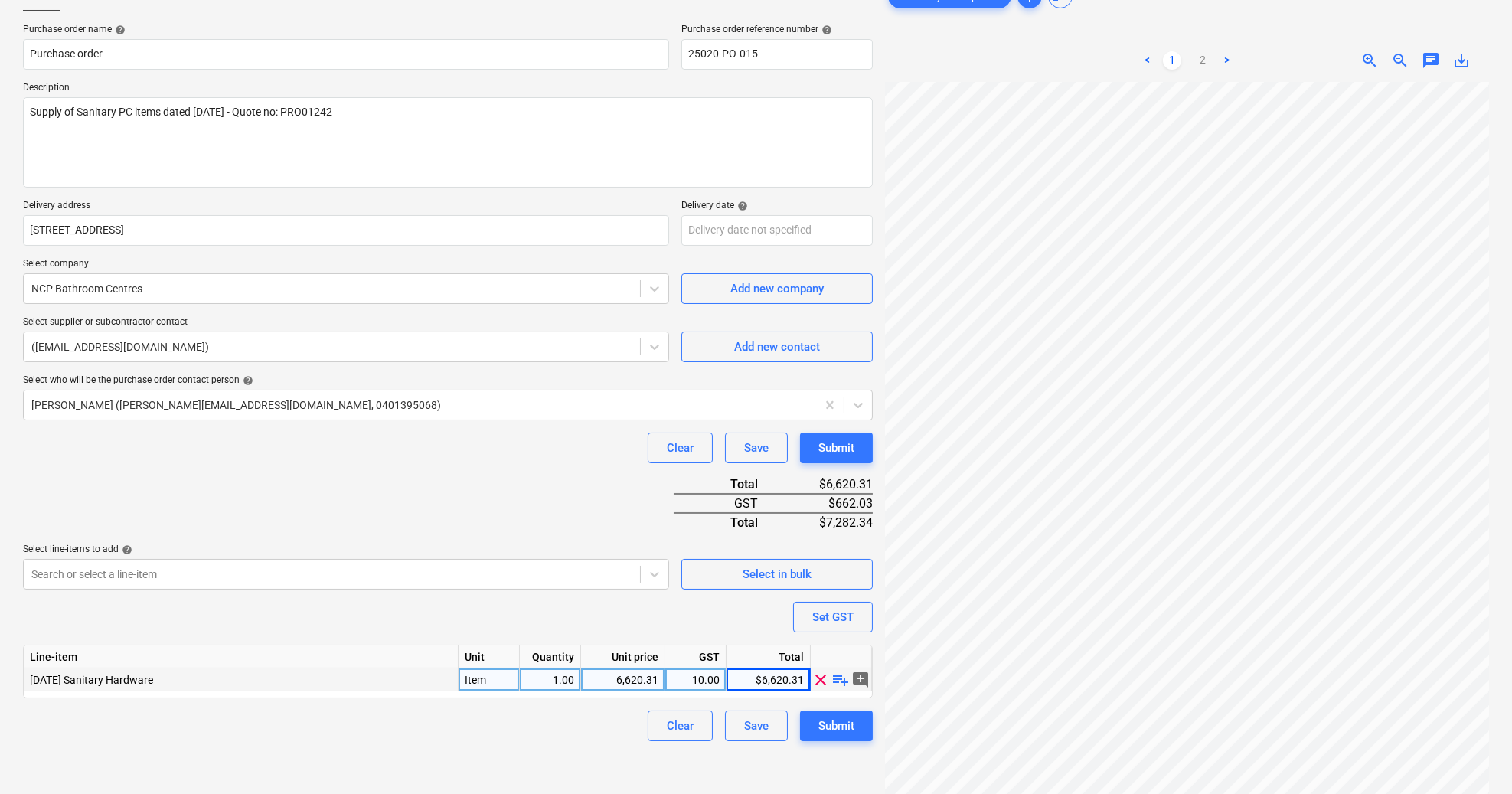 click on "Create new document Purchase order name help Purchase order Purchase order reference number help 25020-PO-015 Description Supply of Sanitary PC items dated [DATE] - Quote no: PRO01242 Delivery address [STREET_ADDRESS] Delivery date help Press the down arrow key to interact with the calendar and
select a date. Press the question mark key to get the keyboard shortcuts for changing dates. Select company NCP Bathroom Centres   Add new company Select supplier or subcontractor contact   ([EMAIL_ADDRESS][DOMAIN_NAME]) Add new contact Select who will be the purchase order contact person help [PERSON_NAME] ([PERSON_NAME][EMAIL_ADDRESS][DOMAIN_NAME], 0401395068) Clear Save Submit Total $6,620.31 GST $662.03 Total $7,282.34 Select line-items to add help Search or select a line-item Select in bulk Set GST Line-item Unit Quantity Unit price GST Total [DATE] Sanitary Hardware Item 1.00 6,620.31 10.00 $6,620.31 clear playlist_add add_comment Clear Save Submit" at bounding box center (448, 407) 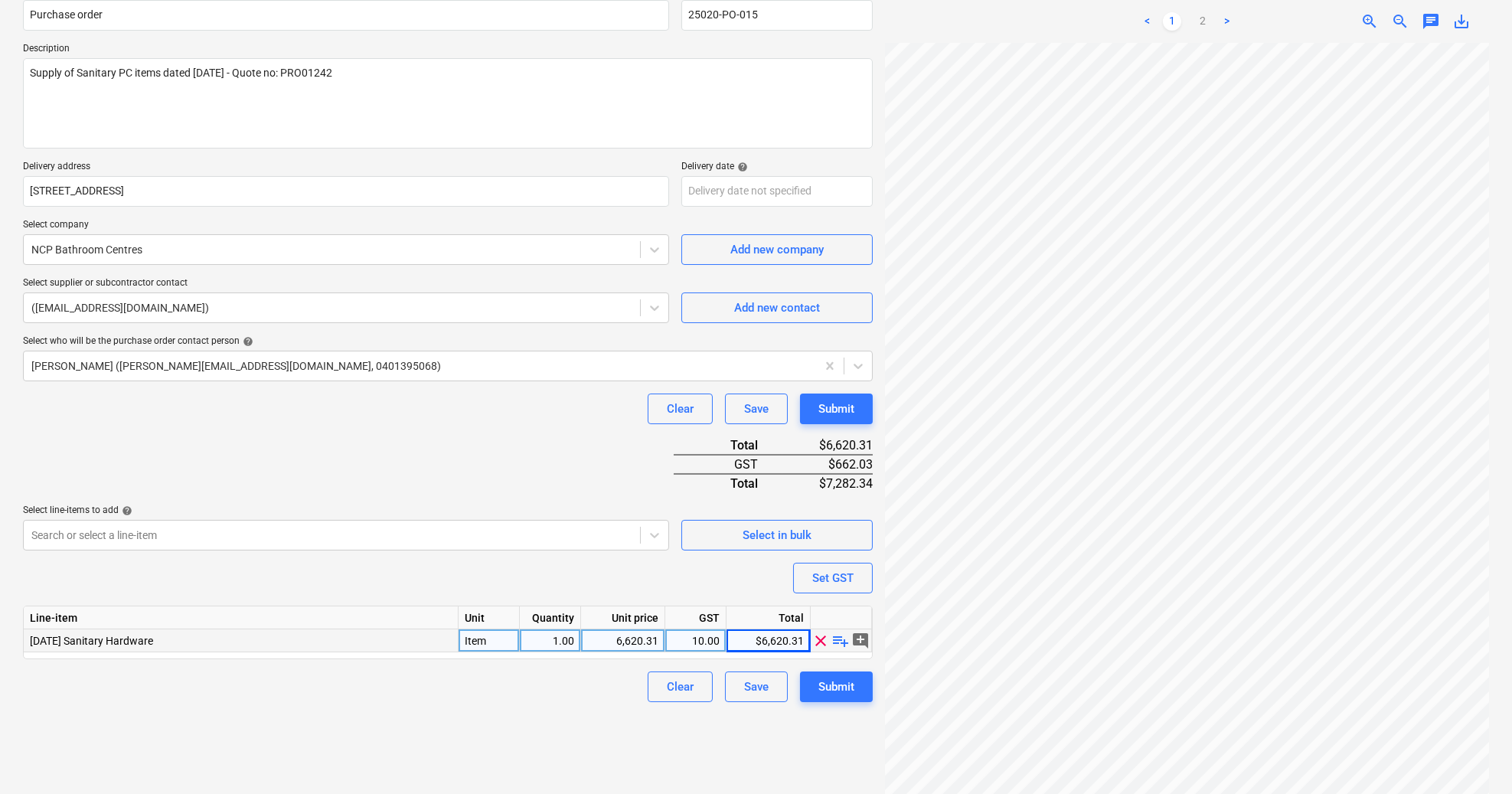 scroll, scrollTop: 153, scrollLeft: 0, axis: vertical 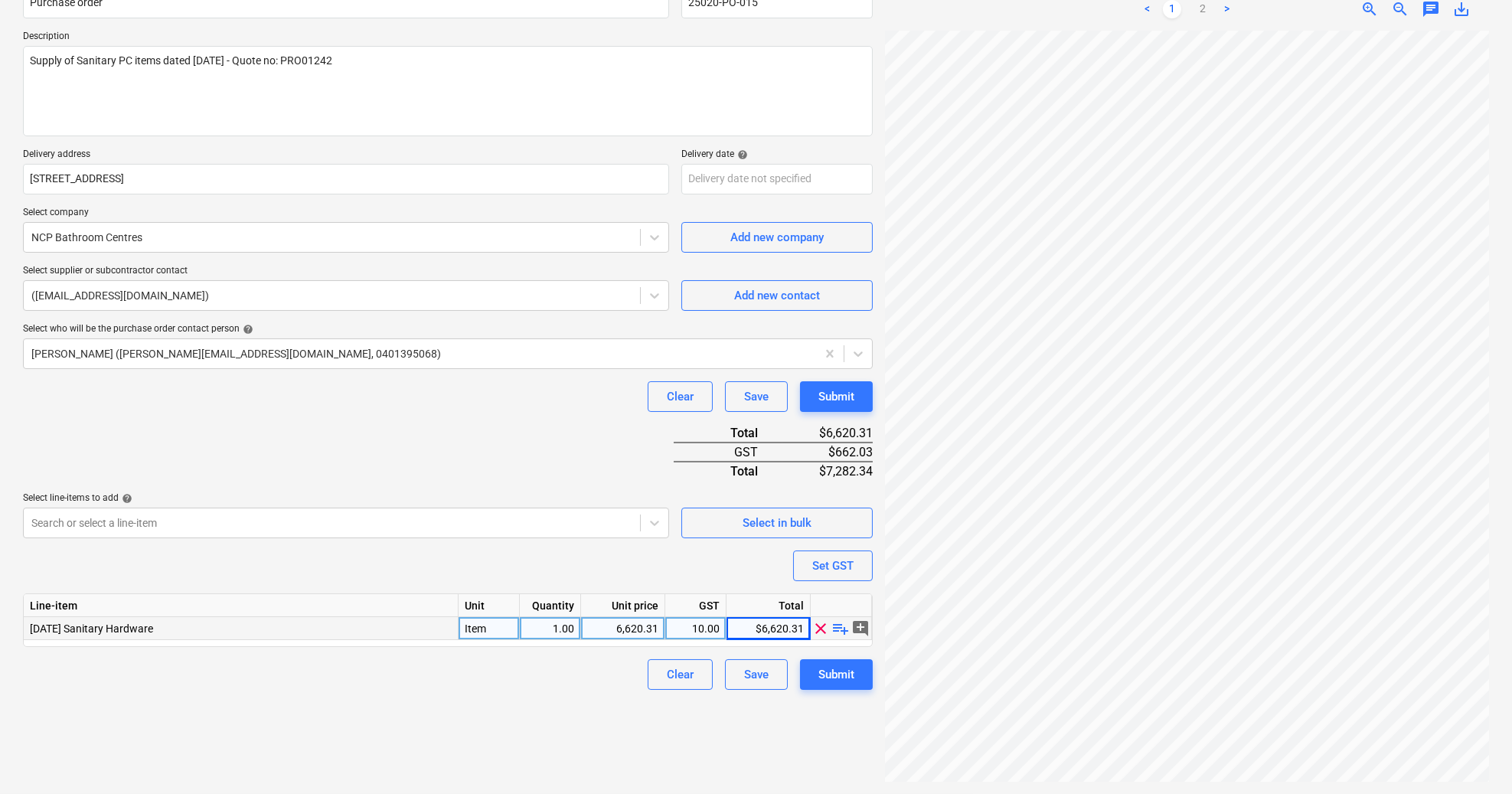 click on "Clear Save Submit" at bounding box center [448, 675] 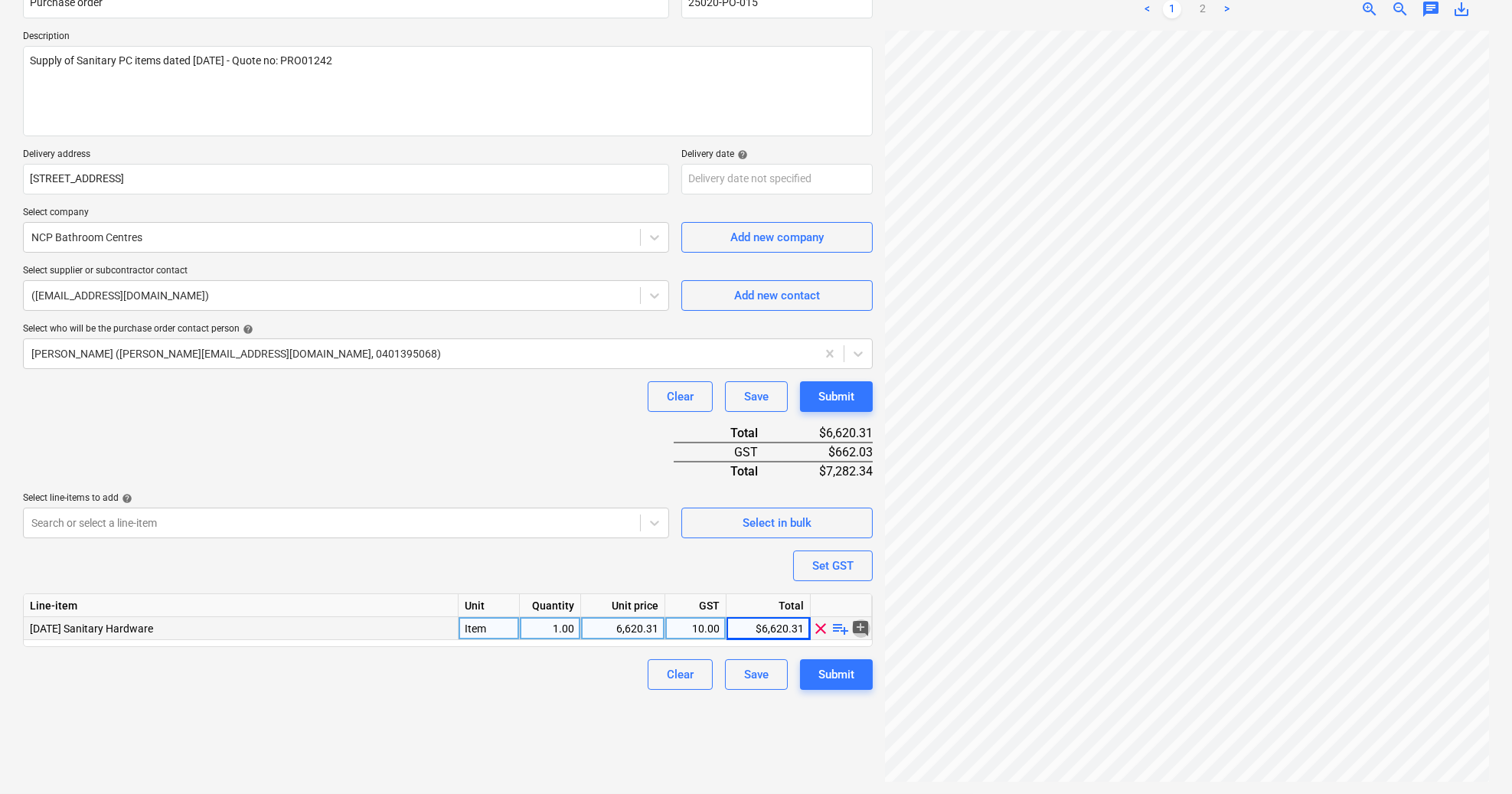 click on "add_comment" at bounding box center [861, 628] 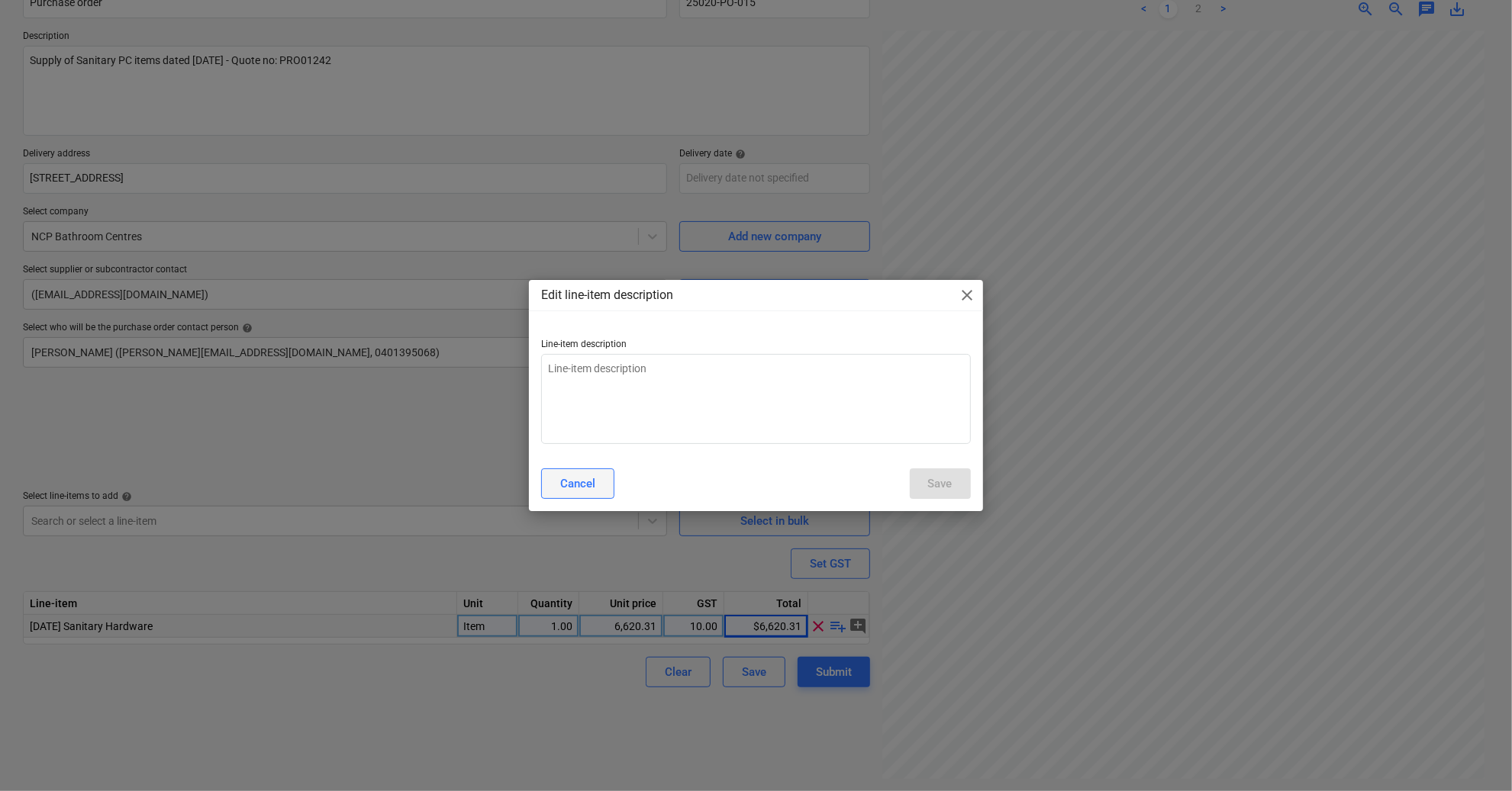 click on "Cancel" at bounding box center (578, 484) 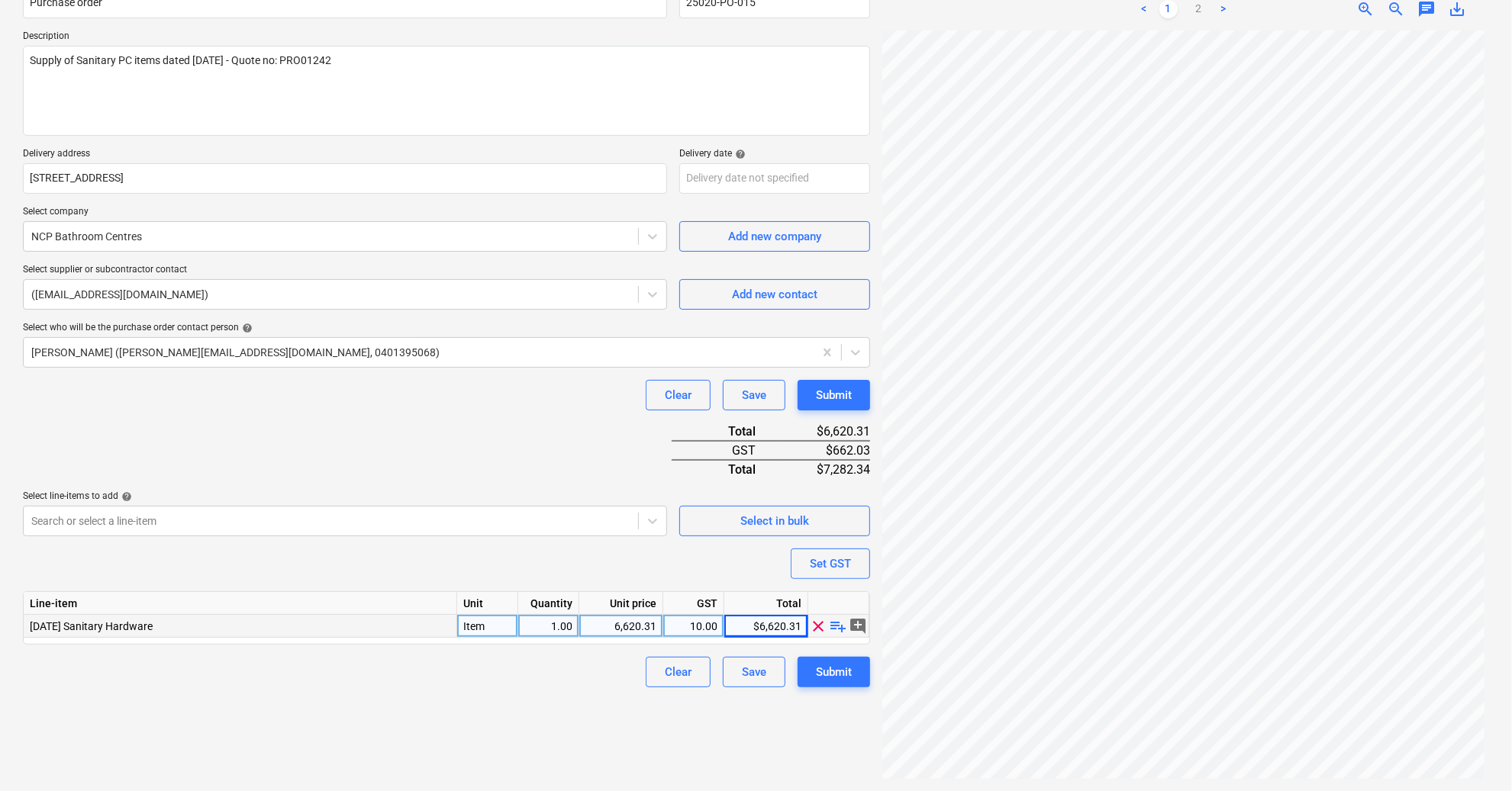 type on "x" 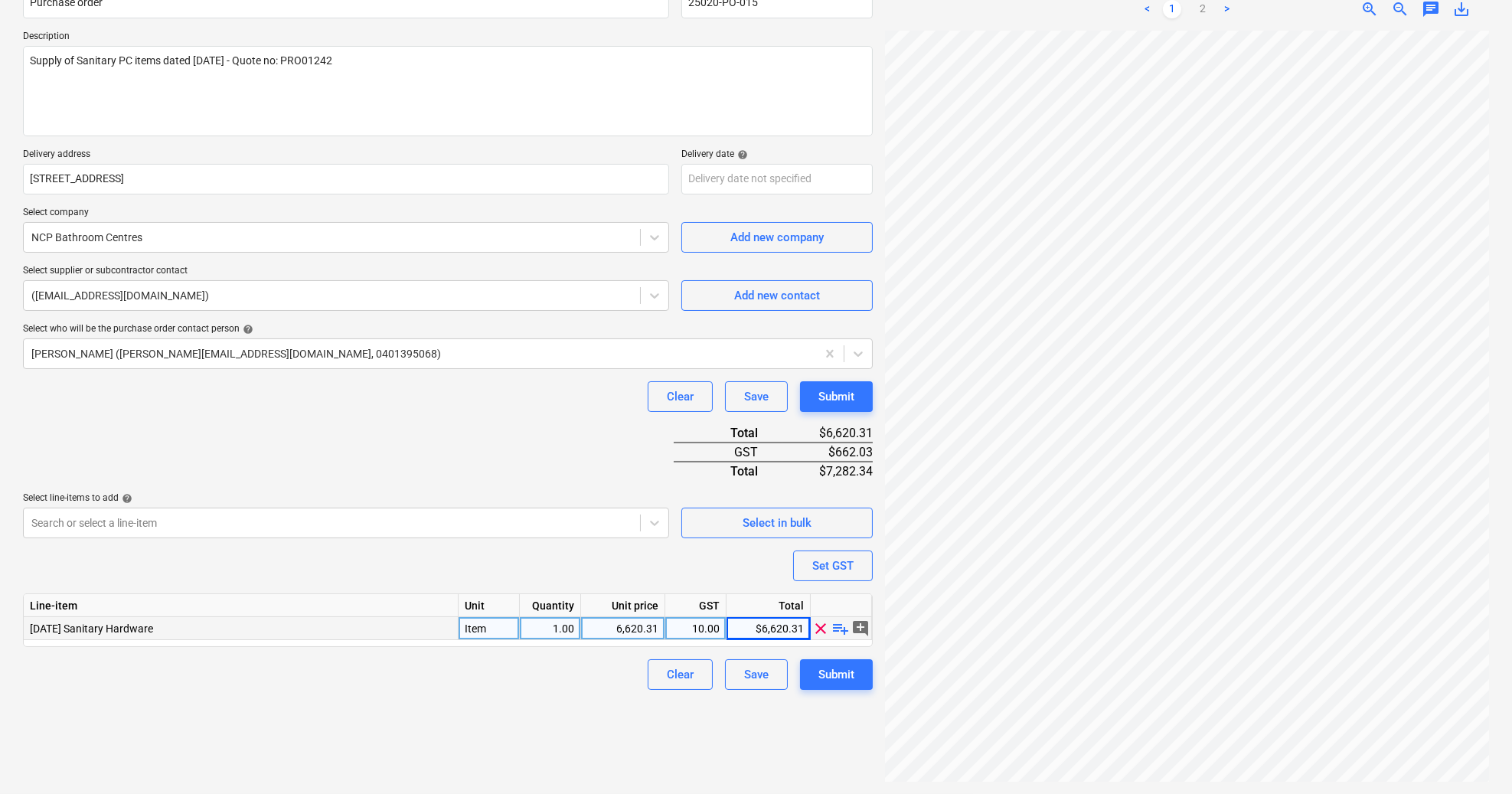 click on "Clear Save Submit" at bounding box center (448, 675) 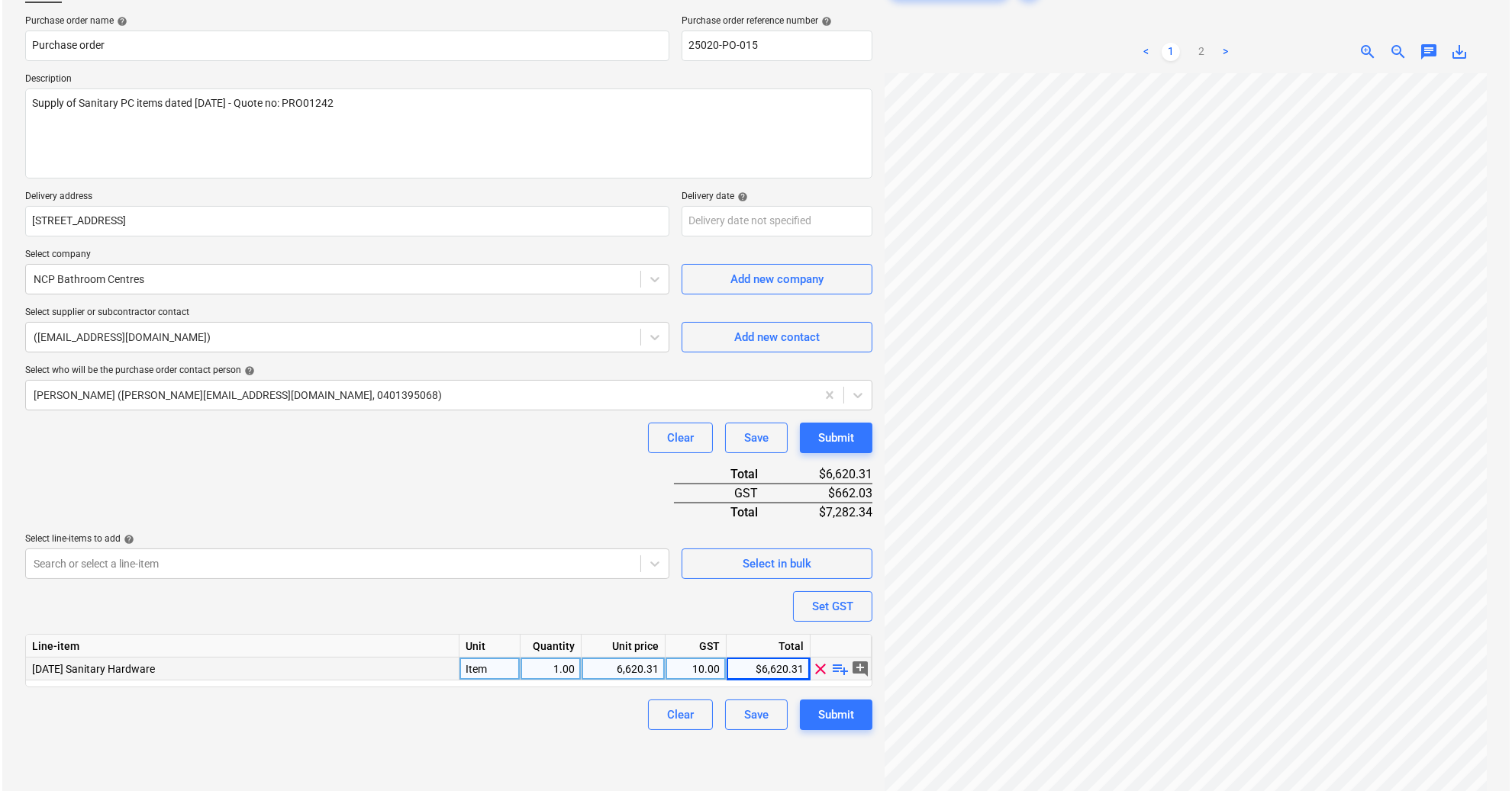scroll, scrollTop: 153, scrollLeft: 0, axis: vertical 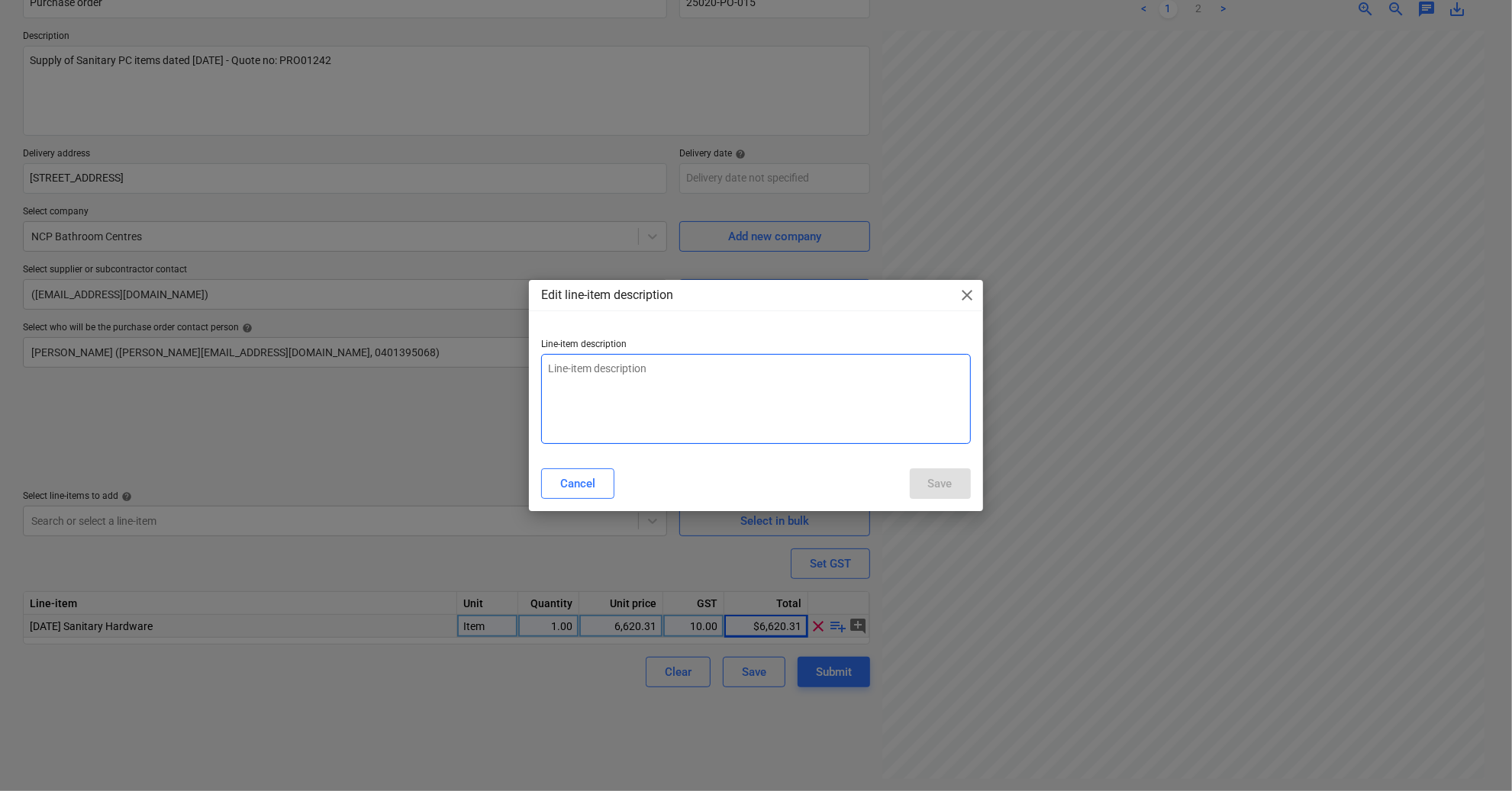 click at bounding box center [756, 399] 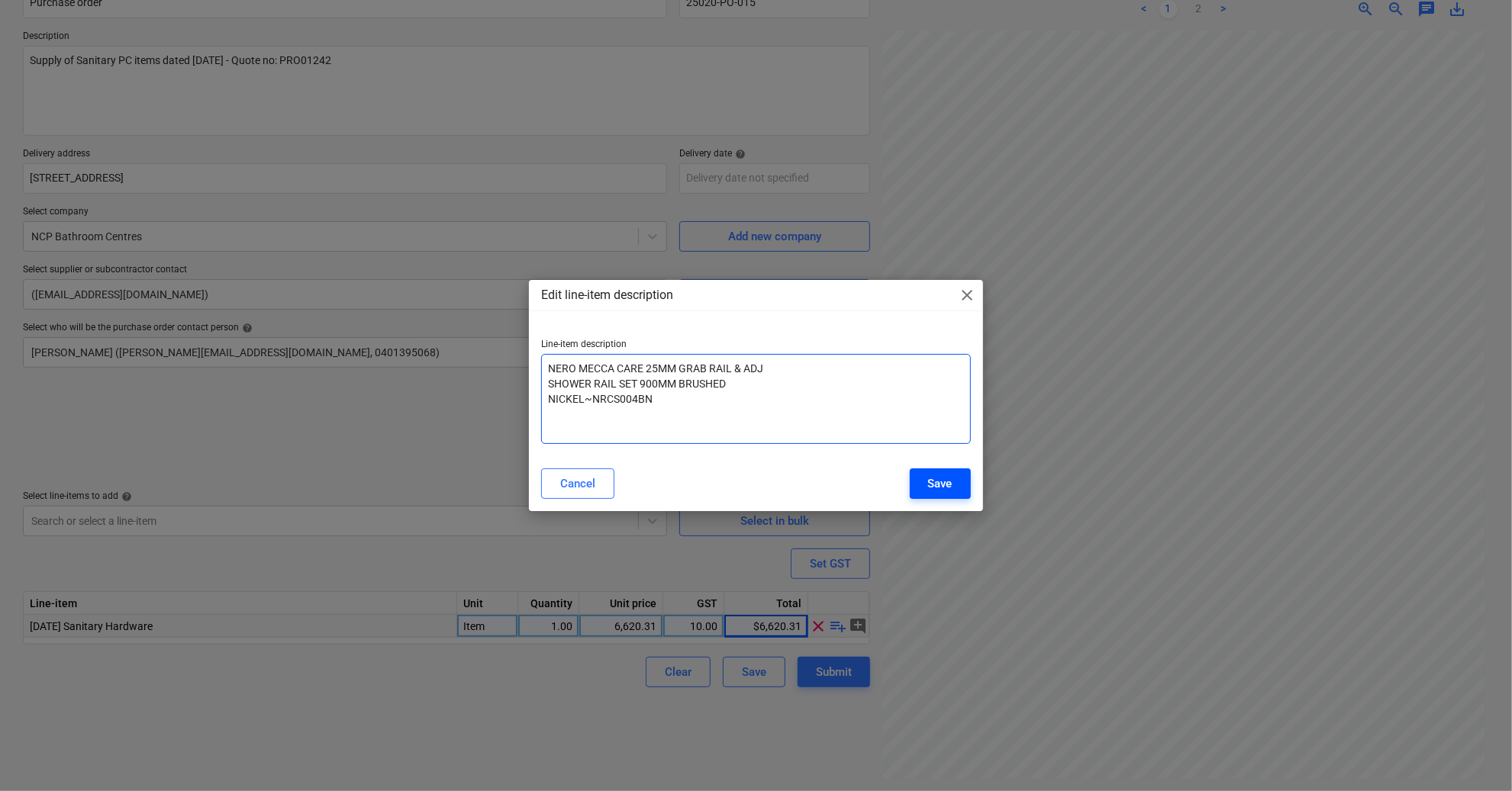 type on "NERO MECCA CARE 25MM GRAB RAIL & ADJ
SHOWER RAIL SET 900MM BRUSHED
NICKEL~NRCS004BN" 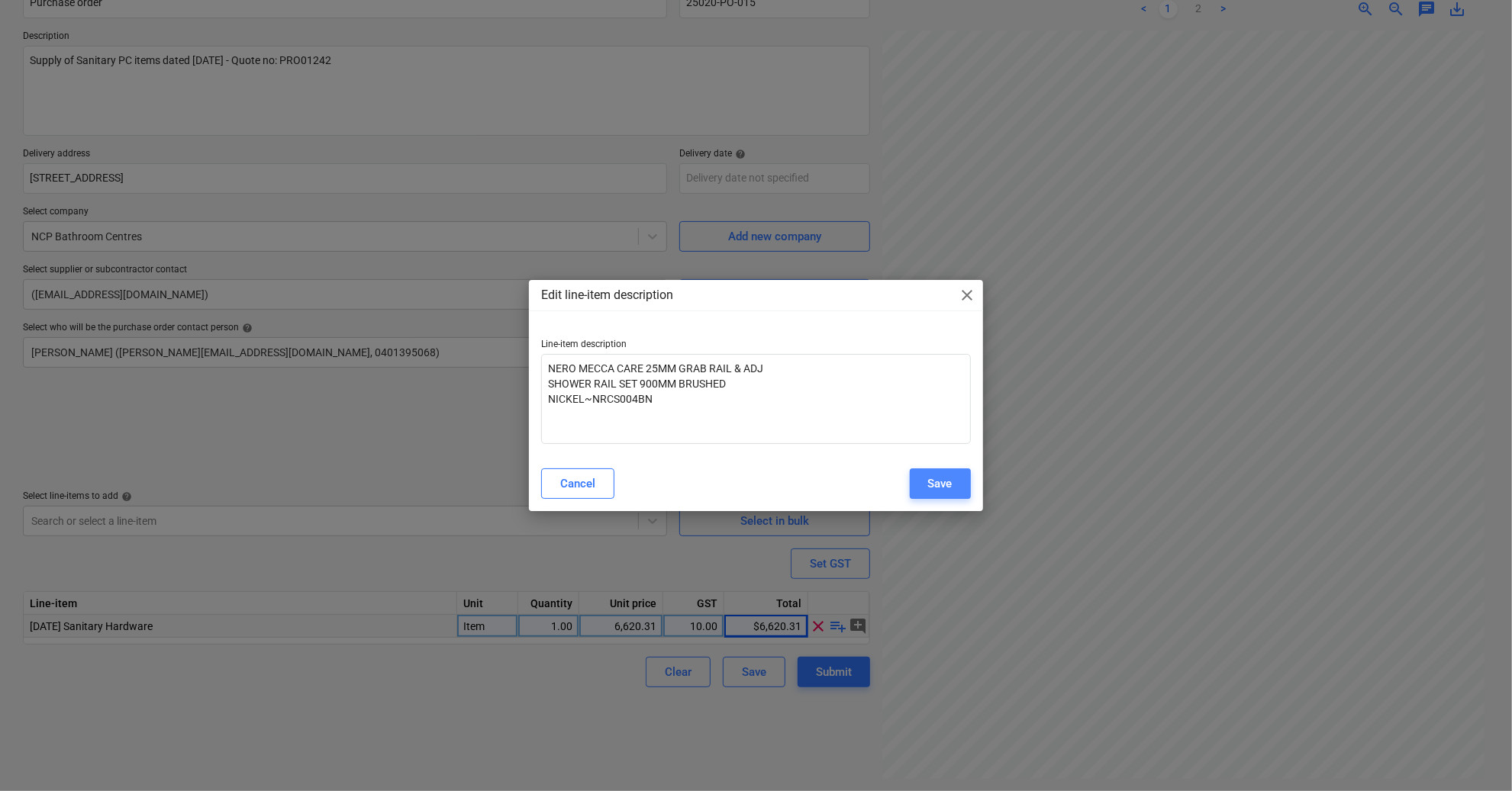 click on "Save" at bounding box center (940, 484) 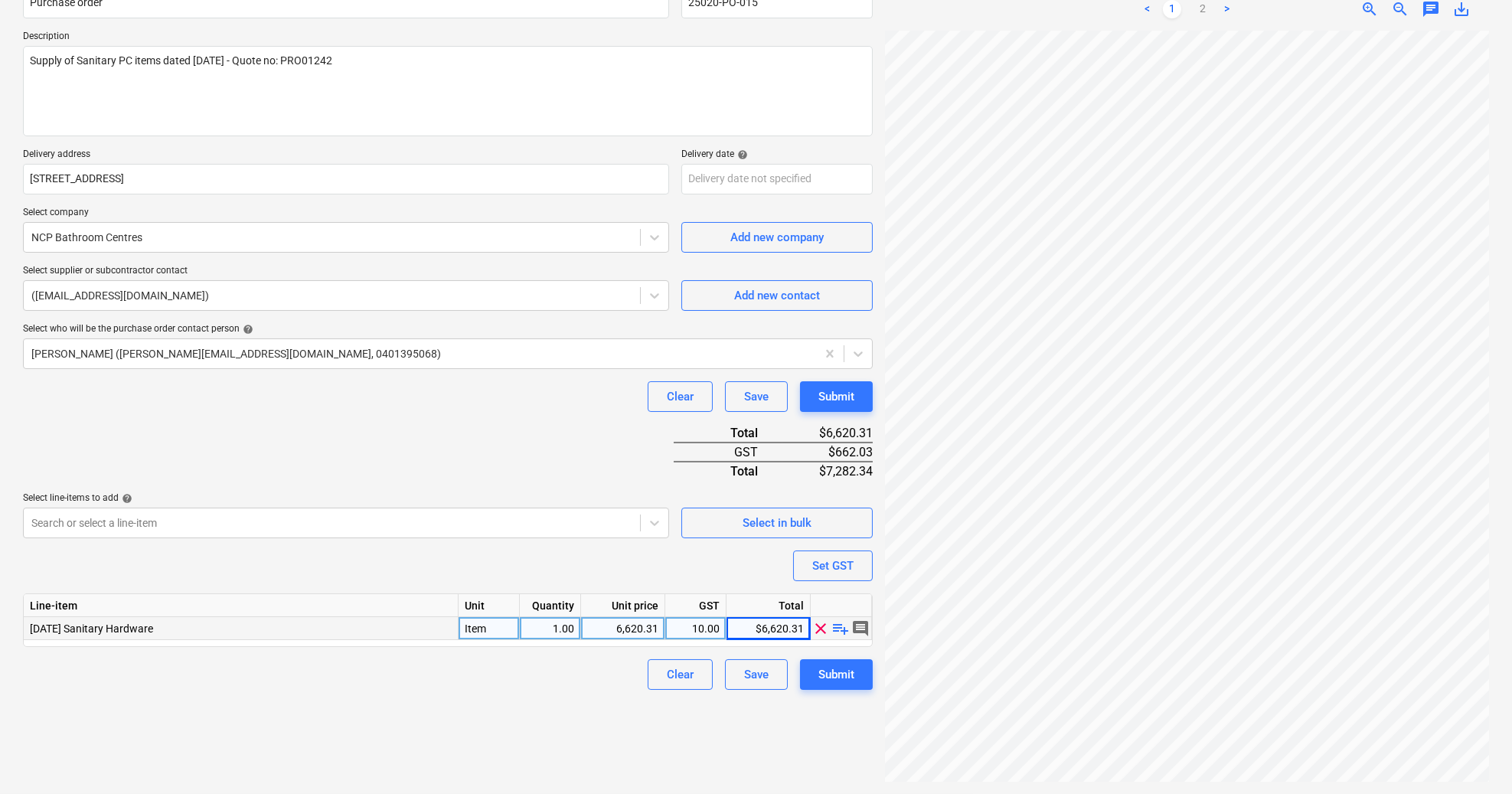 drag, startPoint x: 204, startPoint y: 707, endPoint x: 248, endPoint y: 698, distance: 44.911 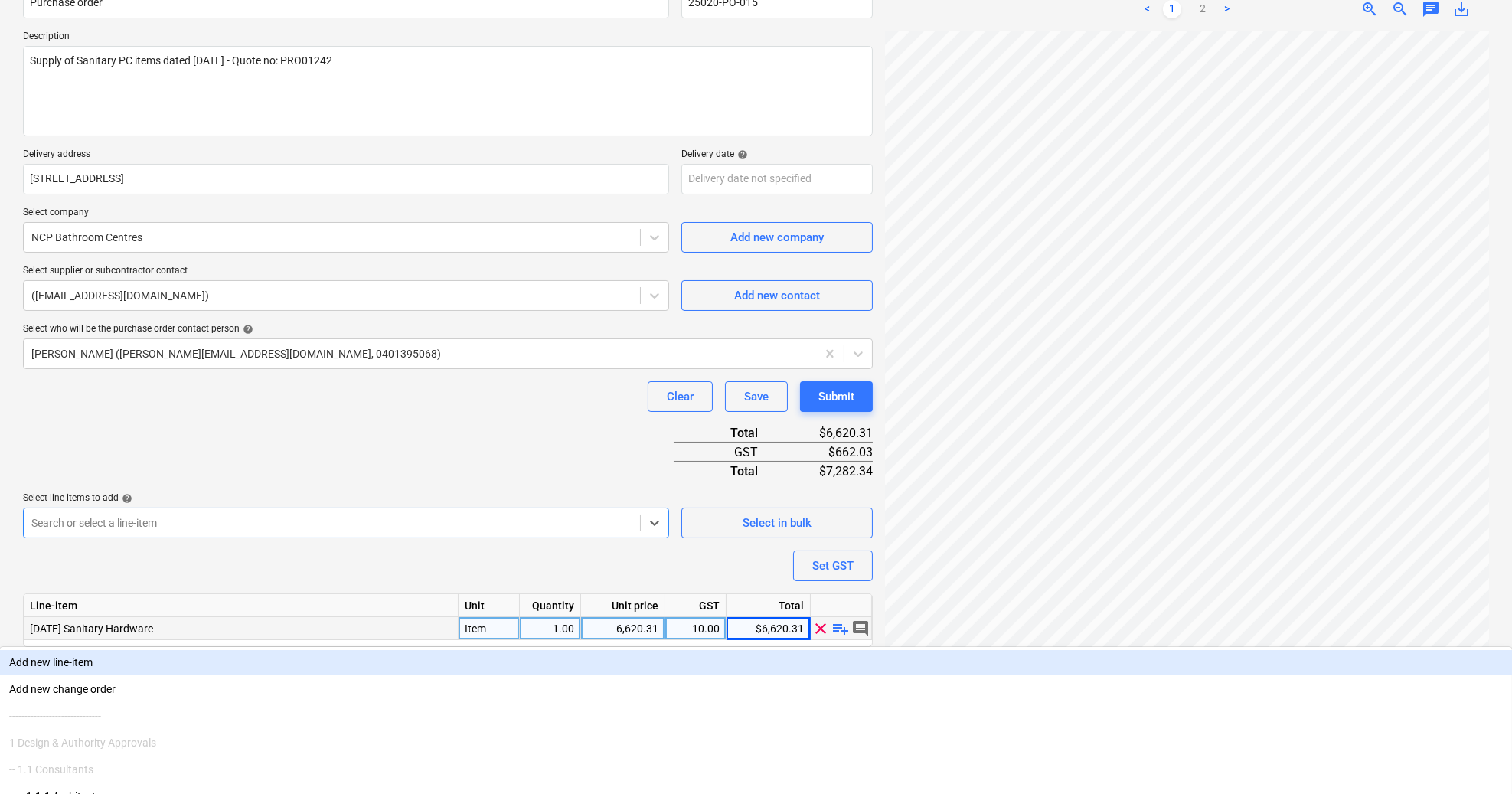 click at bounding box center (331, 523) 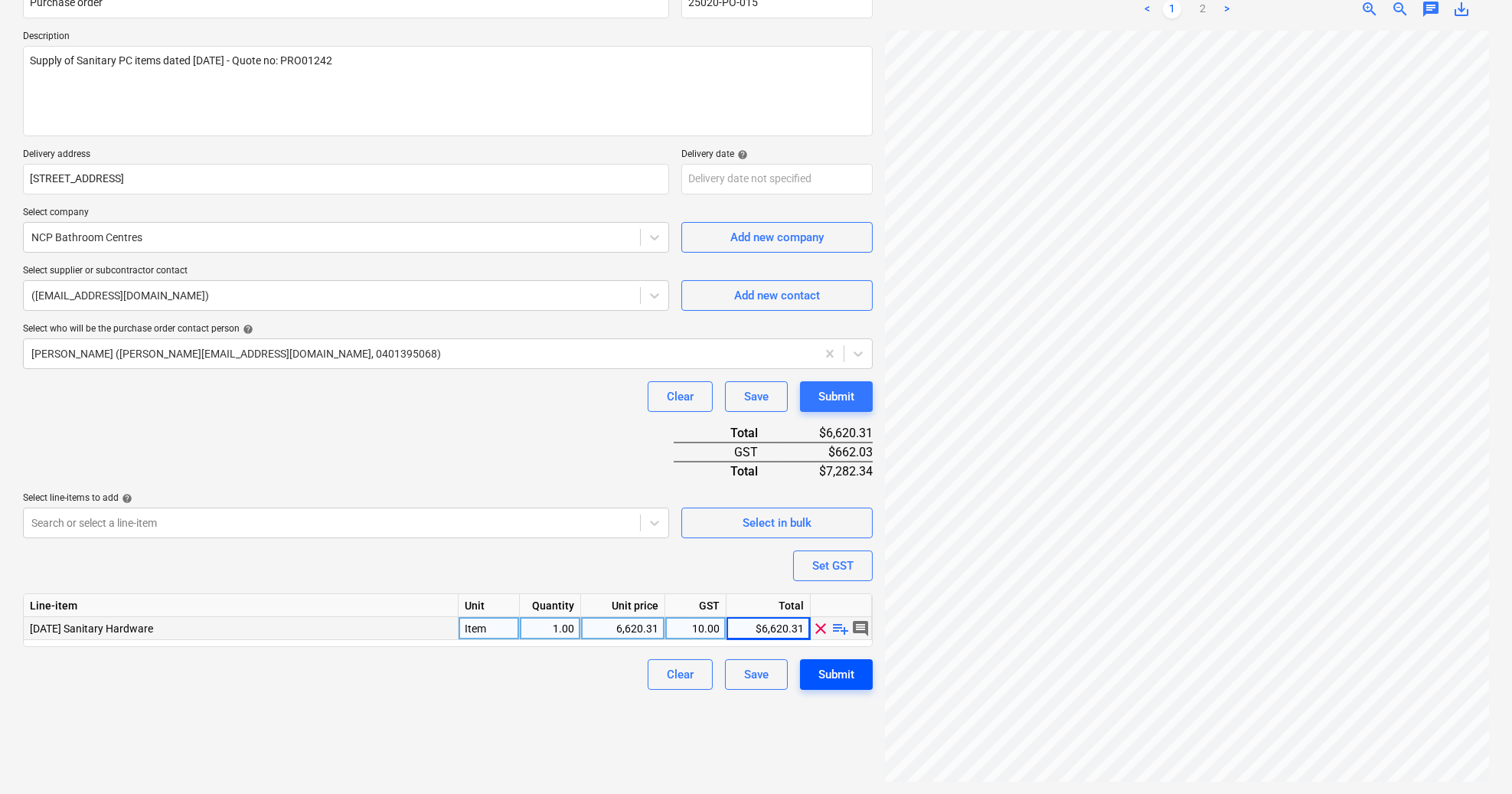 click on "Submit" at bounding box center [836, 675] 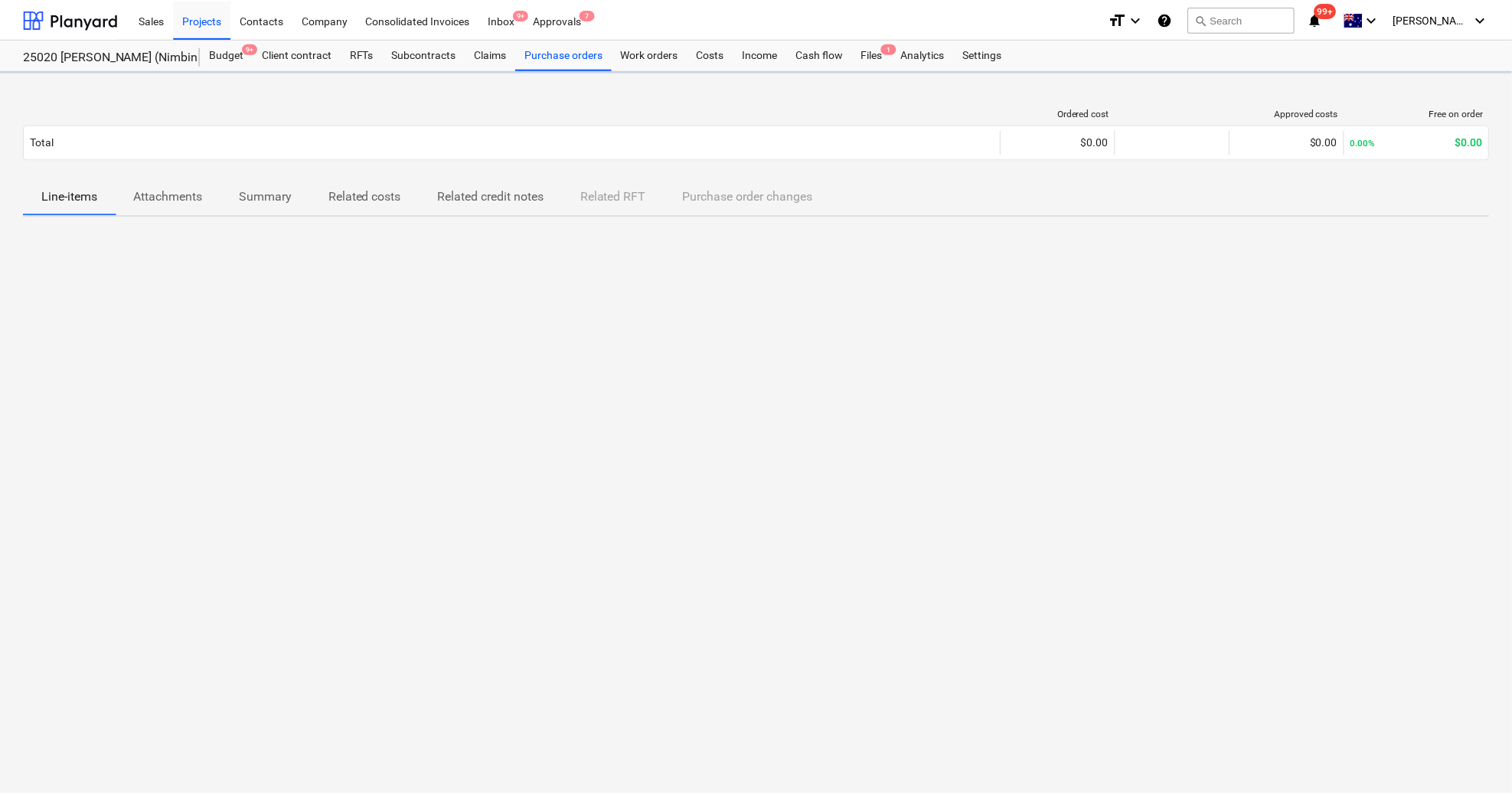 scroll, scrollTop: 0, scrollLeft: 0, axis: both 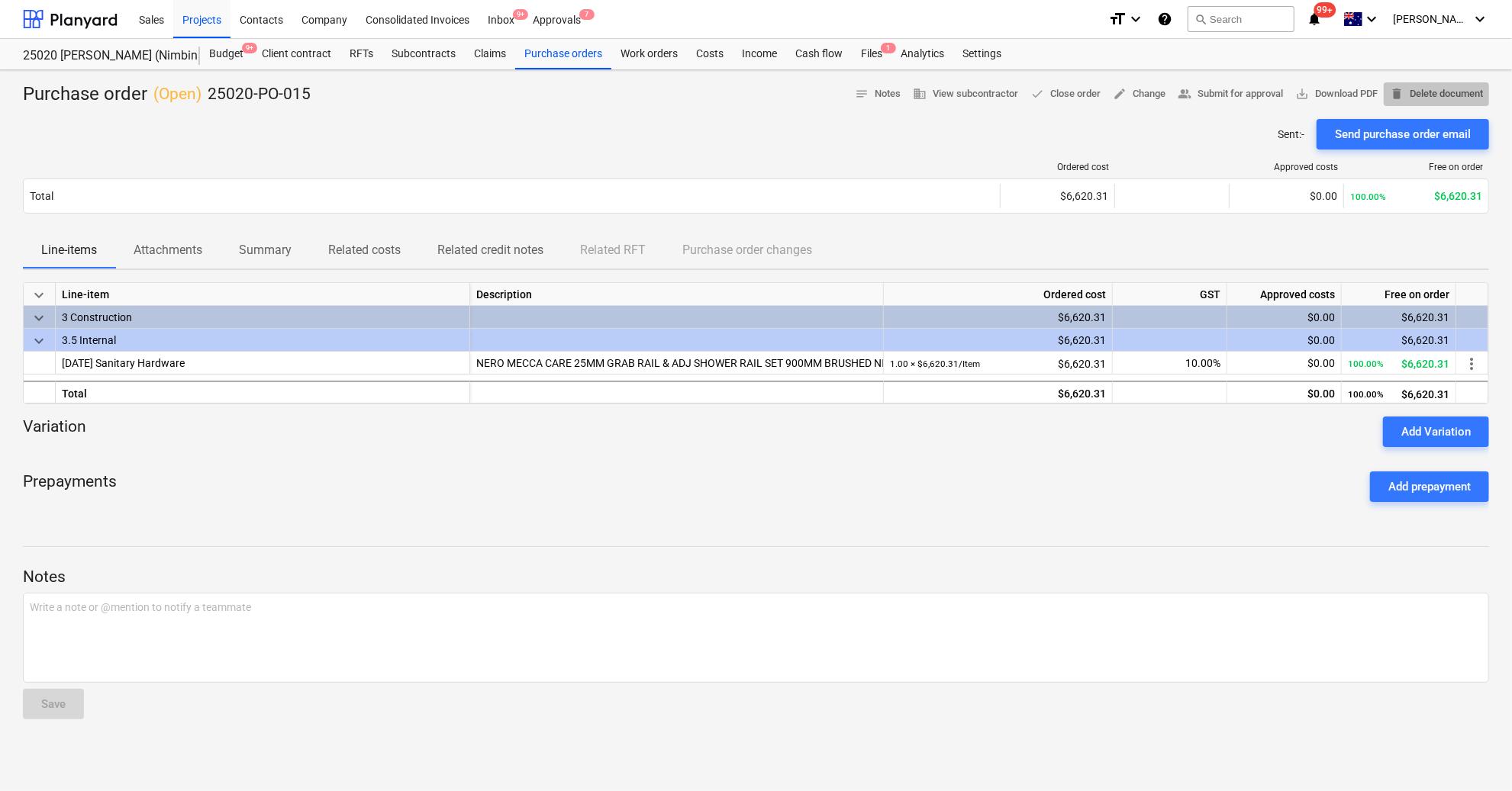 click on "delete Delete document" at bounding box center [1436, 94] 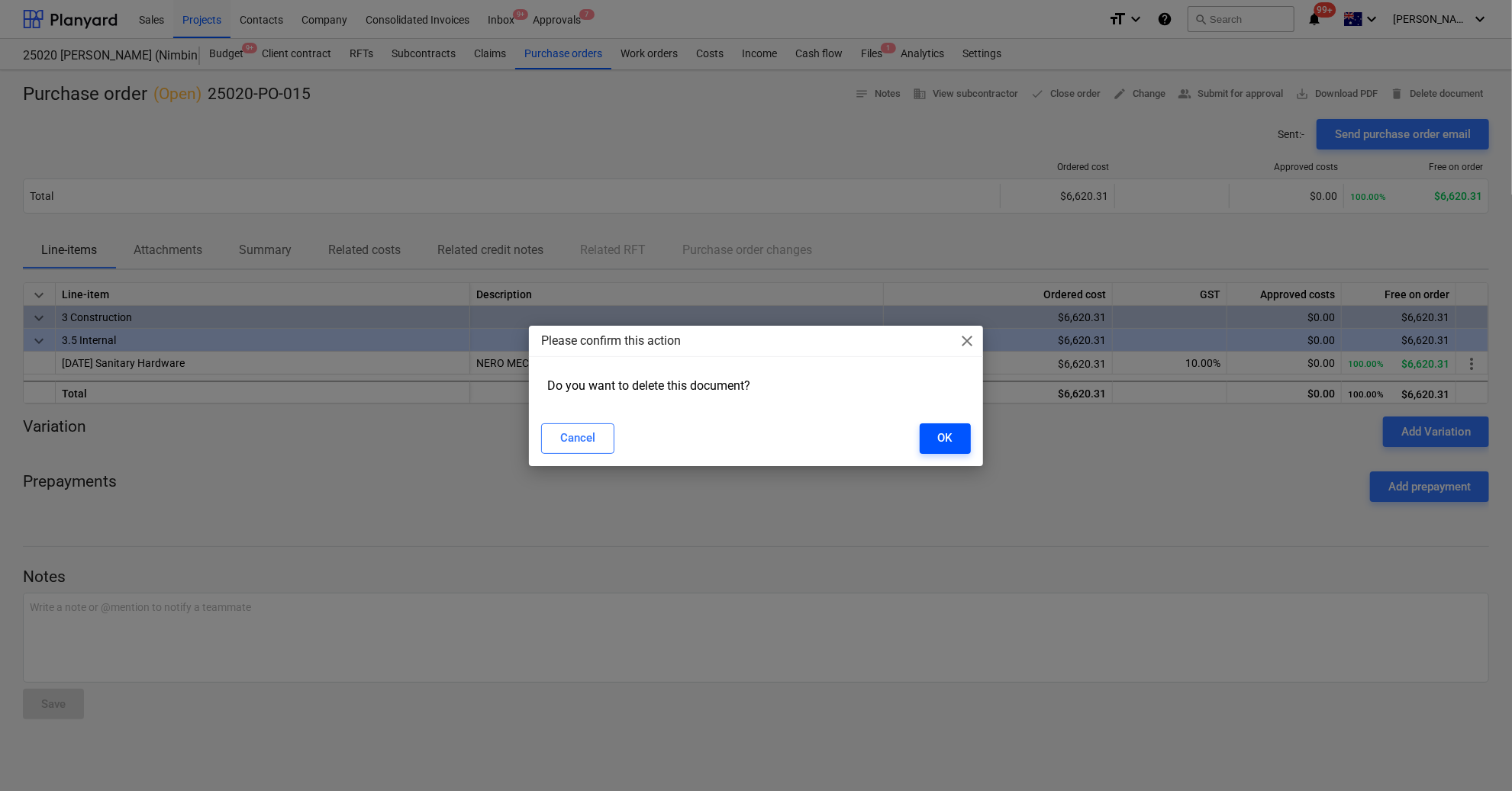 click on "OK" at bounding box center [945, 438] 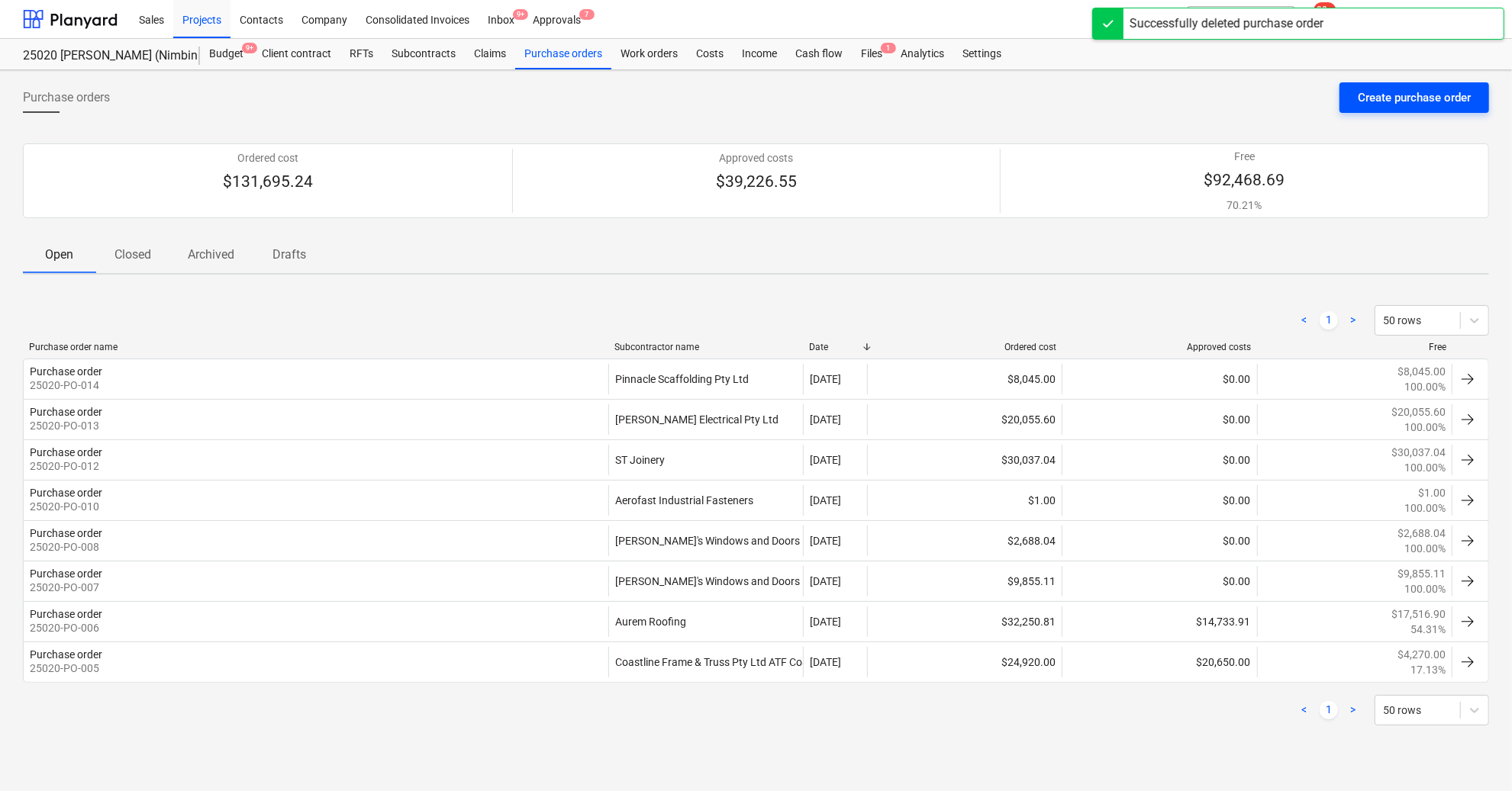 click on "Create purchase order" at bounding box center (1414, 98) 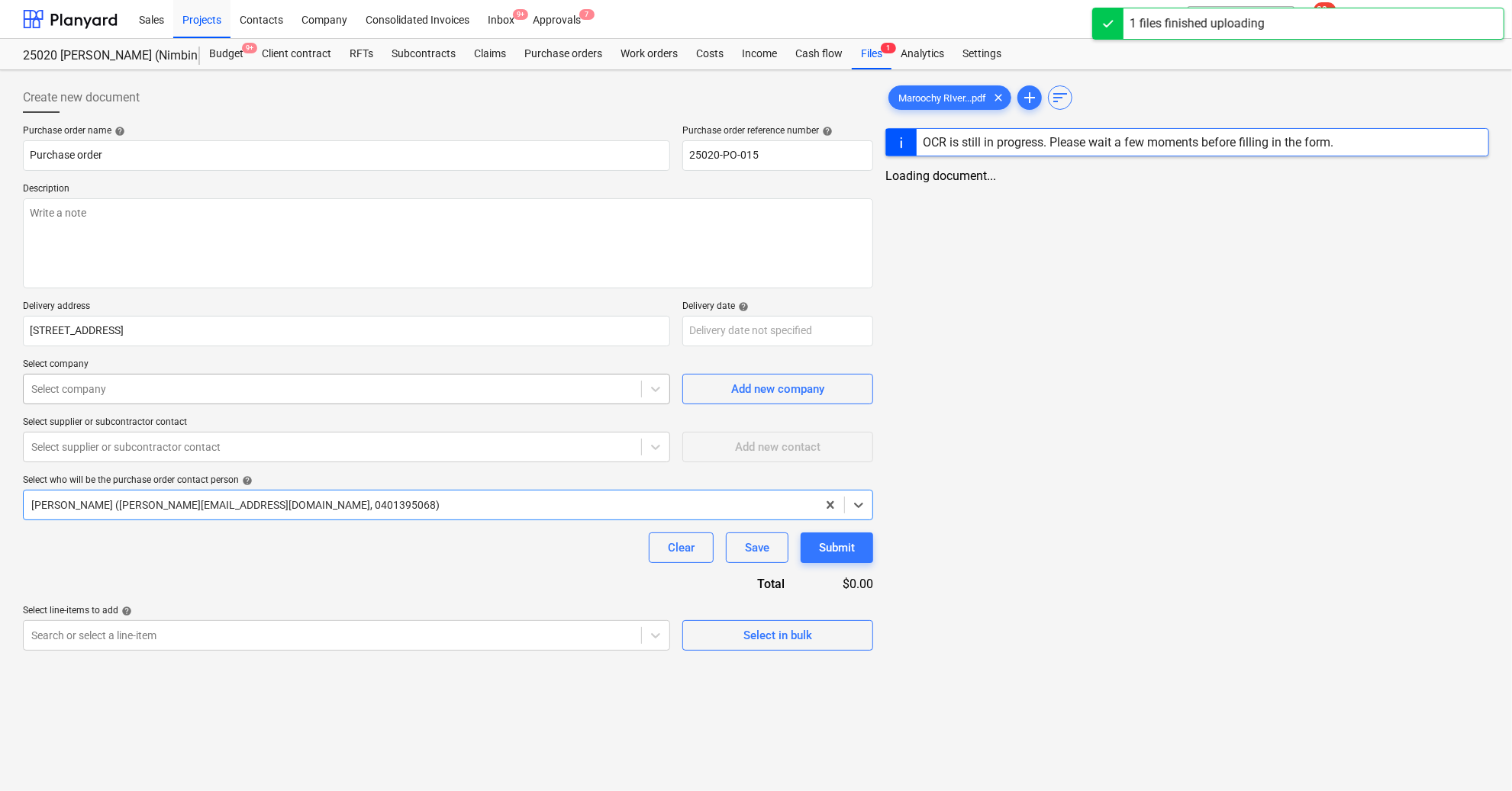 click at bounding box center [332, 389] 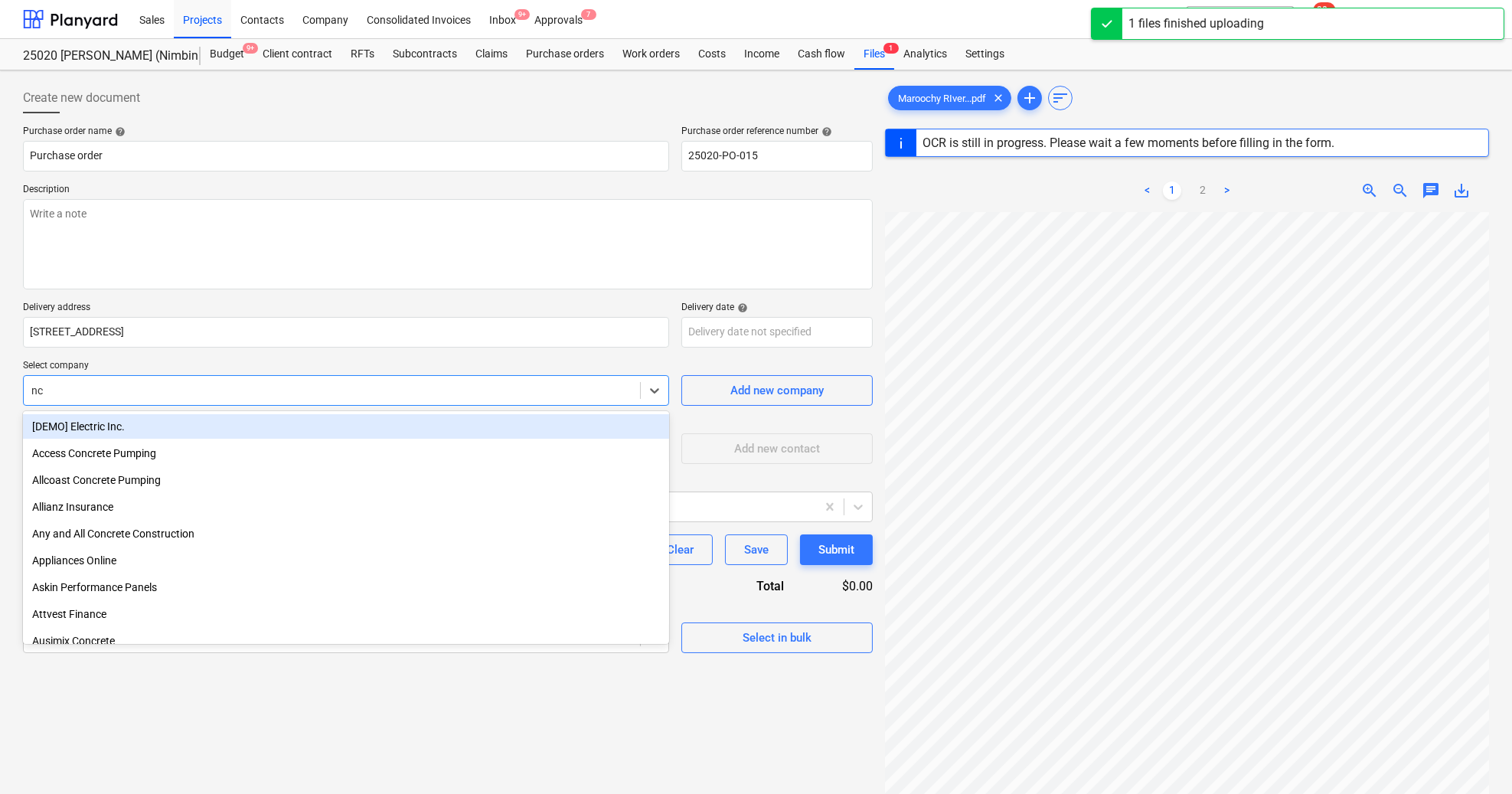 type on "ncp" 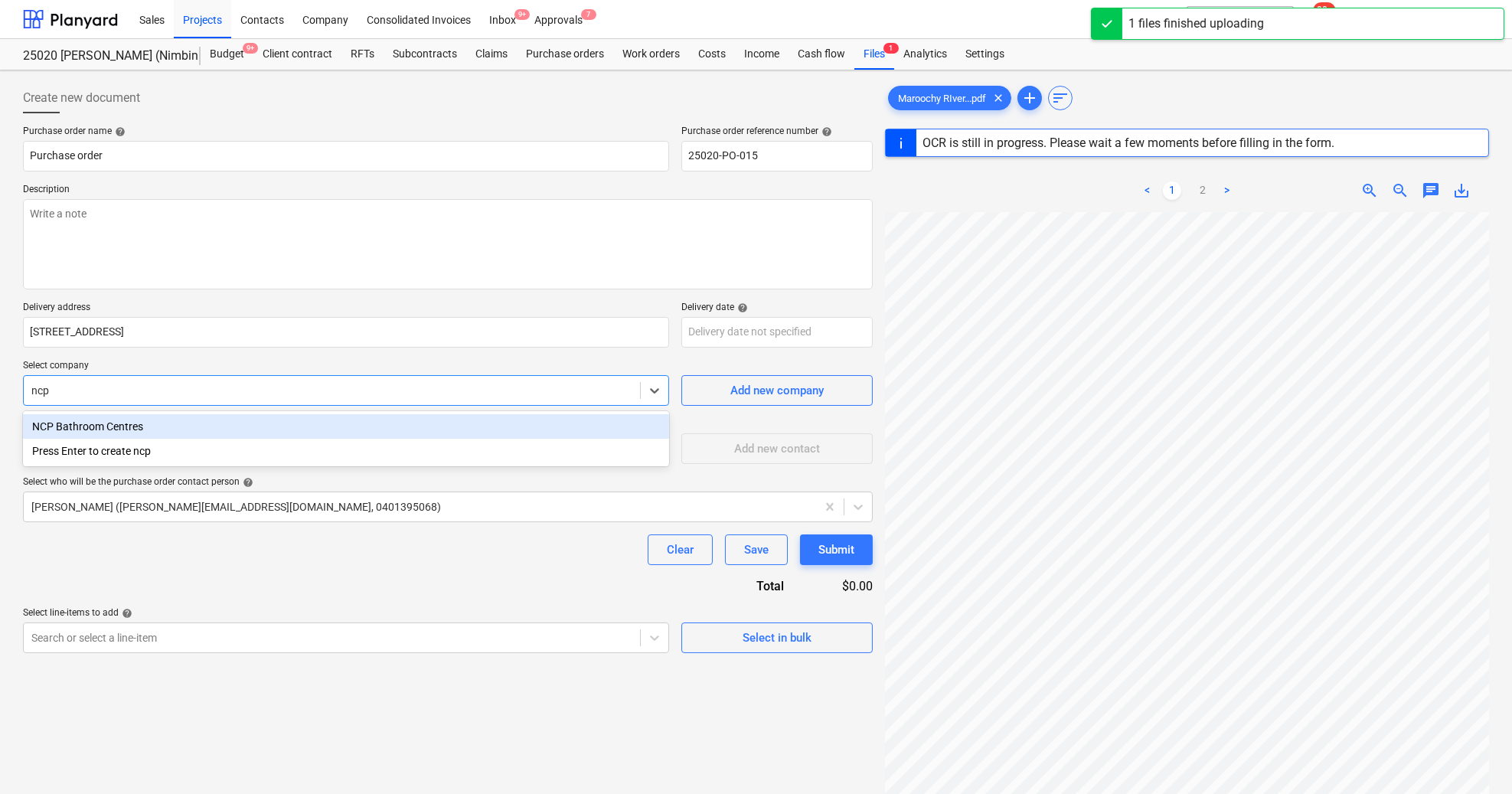 type 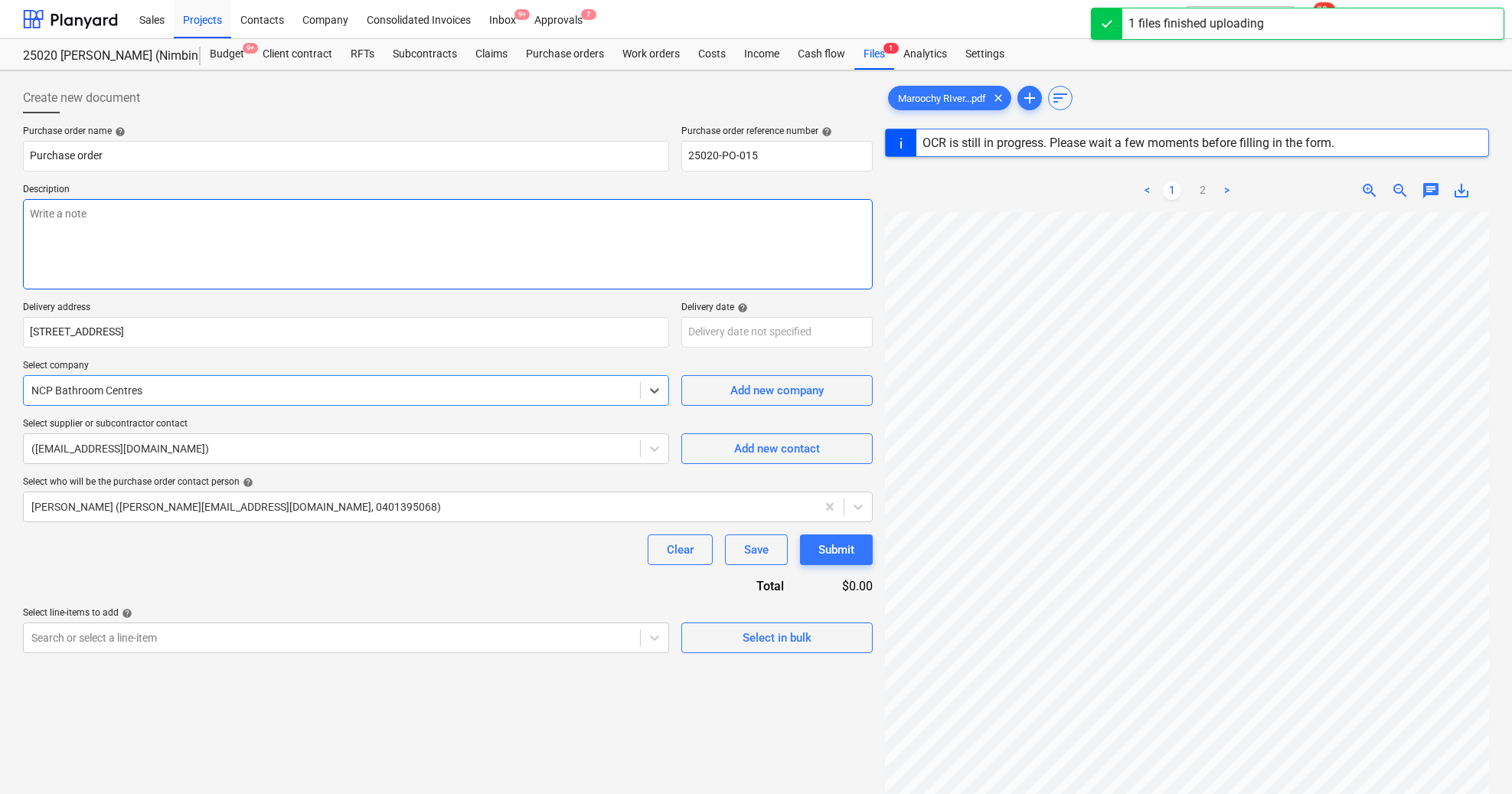 click at bounding box center (448, 244) 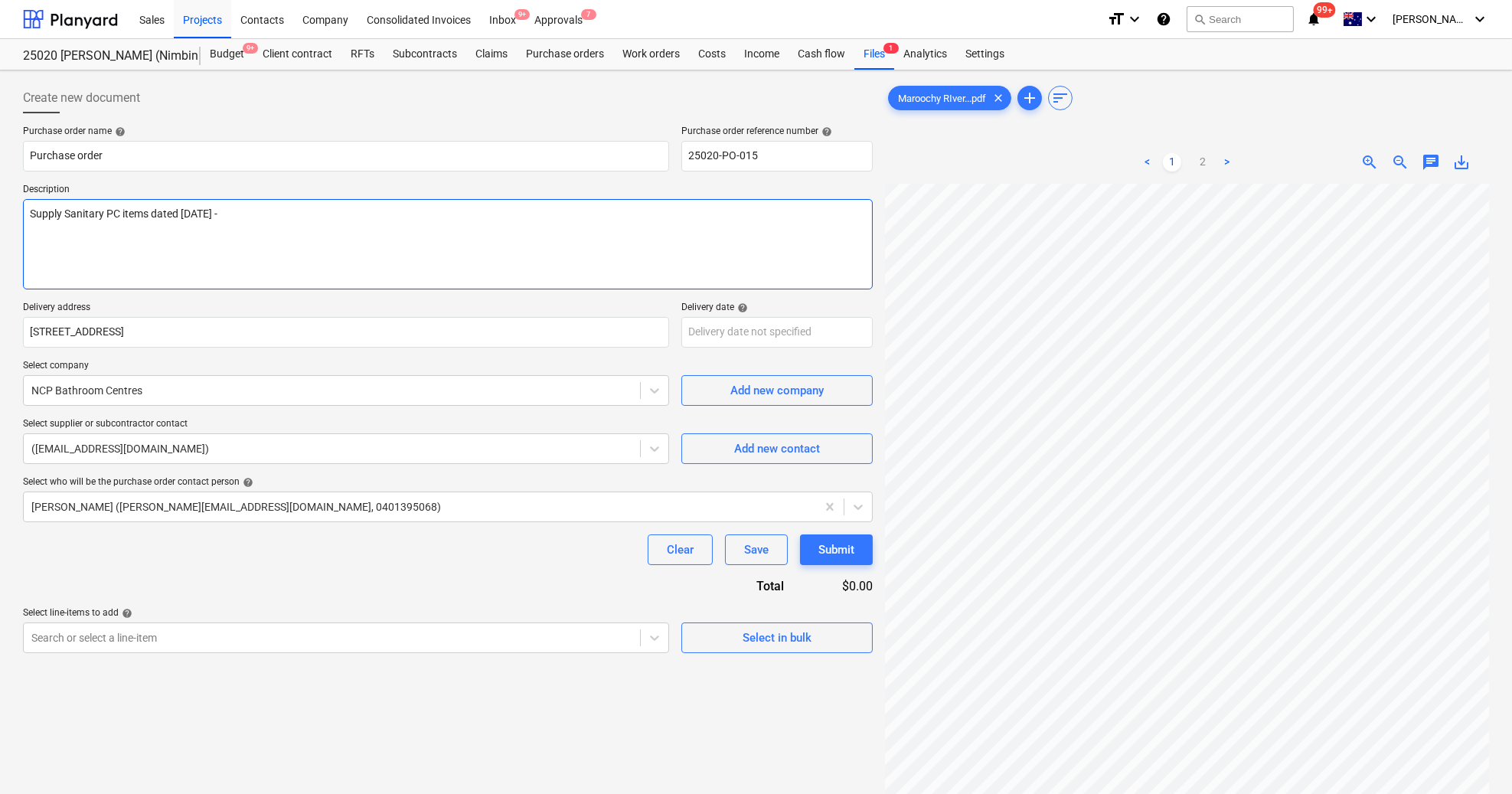 click on "Supply Sanitary PC items dated [DATE] -" at bounding box center (448, 244) 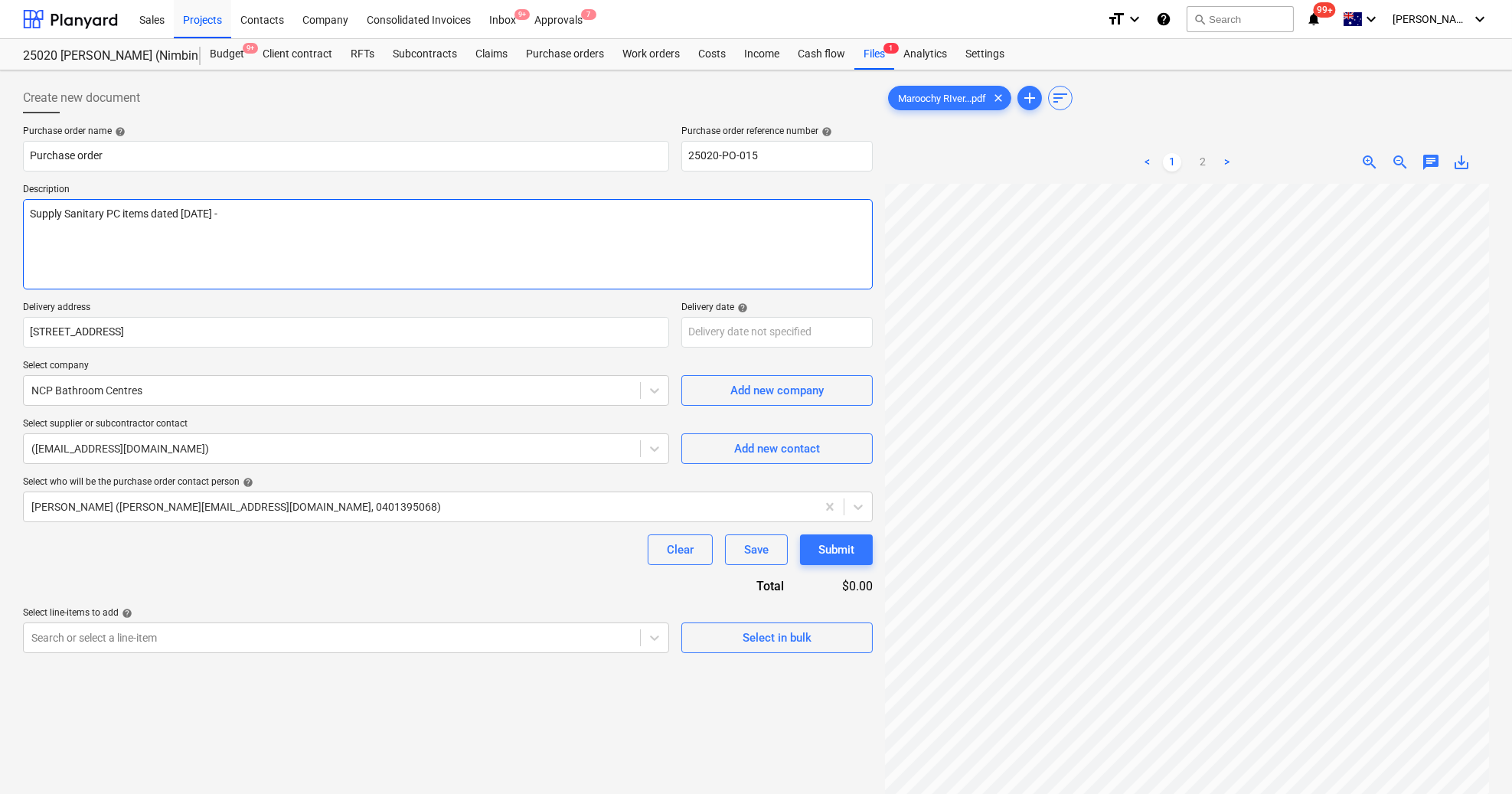 paste on "Quote no: PRO01242" 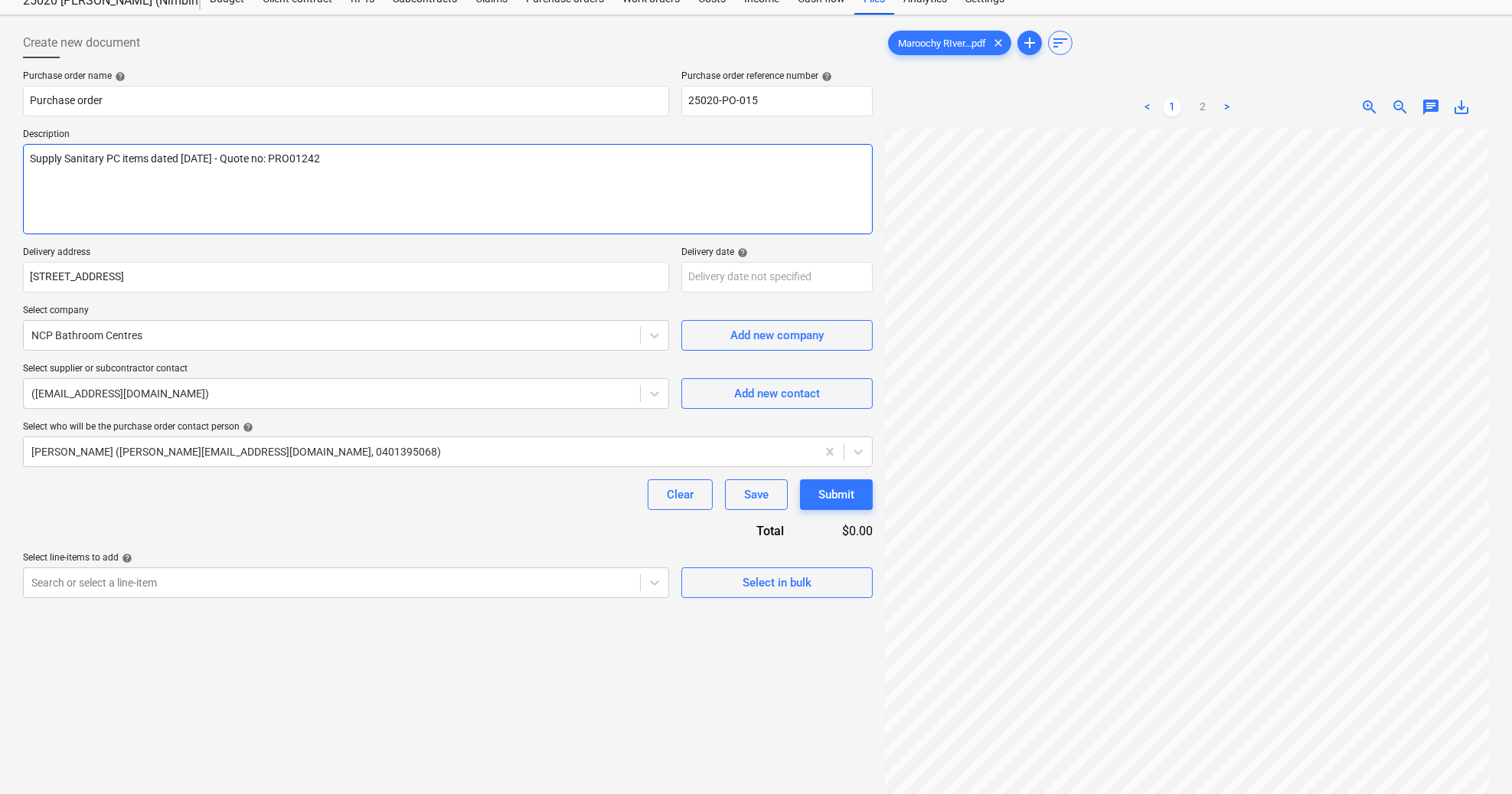 scroll, scrollTop: 102, scrollLeft: 0, axis: vertical 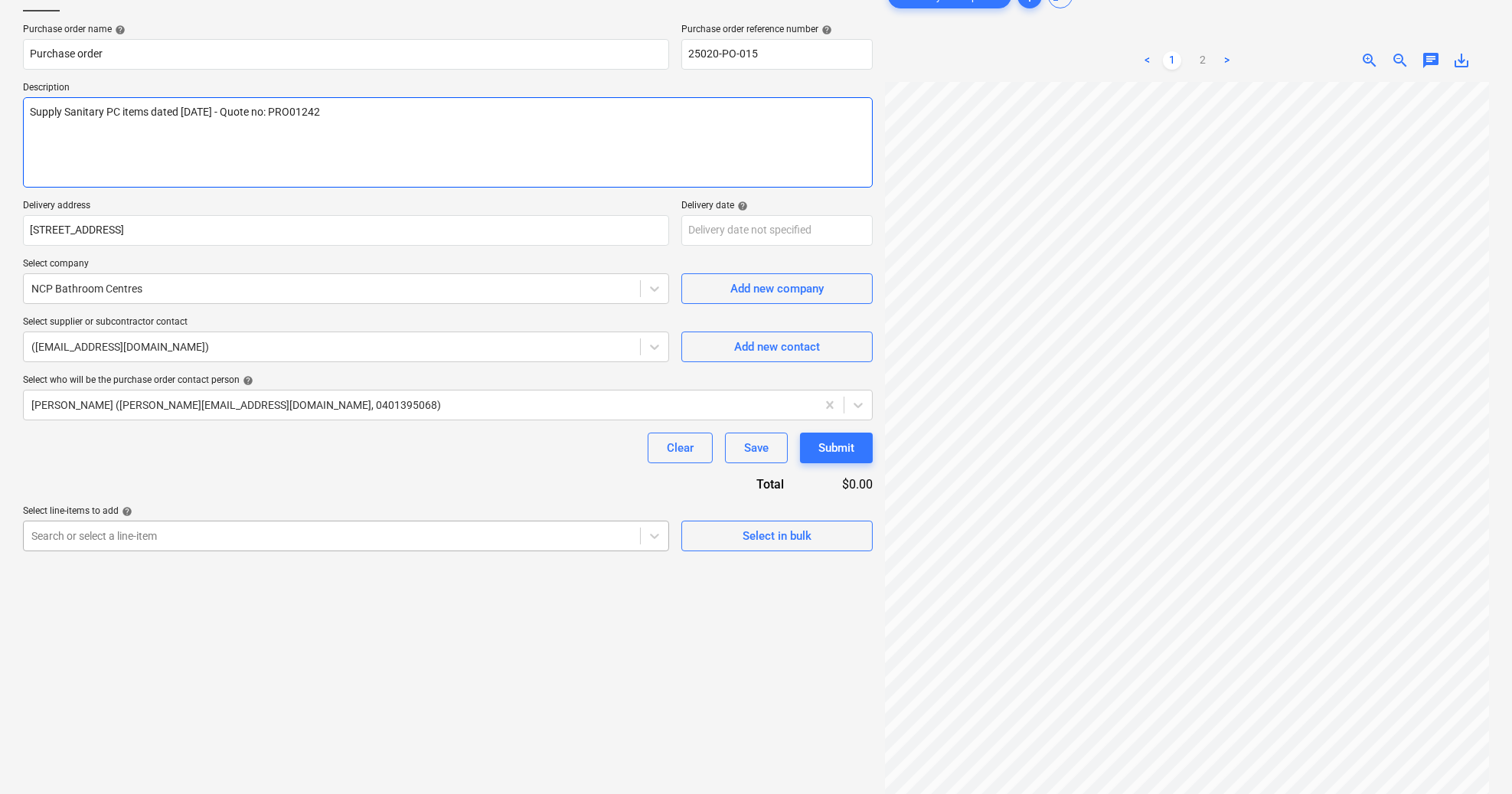 type on "Supply Sanitary PC items dated [DATE] - Quote no: PRO01242" 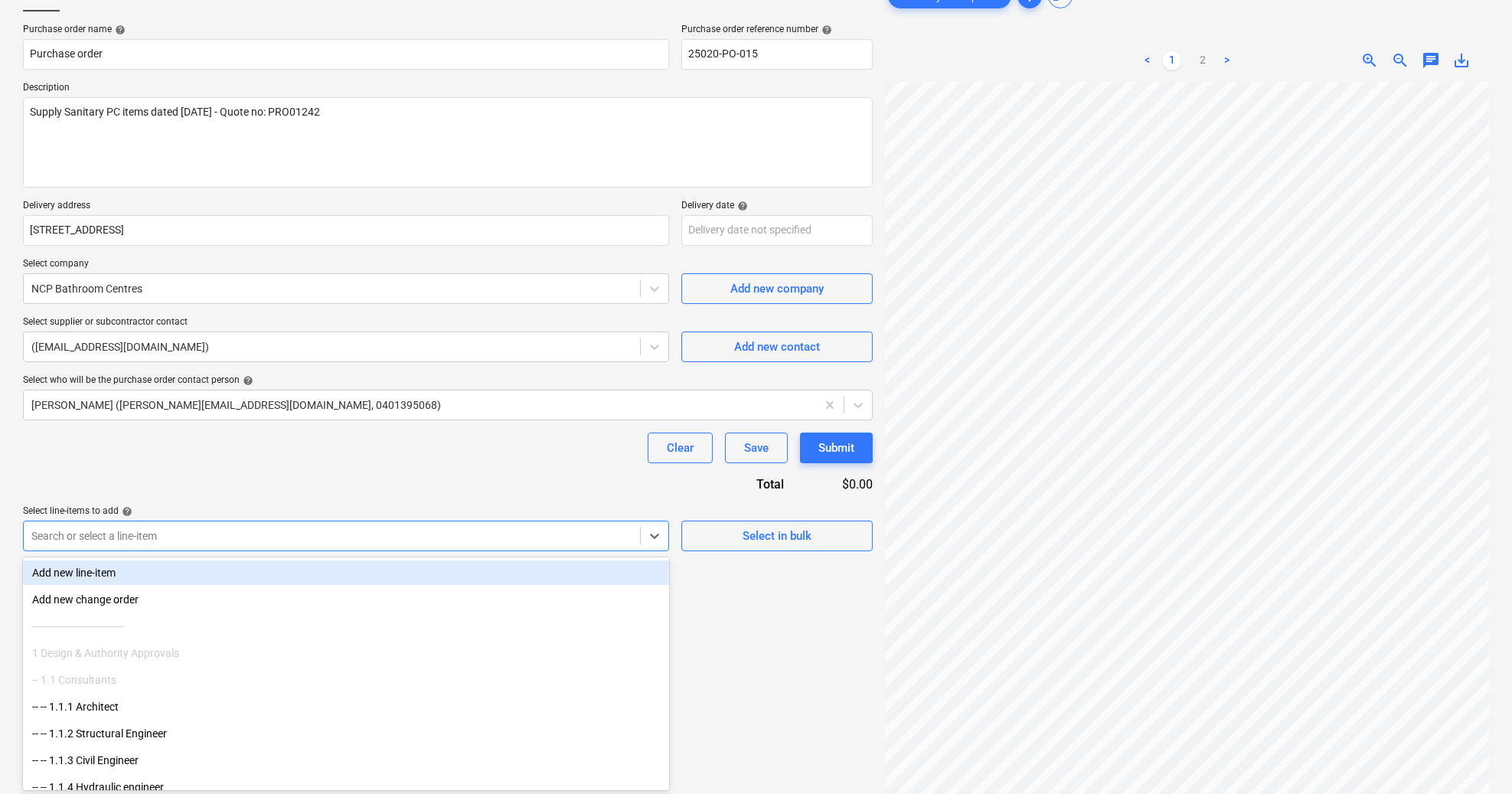 click at bounding box center (331, 536) 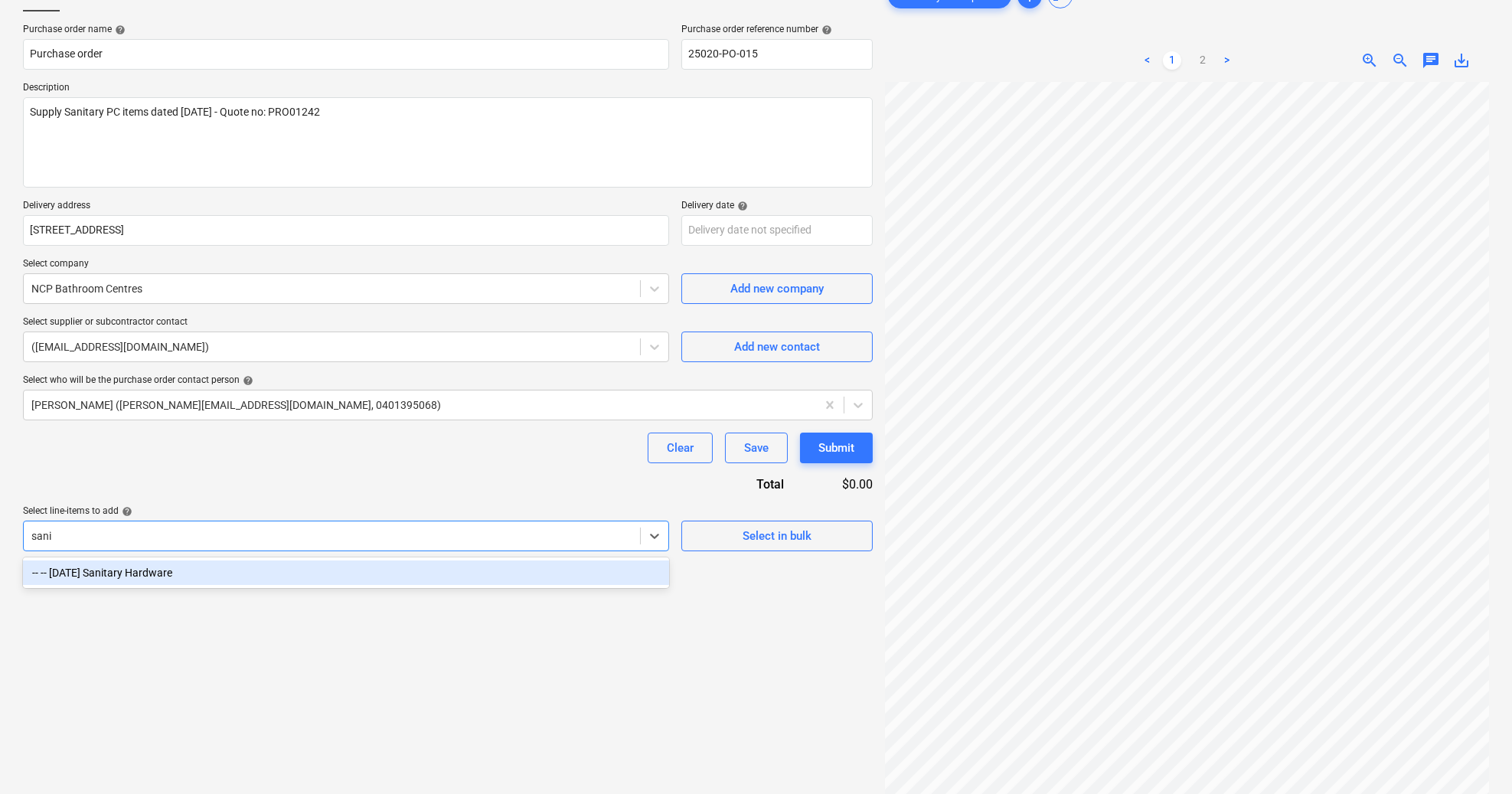type on "sanit" 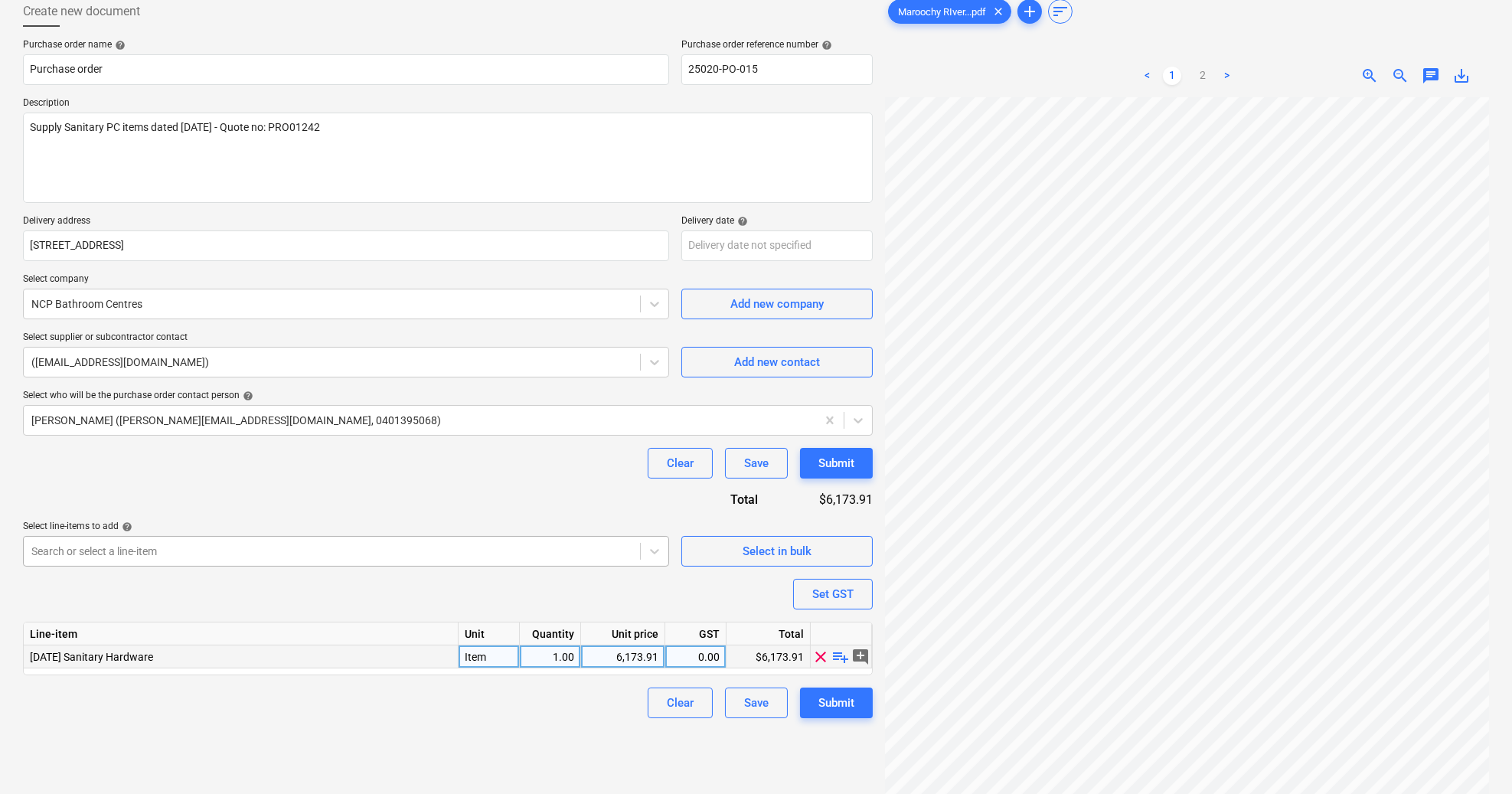 scroll, scrollTop: 153, scrollLeft: 0, axis: vertical 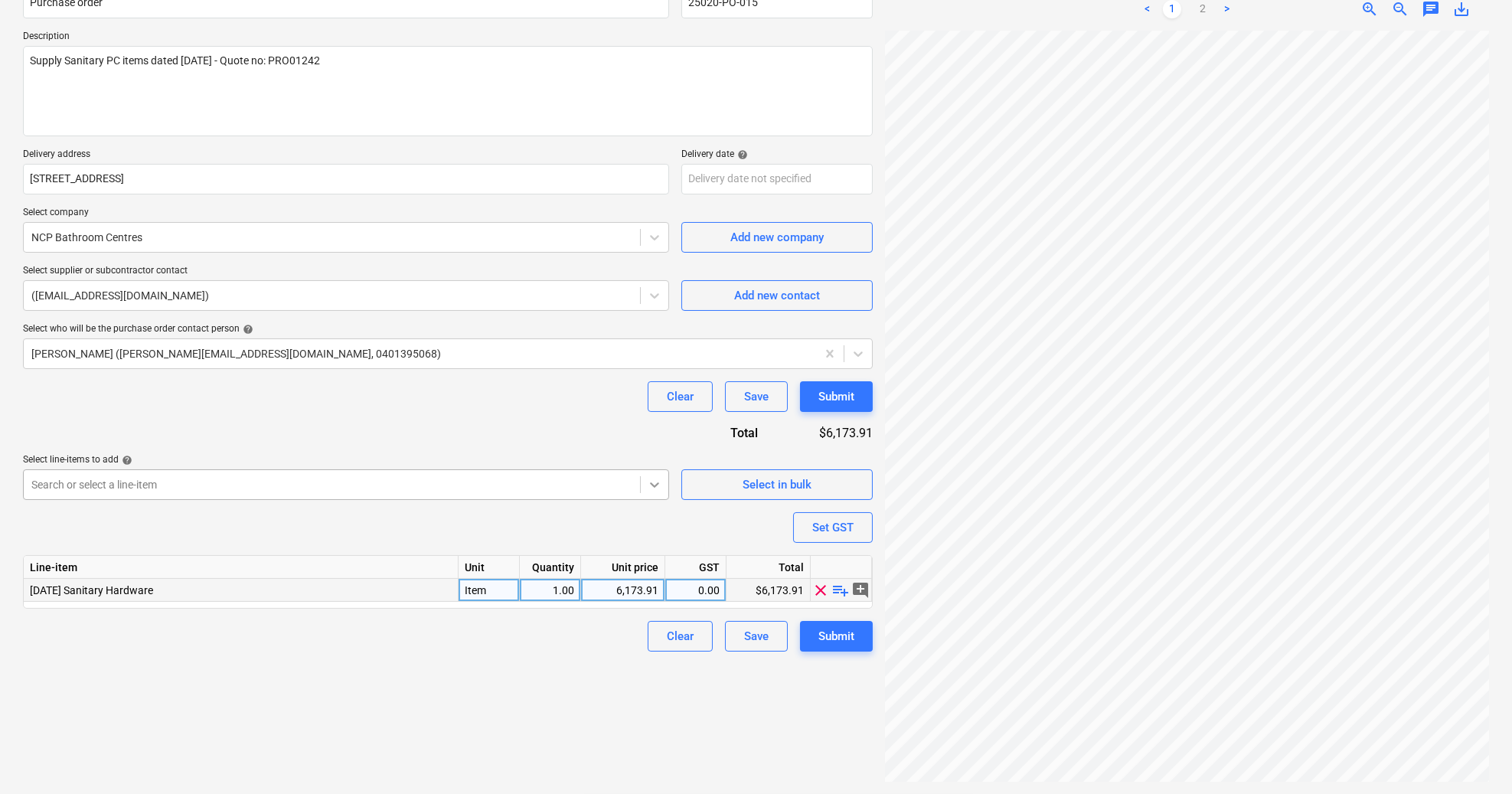 click at bounding box center (655, 485) 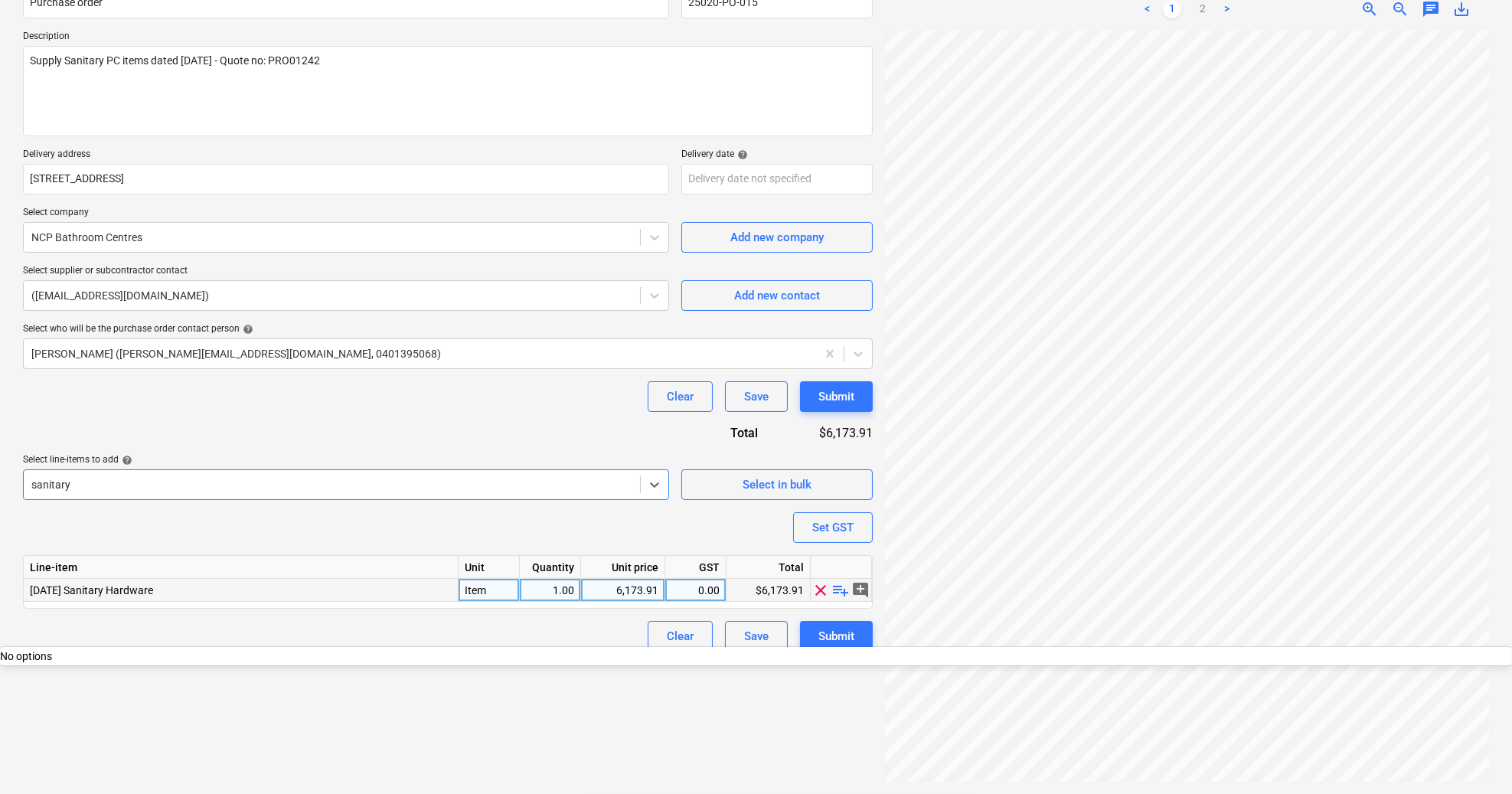 type on "sanitary" 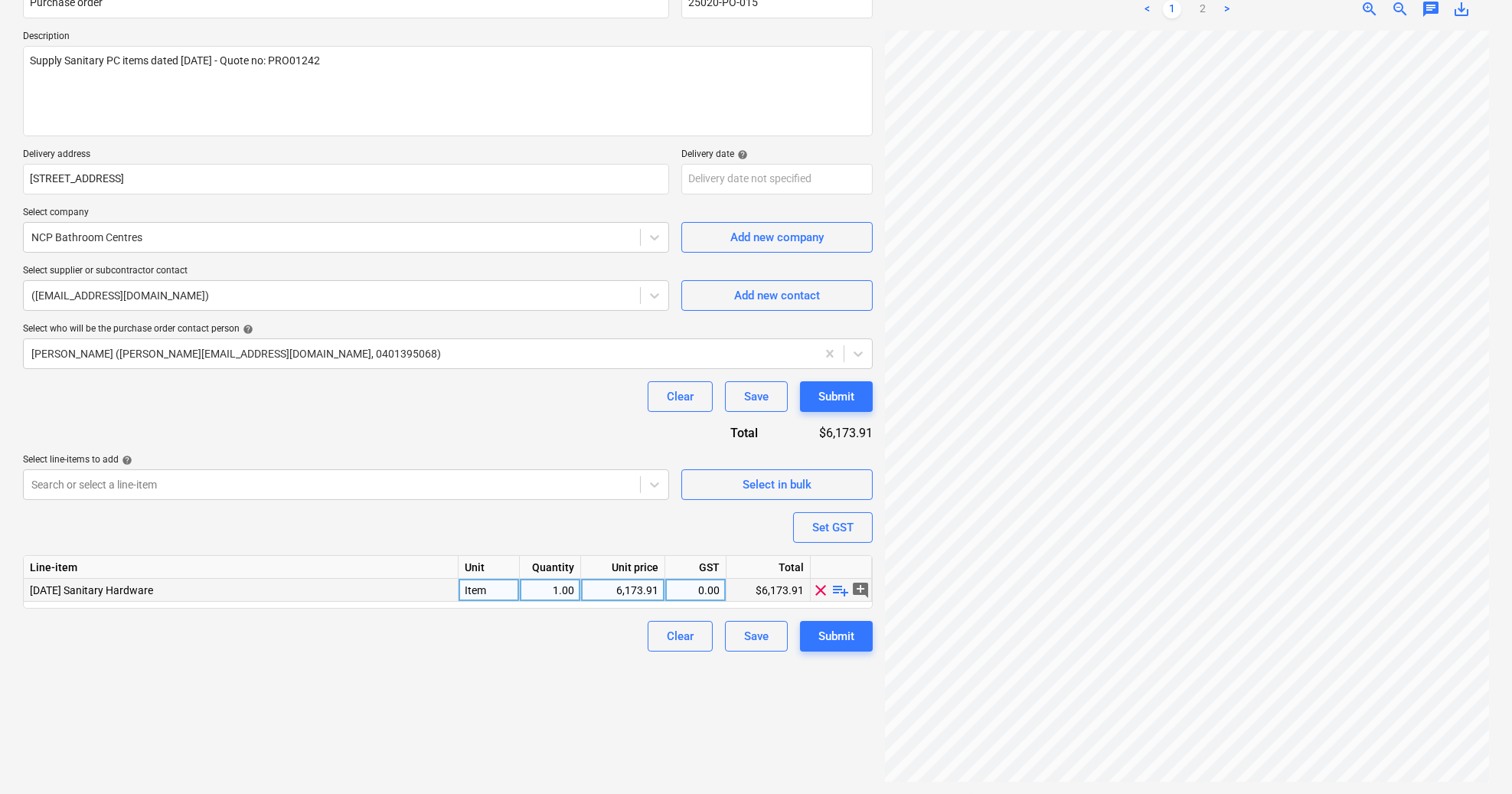 click on "Clear Save Submit" at bounding box center [448, 636] 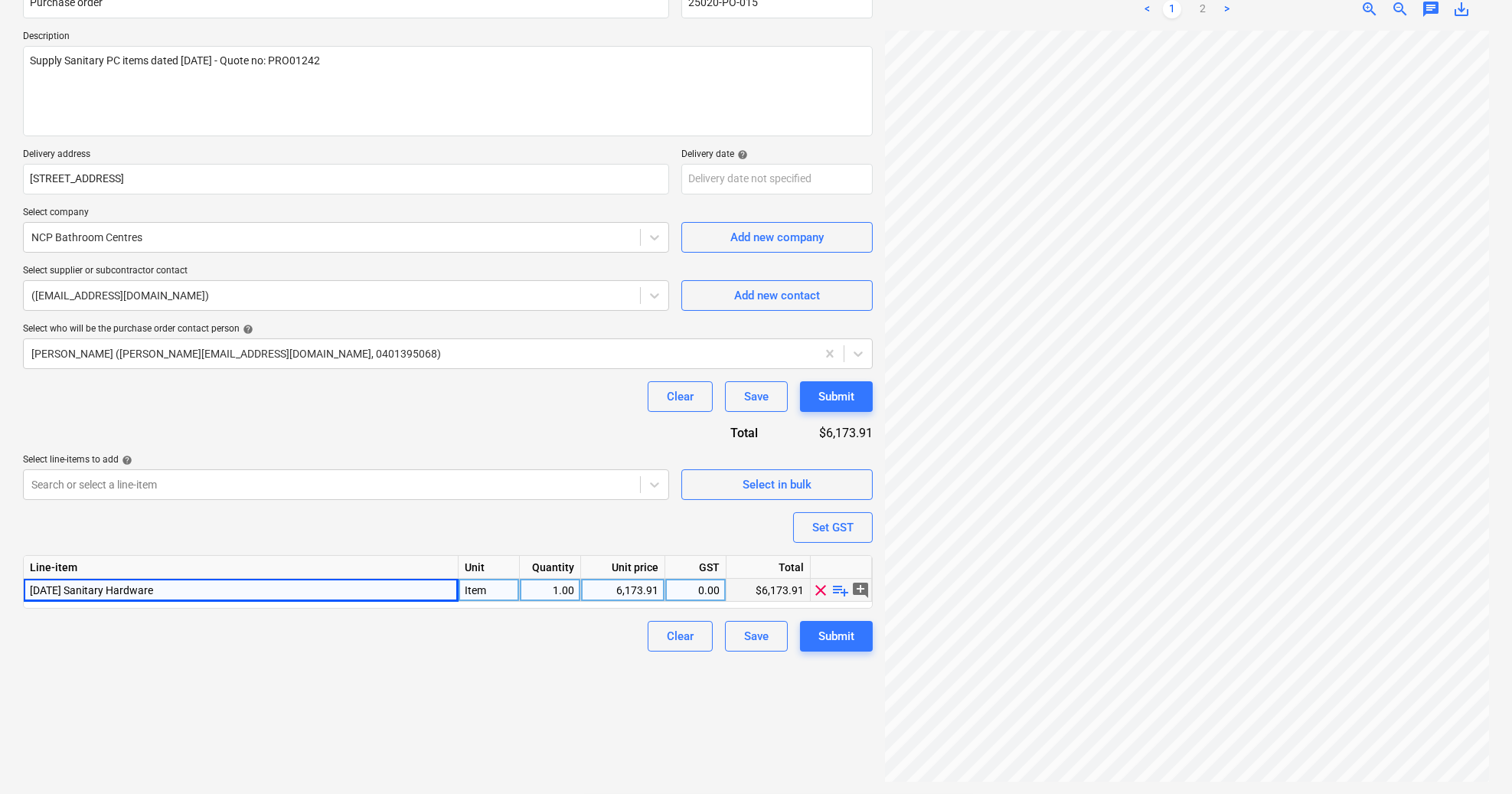 click on "0.00" at bounding box center (695, 590) 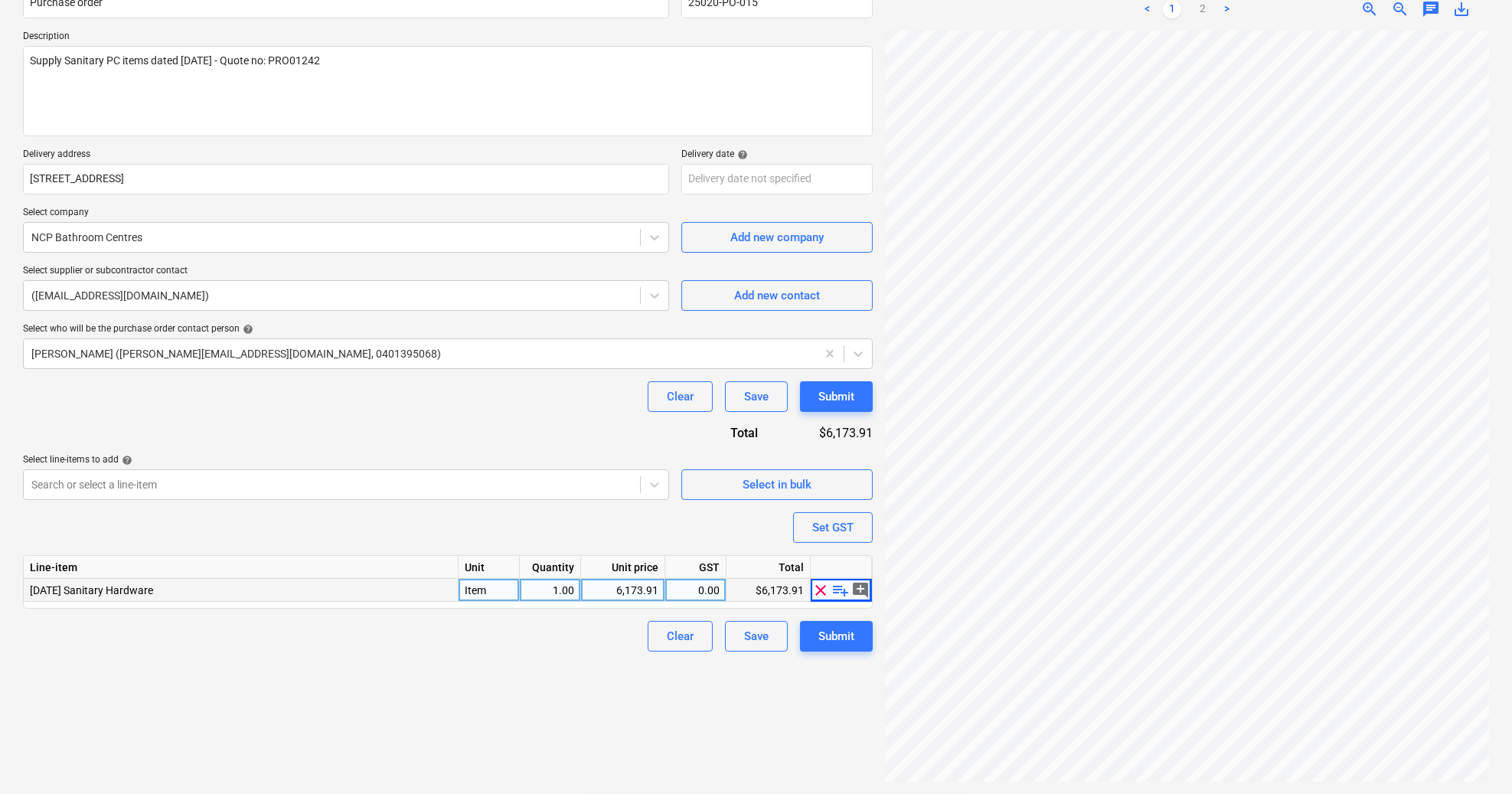 type 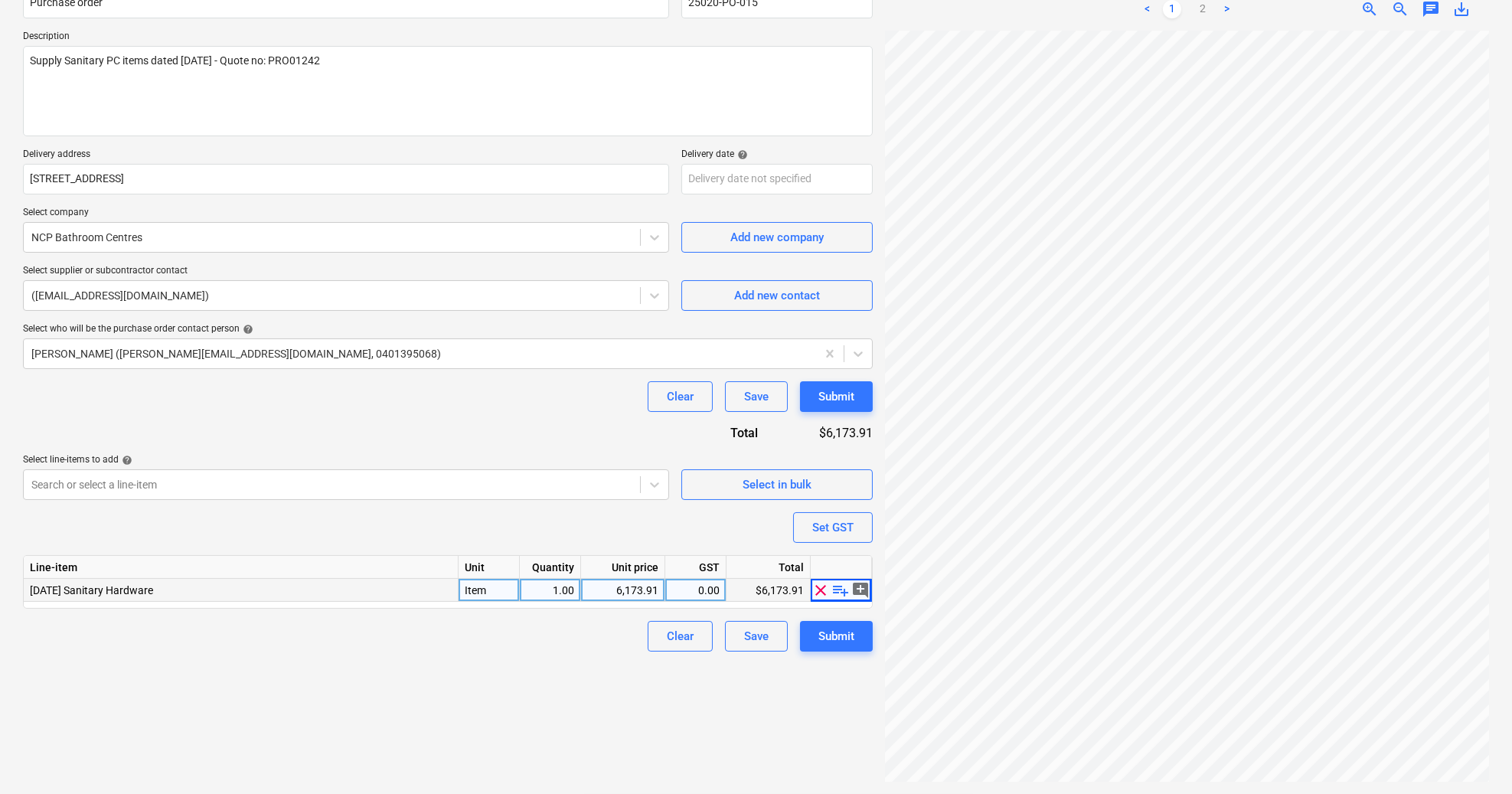 type 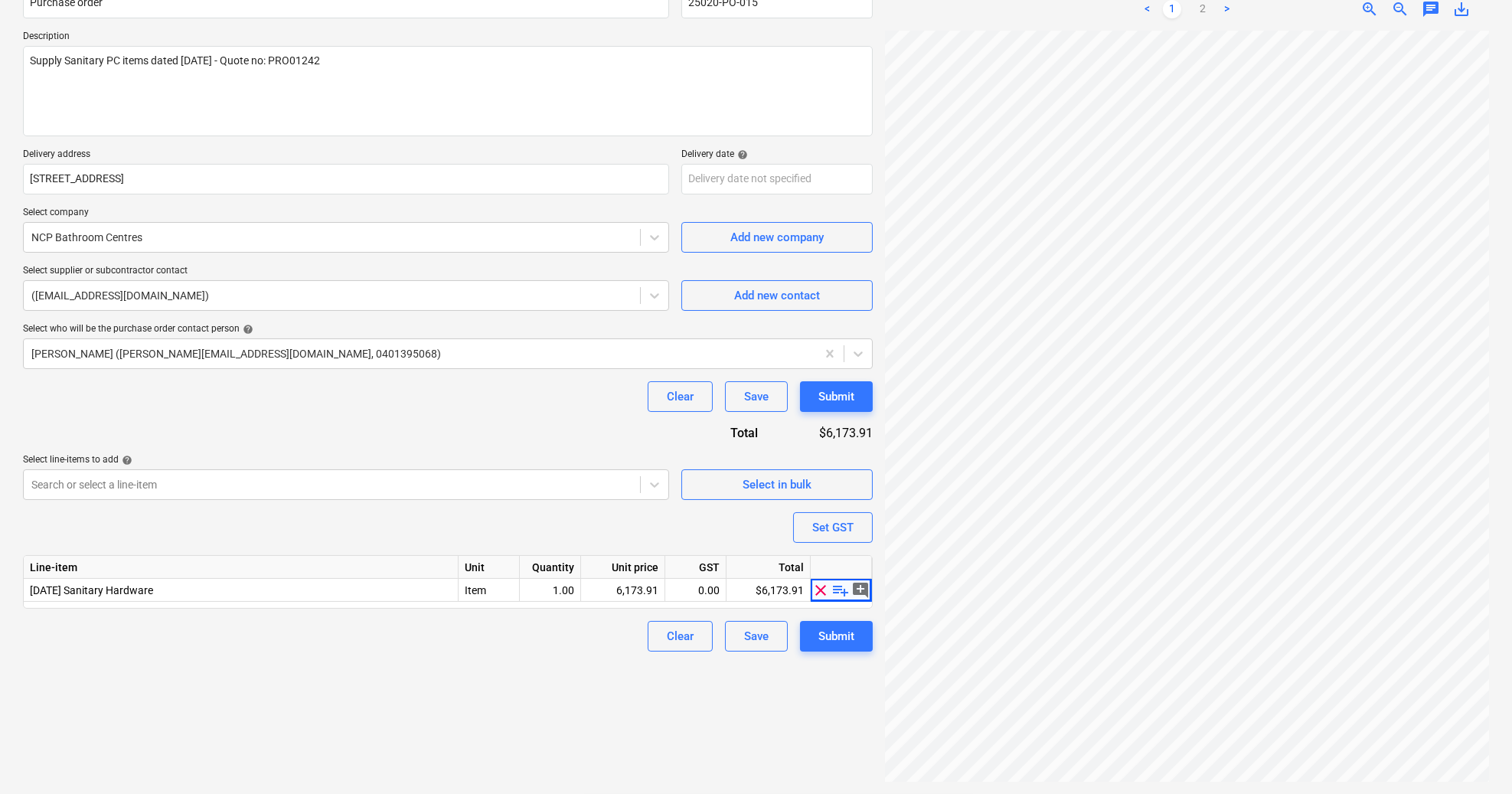 type 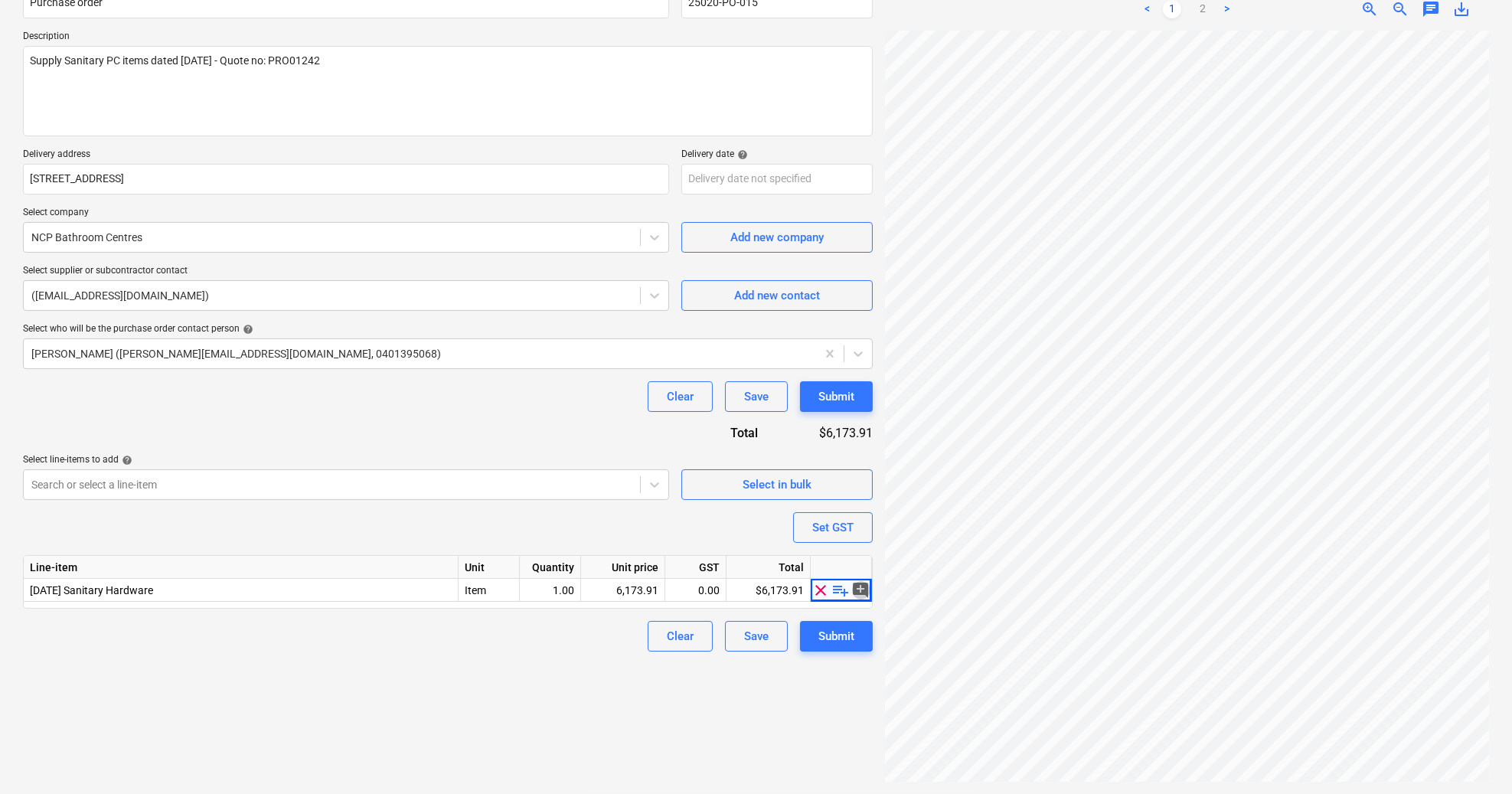 type 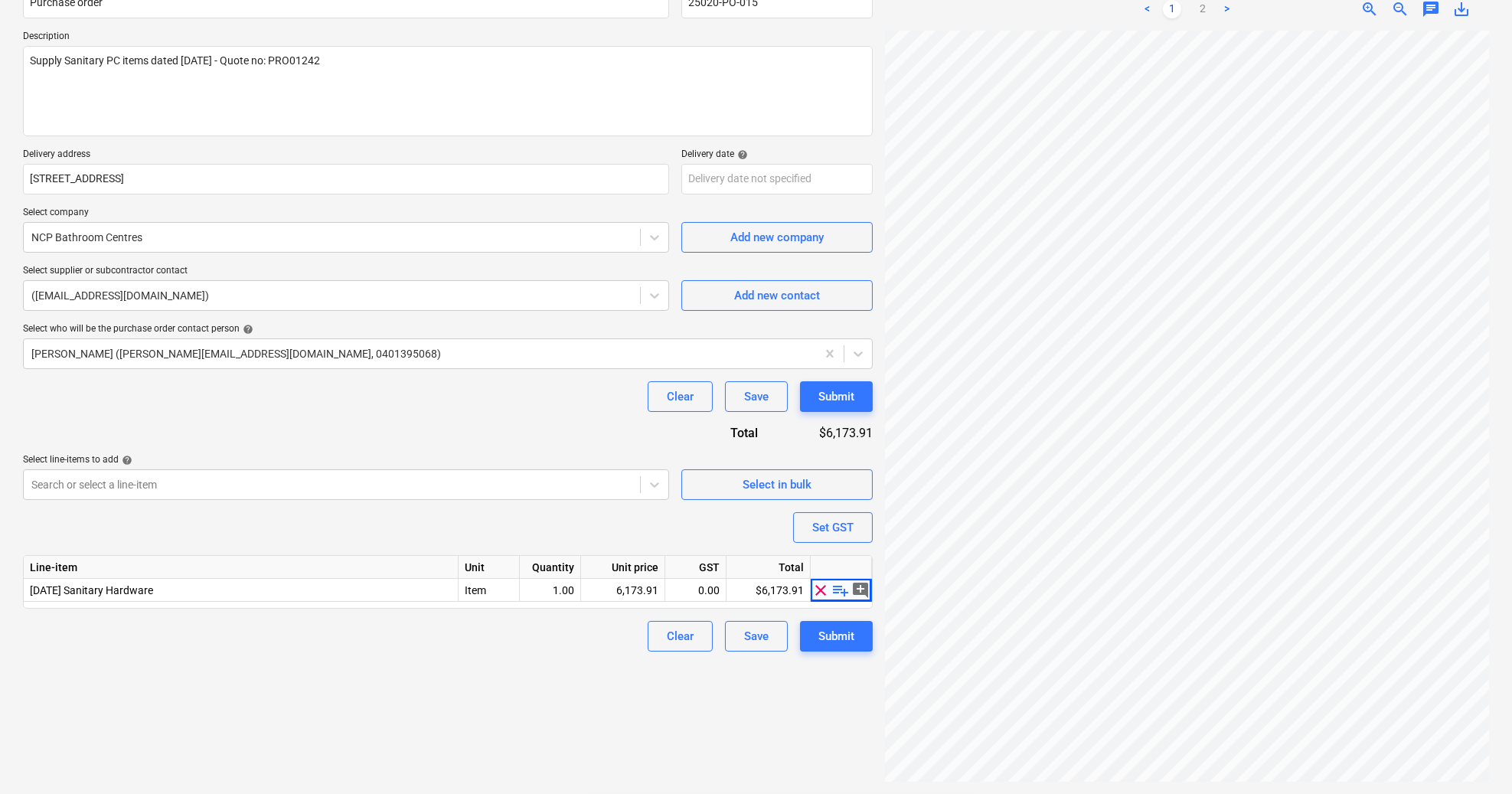 type 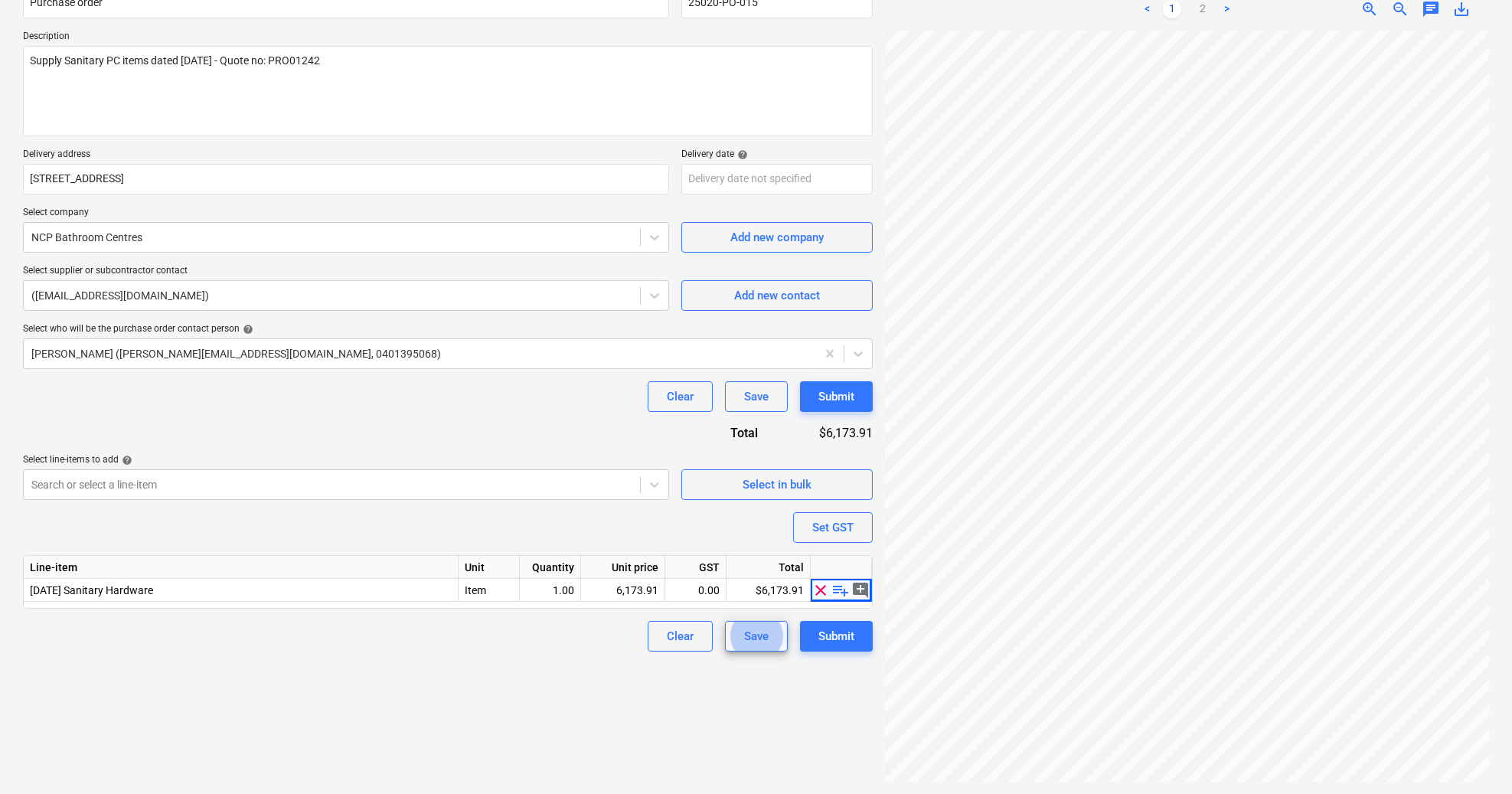 type 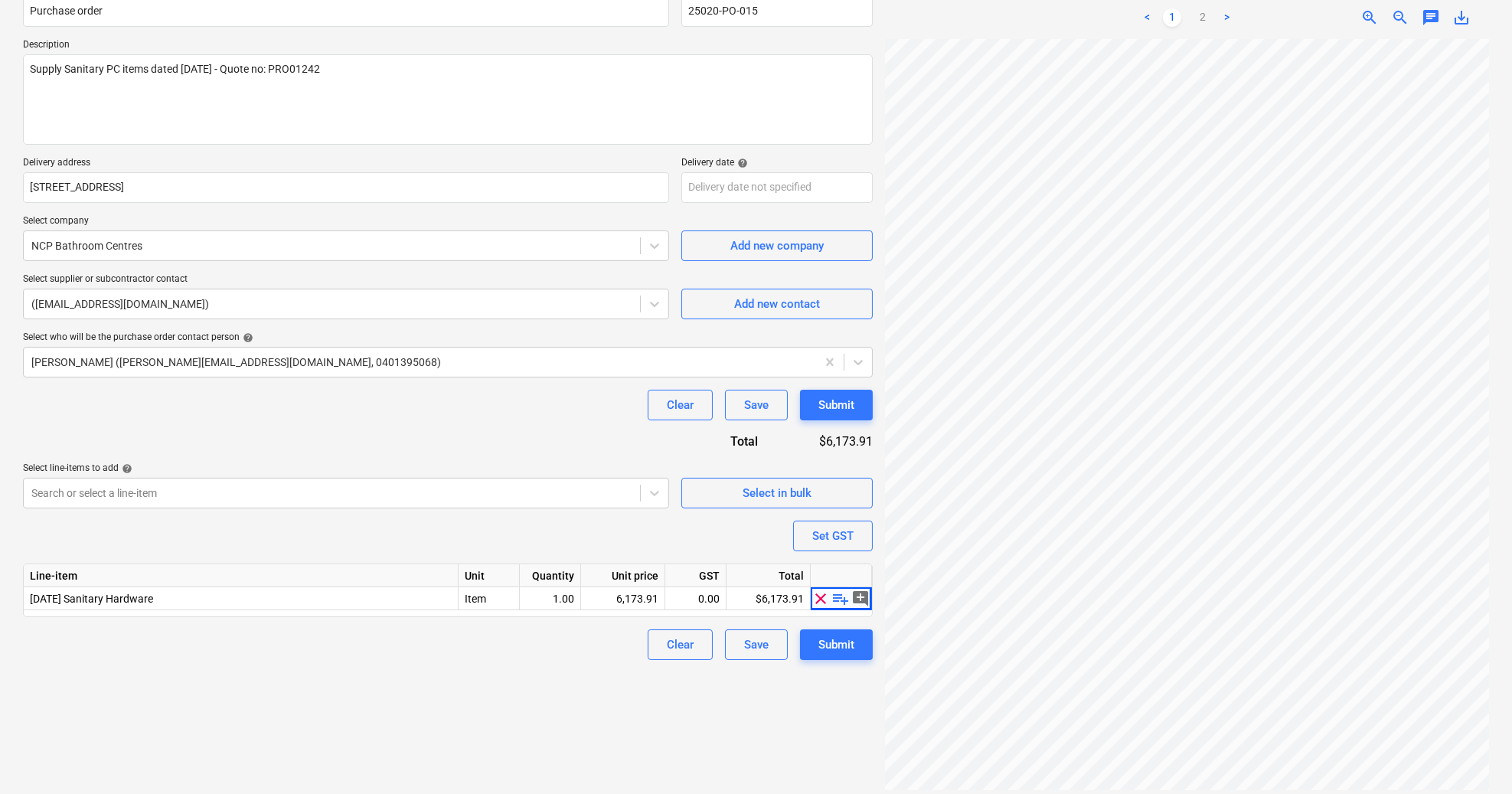 scroll, scrollTop: 153, scrollLeft: 0, axis: vertical 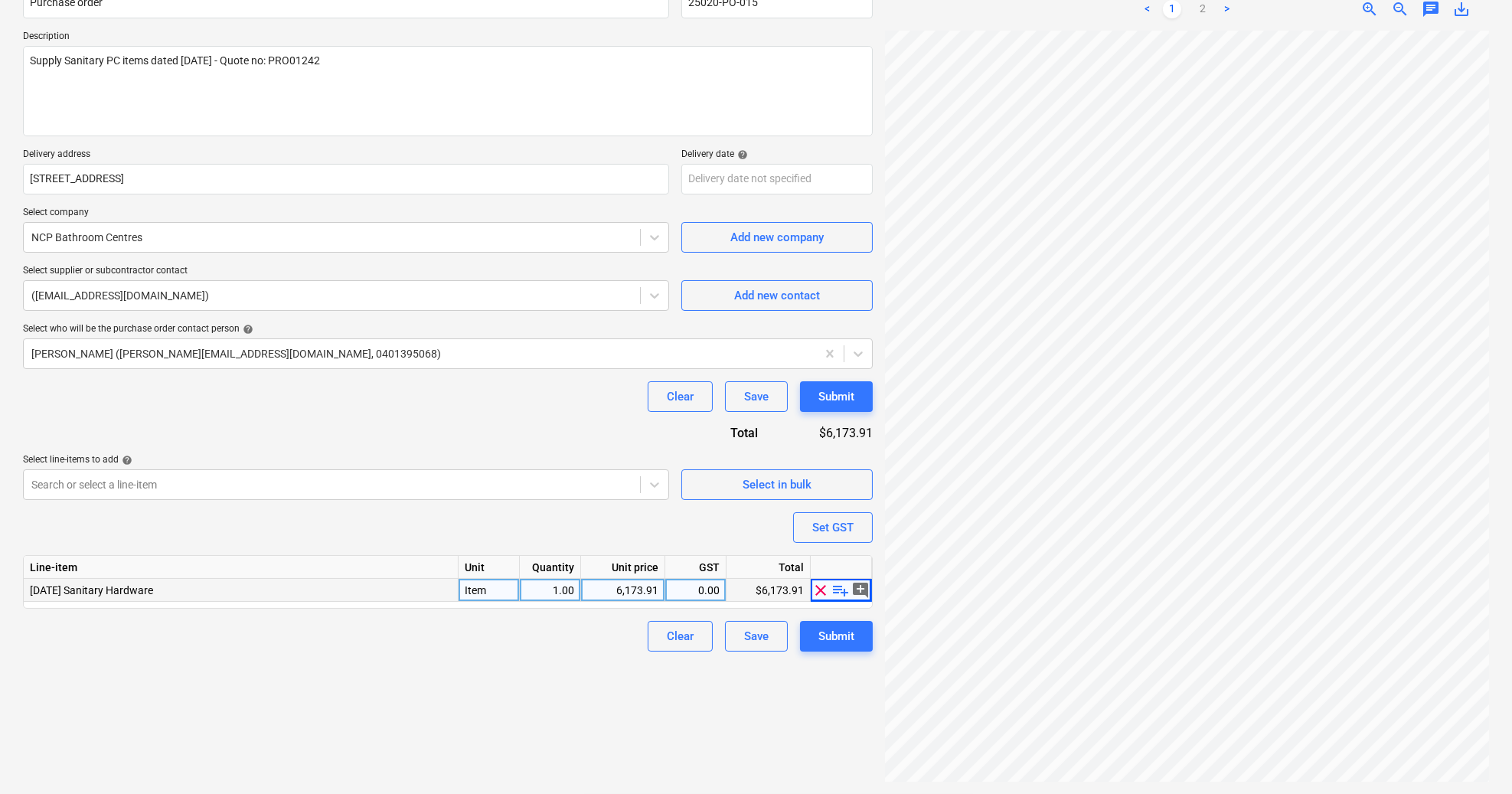 click on "add_comment" at bounding box center [861, 590] 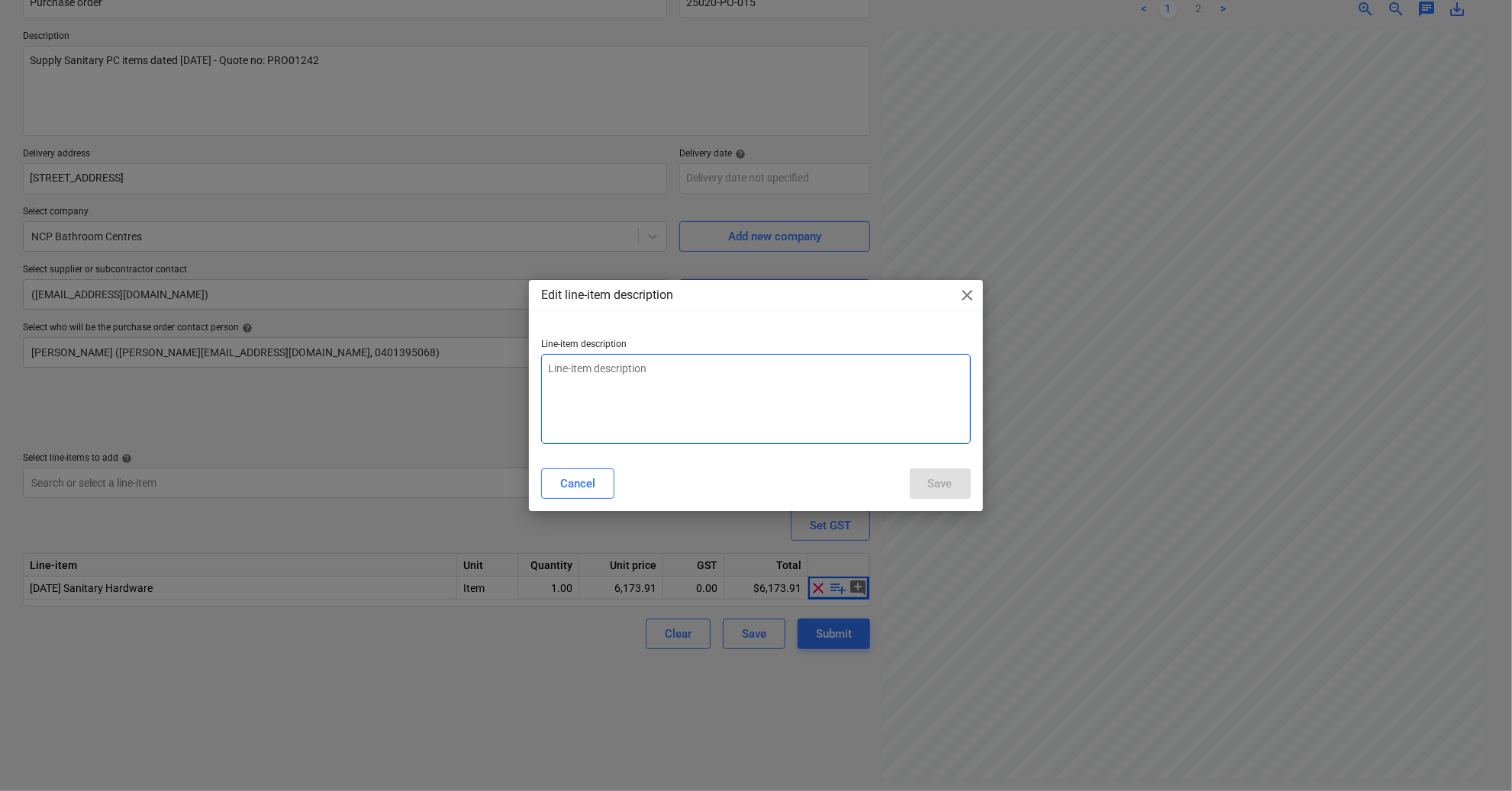 click at bounding box center (756, 399) 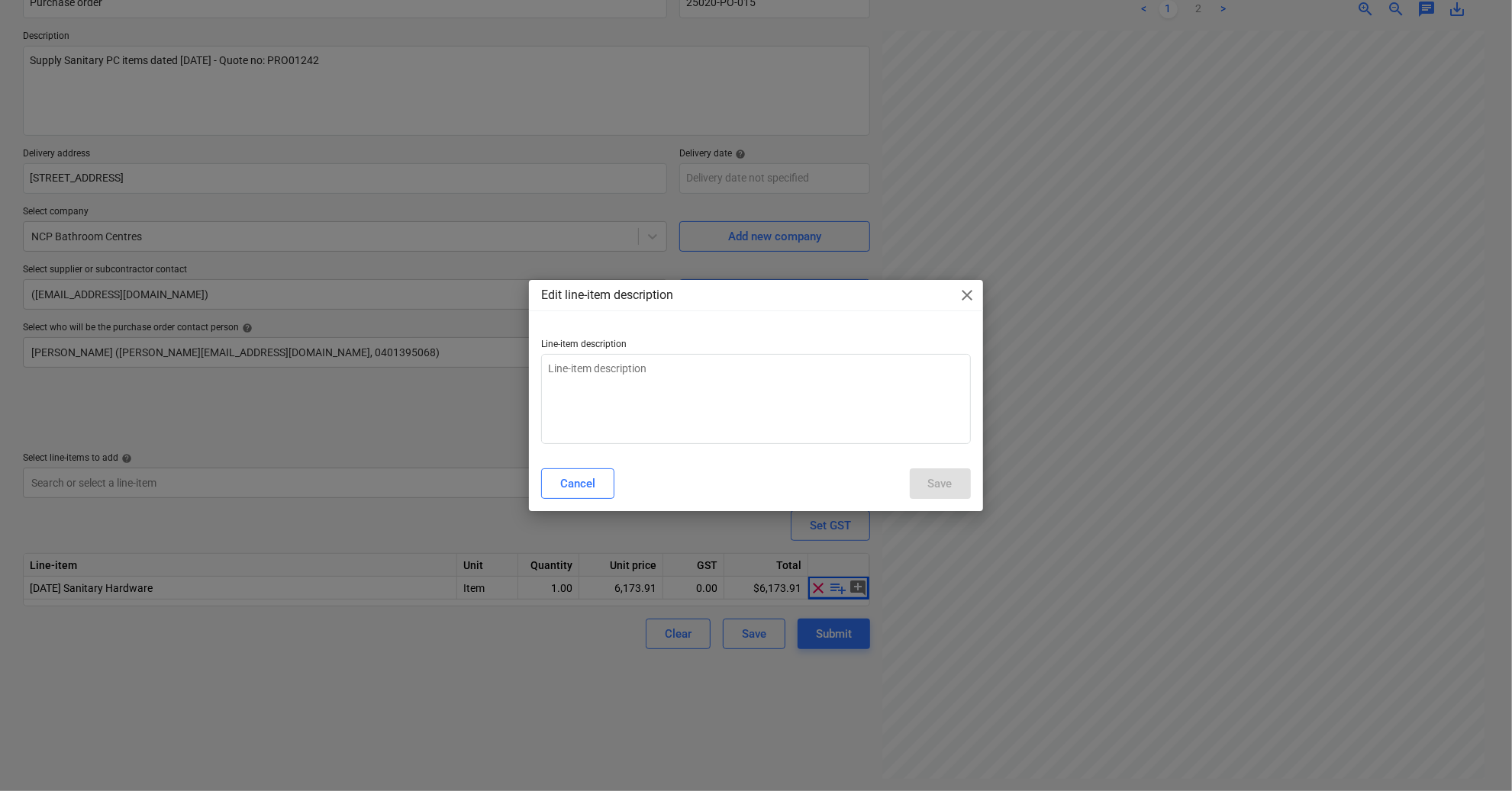 drag, startPoint x: 437, startPoint y: 660, endPoint x: 352, endPoint y: 648, distance: 85.84288 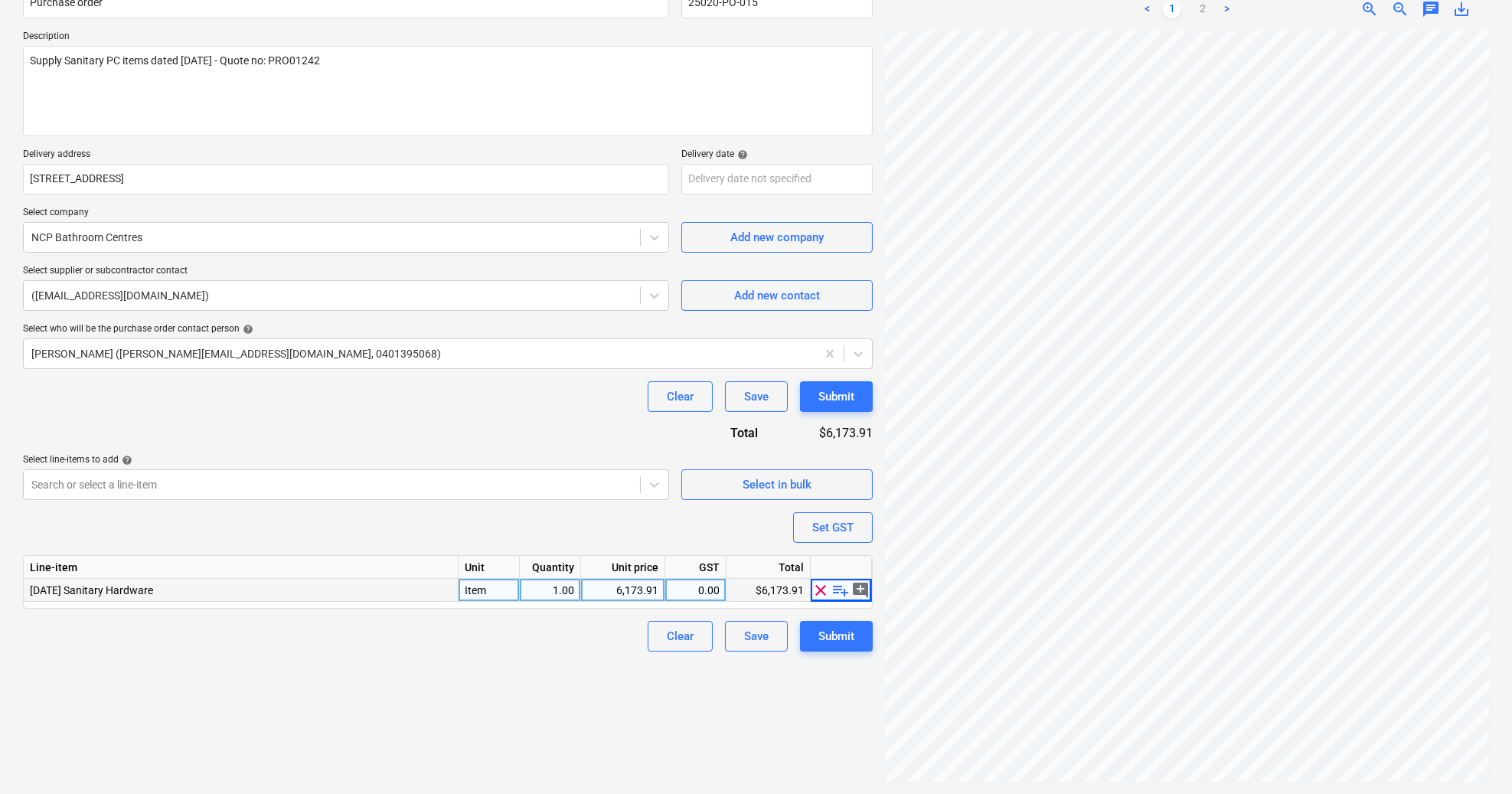 click on "[DATE] Sanitary Hardware" at bounding box center [241, 590] 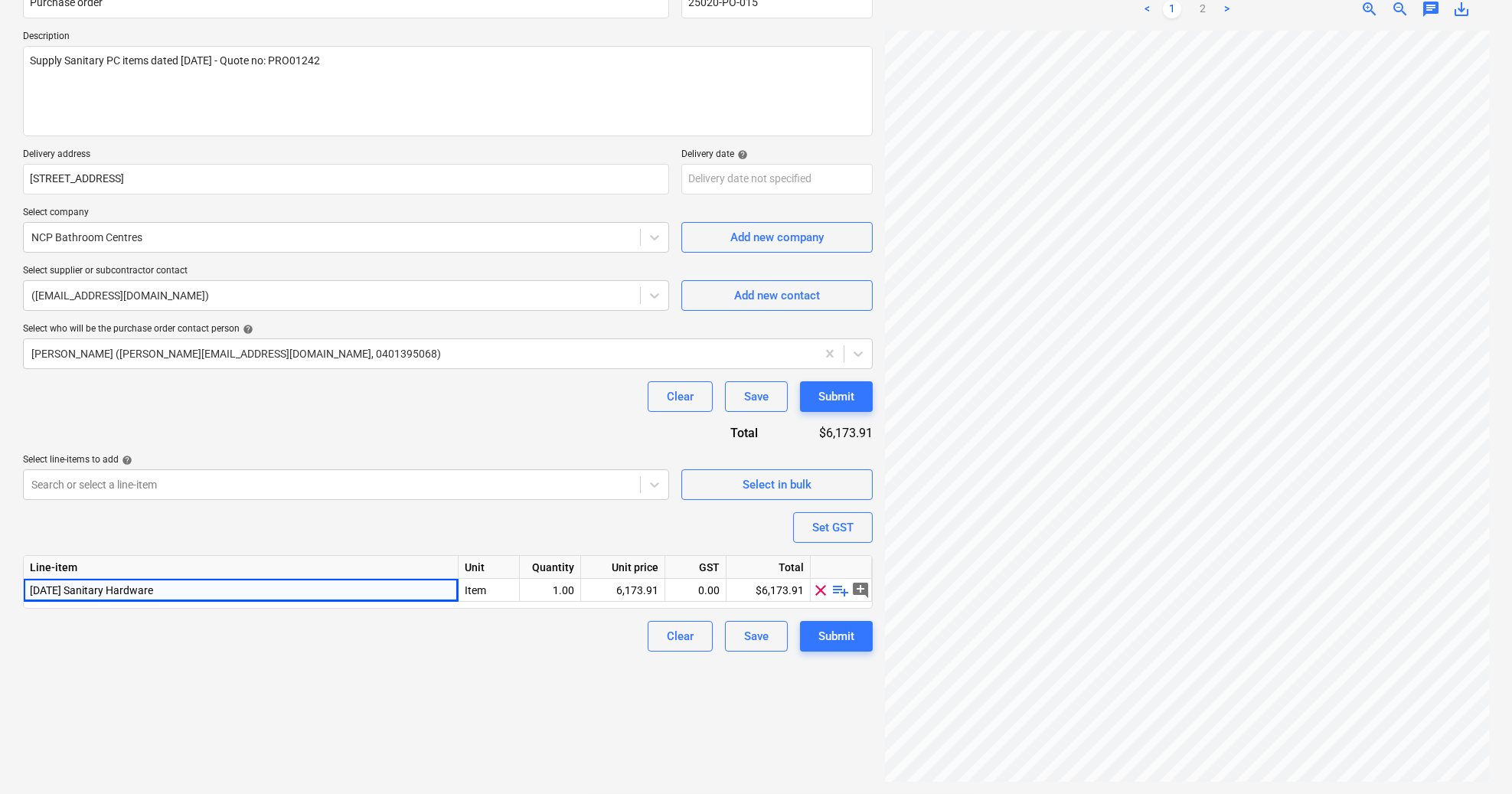 click on "Clear Save Submit" at bounding box center (448, 636) 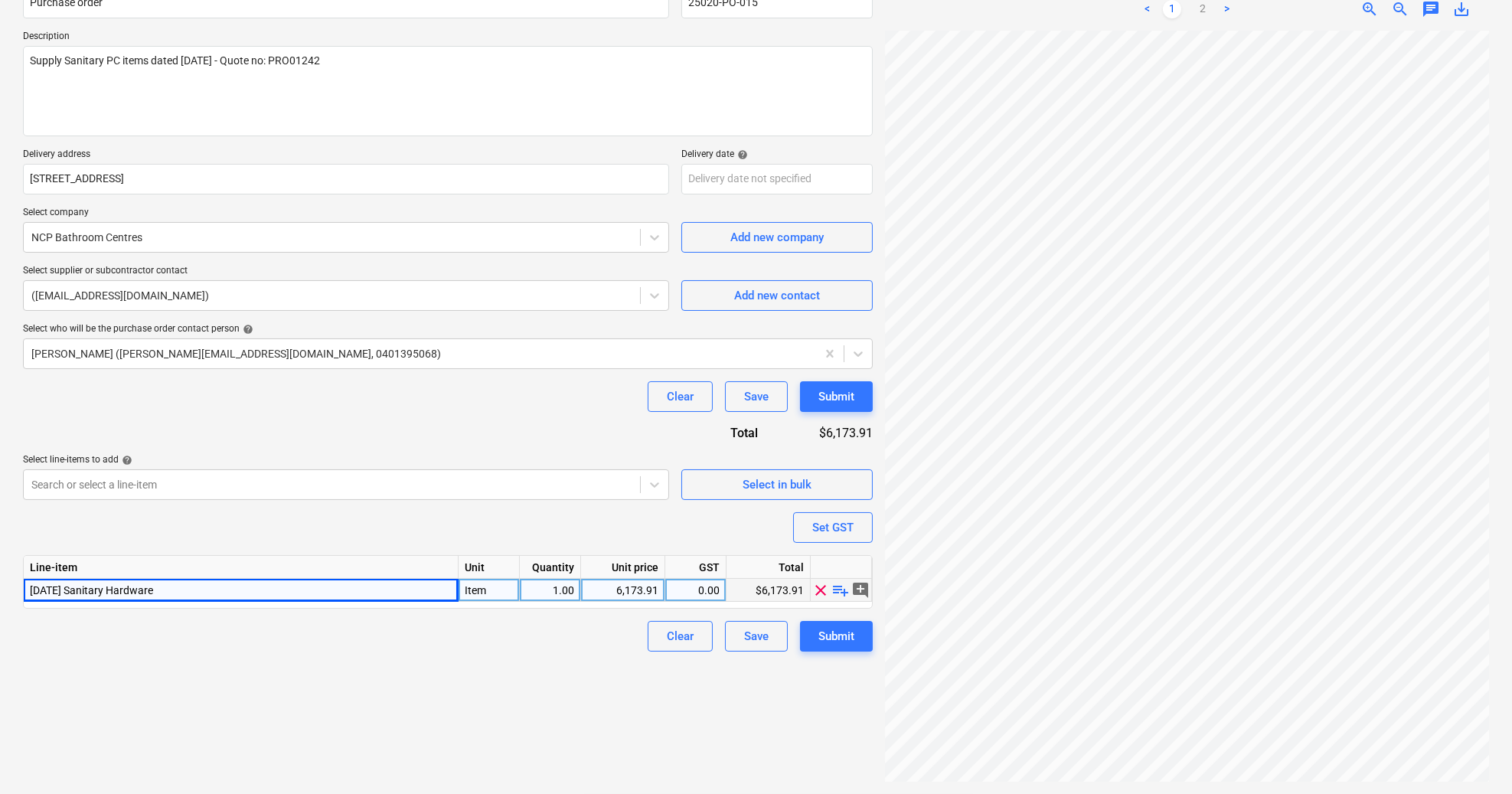 click on "playlist_add" at bounding box center [841, 590] 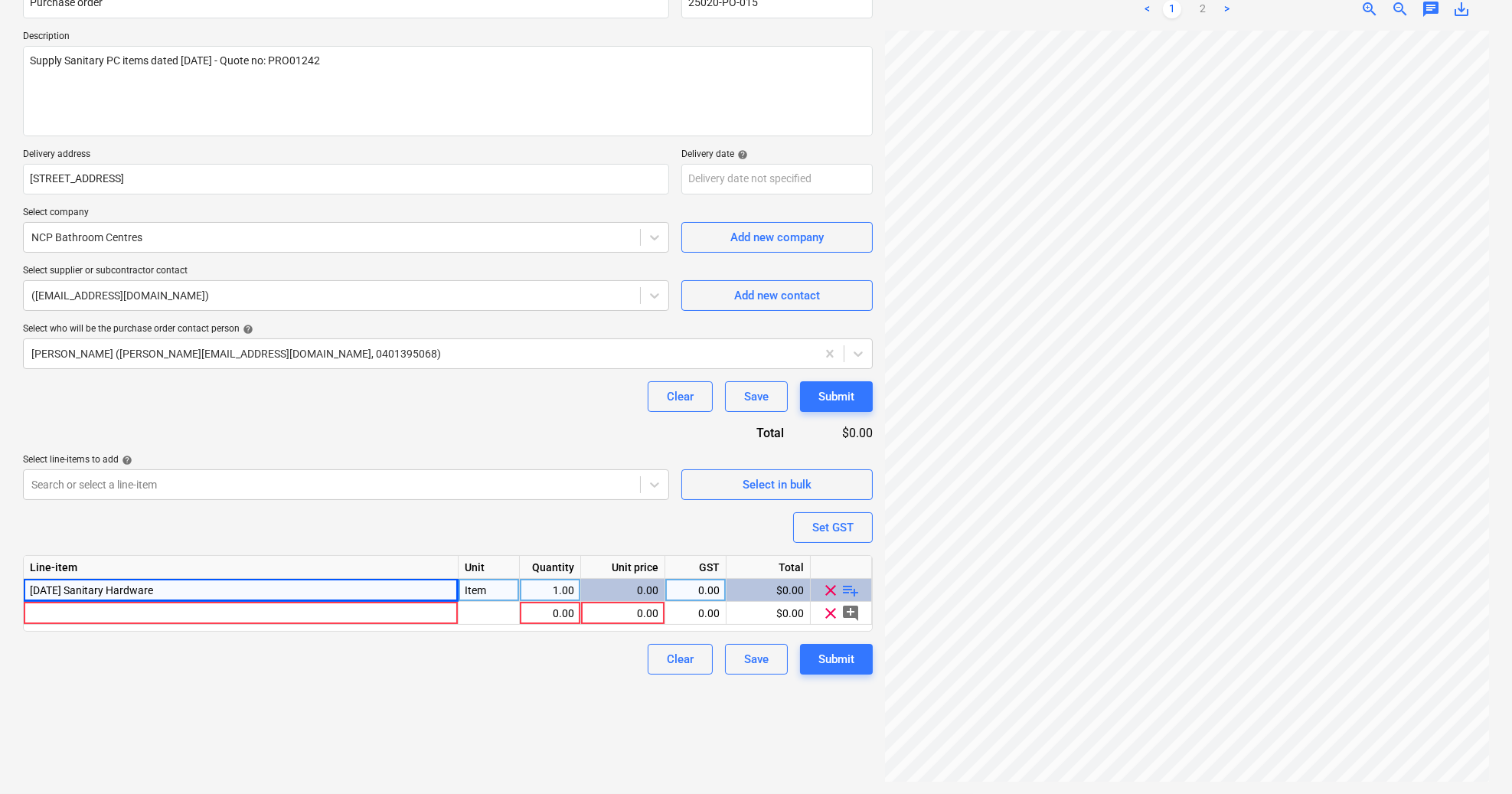 drag, startPoint x: 216, startPoint y: 682, endPoint x: 313, endPoint y: 698, distance: 98.31073 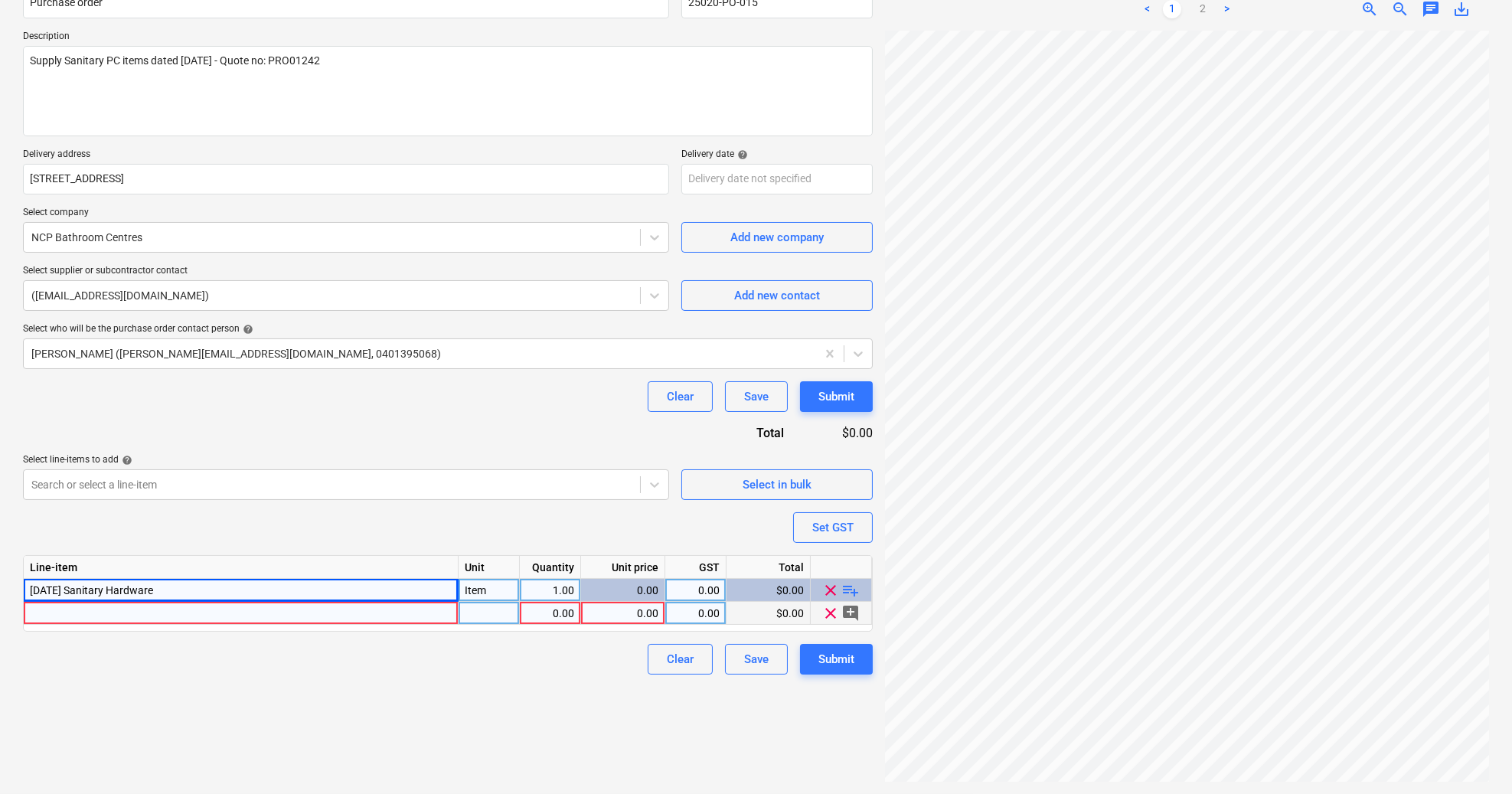 click at bounding box center [489, 613] 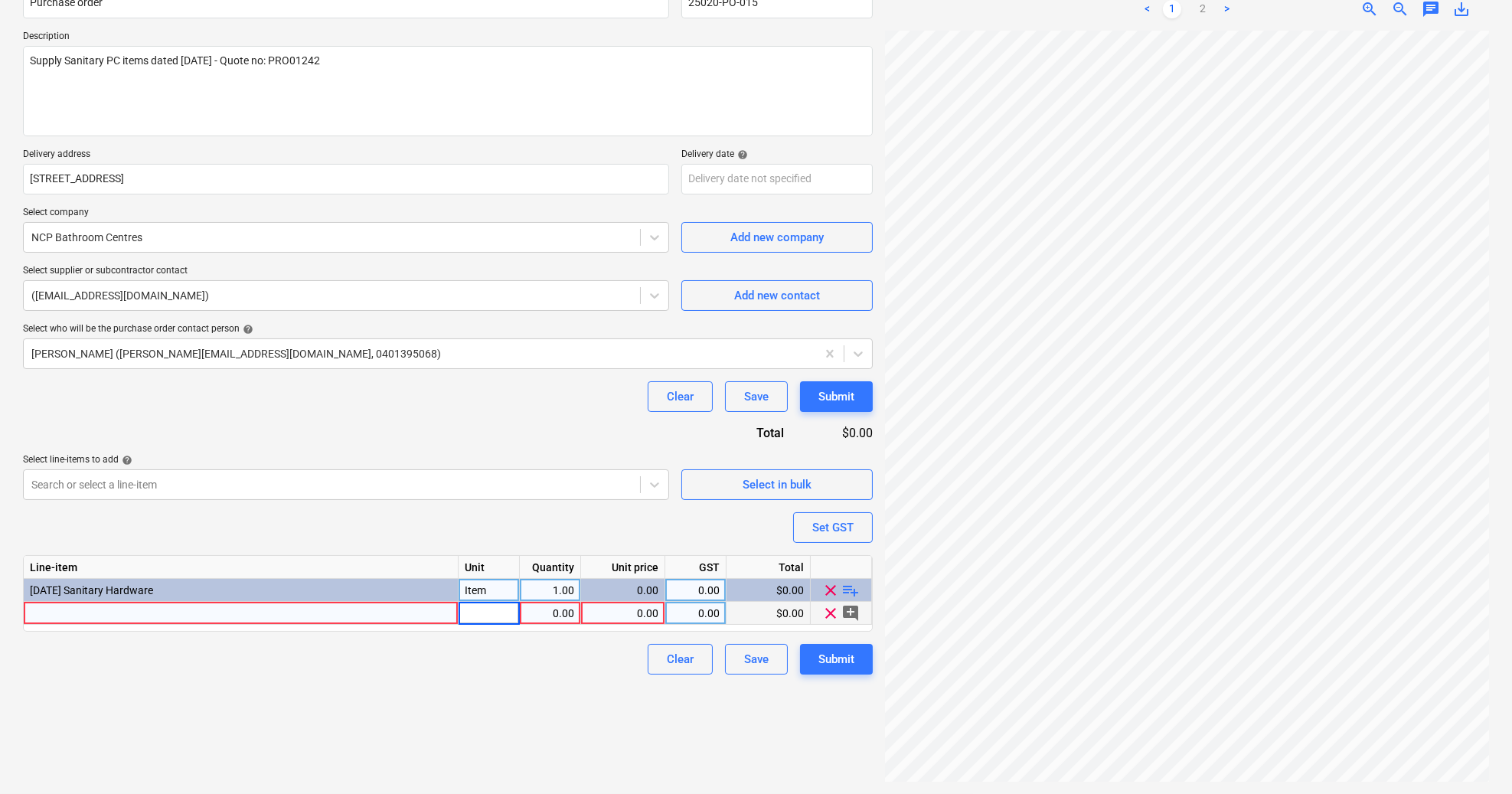 click on "1.00" at bounding box center (550, 590) 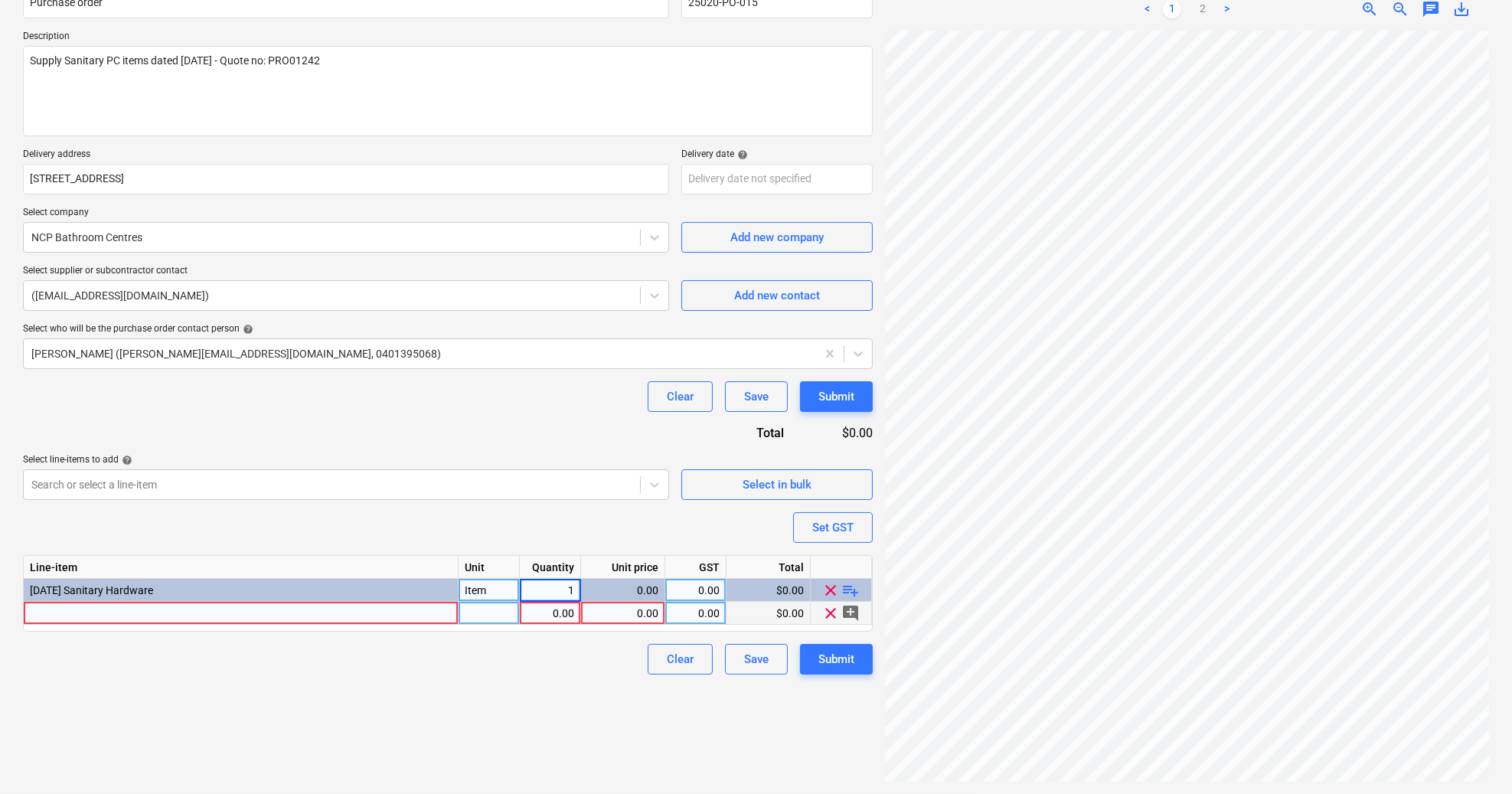 type 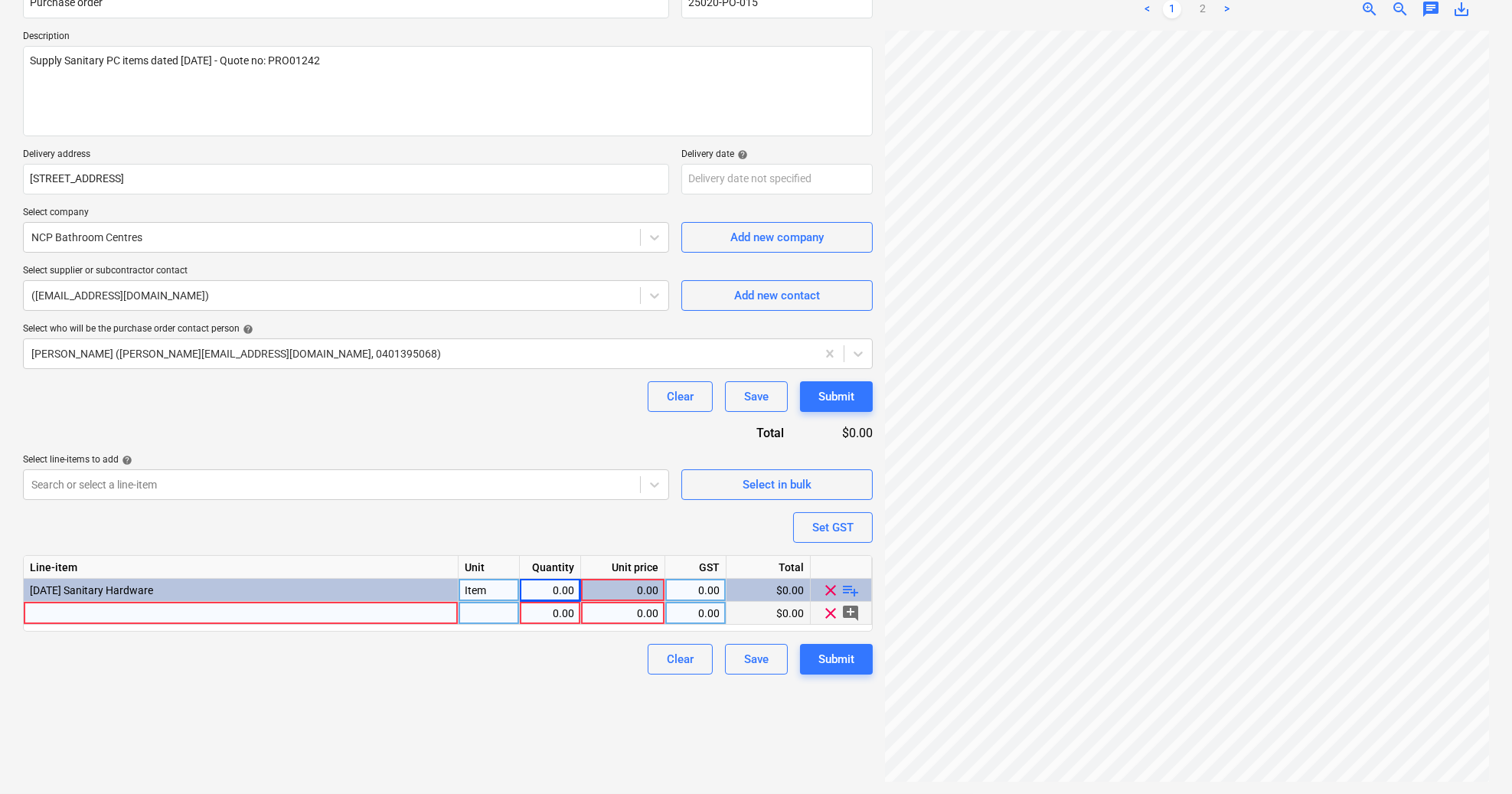 click on "Item" at bounding box center [489, 590] 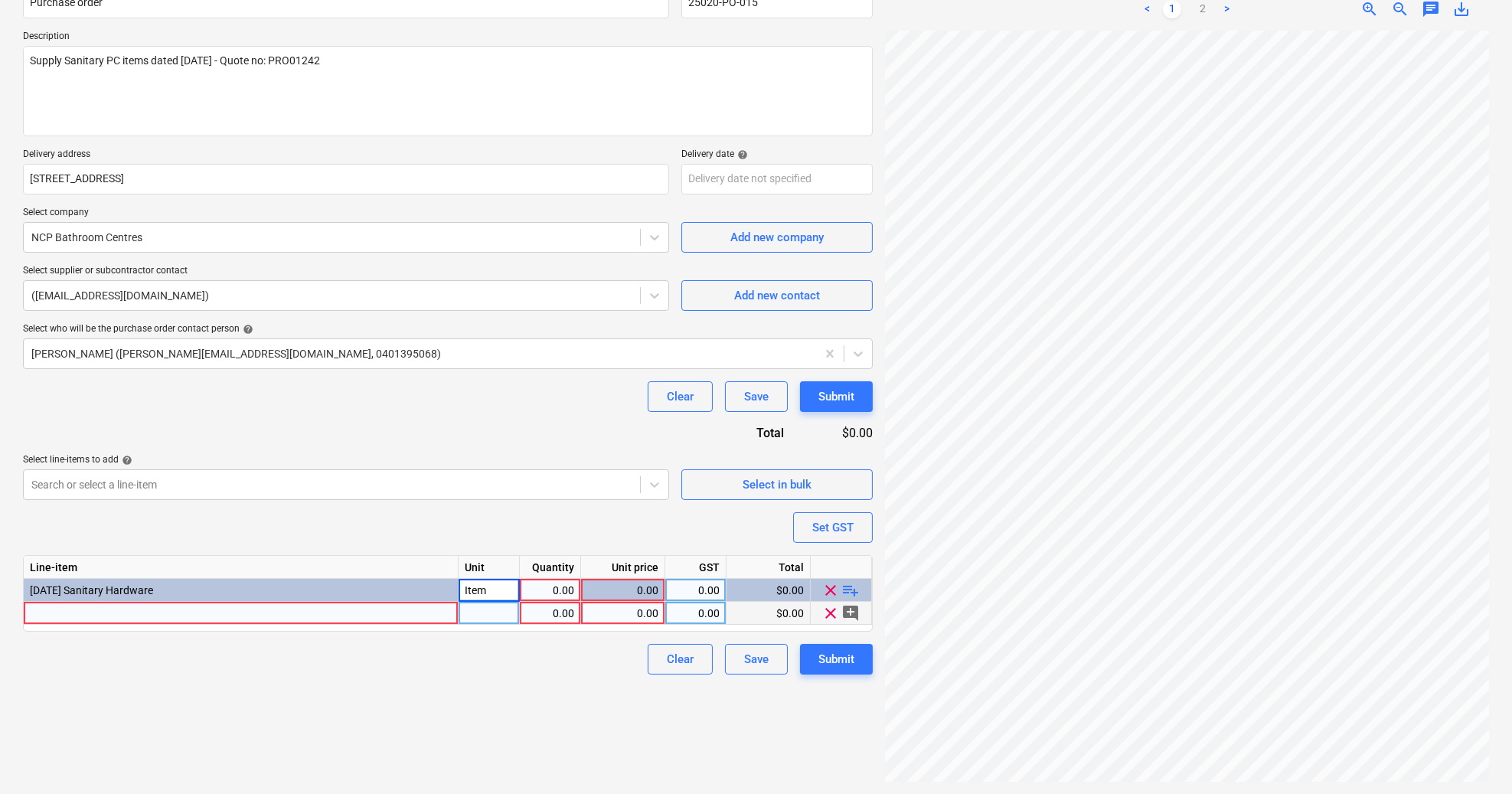 type 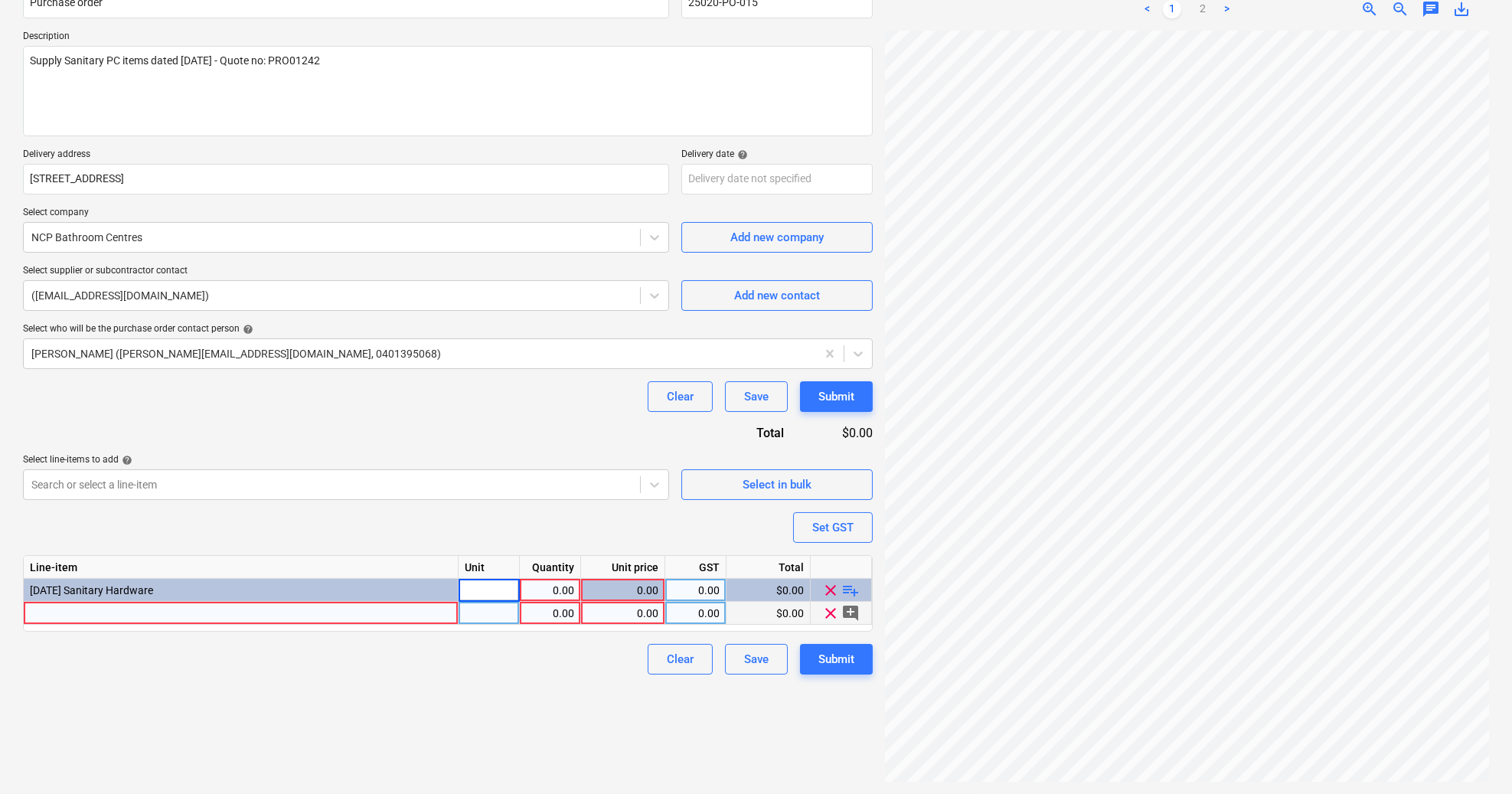 click on "0.00" at bounding box center [695, 590] 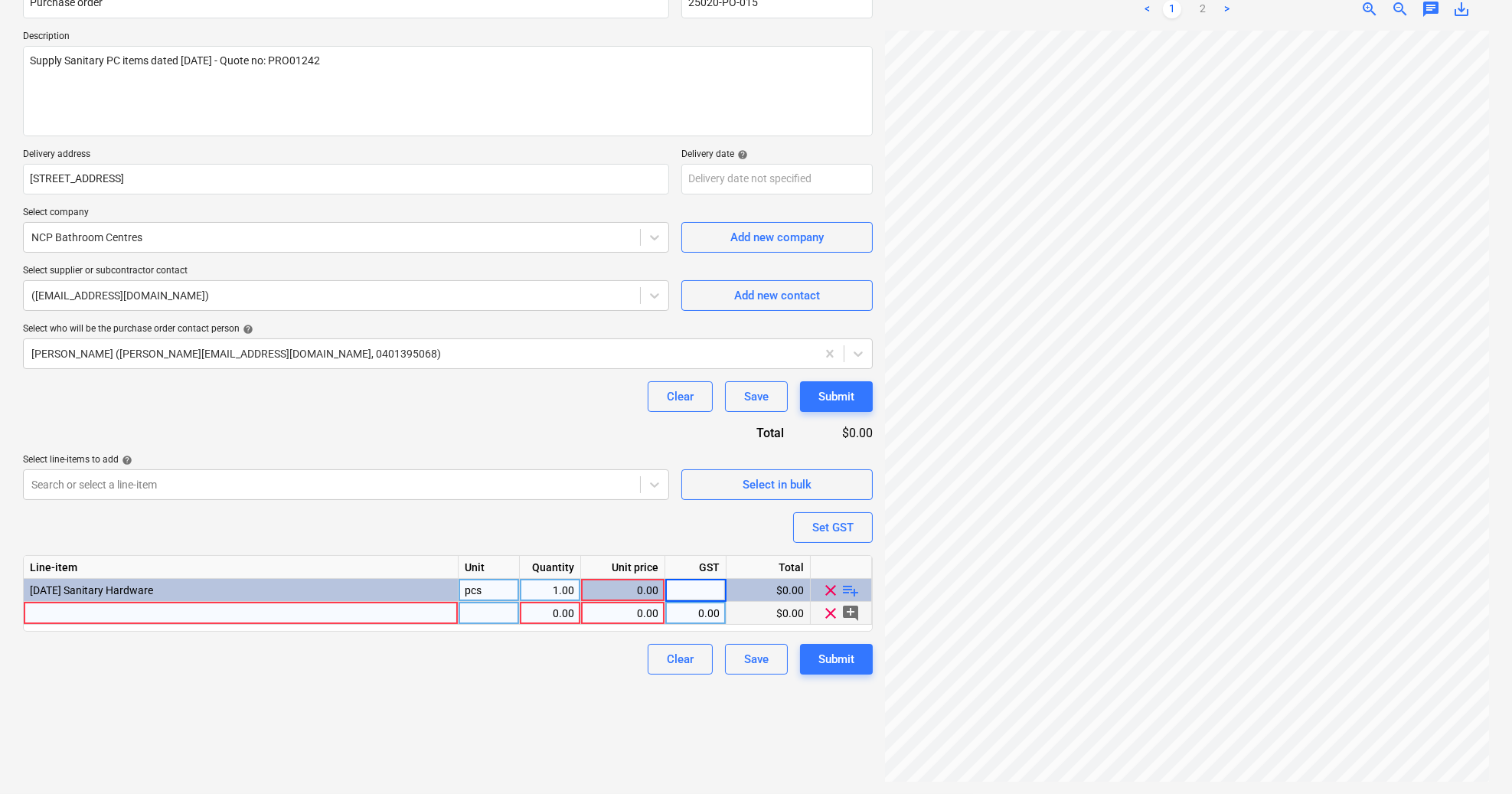 click on "Create new document Purchase order name help Purchase order Purchase order reference number help 25020-PO-015 Description Supply Sanitary PC items dated [DATE] - Quote no: PRO01242 Delivery address [STREET_ADDRESS] Delivery date help Press the down arrow key to interact with the calendar and
select a date. Press the question mark key to get the keyboard shortcuts for changing dates. Select company NCP Bathroom Centres   Add new company Select supplier or subcontractor contact   ([EMAIL_ADDRESS][DOMAIN_NAME]) Add new contact Select who will be the purchase order contact person help [PERSON_NAME] ([PERSON_NAME][EMAIL_ADDRESS][DOMAIN_NAME], 0401395068) Clear Save Submit Total $0.00 Select line-items to add help Search or select a line-item Select in bulk Set GST Line-item Unit Quantity Unit price GST Total [DATE] Sanitary Hardware pcs 1.00 0.00 $0.00 clear playlist_add 0.00 0.00 0.00 $0.00 clear add_comment Clear Save Submit" at bounding box center [448, 355] 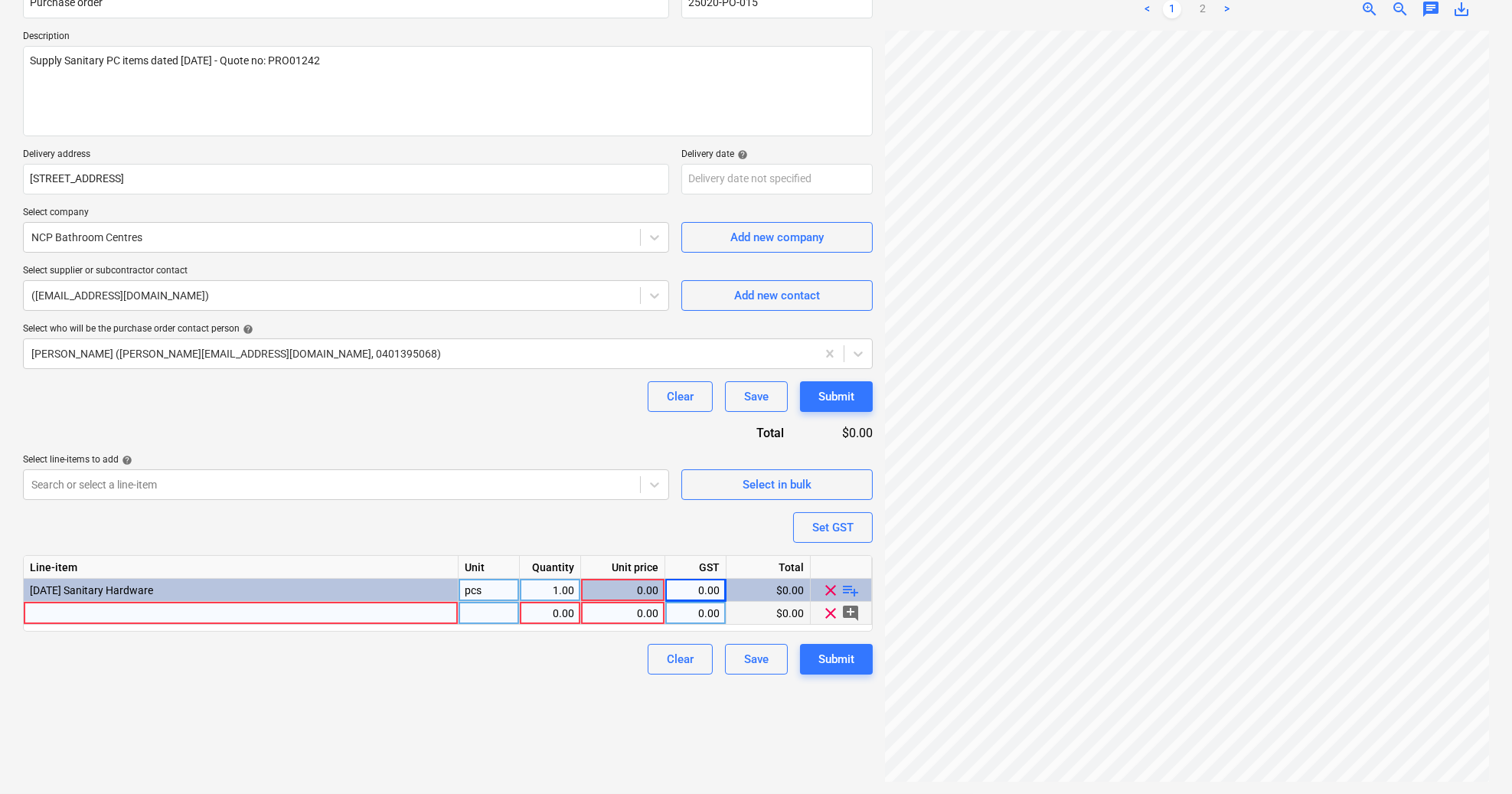 click on "pcs" at bounding box center [489, 590] 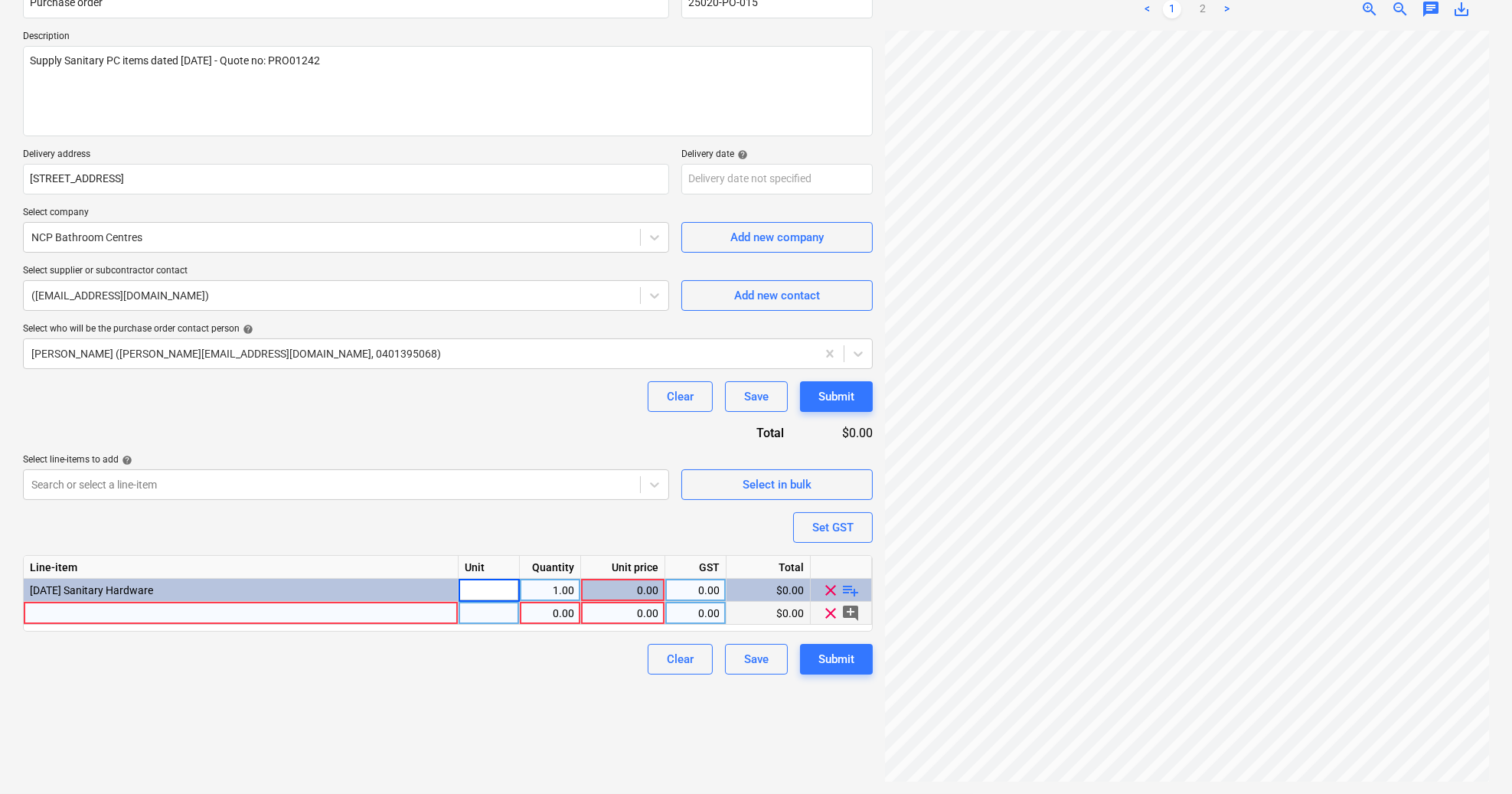 click on "Clear Save Submit" at bounding box center (448, 659) 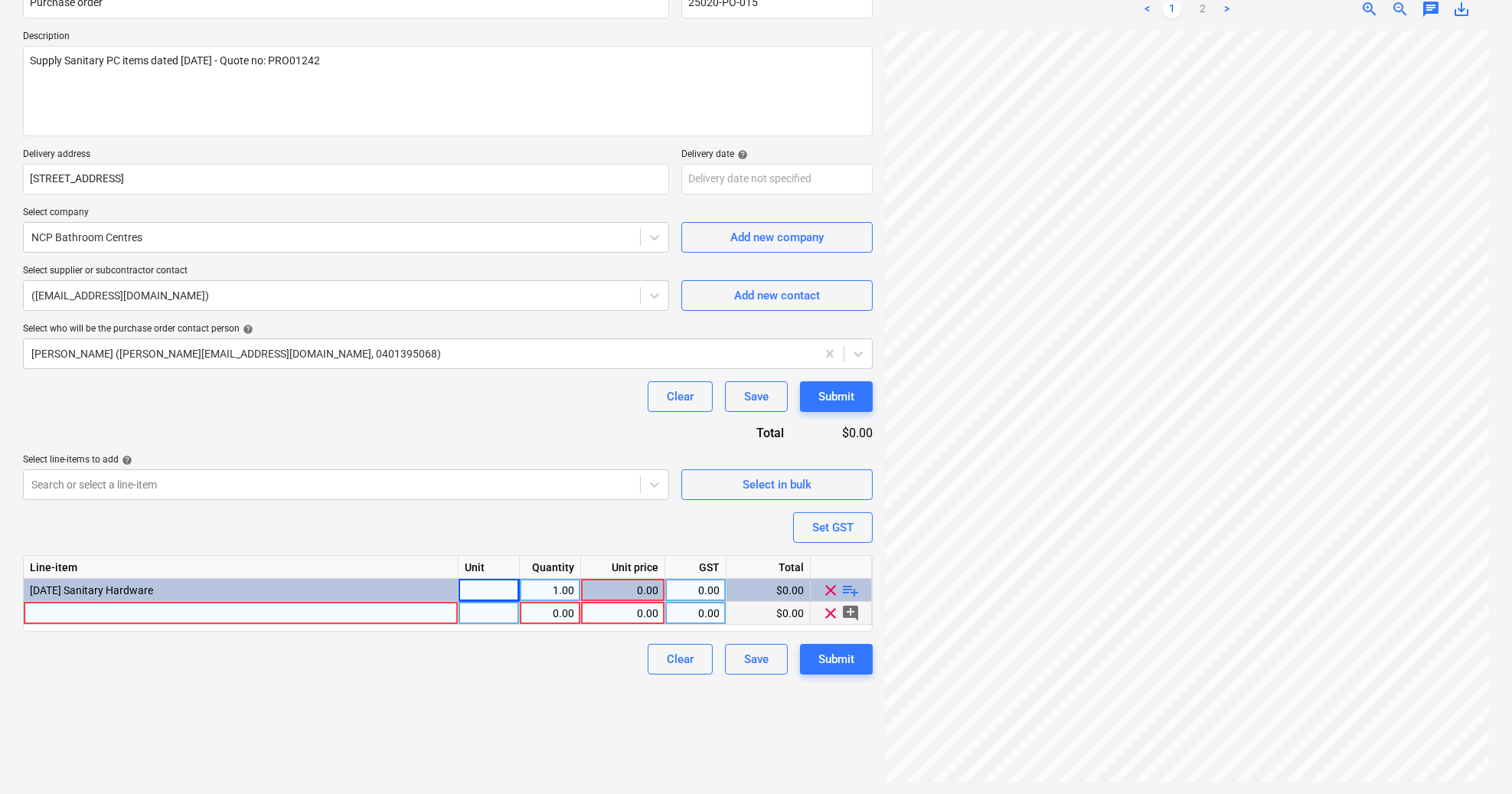 click at bounding box center (489, 613) 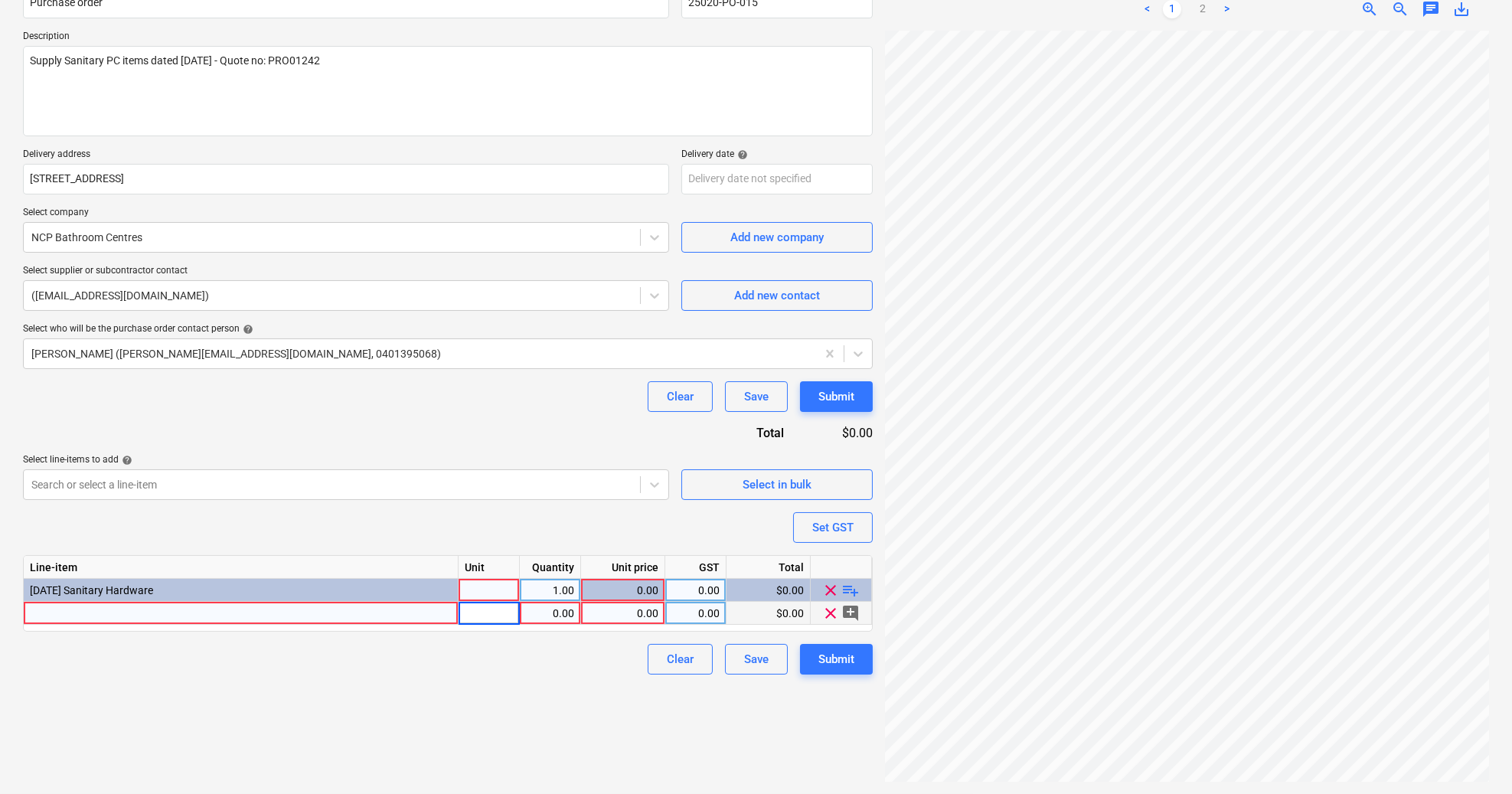 drag, startPoint x: 485, startPoint y: 585, endPoint x: 495, endPoint y: 587, distance: 10.198039 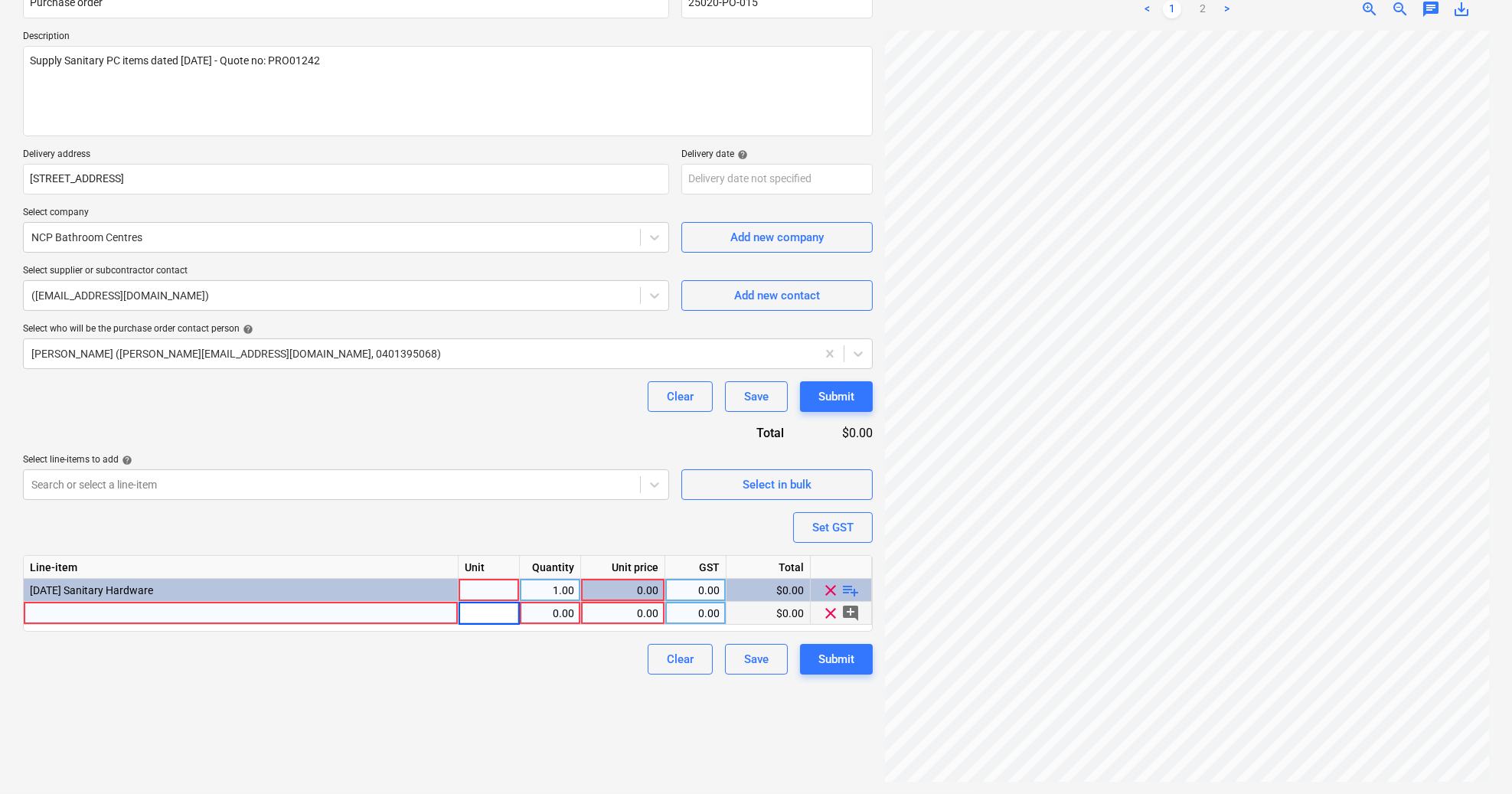 click at bounding box center (489, 590) 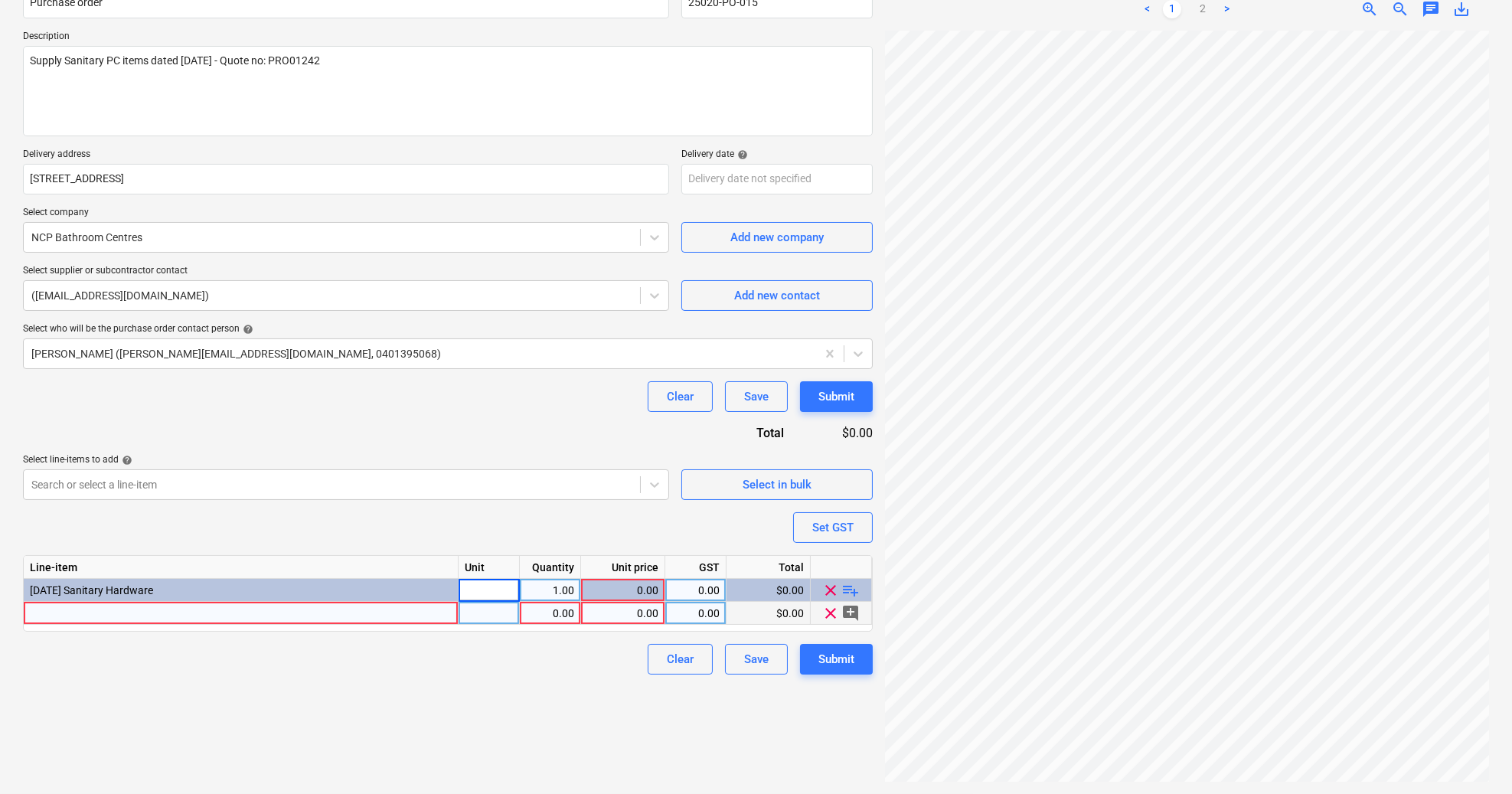 type on "1" 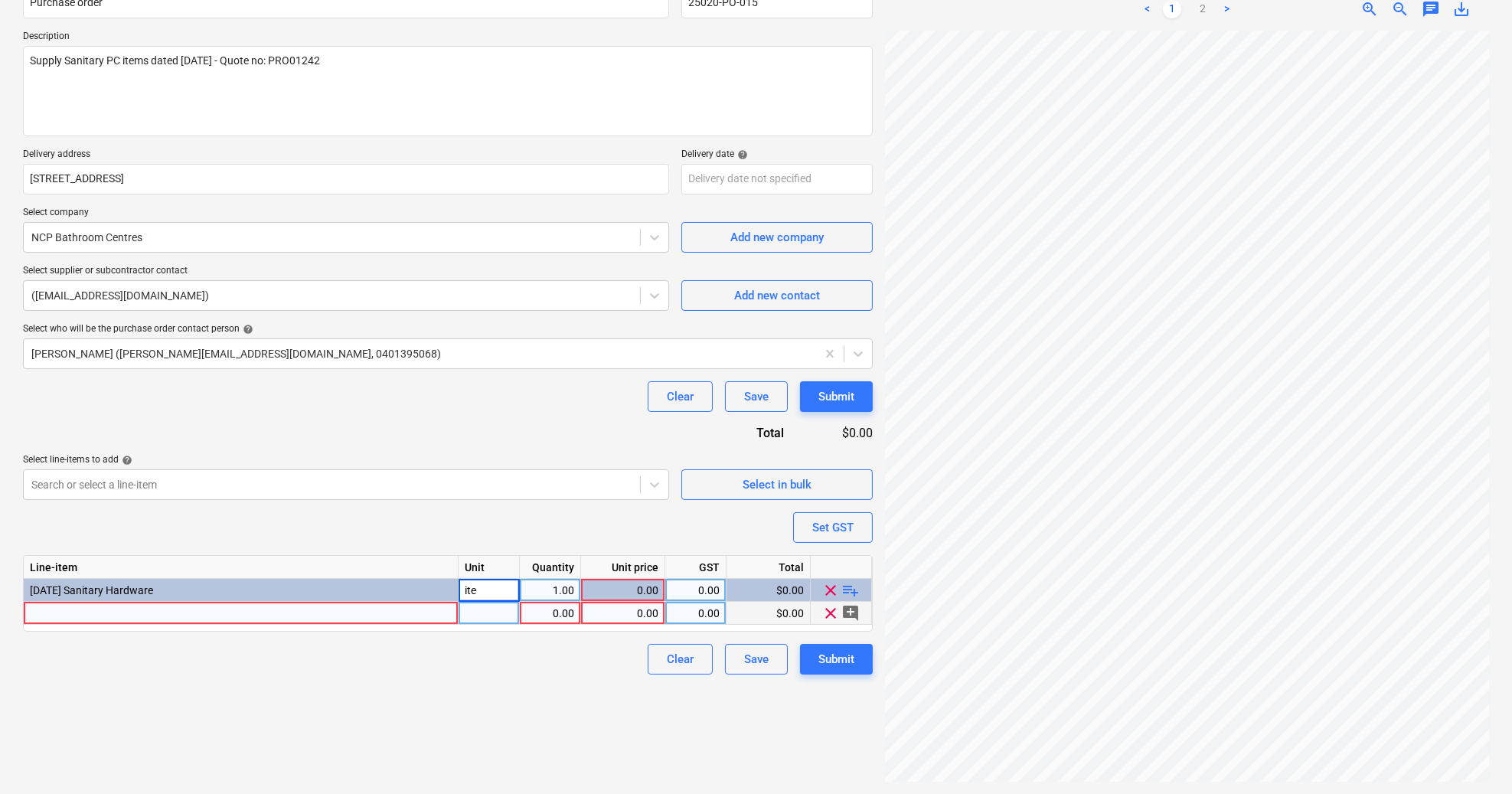 type on "item" 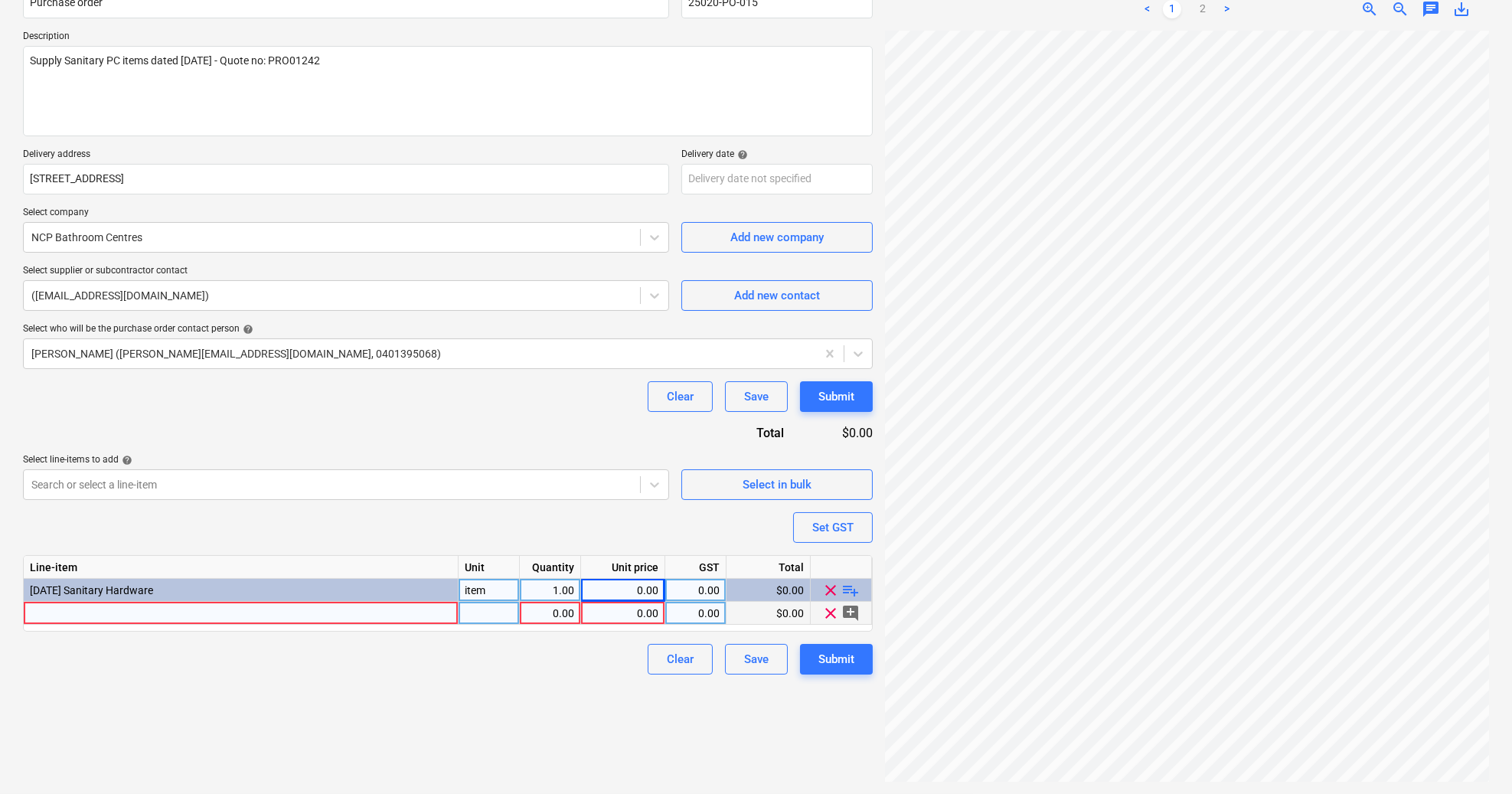 click on "0.00" at bounding box center [622, 590] 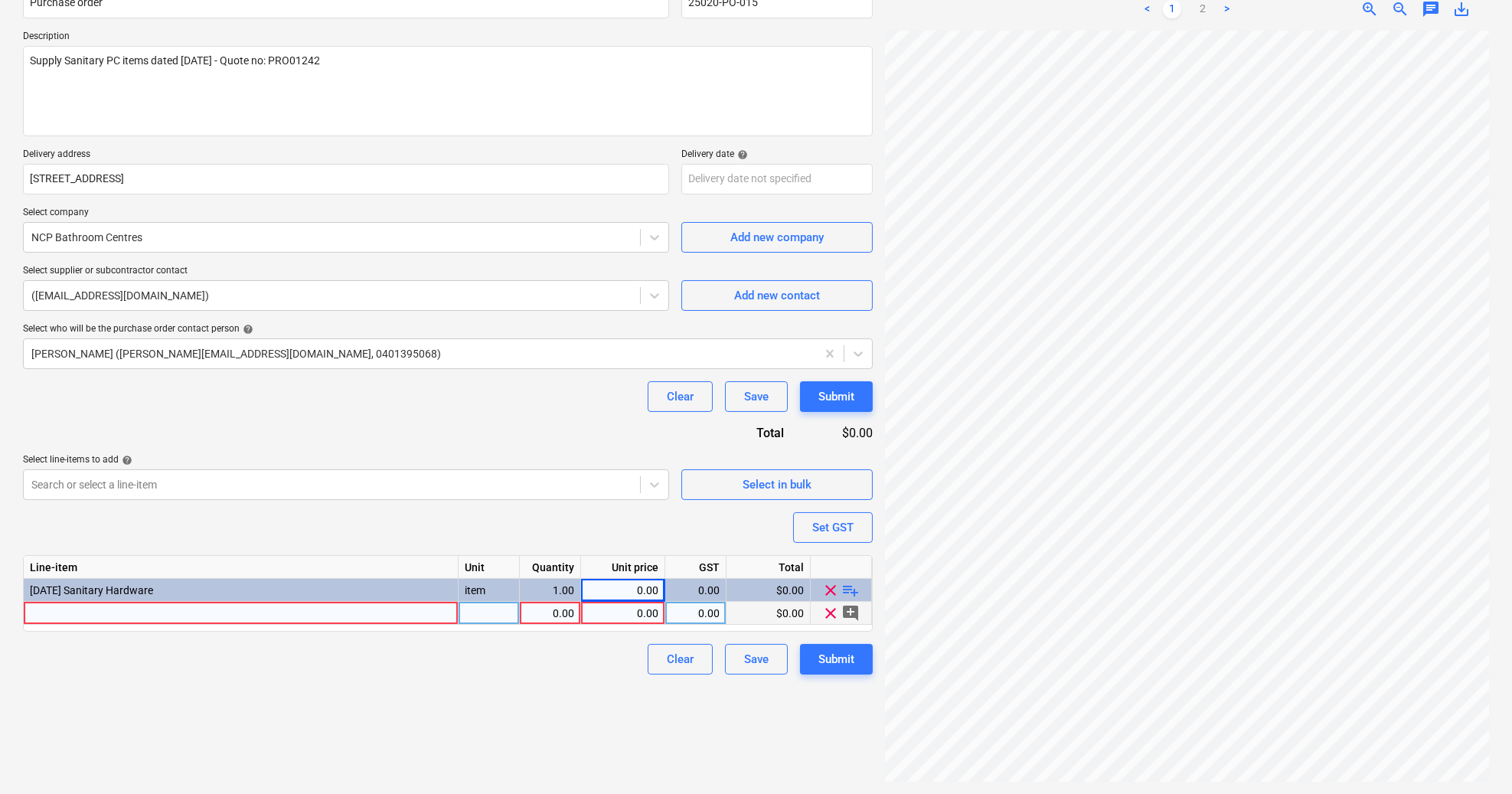click on "Create new document Purchase order name help Purchase order Purchase order reference number help 25020-PO-015 Description Supply Sanitary PC items dated [DATE] - Quote no: PRO01242 Delivery address [STREET_ADDRESS] Delivery date help Press the down arrow key to interact with the calendar and
select a date. Press the question mark key to get the keyboard shortcuts for changing dates. Select company NCP Bathroom Centres   Add new company Select supplier or subcontractor contact   ([EMAIL_ADDRESS][DOMAIN_NAME]) Add new contact Select who will be the purchase order contact person help [PERSON_NAME] ([PERSON_NAME][EMAIL_ADDRESS][DOMAIN_NAME], 0401395068) Clear Save Submit Total $0.00 Select line-items to add help Search or select a line-item Select in bulk Set GST Line-item Unit Quantity Unit price GST Total [DATE] Sanitary Hardware item 1.00 0.00 0.00 $0.00 clear playlist_add 0.00 0.00 0.00 $0.00 clear add_comment Clear Save Submit" at bounding box center [448, 355] 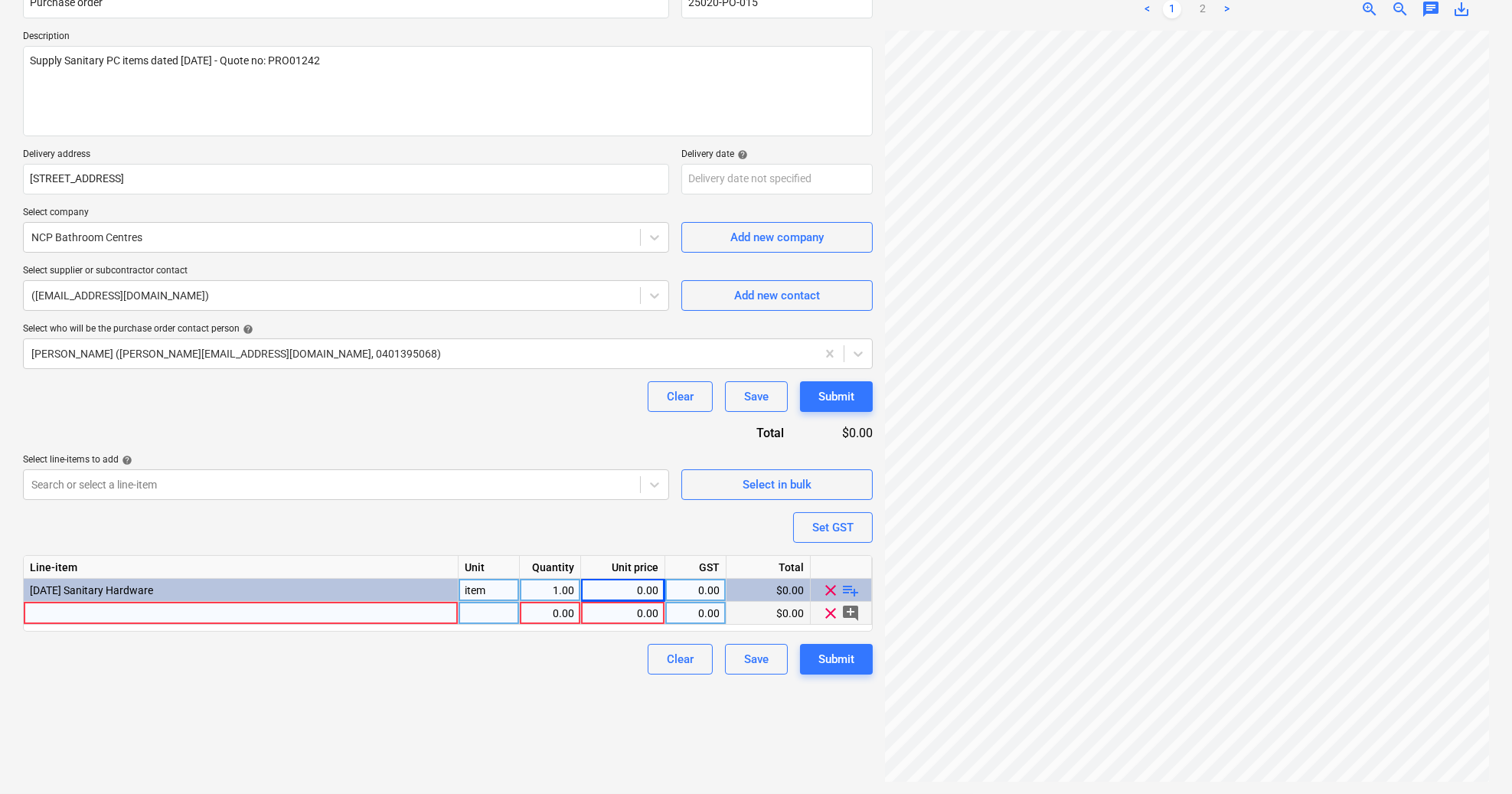 click on "0.00" at bounding box center (622, 590) 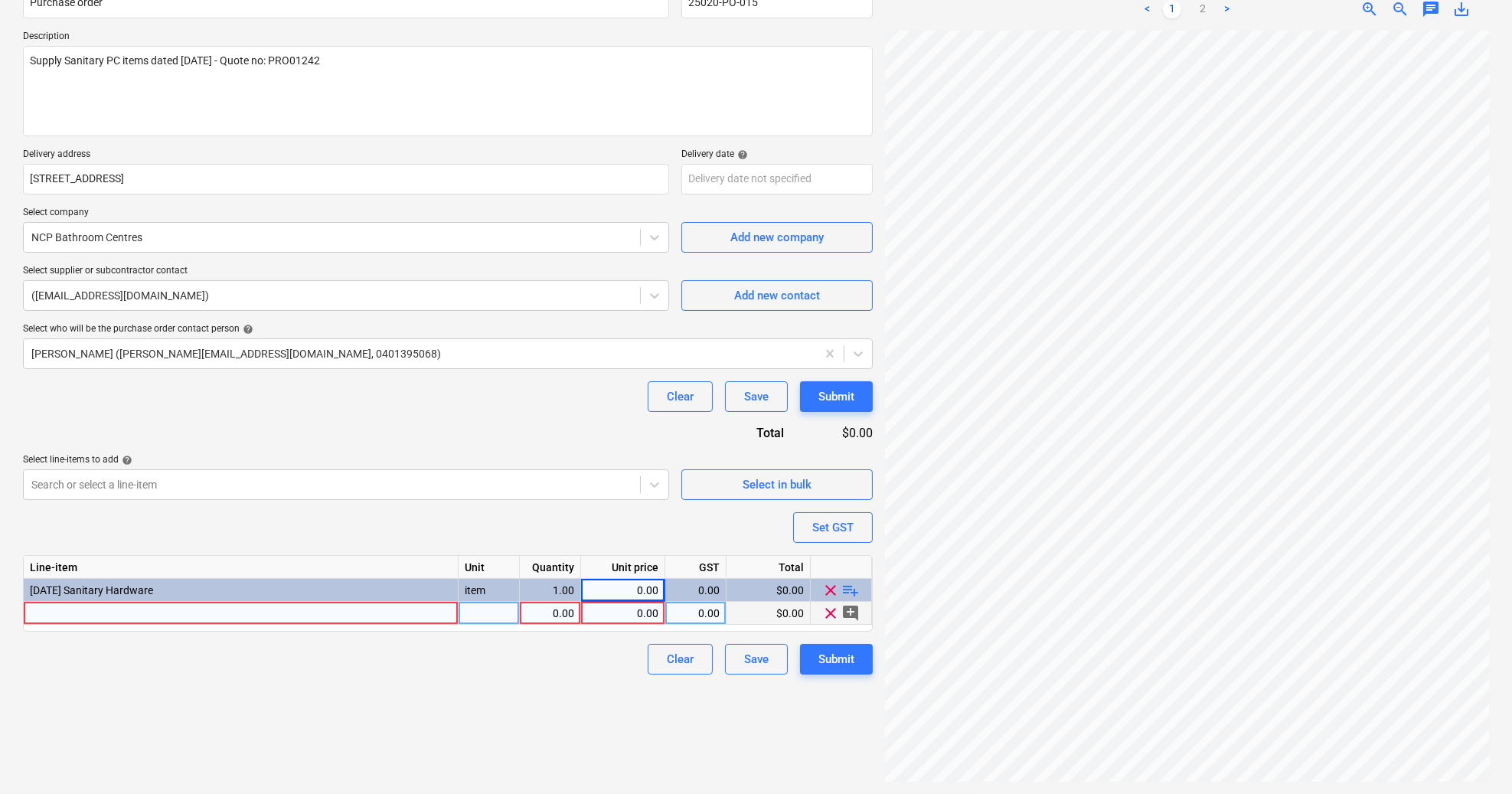 click on "Clear Save Submit" at bounding box center (448, 659) 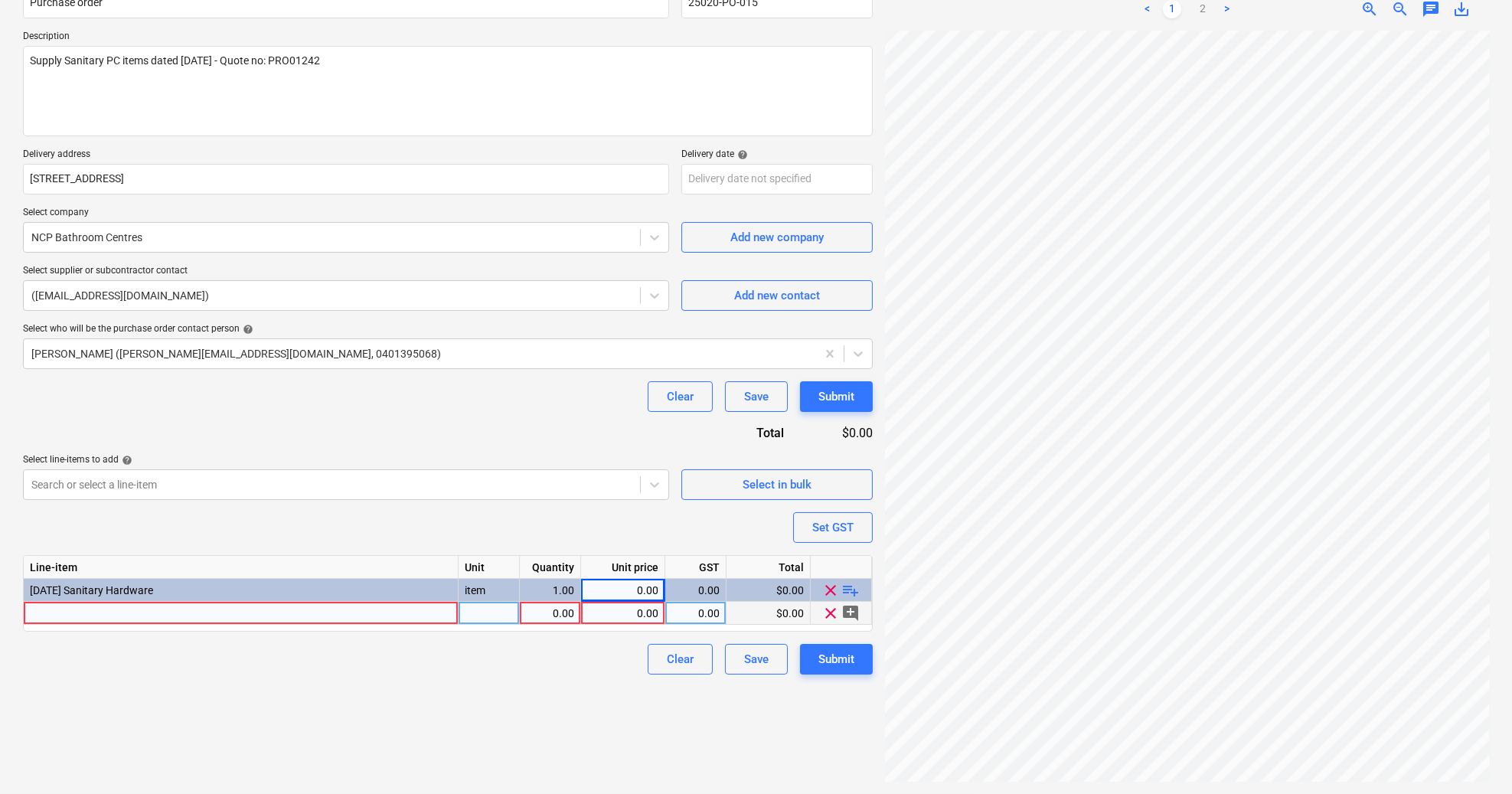drag, startPoint x: 540, startPoint y: 705, endPoint x: 503, endPoint y: 691, distance: 39.560081 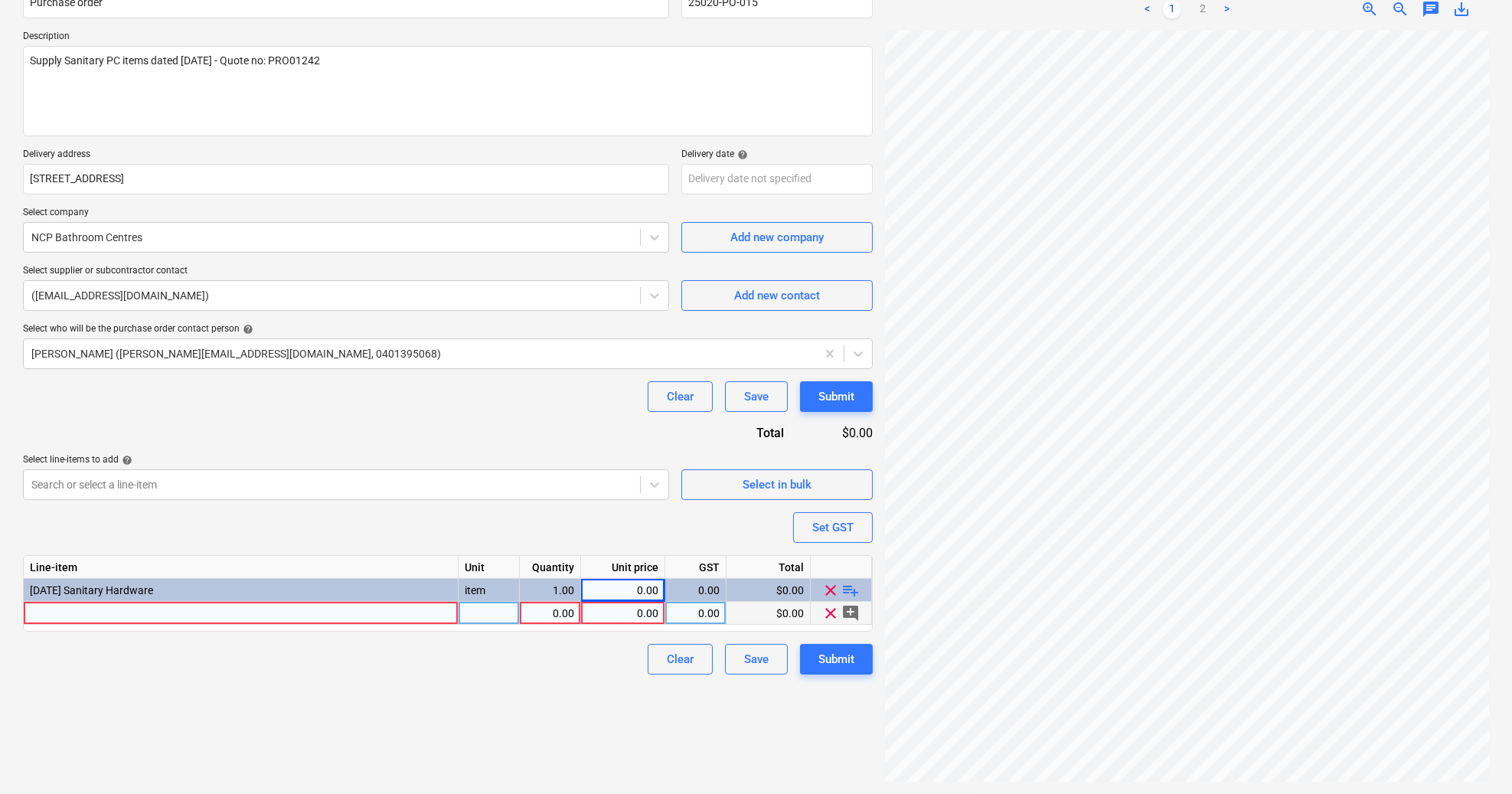 click on "Clear Save Submit" at bounding box center [448, 659] 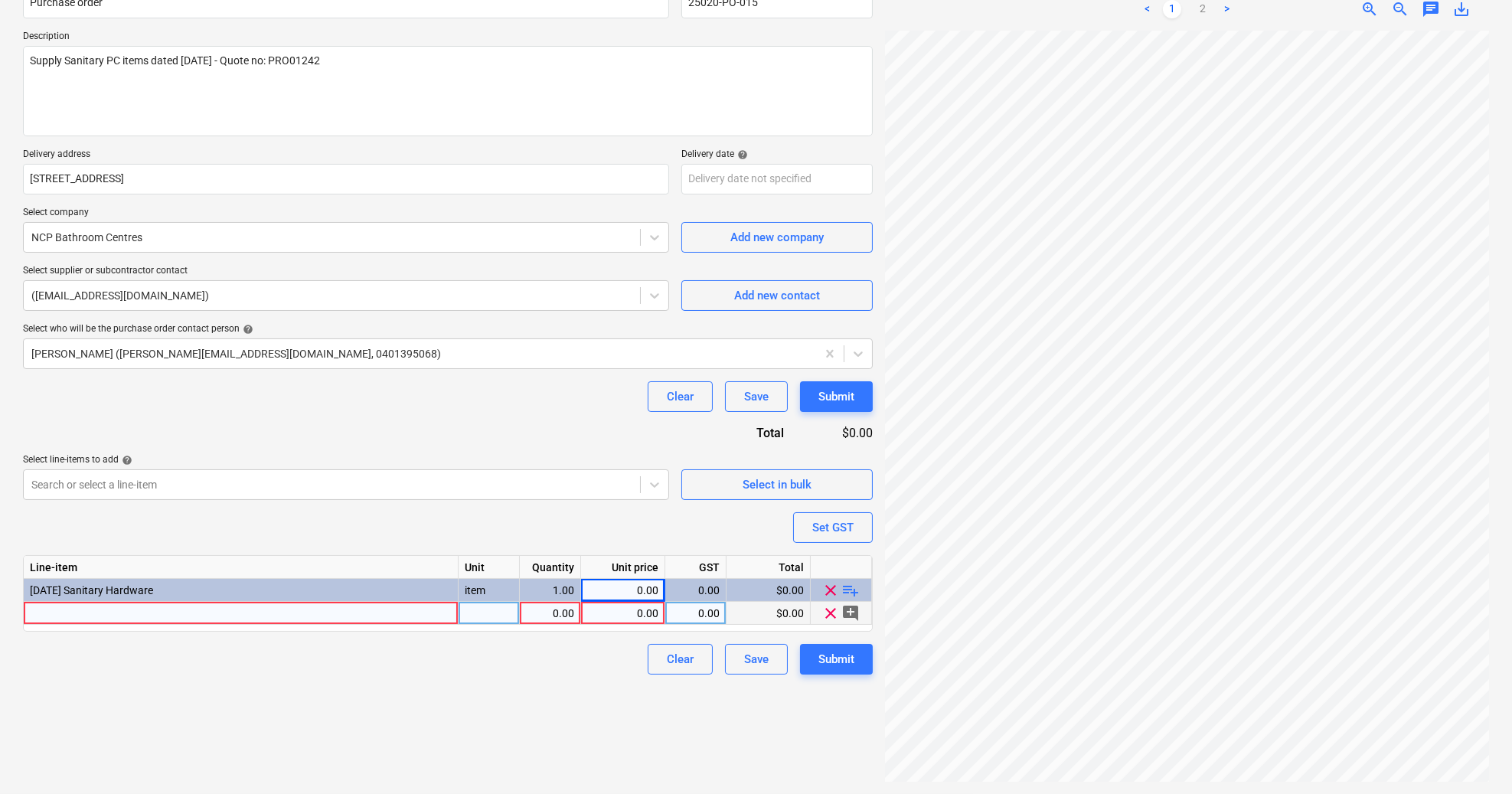 click on "0.00" at bounding box center [550, 613] 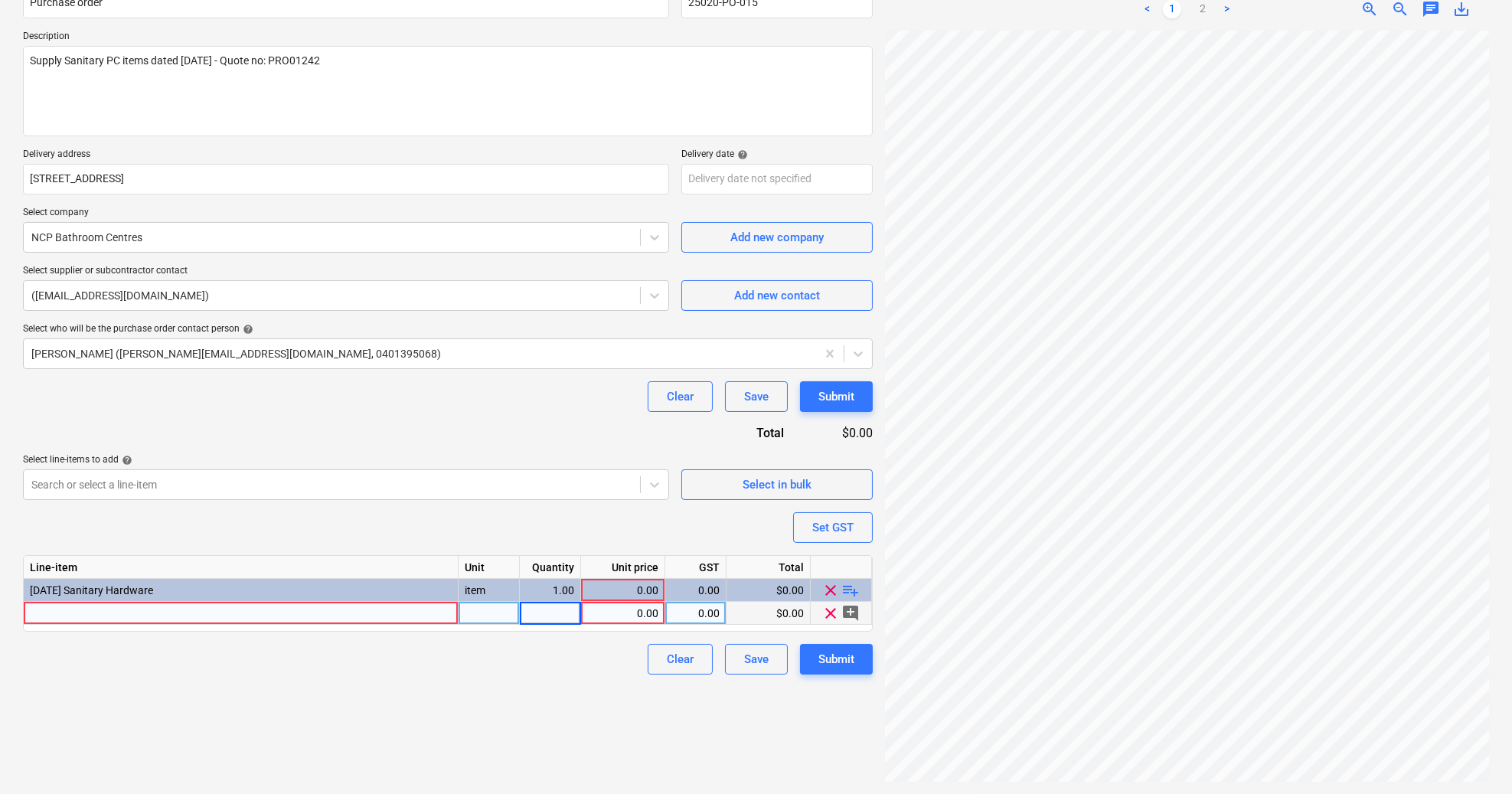 type on "1" 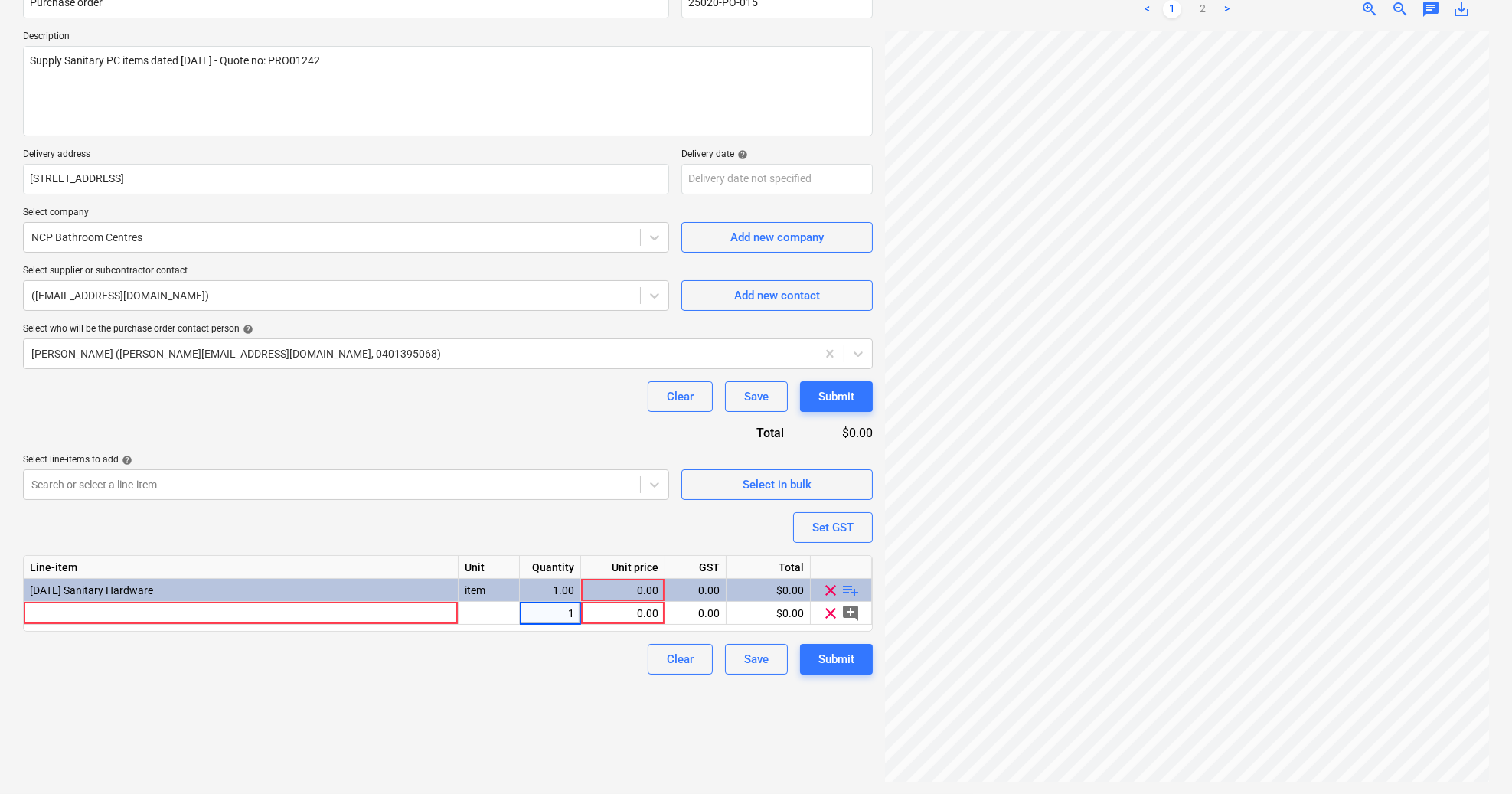click on "Clear Save Submit" at bounding box center [448, 659] 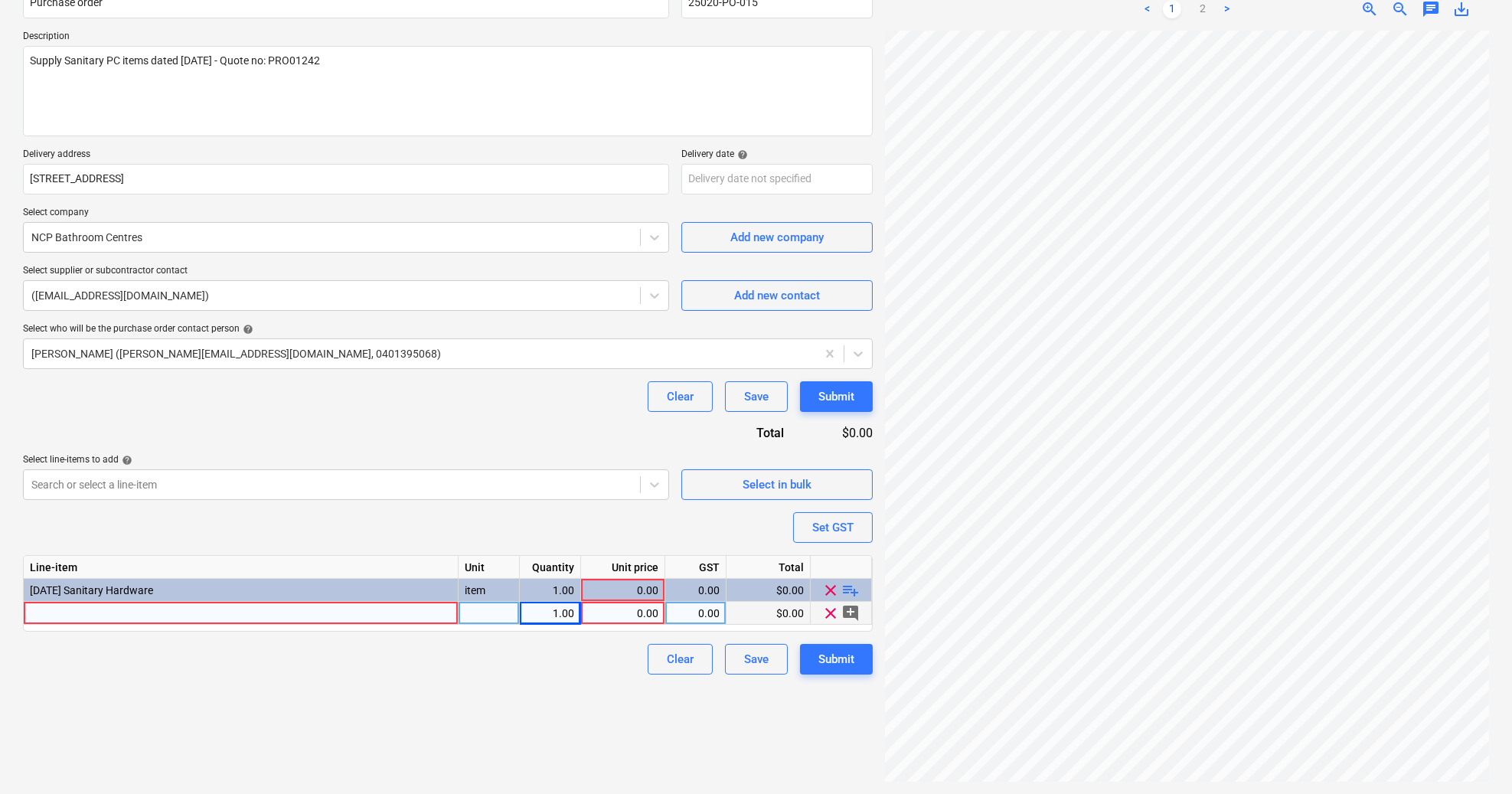 click at bounding box center [489, 613] 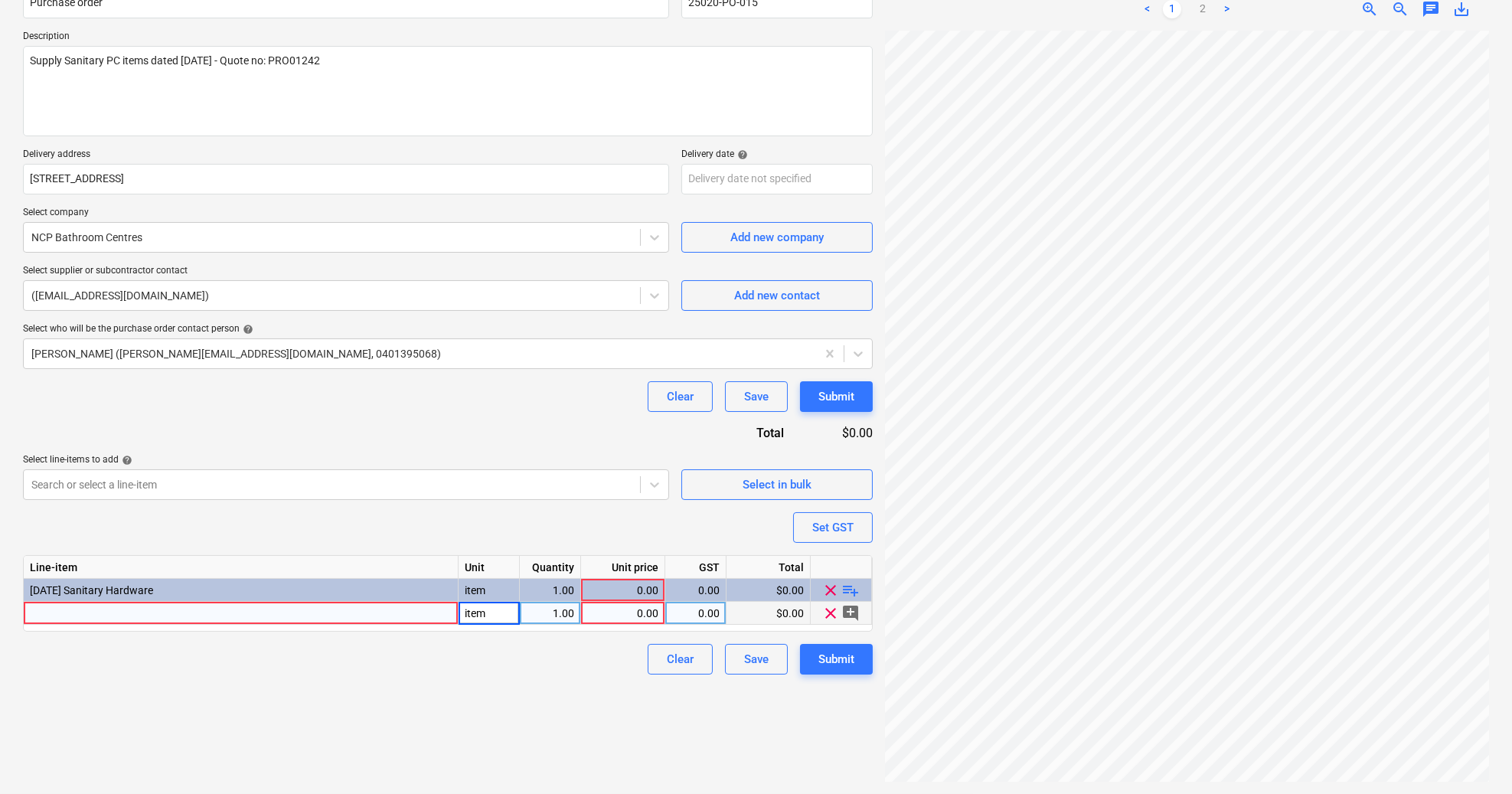 type on "item" 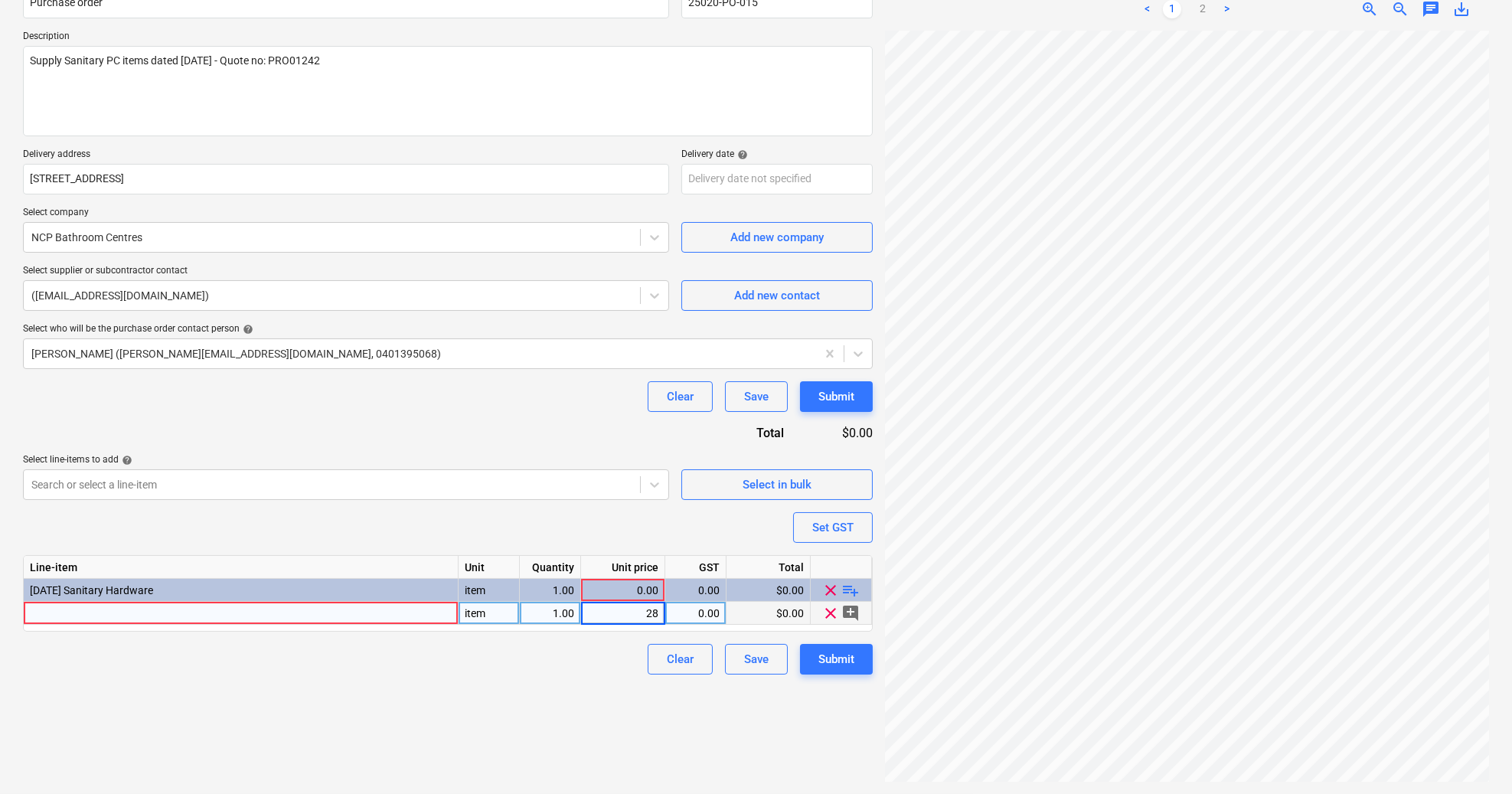 type on "287" 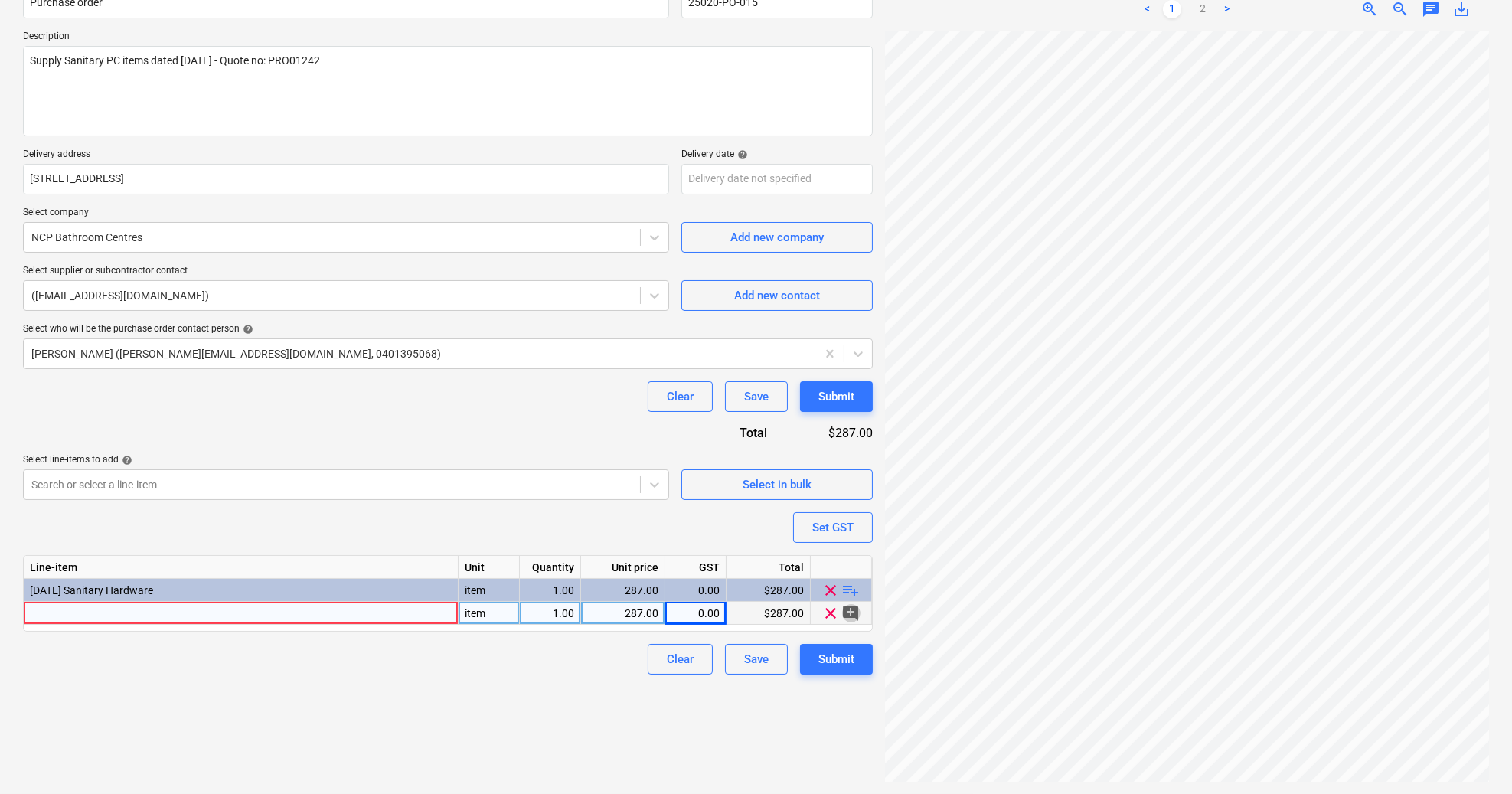 click on "add_comment" at bounding box center [851, 613] 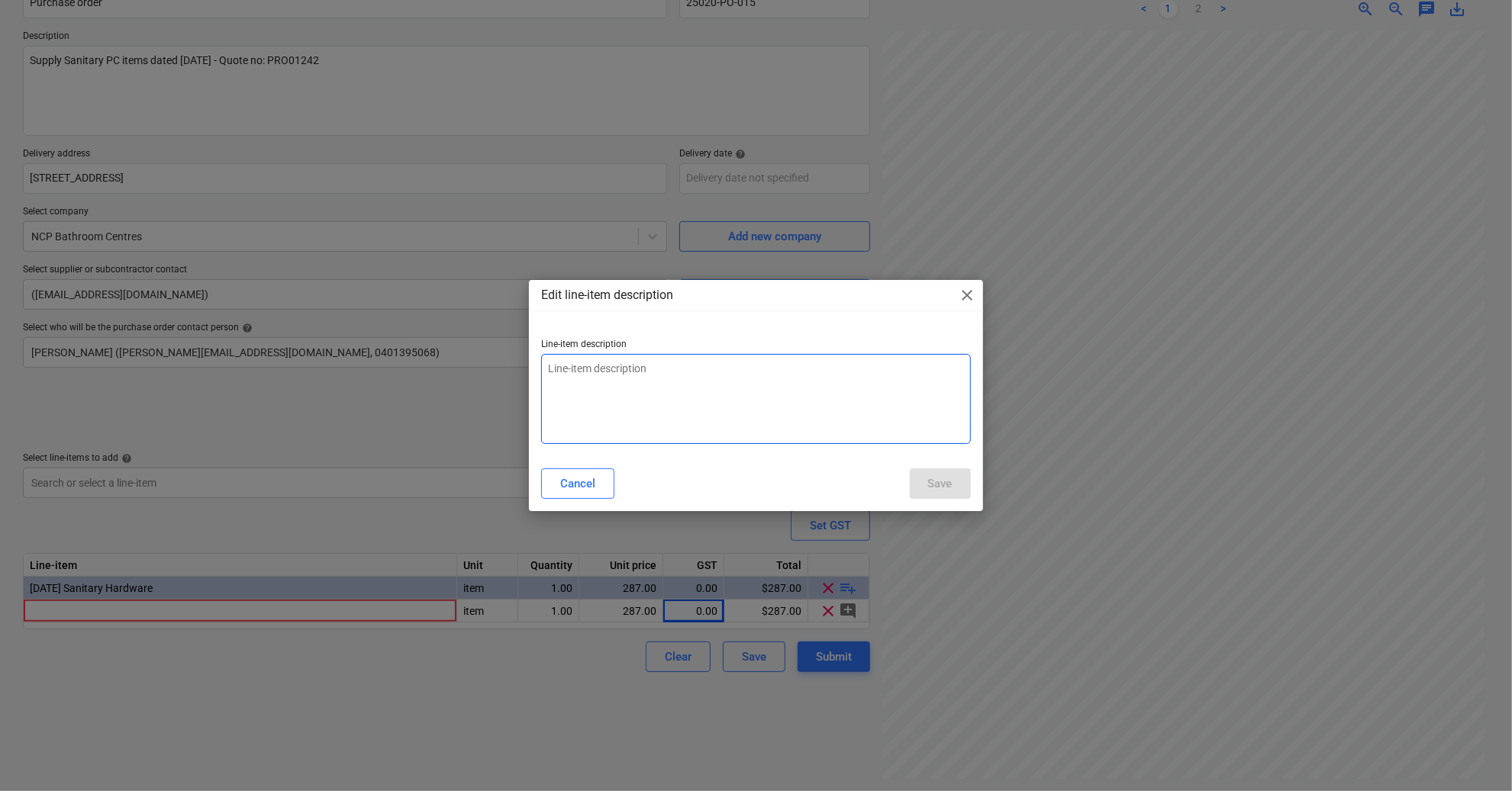 click at bounding box center (756, 399) 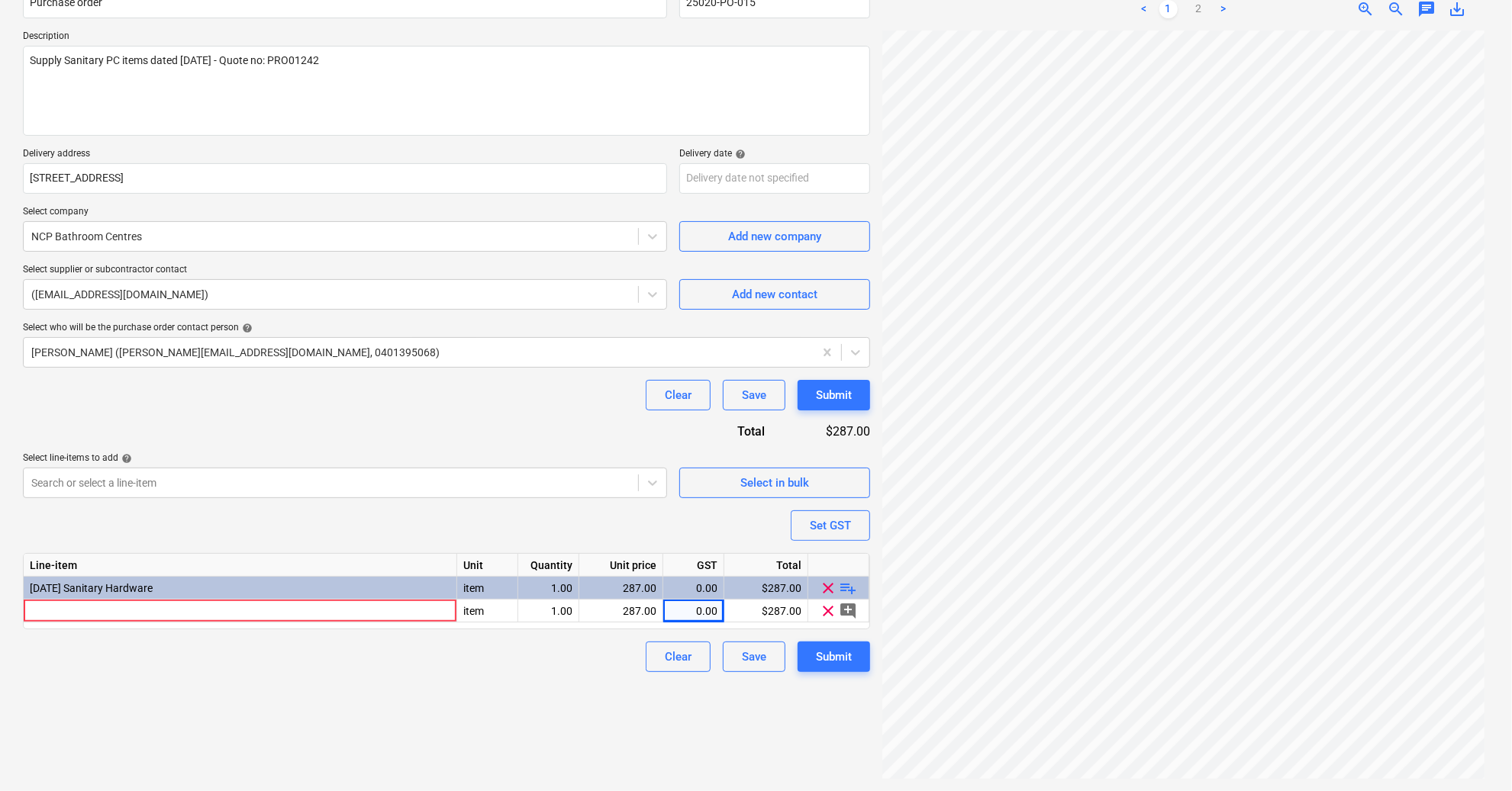 type 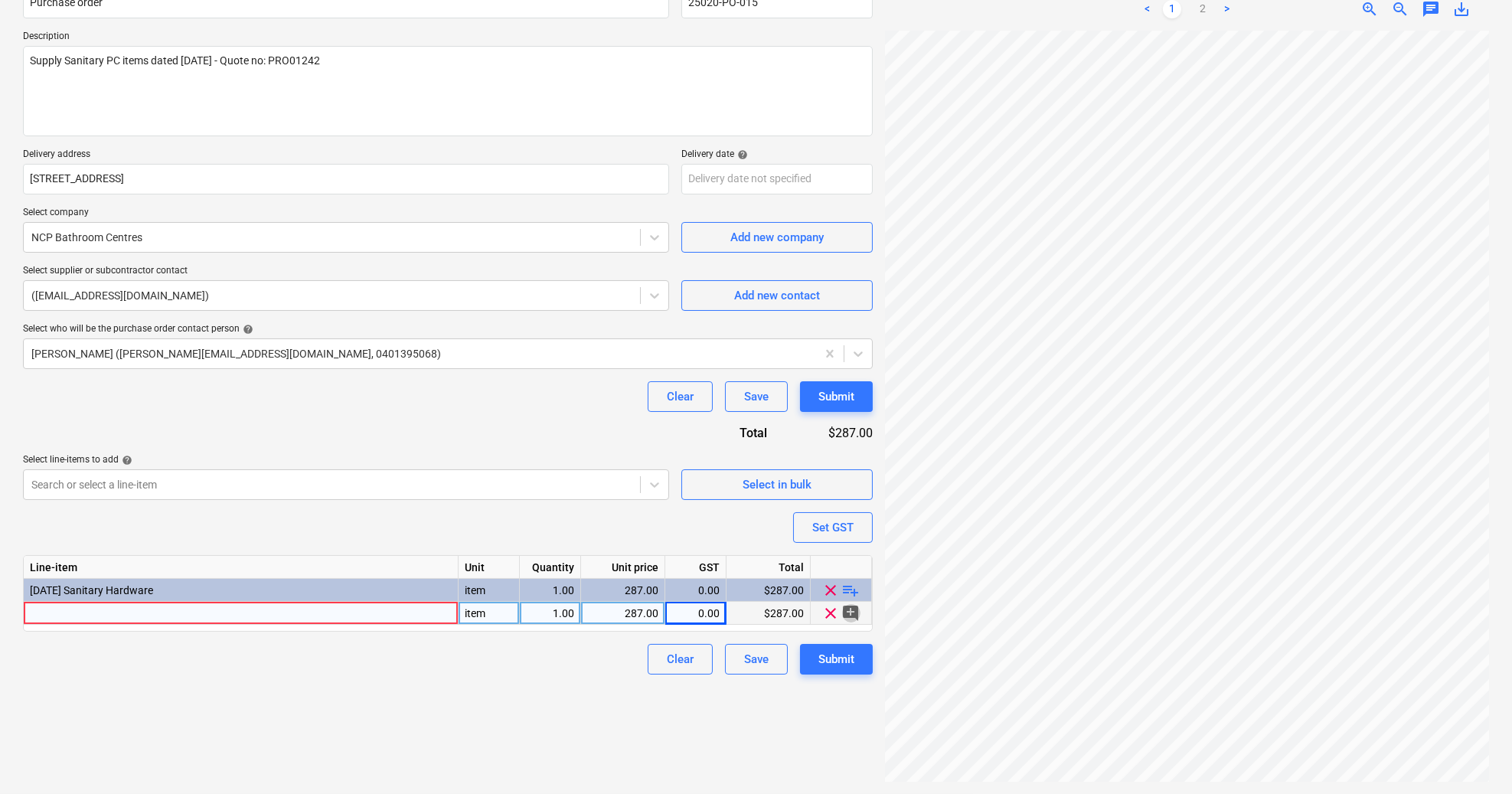 click at bounding box center [241, 613] 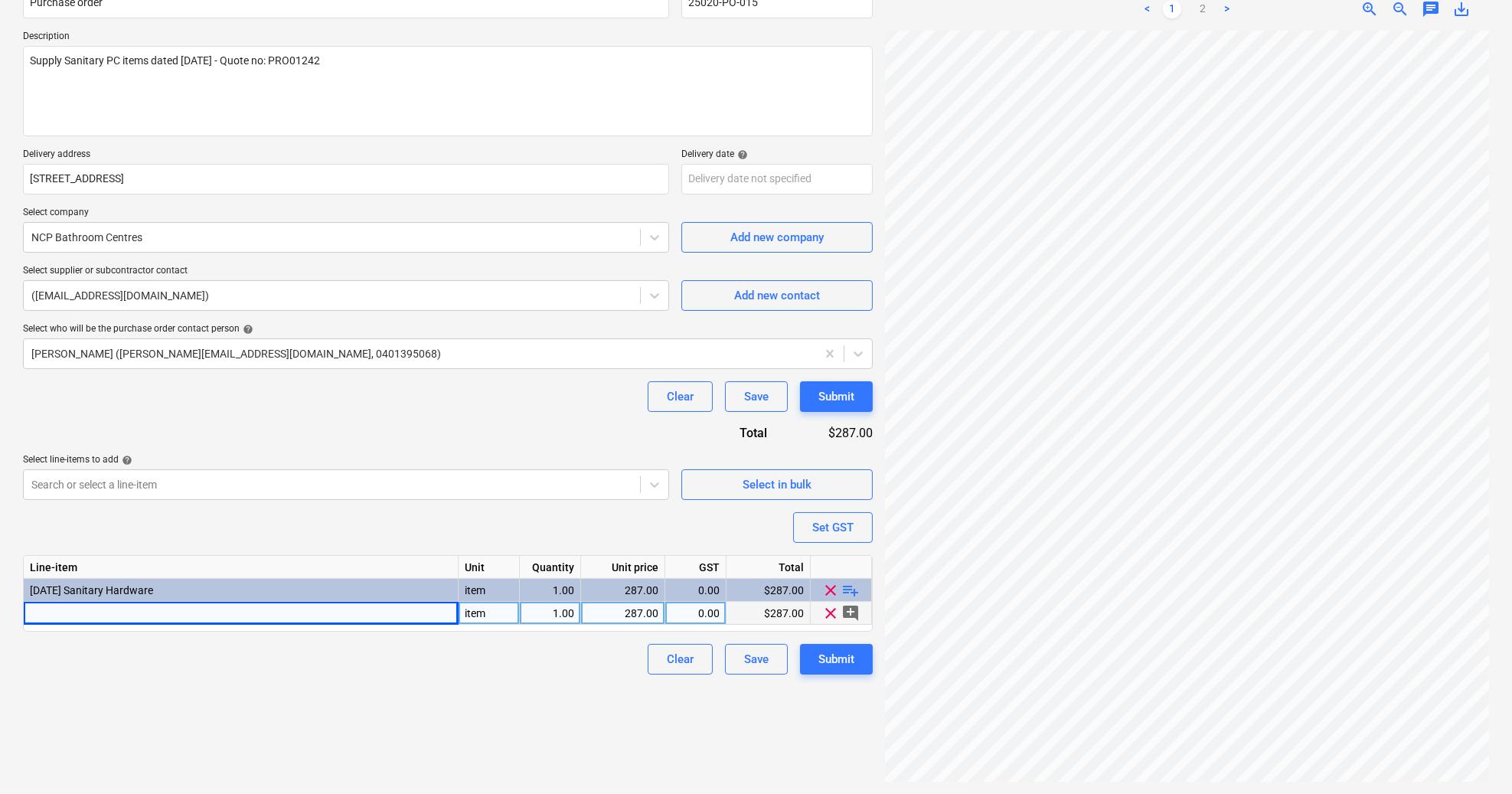 click on "Create new document Purchase order name help Purchase order Purchase order reference number help 25020-PO-015 Description Supply Sanitary PC items dated [DATE] - Quote no: PRO01242 Delivery address [STREET_ADDRESS] Delivery date help Press the down arrow key to interact with the calendar and
select a date. Press the question mark key to get the keyboard shortcuts for changing dates. Select company NCP Bathroom Centres   Add new company Select supplier or subcontractor contact   ([EMAIL_ADDRESS][DOMAIN_NAME]) Add new contact Select who will be the purchase order contact person help [PERSON_NAME] ([PERSON_NAME][EMAIL_ADDRESS][DOMAIN_NAME], 0401395068) Clear Save Submit Total $287.00 Select line-items to add help Search or select a line-item Select in bulk Set GST Line-item Unit Quantity Unit price GST Total [DATE] Sanitary Hardware item 1.00 287.00 0.00 $287.00 clear playlist_add item  1.00 287.00 0.00 $287.00 clear add_comment Clear Save Submit" at bounding box center (448, 355) 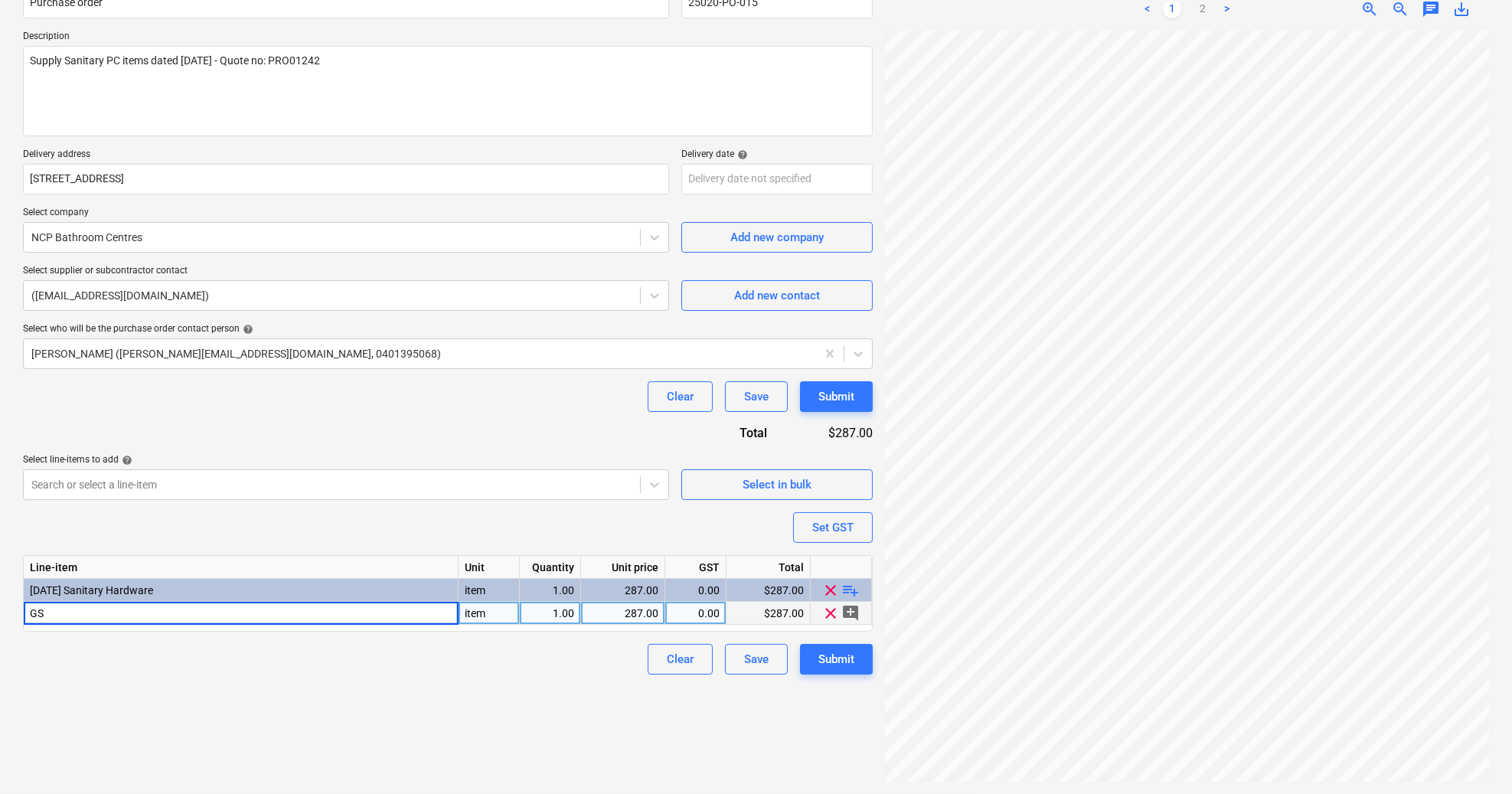 type on "G" 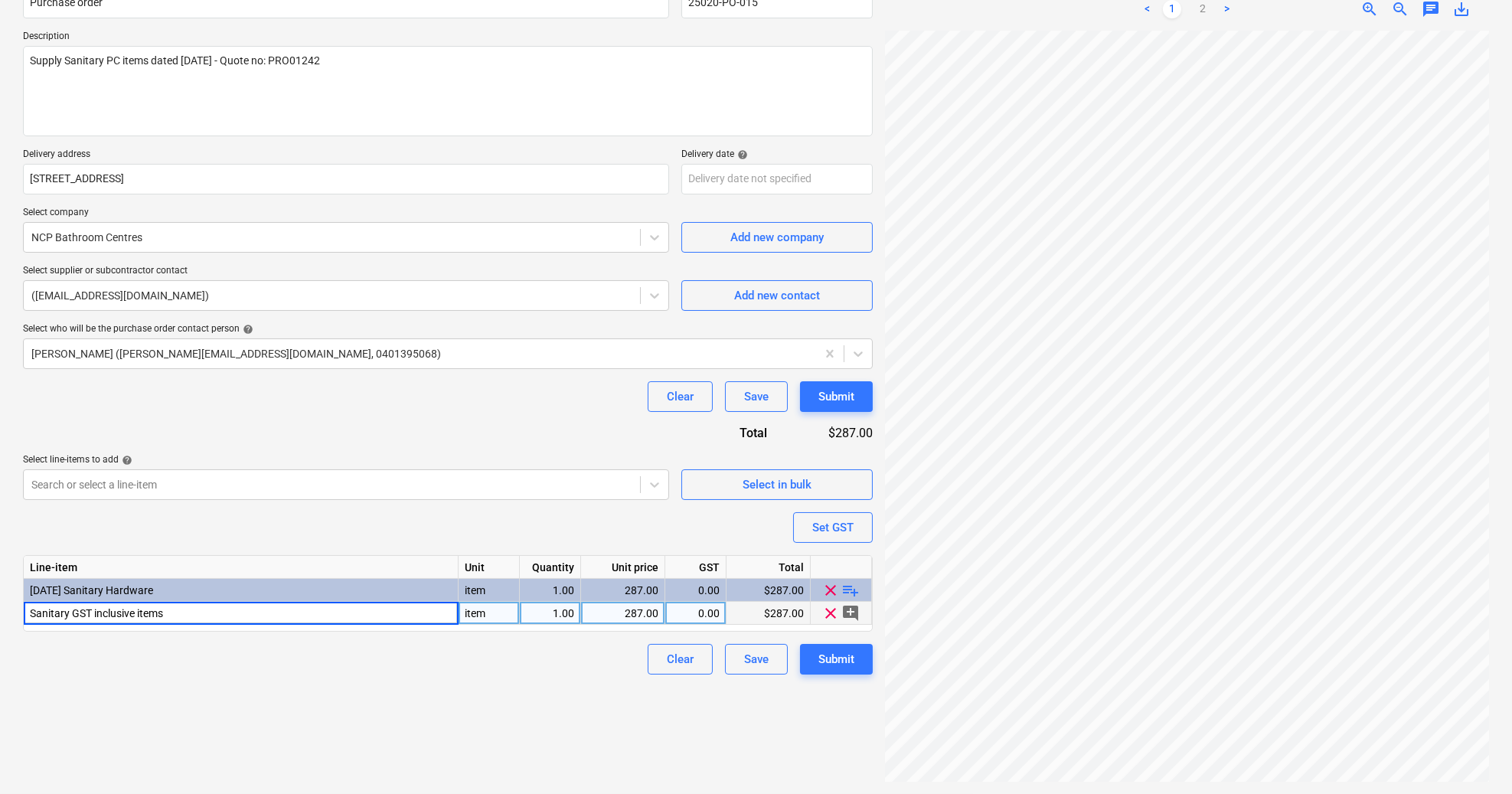 type on "Sanitary GST inclusive items" 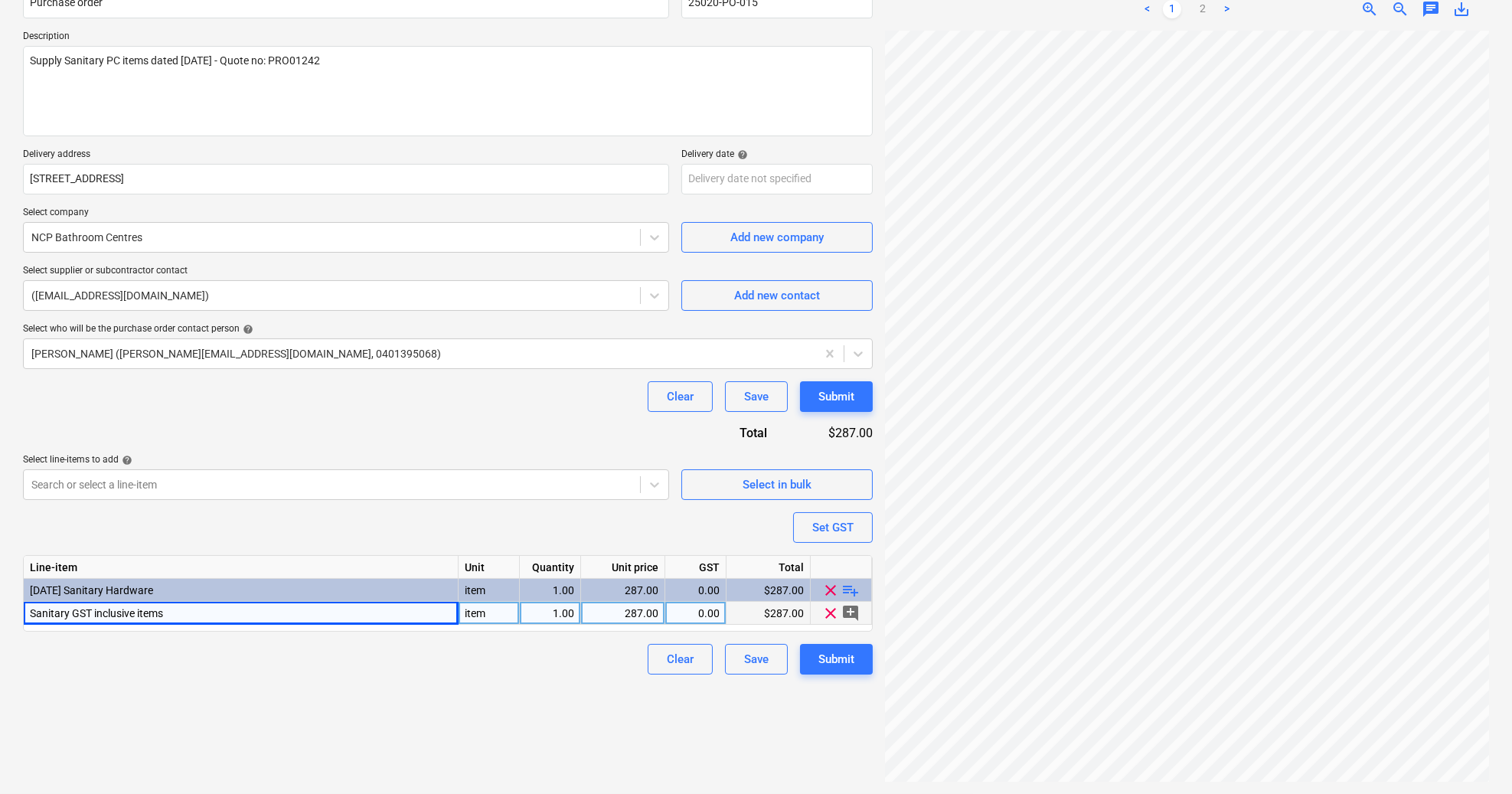 click on "287.00" at bounding box center (622, 613) 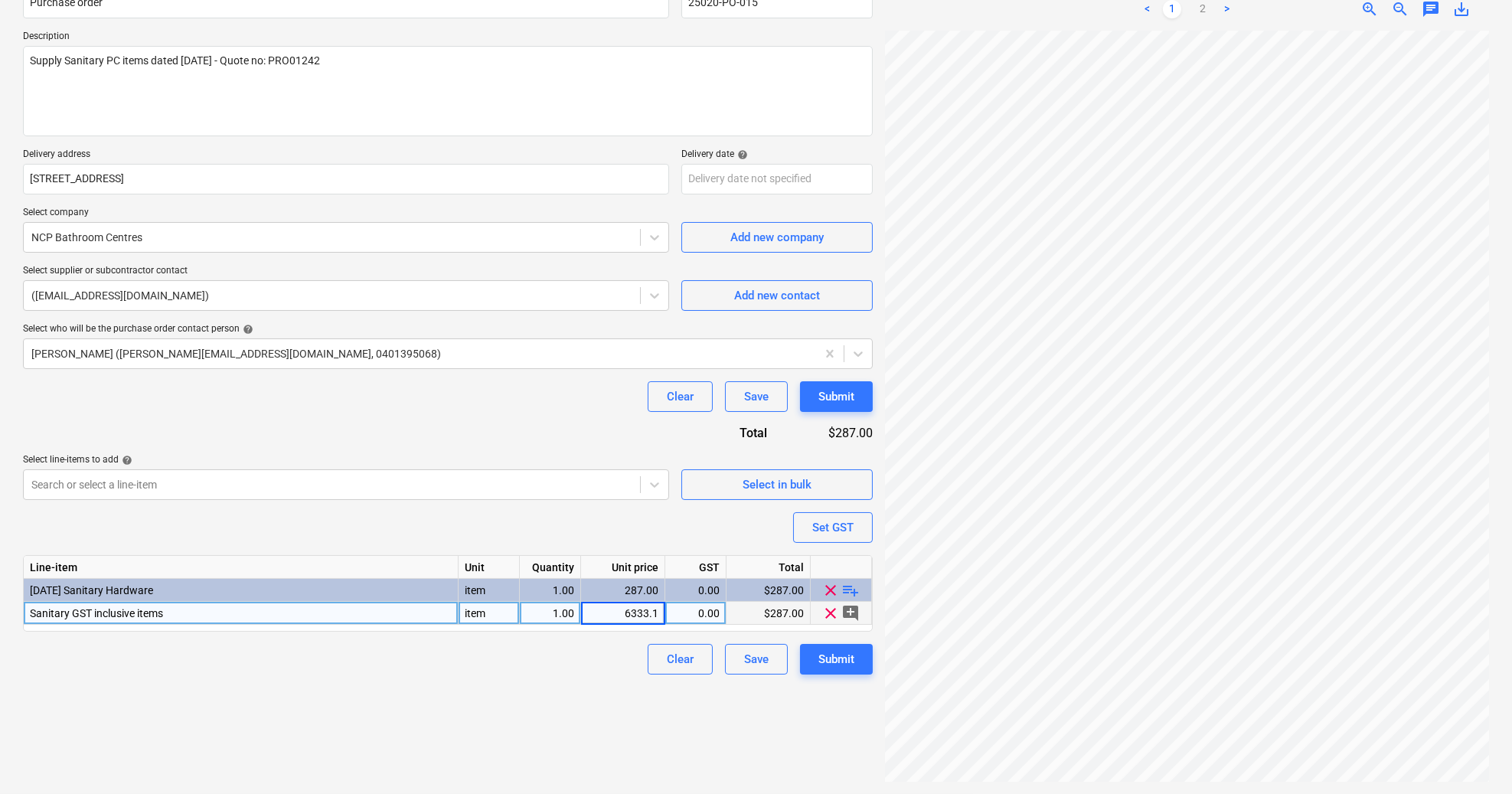 type on "6333.13" 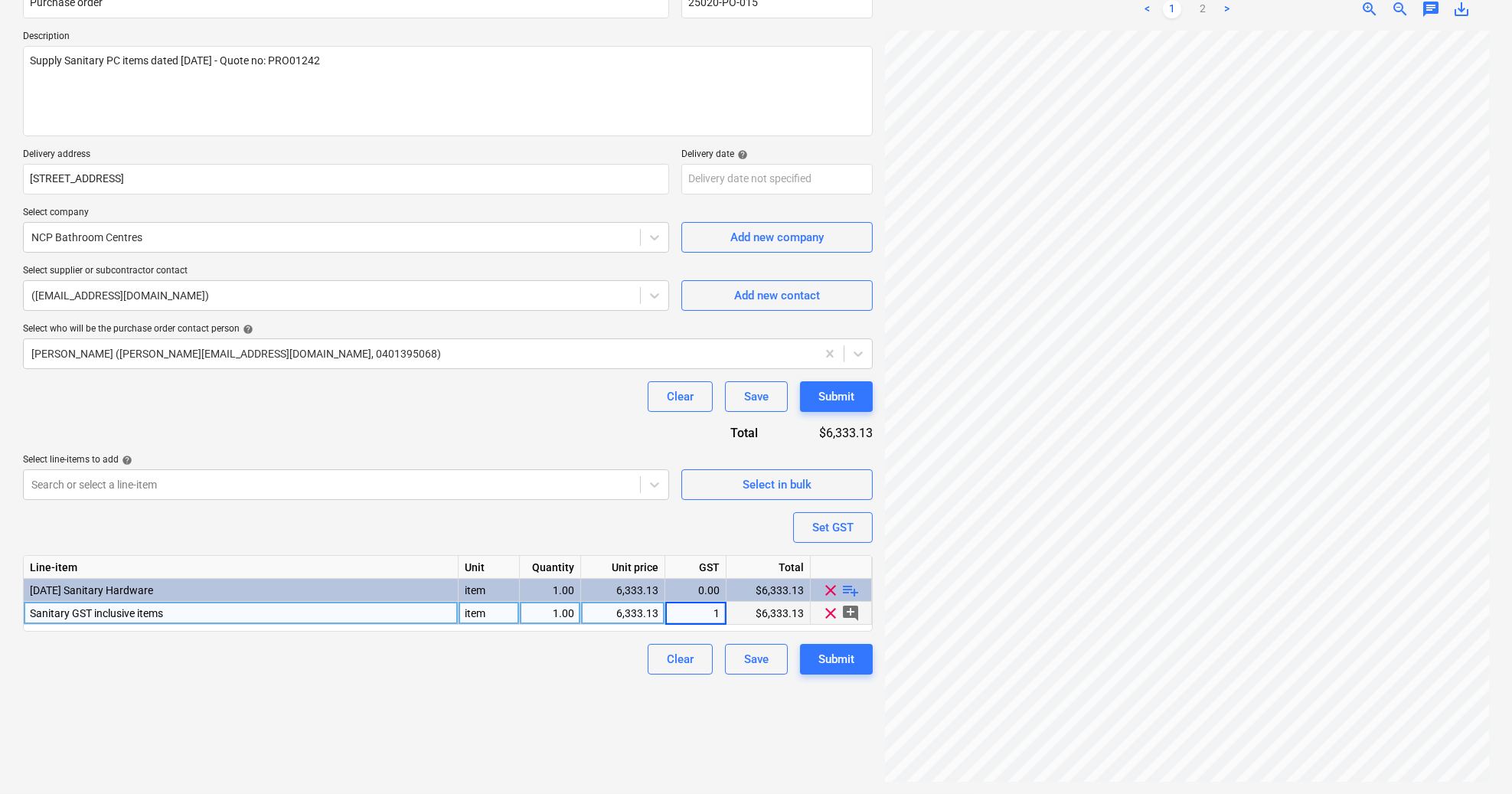 type on "10" 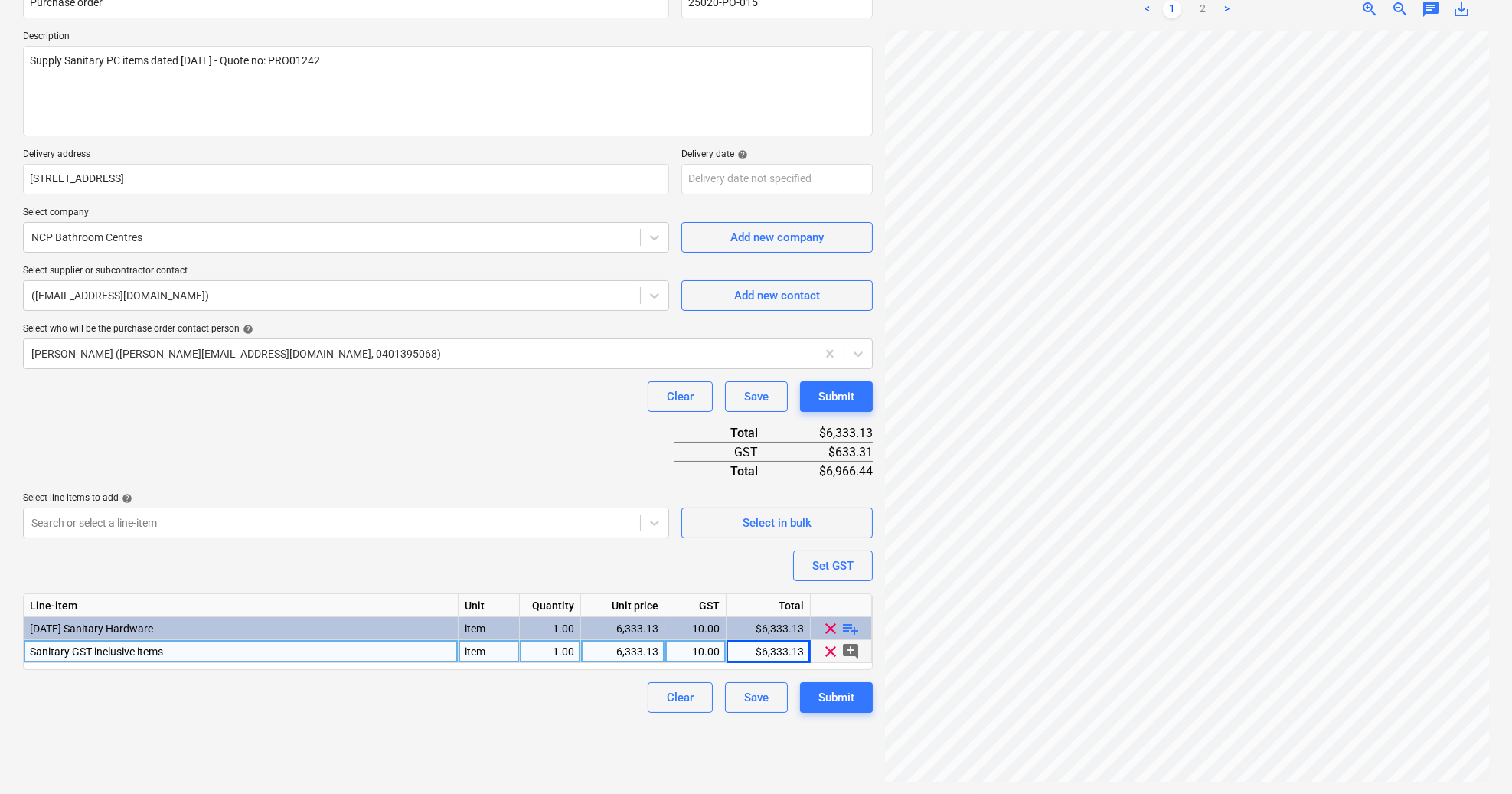 click on "playlist_add" at bounding box center (851, 628) 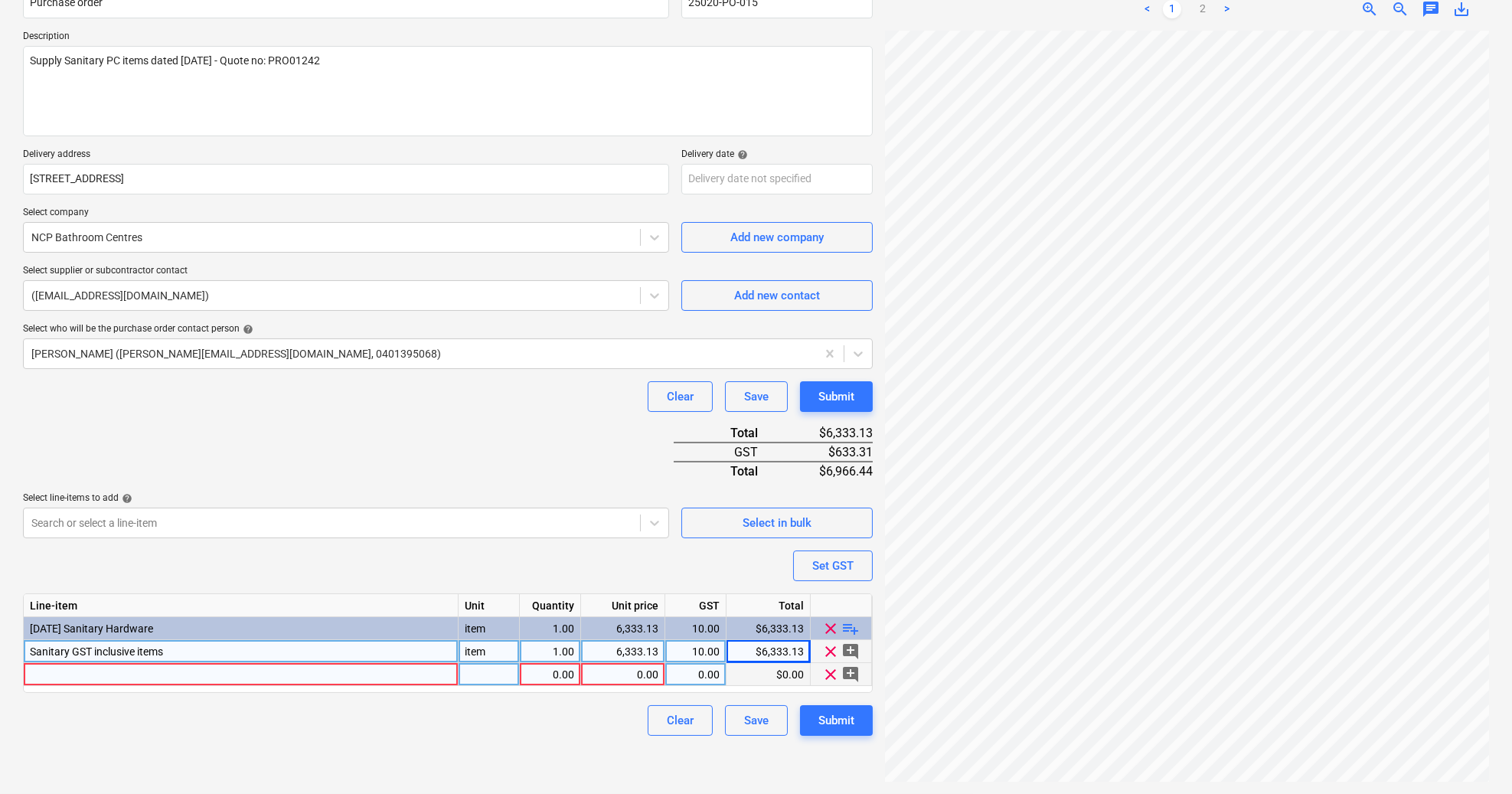 click at bounding box center [241, 675] 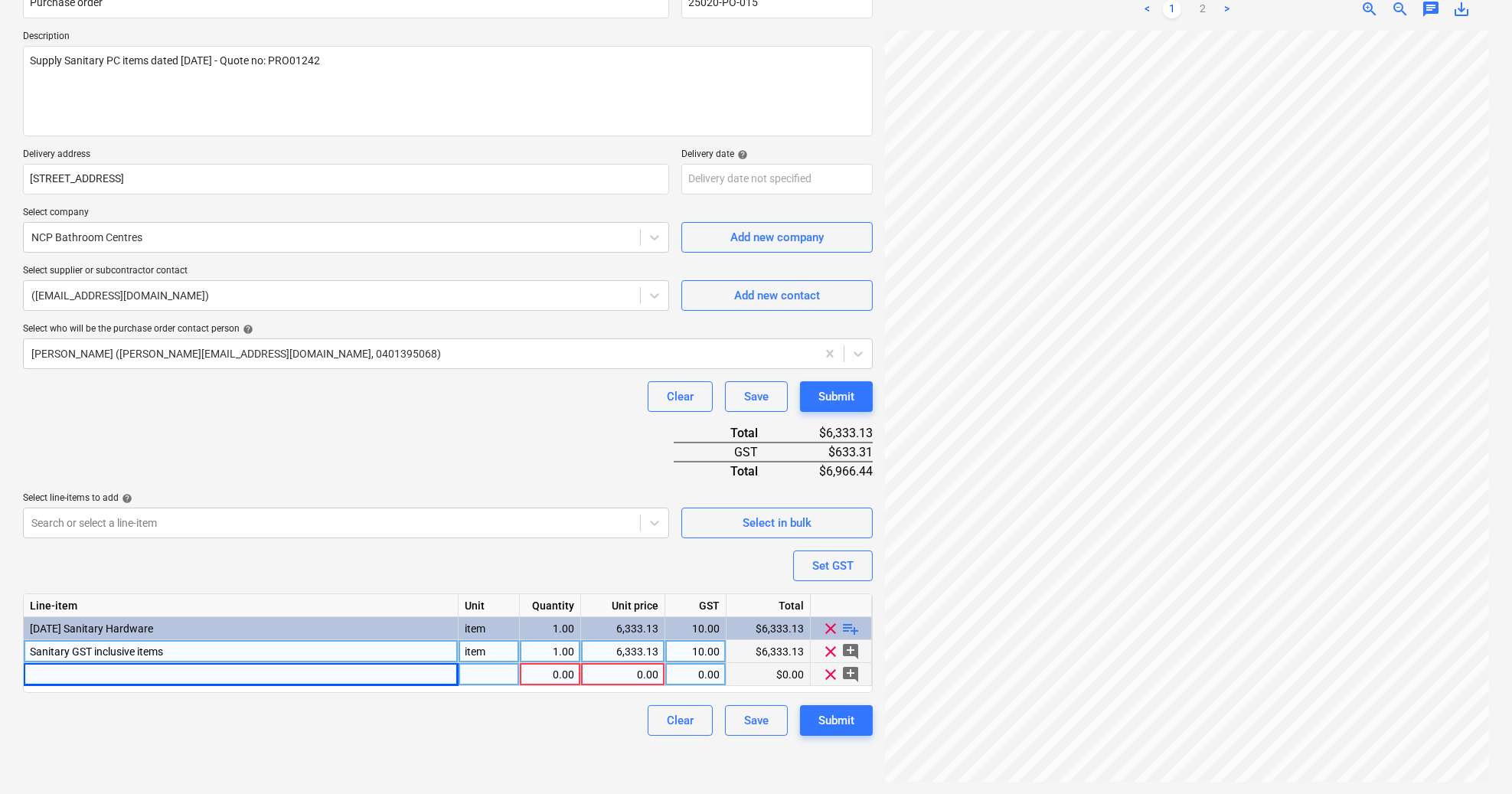 click at bounding box center [241, 675] 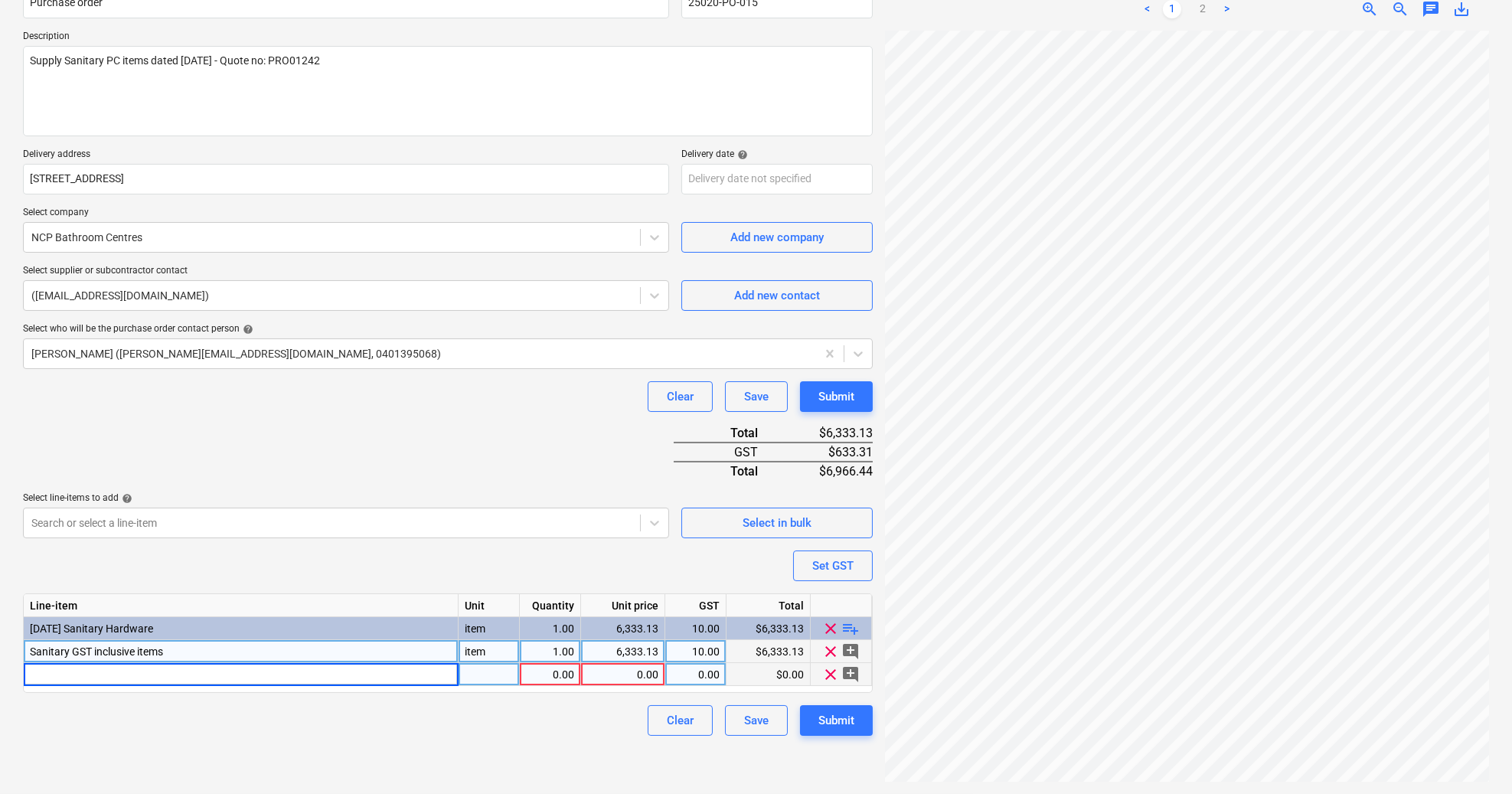 type on "NERO MECCA CARE 25MM GRAB RAIL & ADJ  SHOWER RAIL SET 900MM BRUSHED  NICKEL~NRCS004BN" 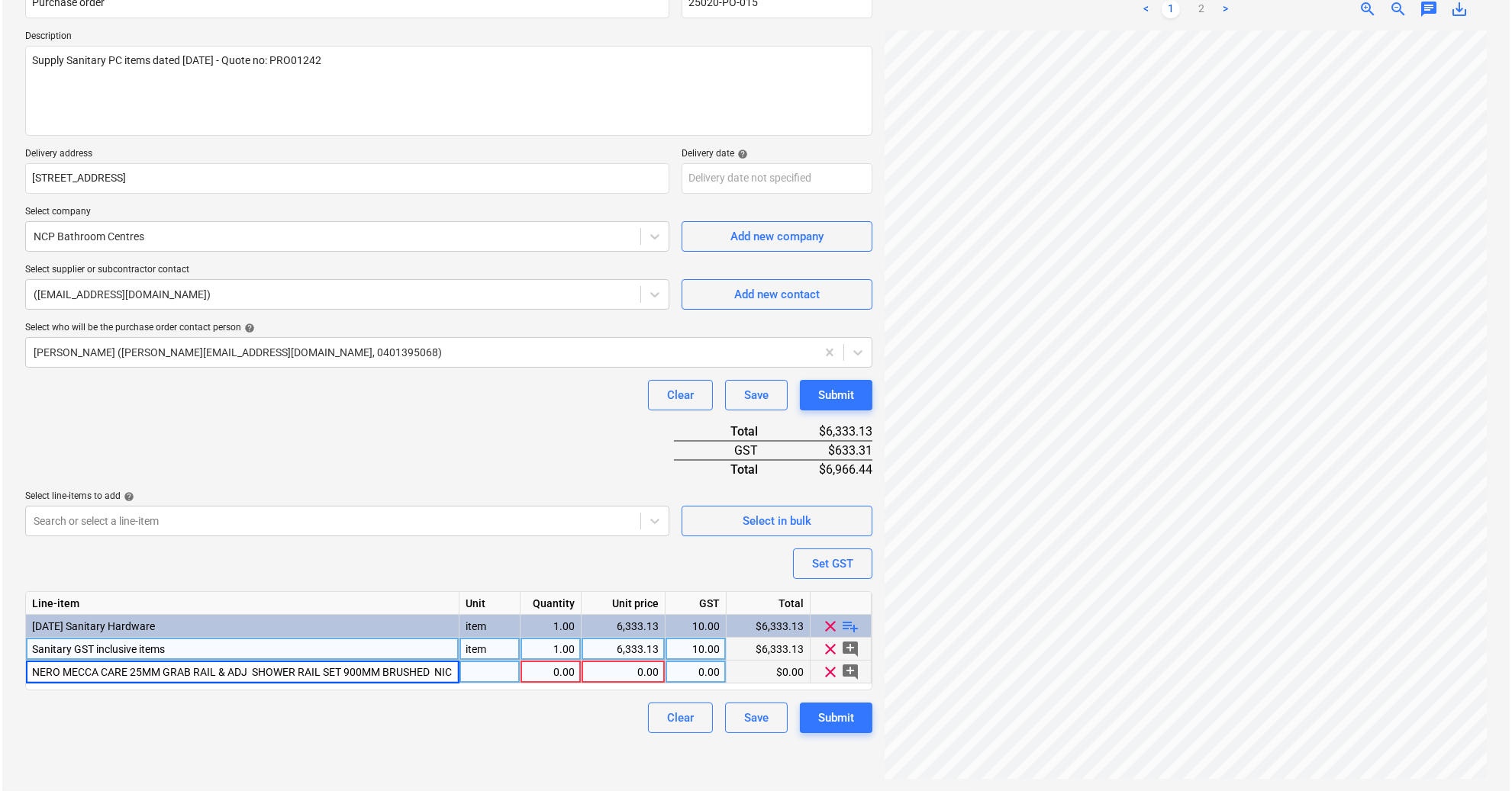 scroll, scrollTop: 0, scrollLeft: 87, axis: horizontal 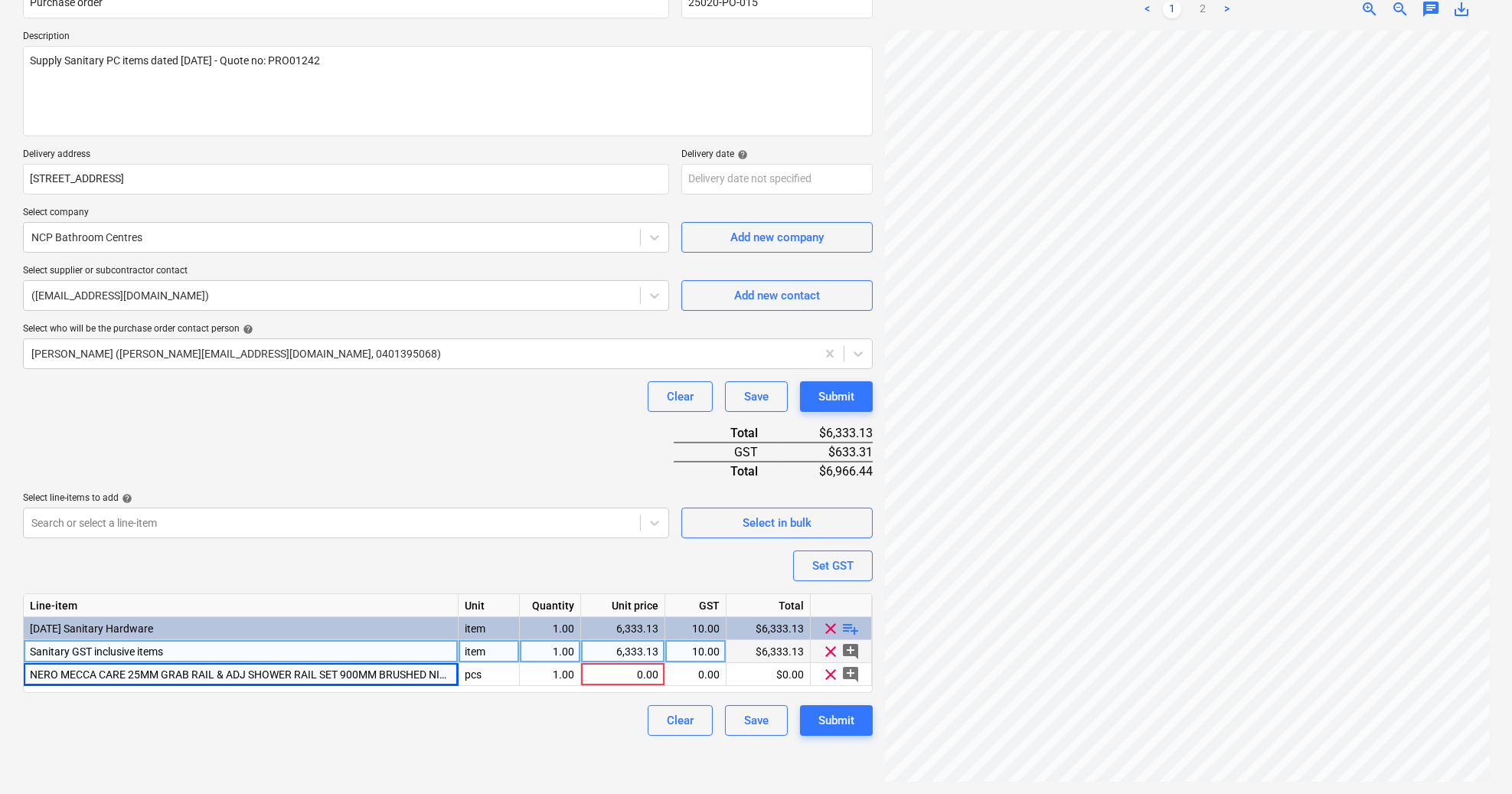 drag, startPoint x: 361, startPoint y: 727, endPoint x: 437, endPoint y: 720, distance: 76.32169 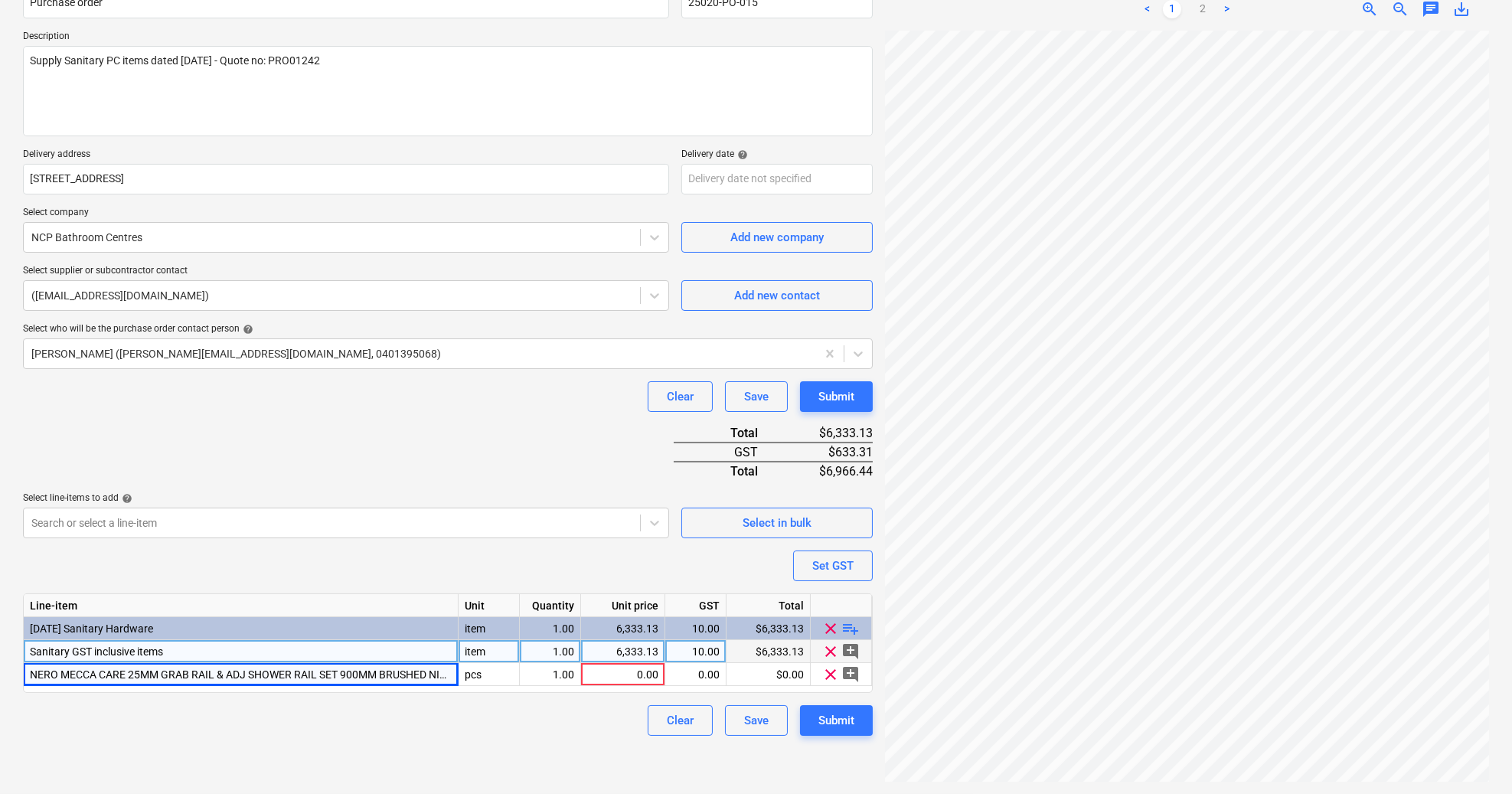 click on "Clear Save Submit" at bounding box center (448, 720) 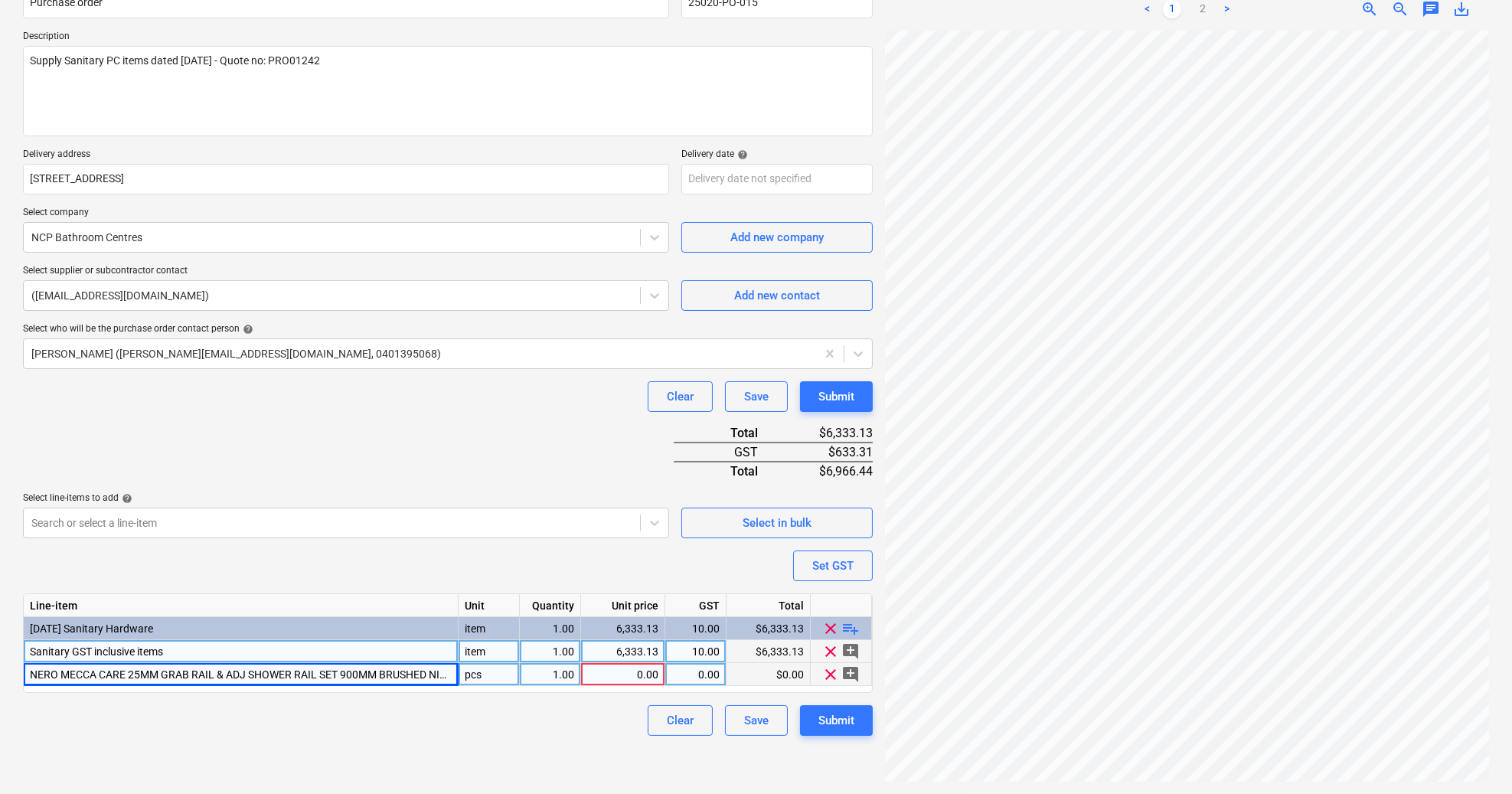 click on "0.00" at bounding box center [622, 675] 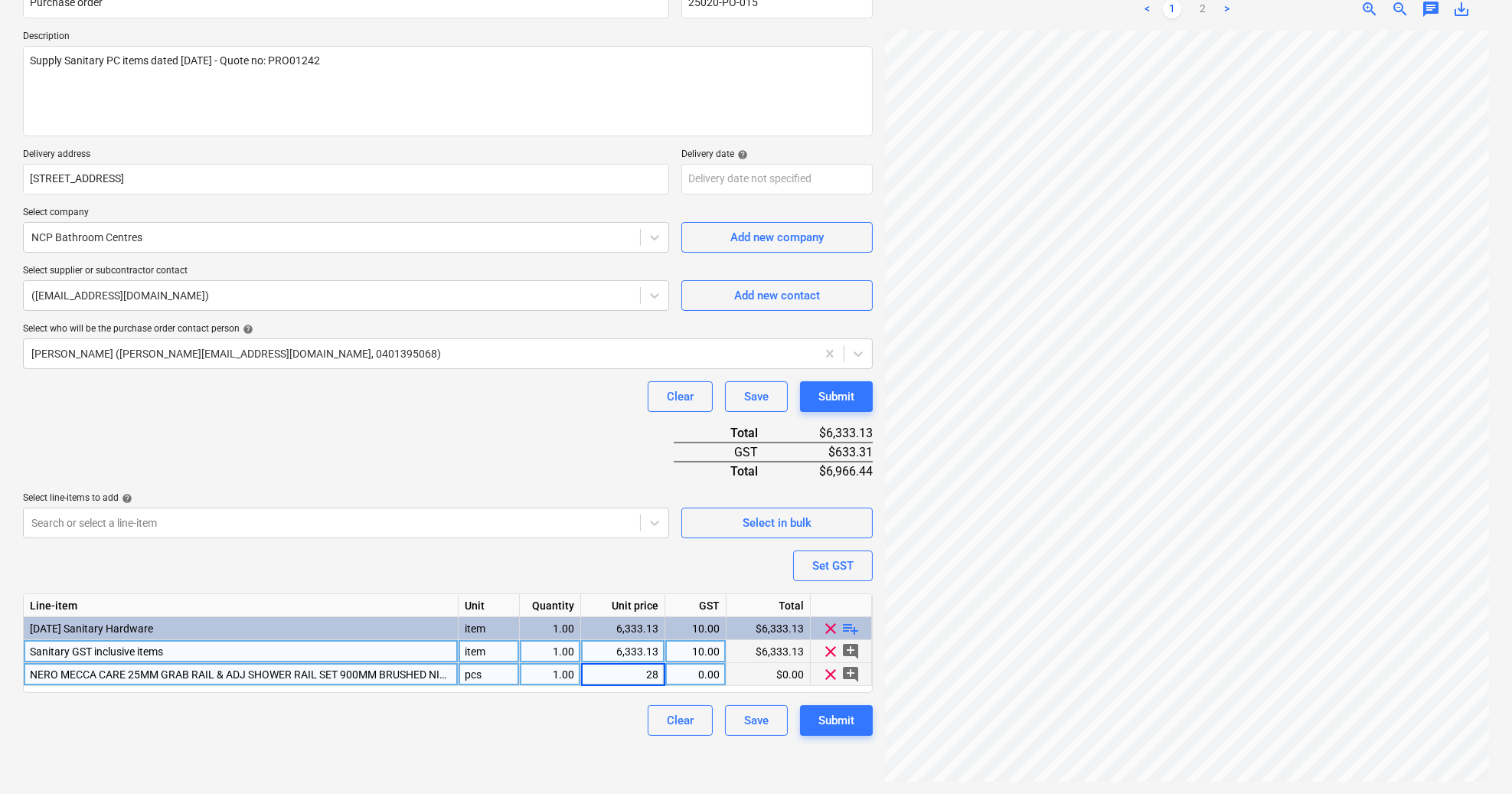 type on "287" 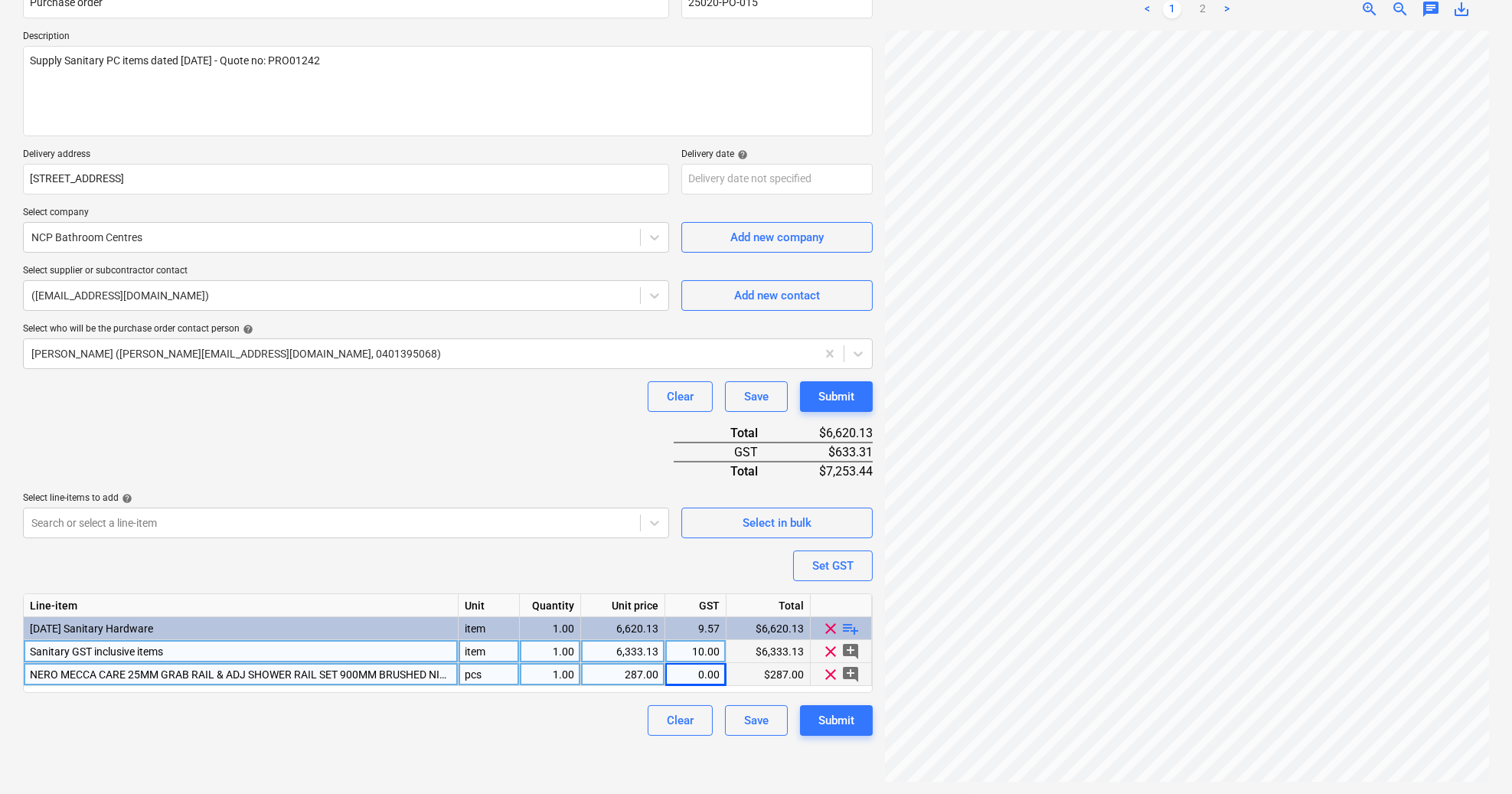 click on "Clear Save Submit" at bounding box center [448, 720] 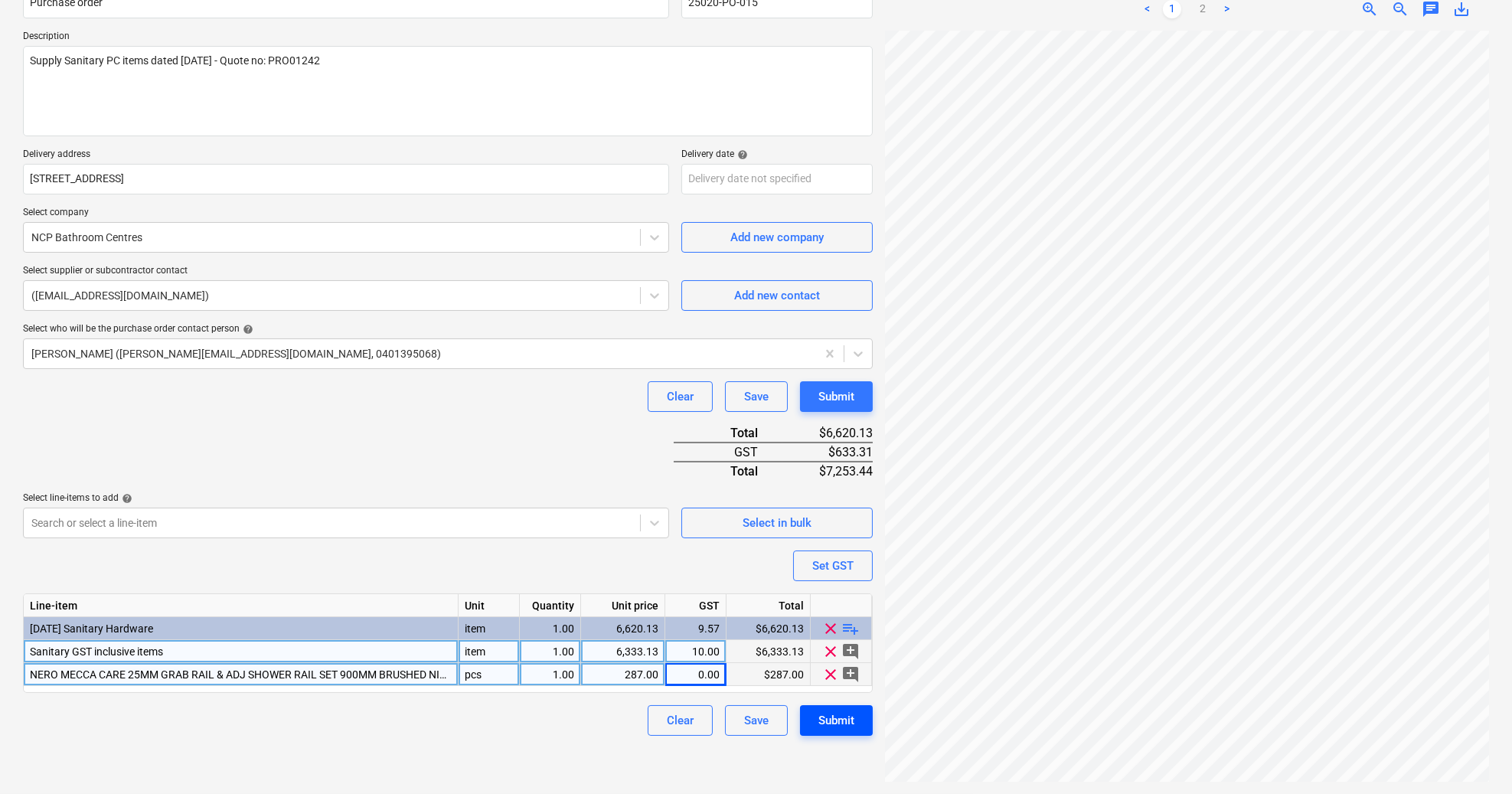 click on "Submit" at bounding box center [836, 720] 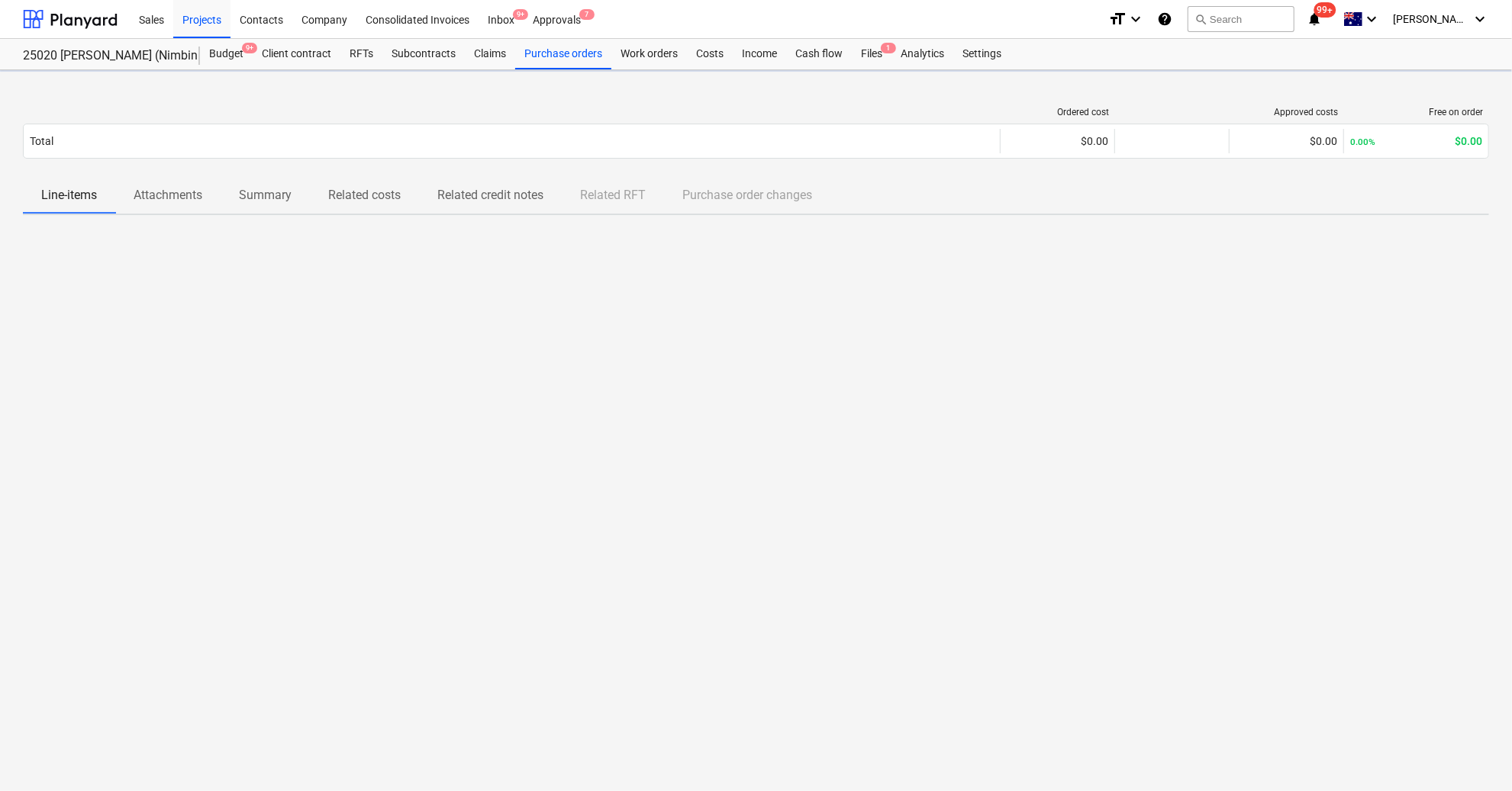 scroll, scrollTop: 0, scrollLeft: 0, axis: both 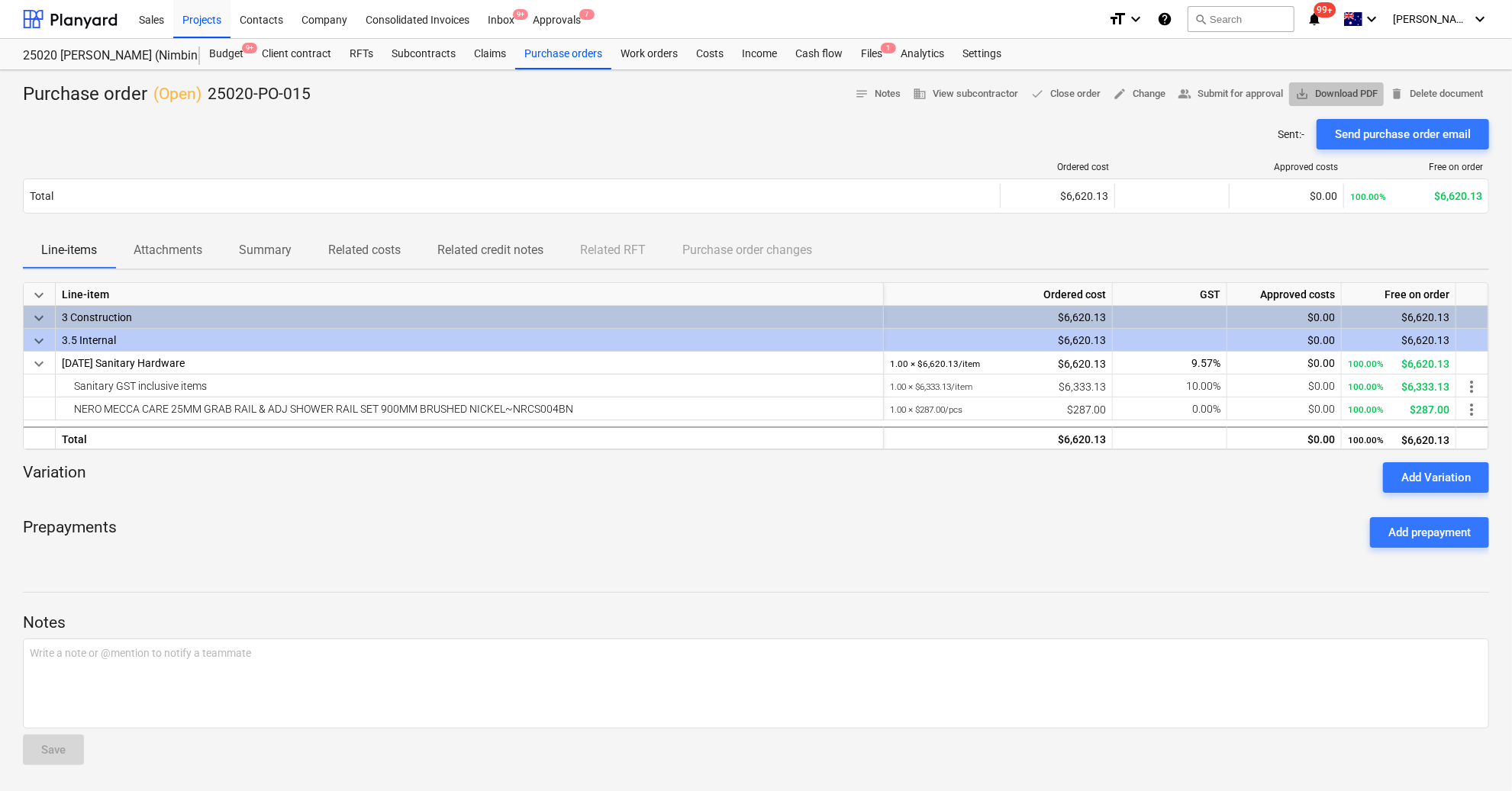 click on "save_alt Download PDF" at bounding box center (1336, 94) 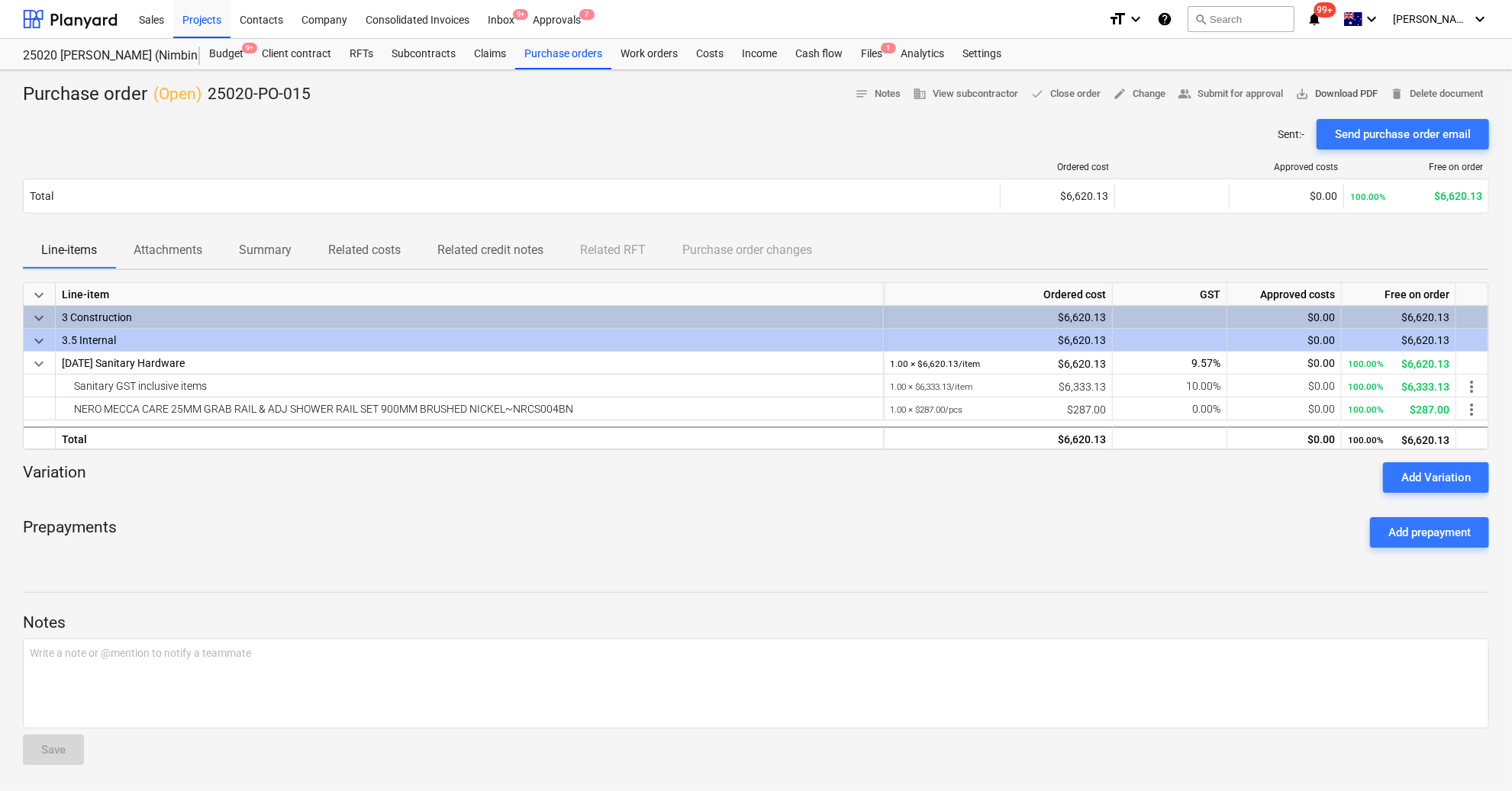 click on "save_alt Download PDF" at bounding box center [1336, 94] 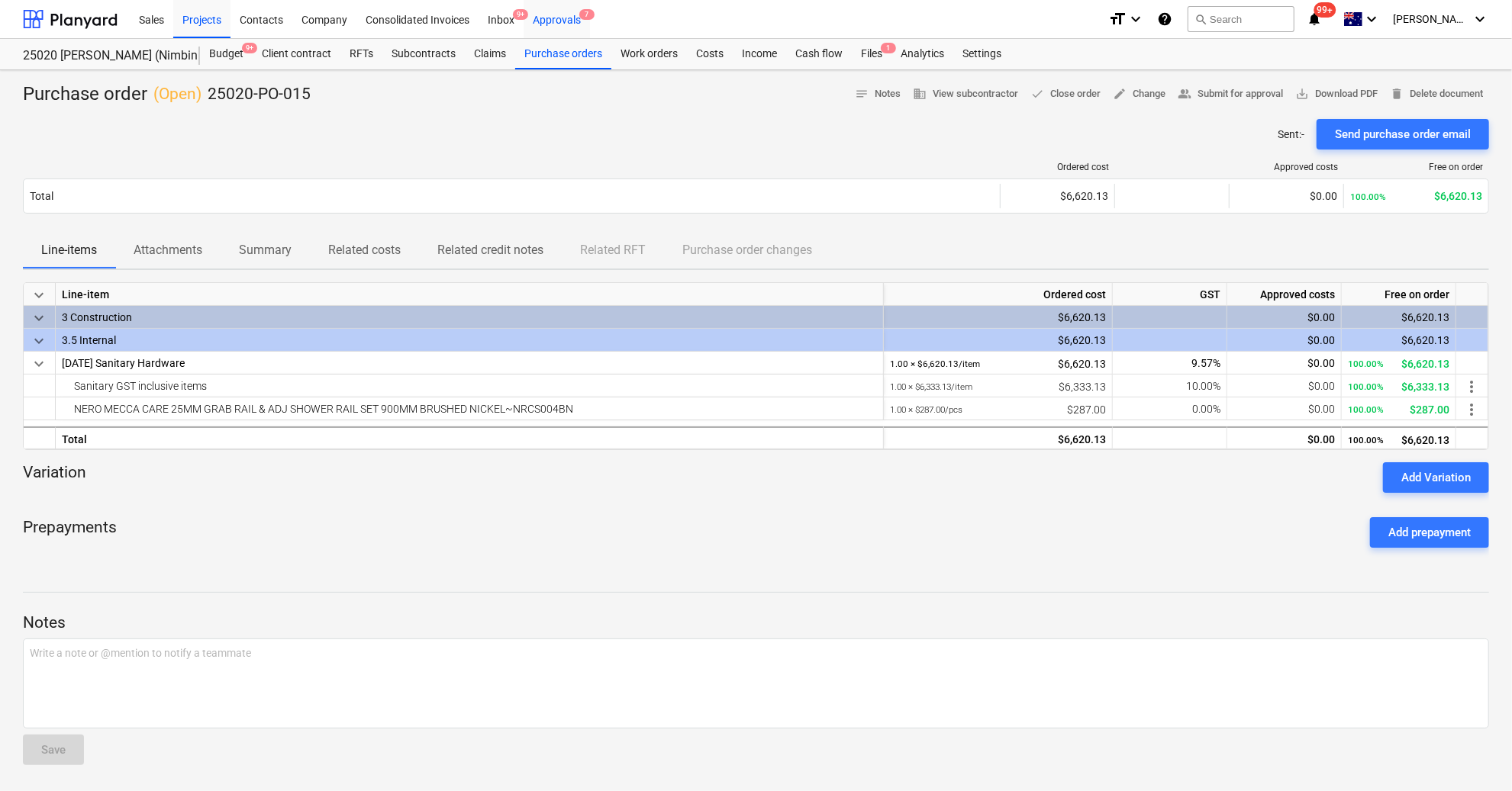 click on "Approvals 7" at bounding box center (556, 18) 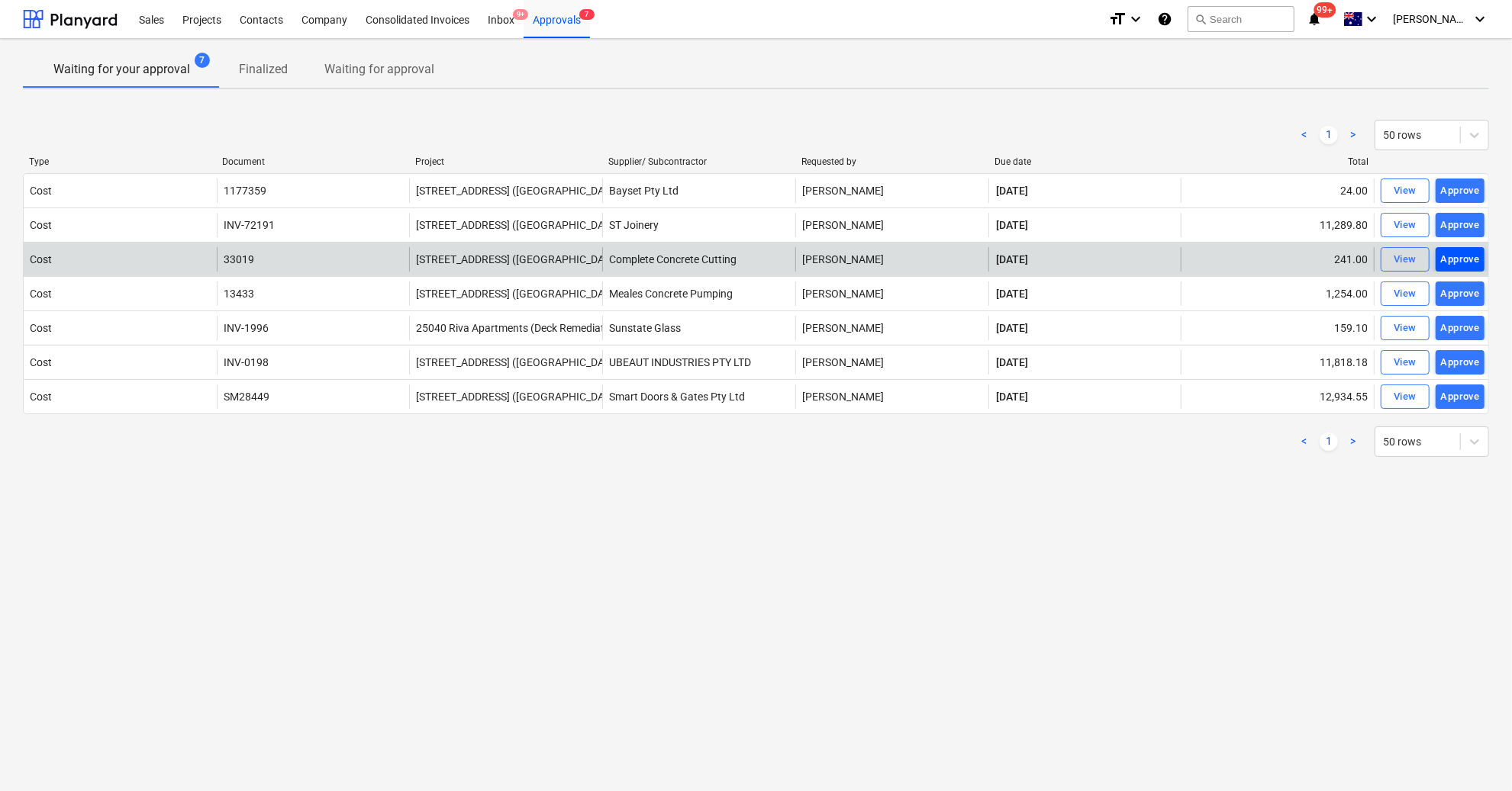 click on "Approve" at bounding box center (1460, 259) 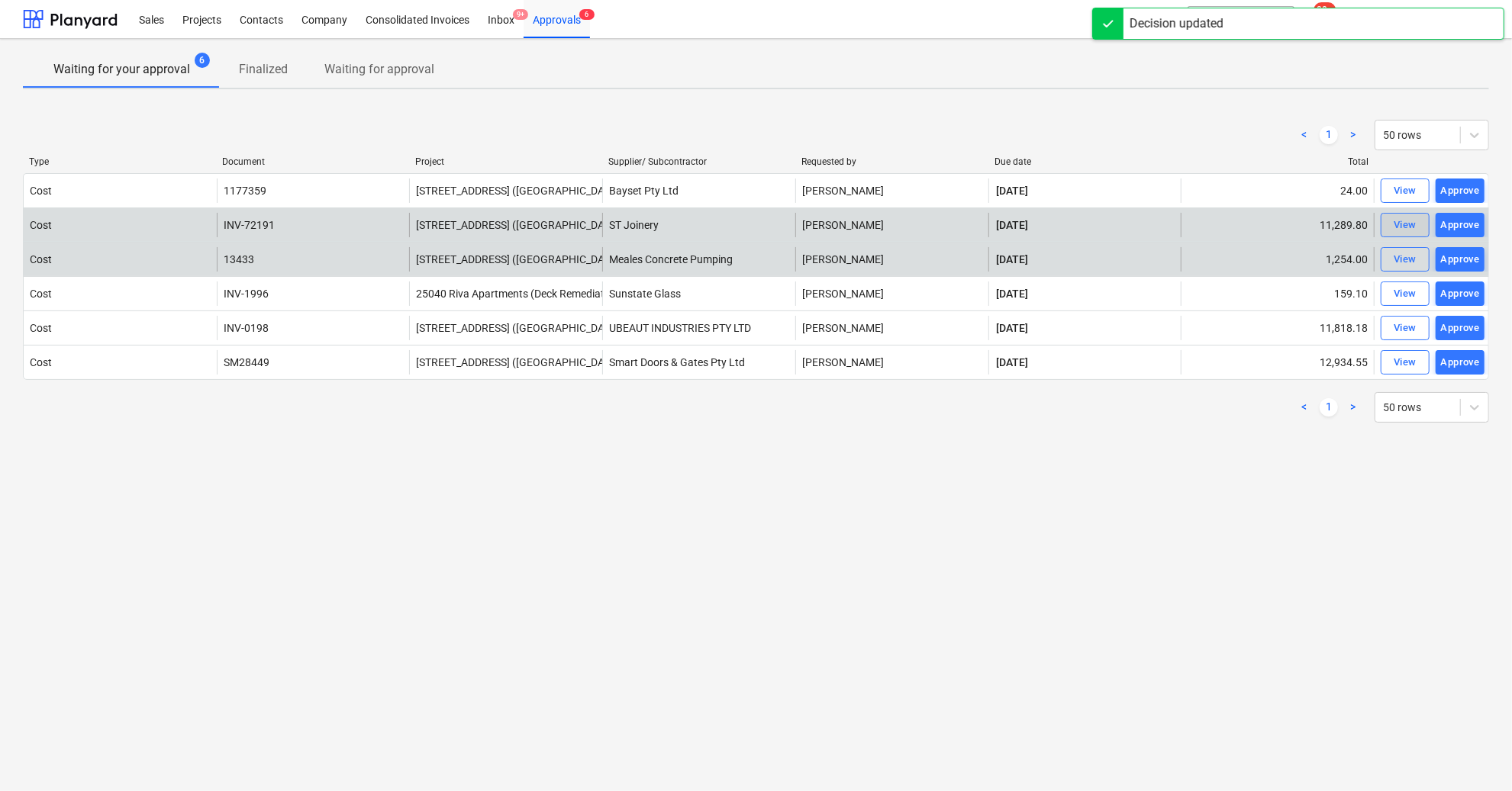 click on "View" at bounding box center (1405, 225) 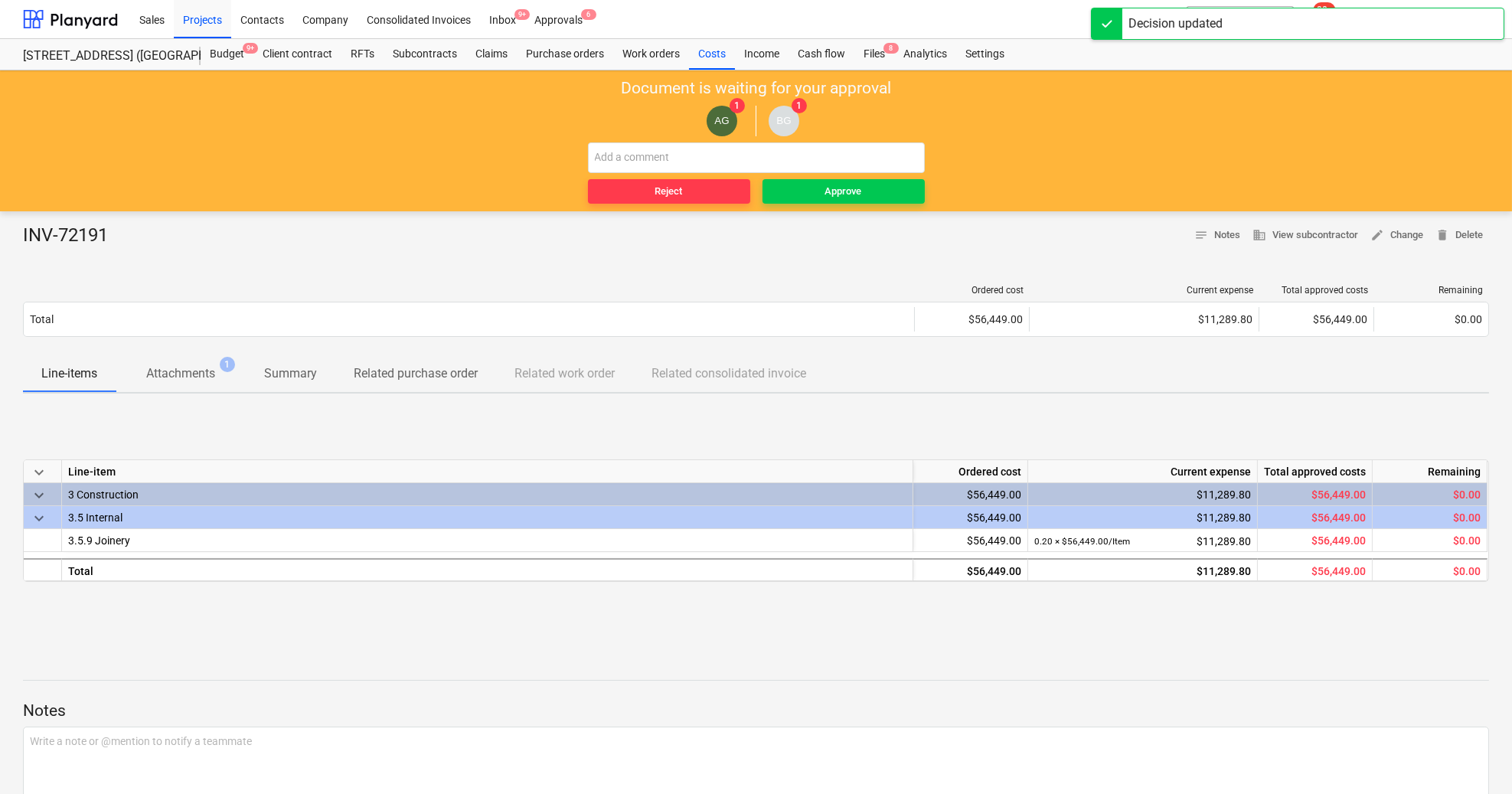 click on "Attachments" at bounding box center (181, 374) 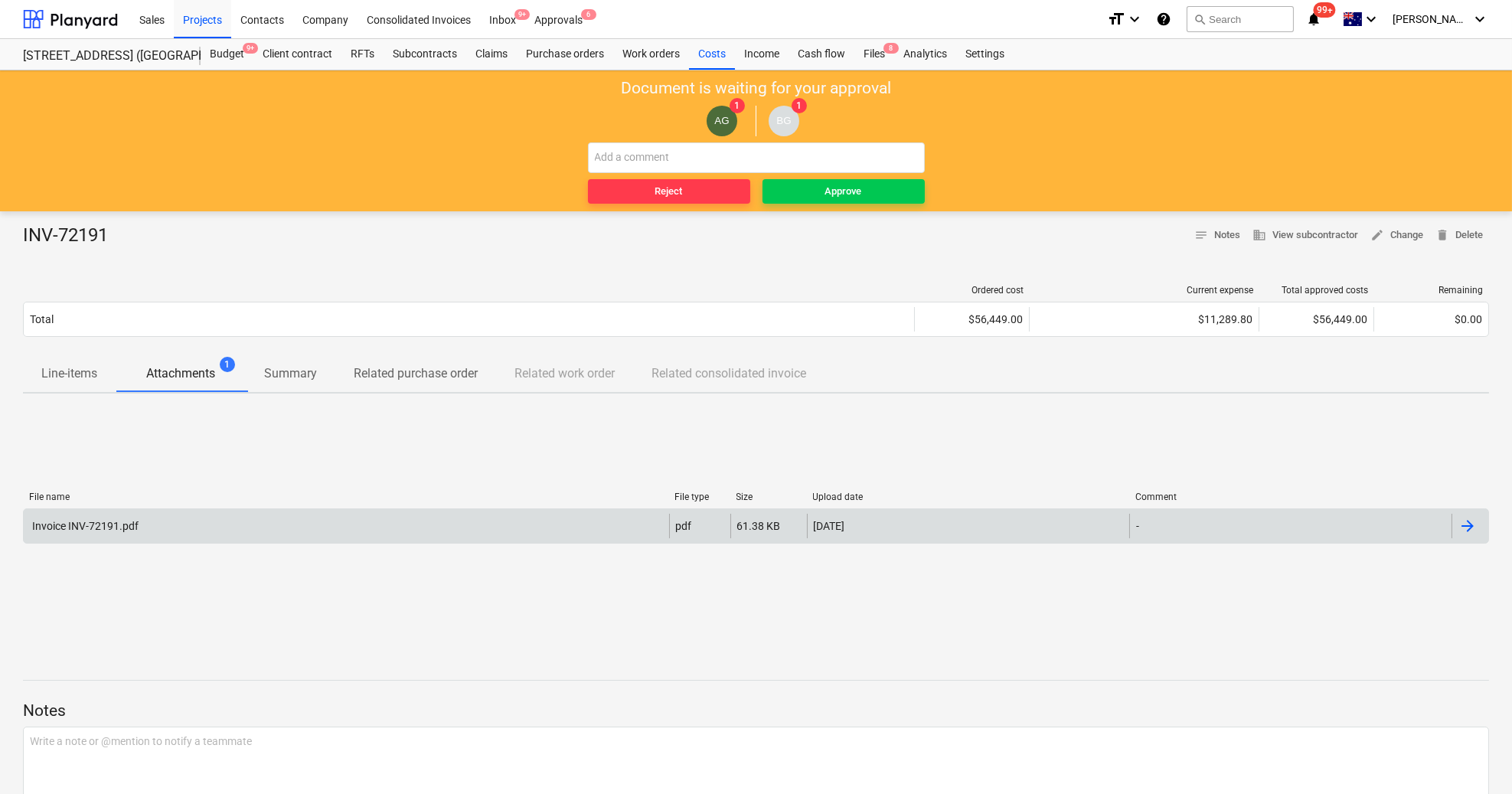 click on "Invoice INV-72191.pdf" at bounding box center (346, 526) 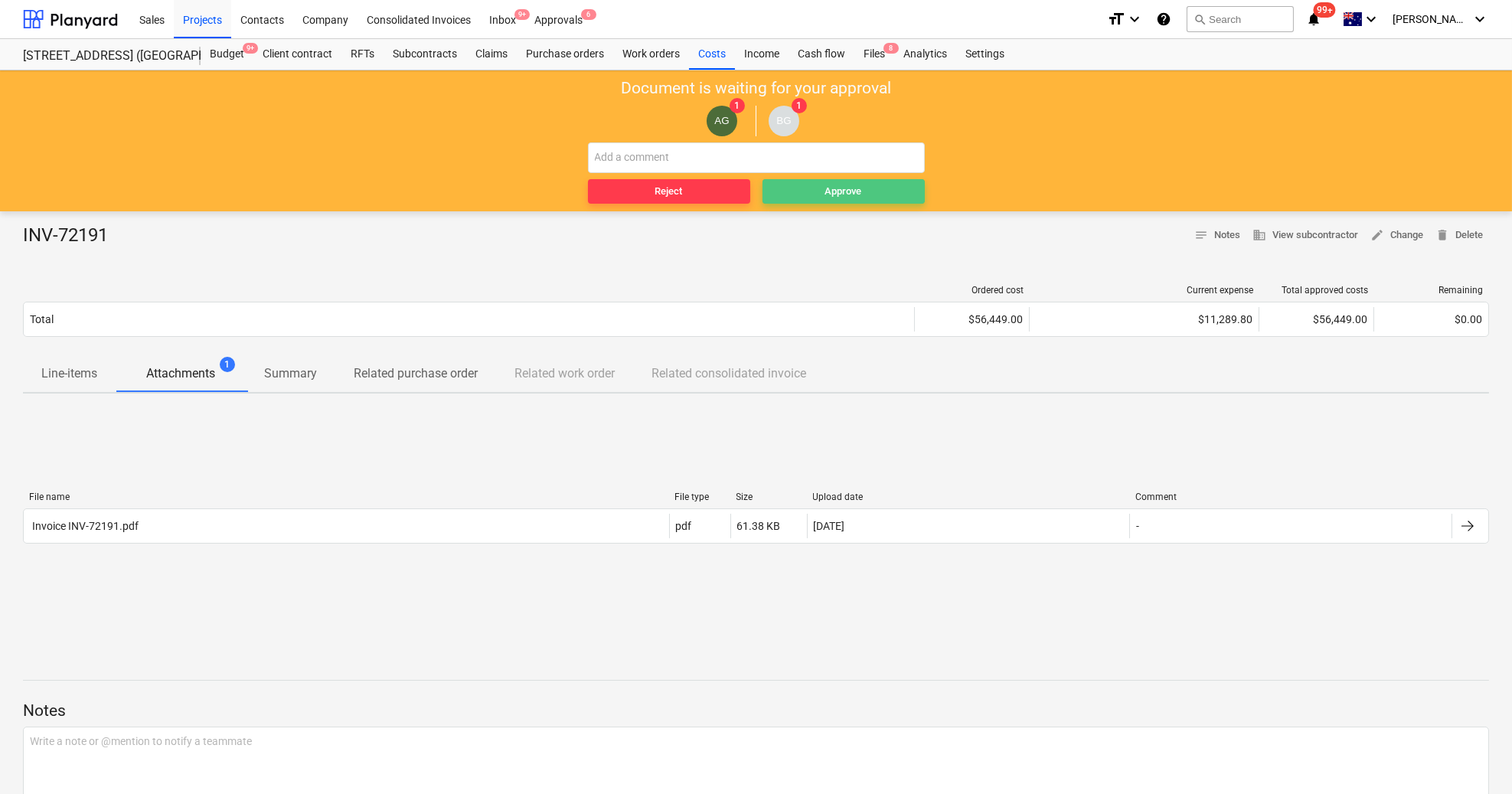 click on "Approve" at bounding box center (844, 191) 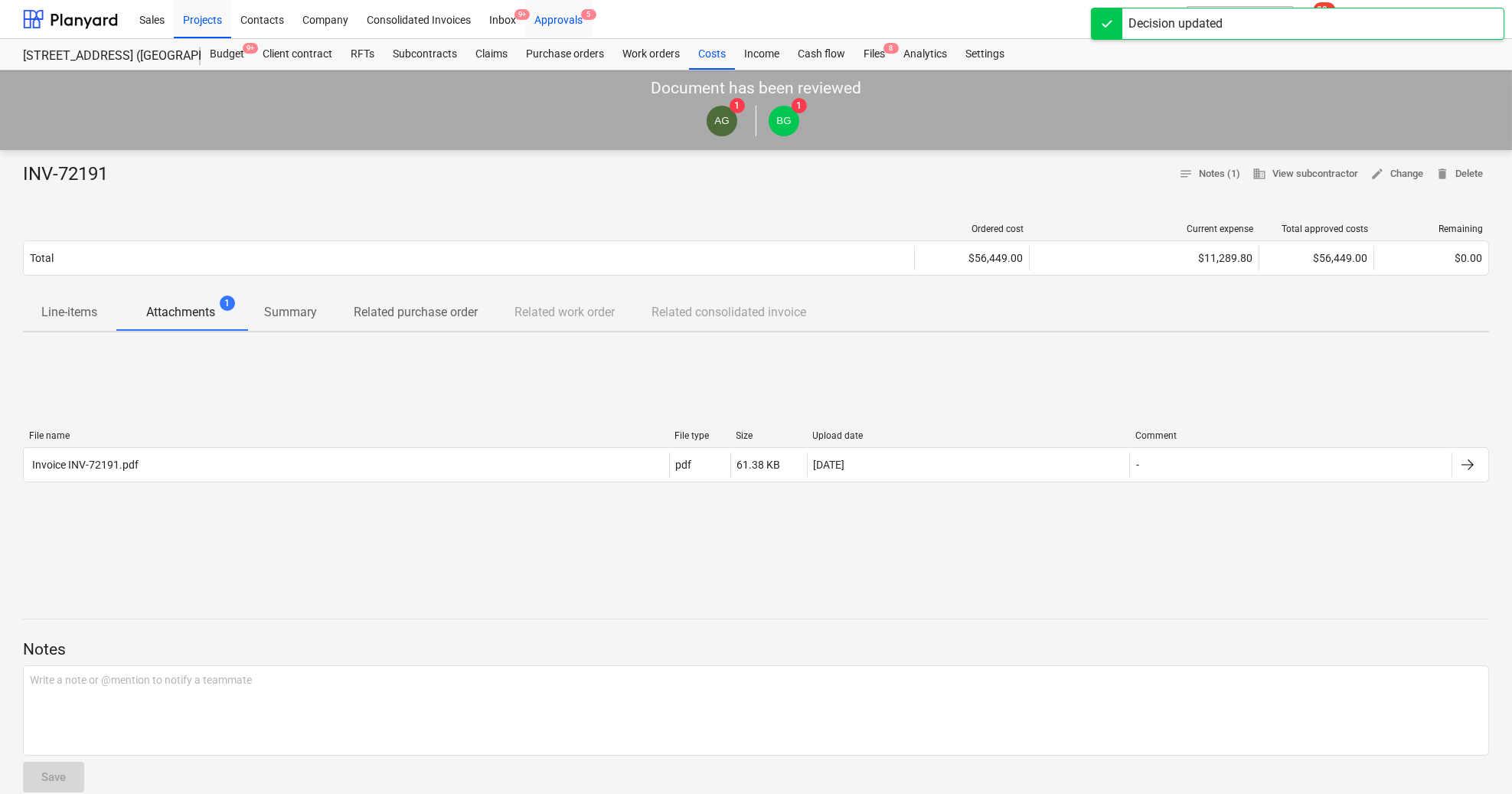 click on "Approvals 5" at bounding box center (558, 18) 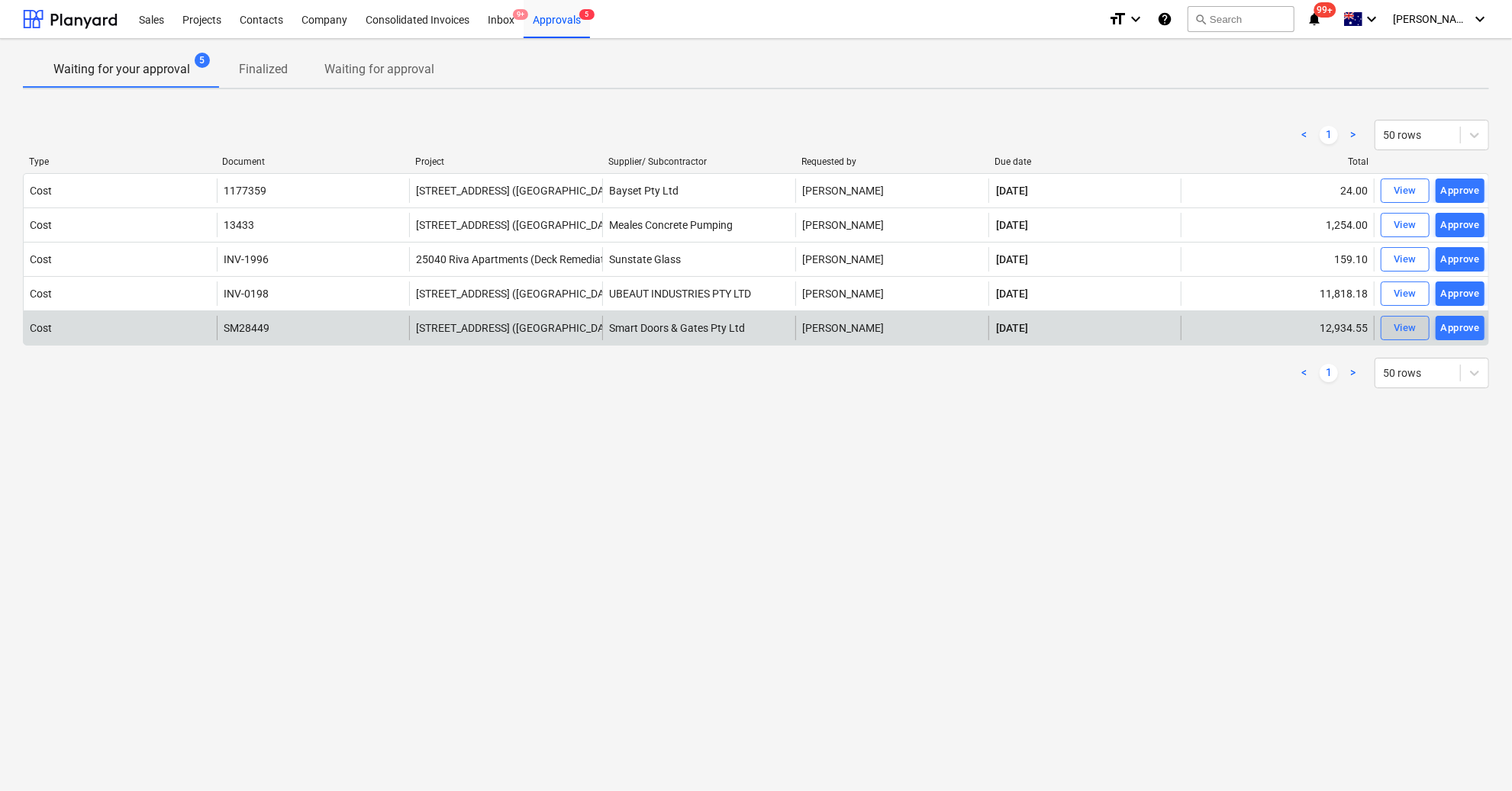 click on "View" at bounding box center [1405, 328] 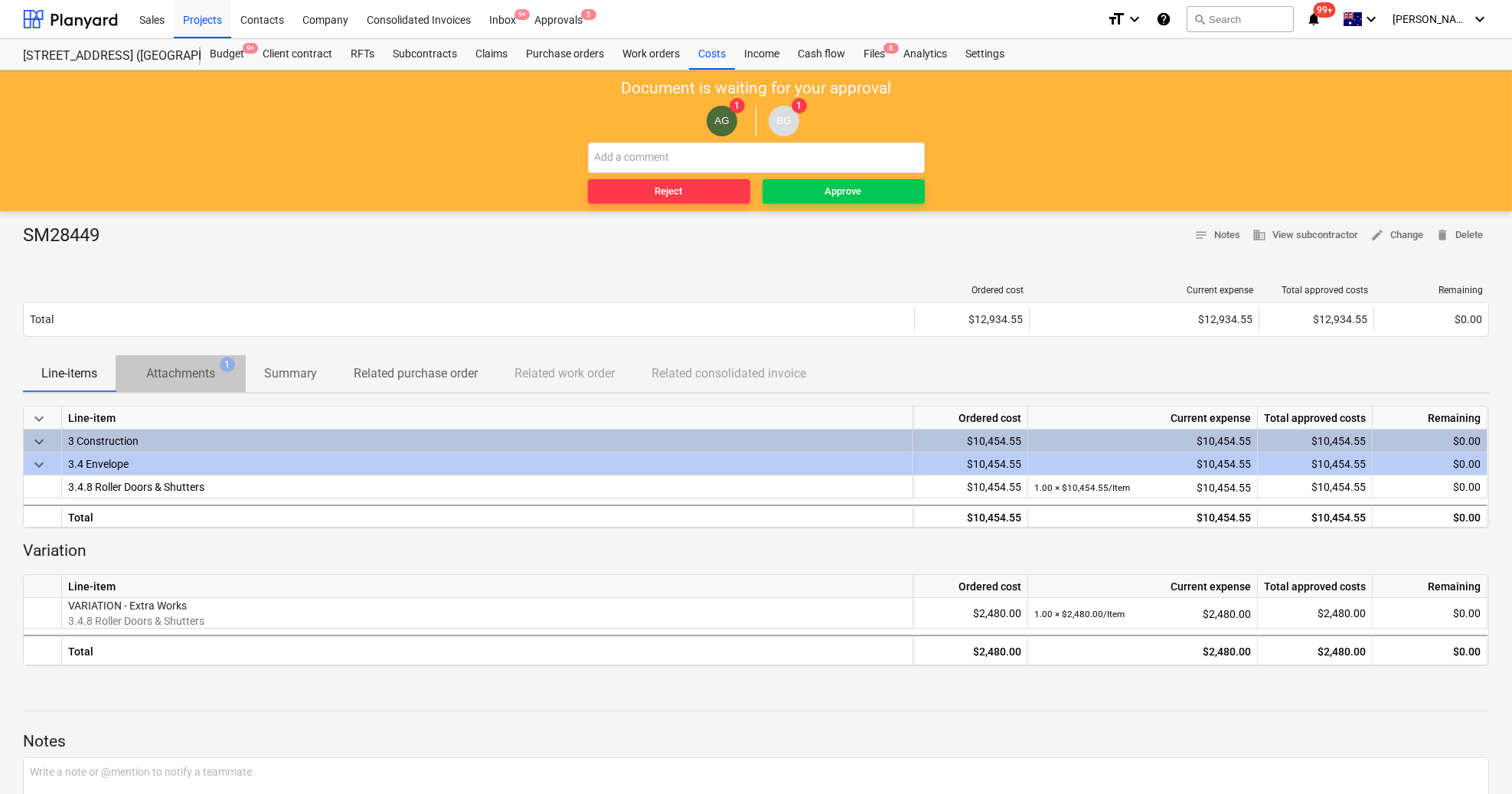 drag, startPoint x: 180, startPoint y: 372, endPoint x: 190, endPoint y: 379, distance: 12.206556 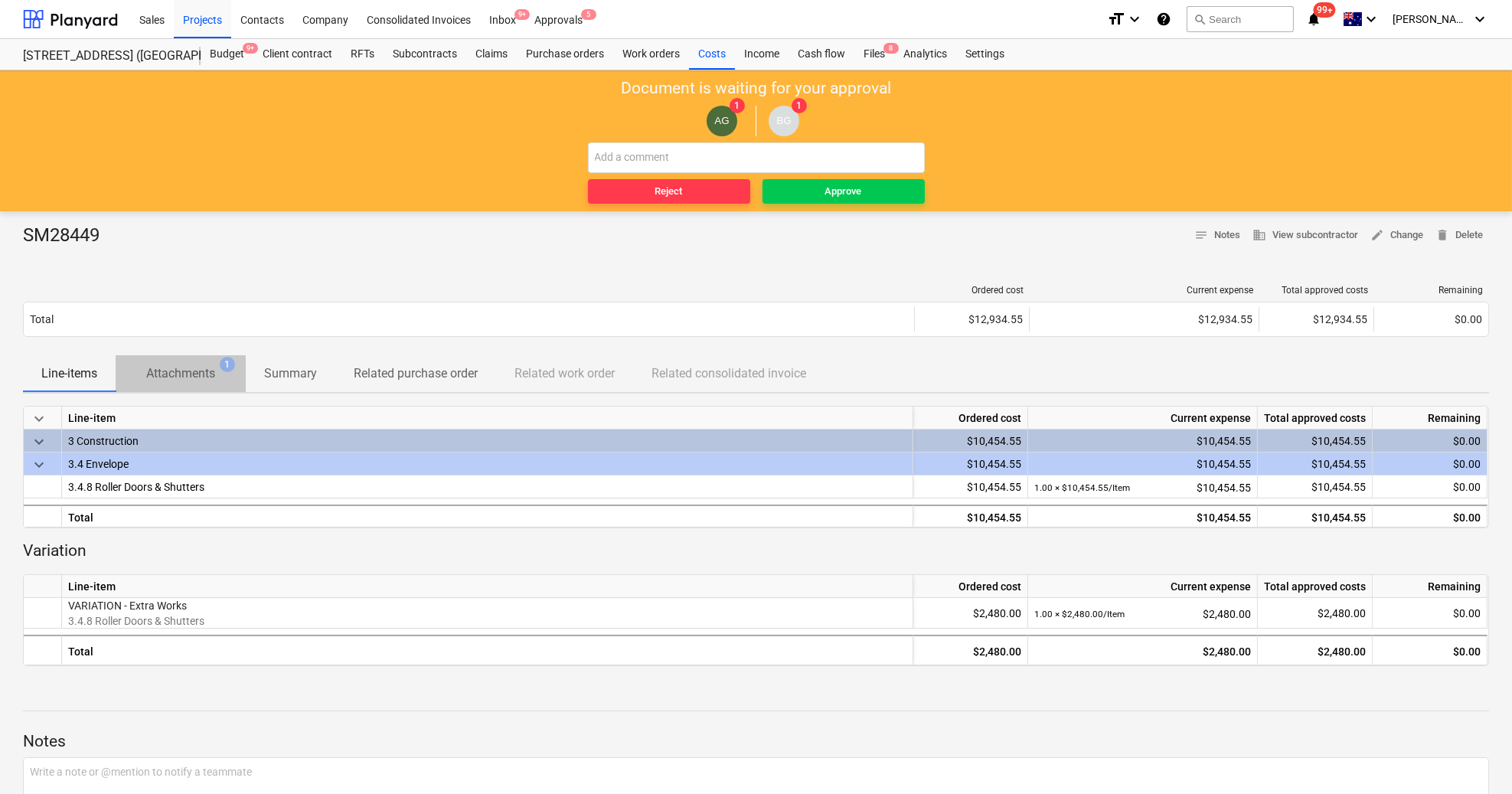 click on "Attachments" at bounding box center [181, 374] 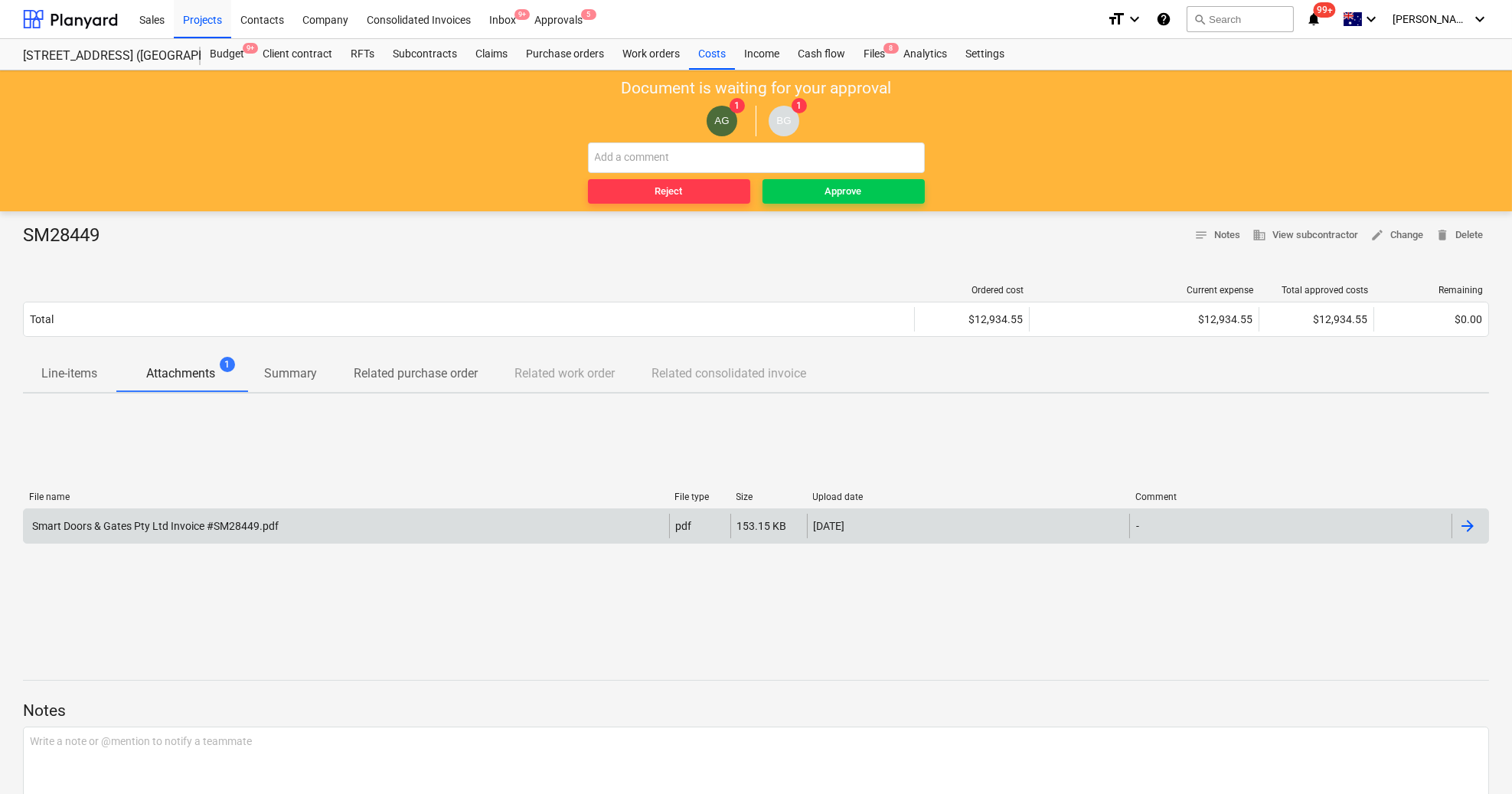 click on "Smart Doors & Gates Pty Ltd Invoice #SM28449.pdf" at bounding box center (346, 526) 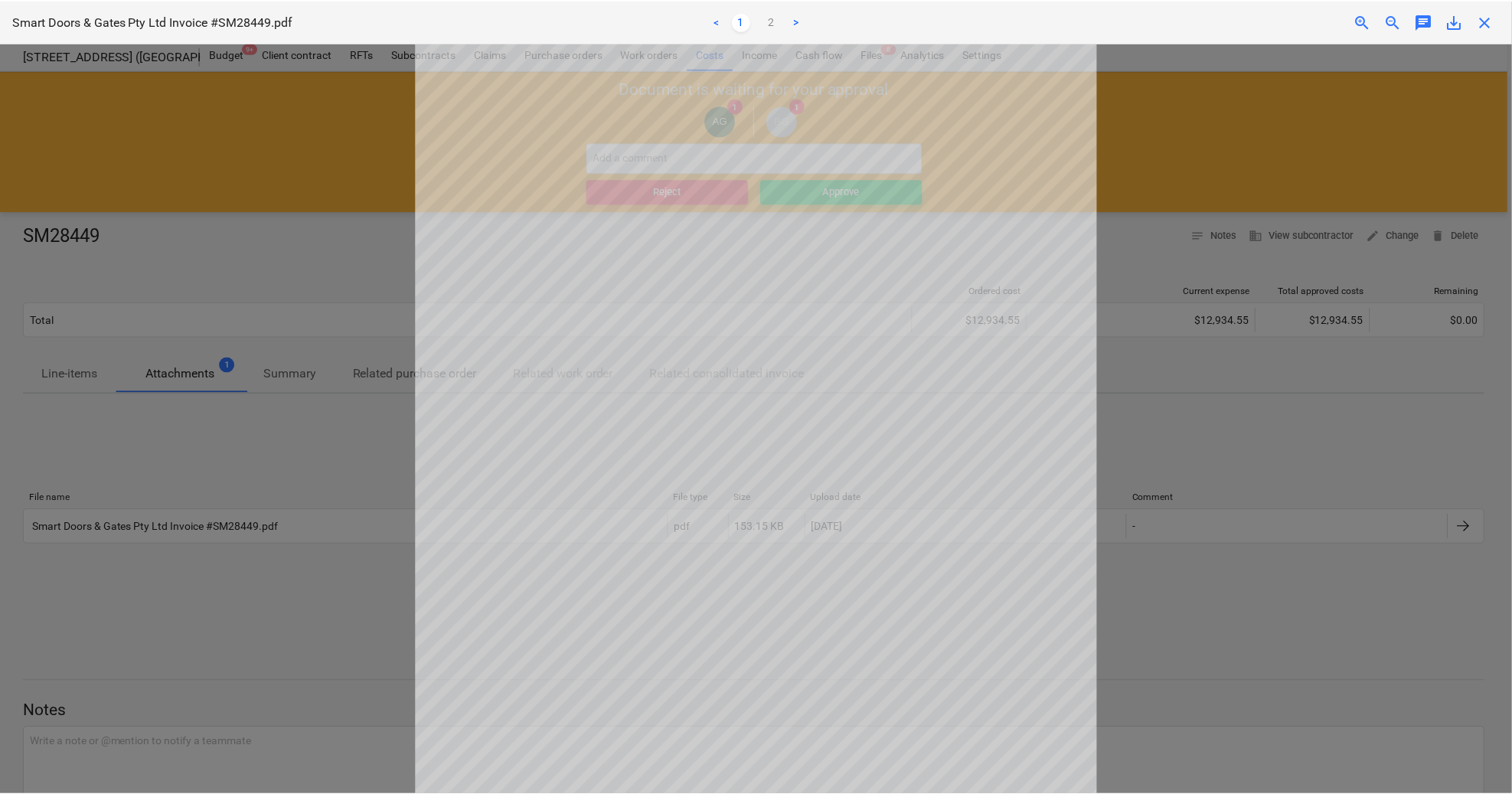 scroll, scrollTop: 0, scrollLeft: 0, axis: both 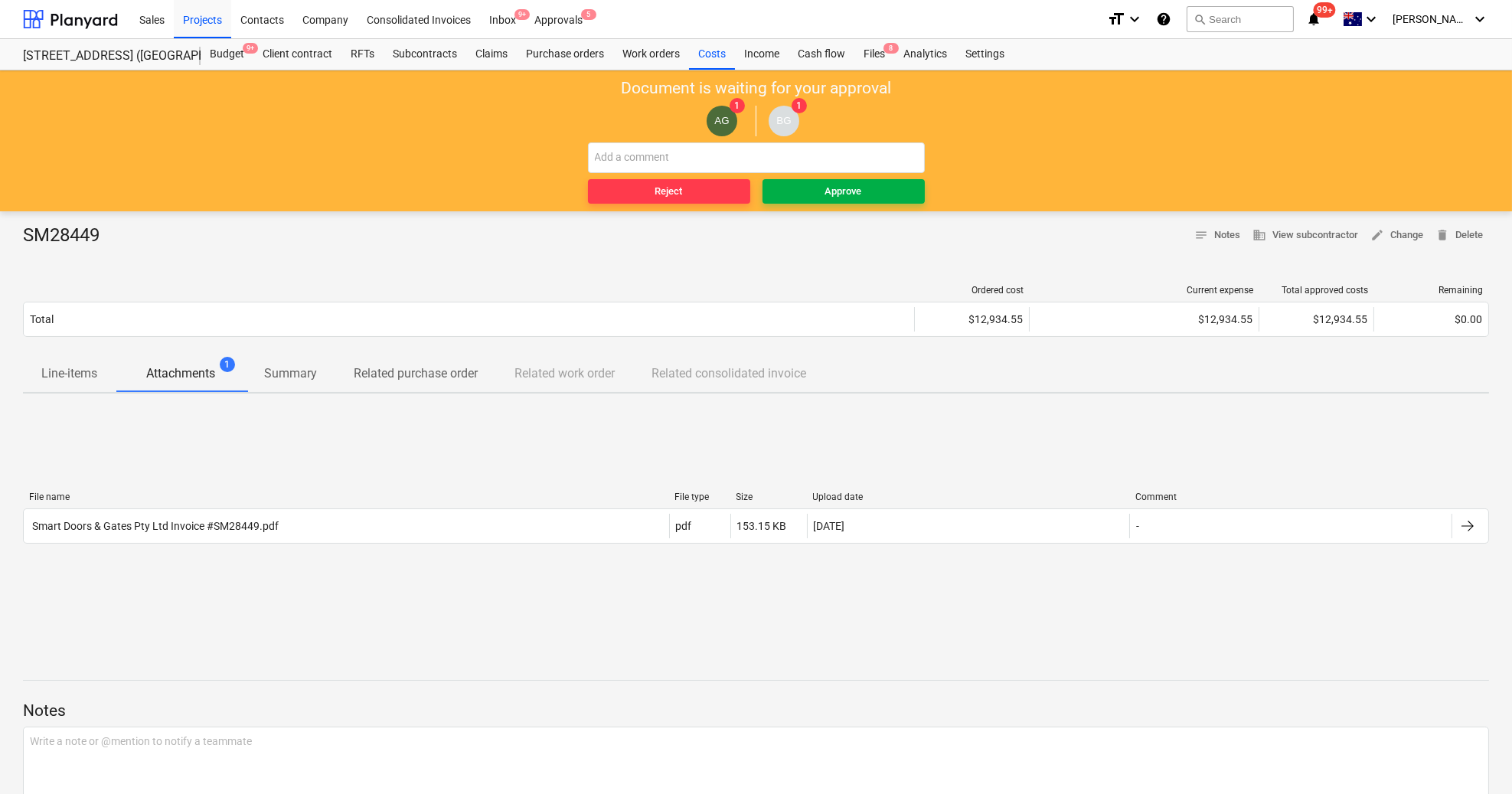 click on "Approve" at bounding box center (844, 191) 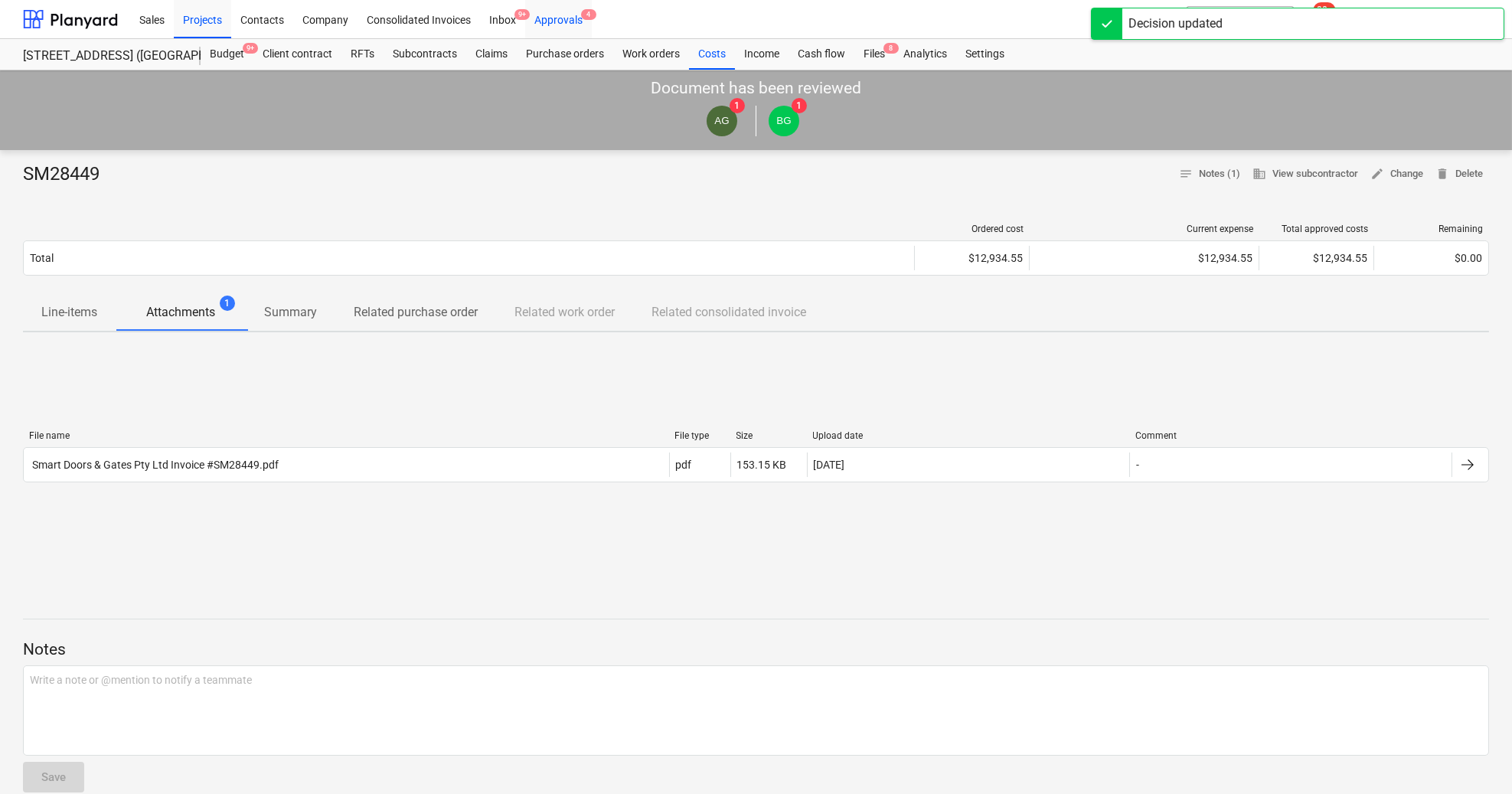 click on "Approvals 4" at bounding box center [558, 18] 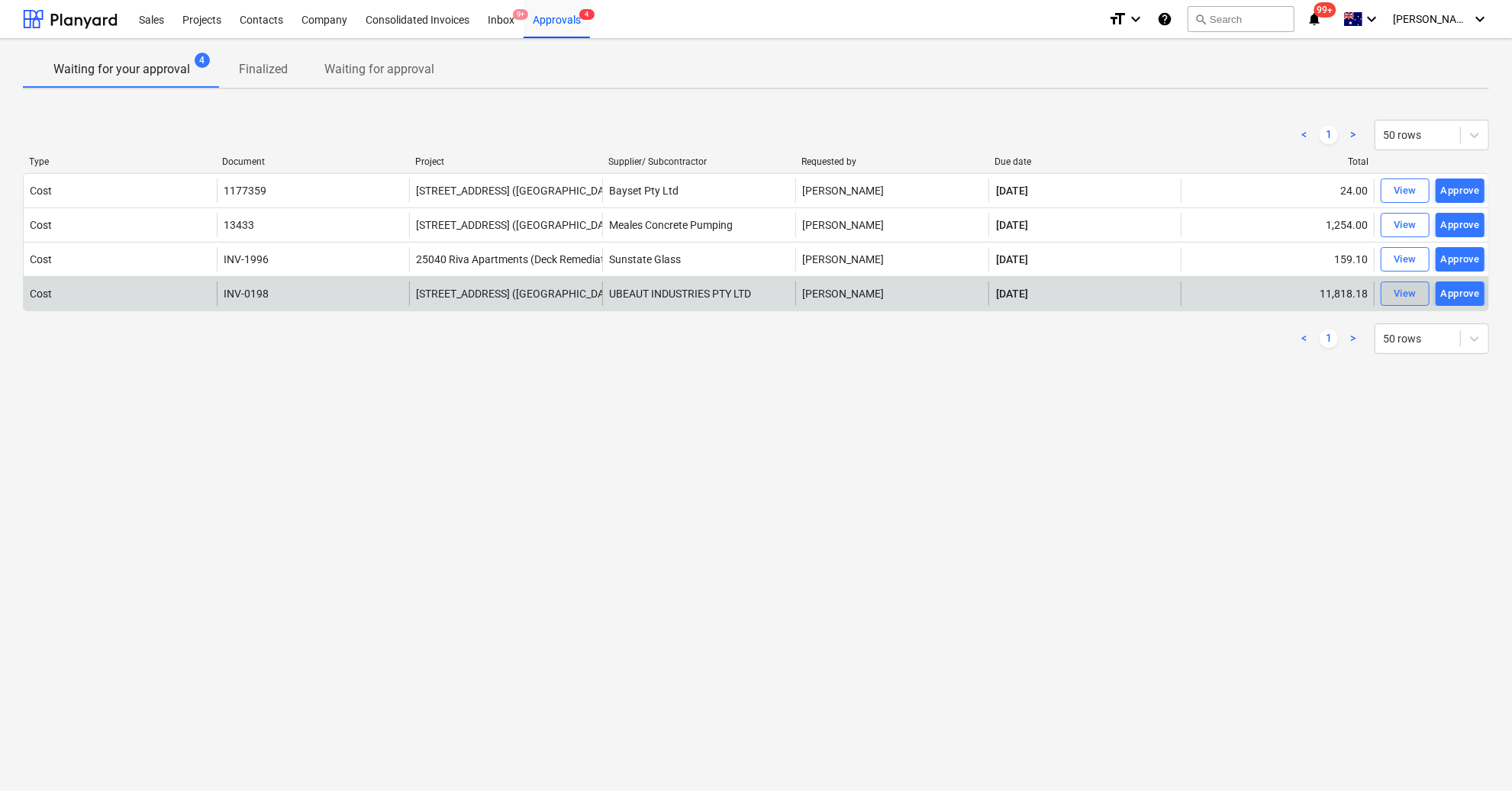 click on "View" at bounding box center (1405, 294) 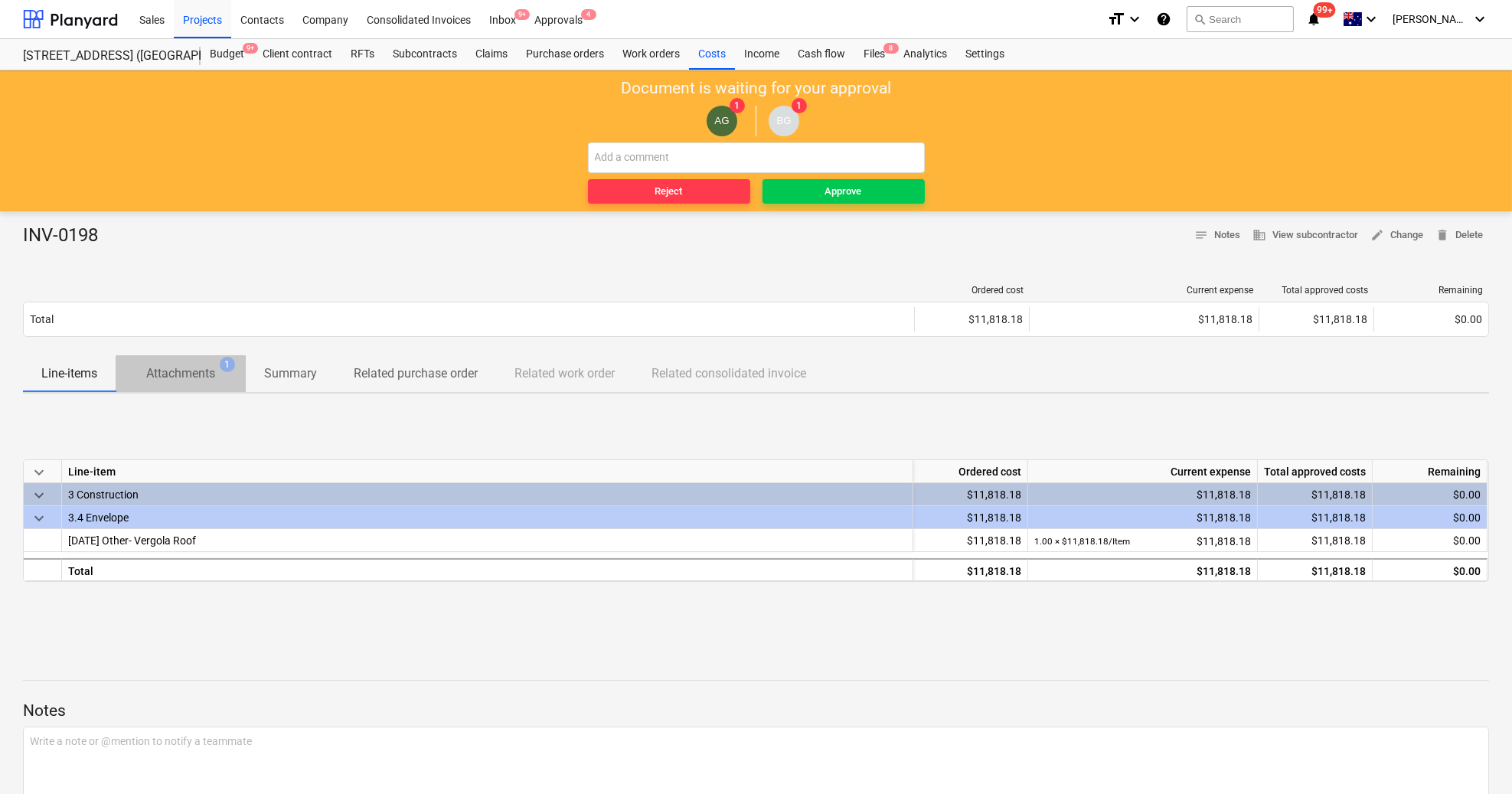 click on "Attachments" at bounding box center (181, 374) 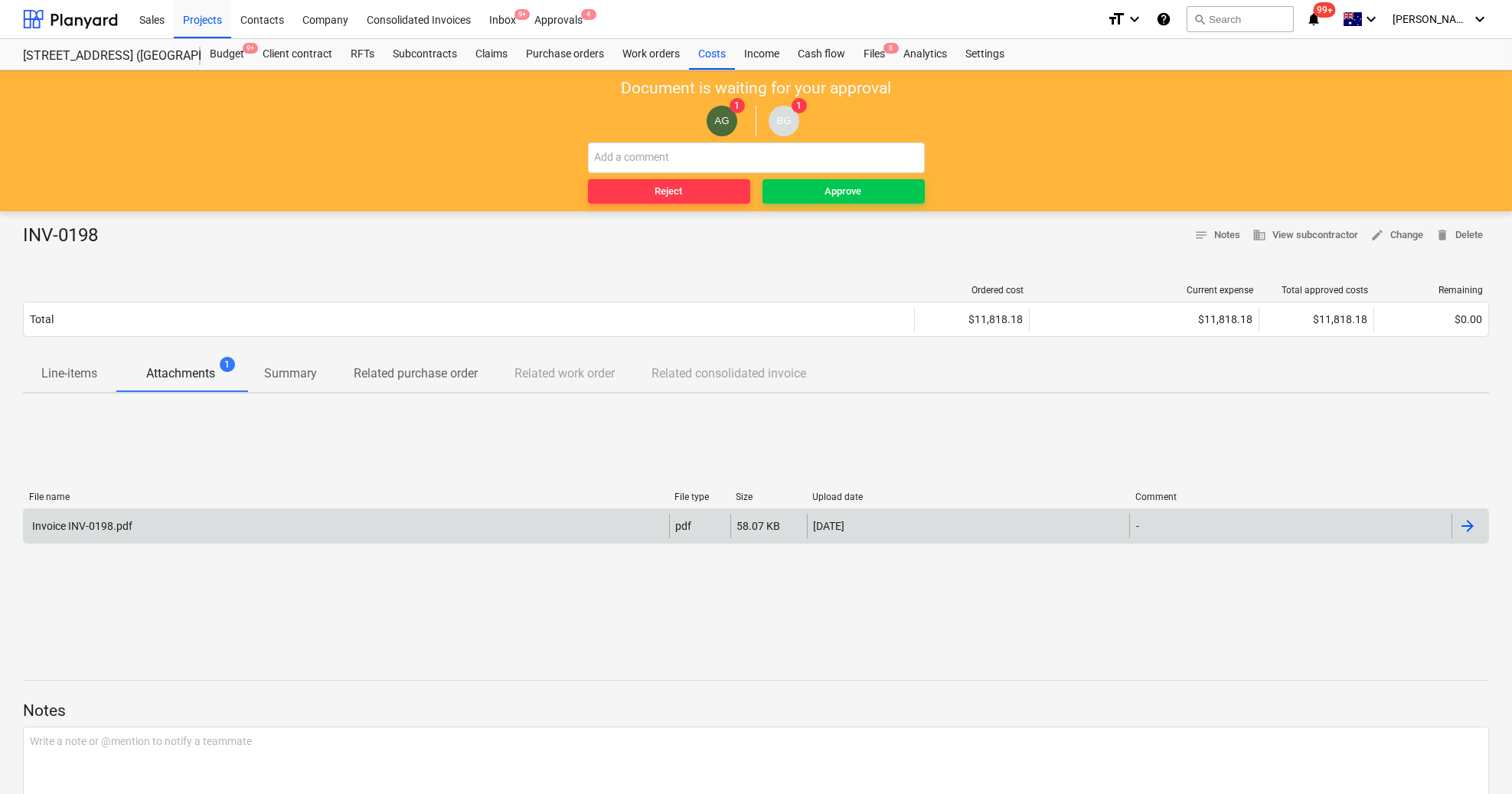 click on "Invoice INV-0198.pdf" at bounding box center (346, 526) 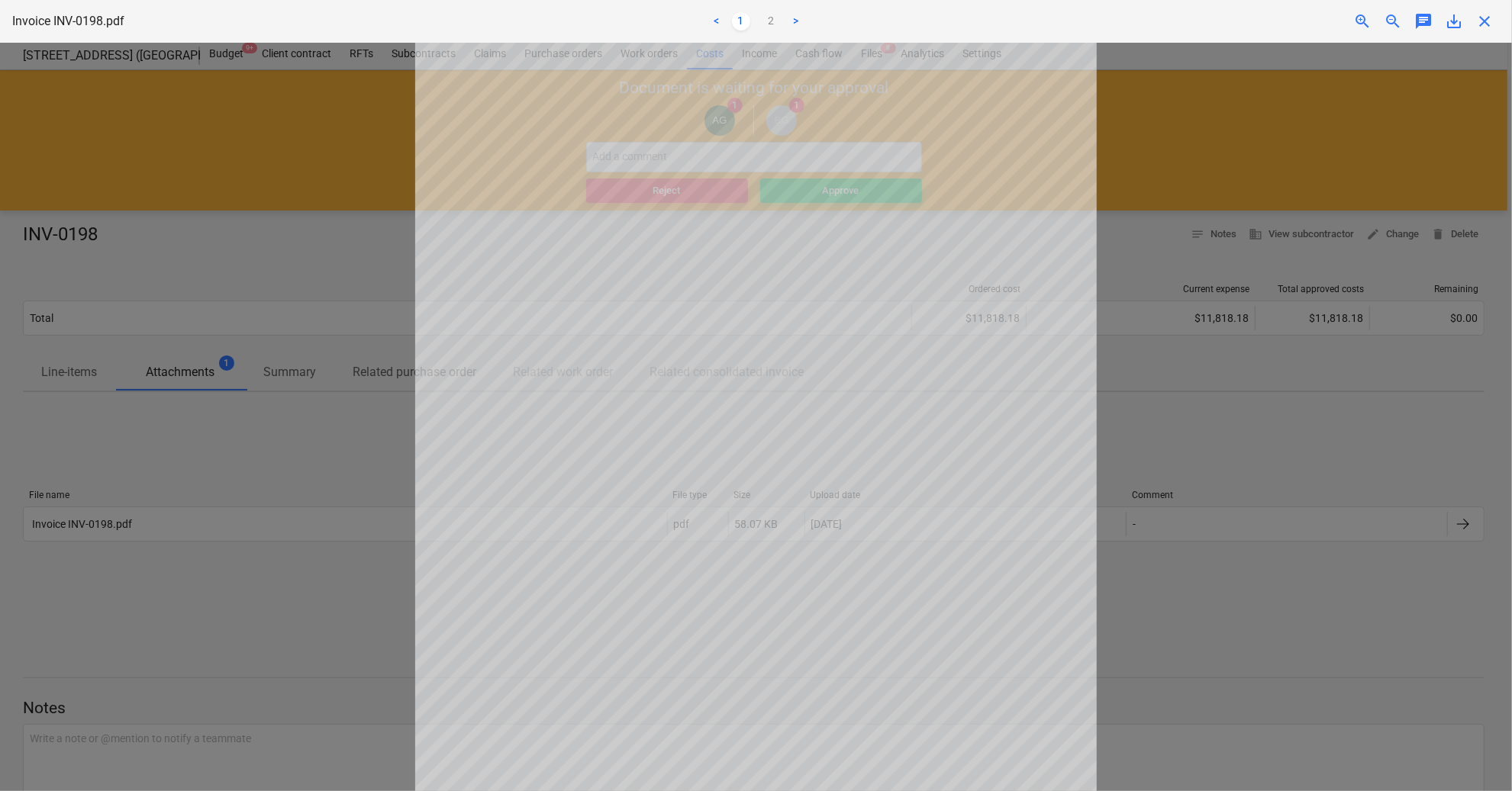 click at bounding box center (756, 416) 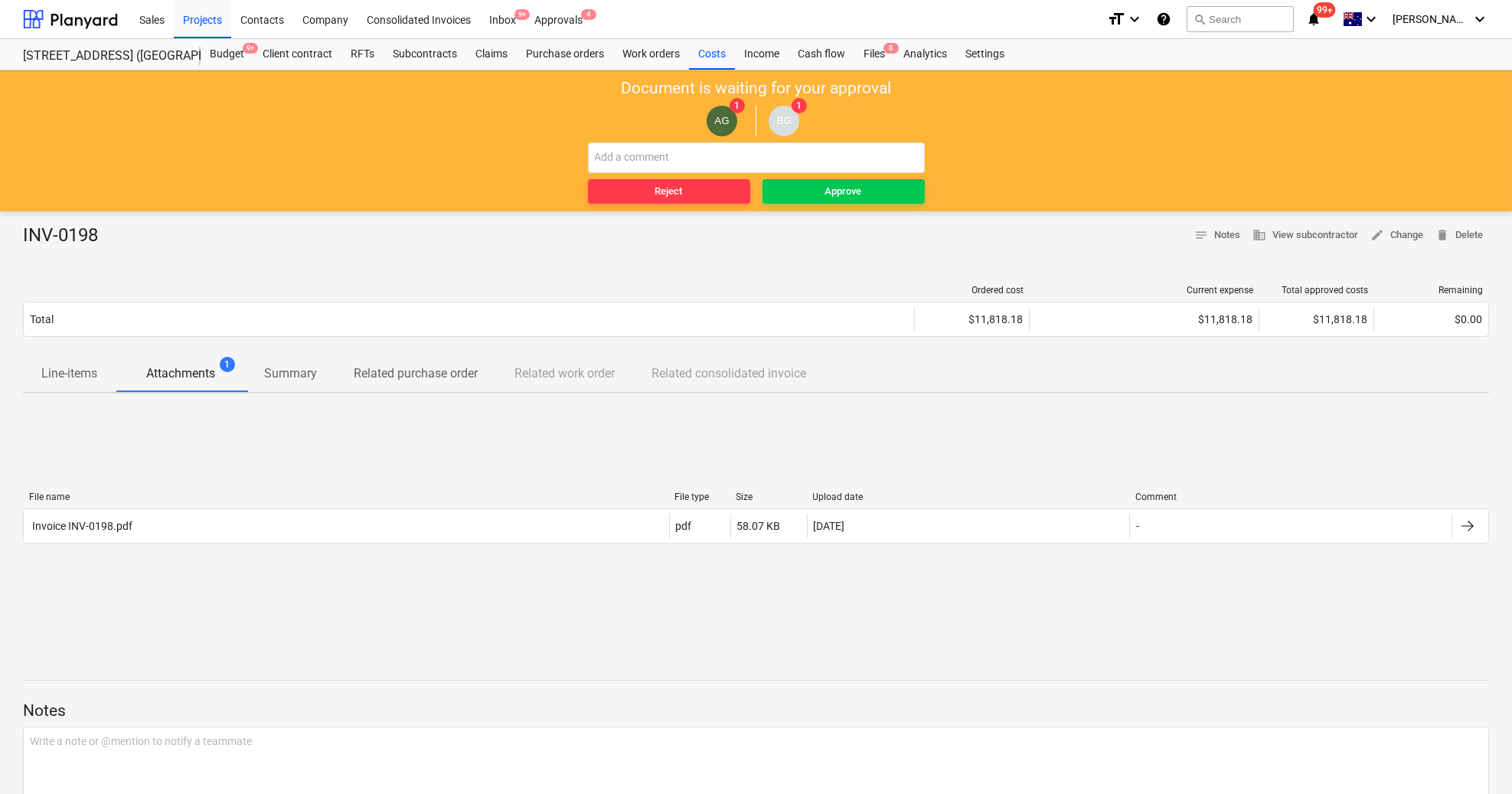 click on "Attachments" at bounding box center [181, 374] 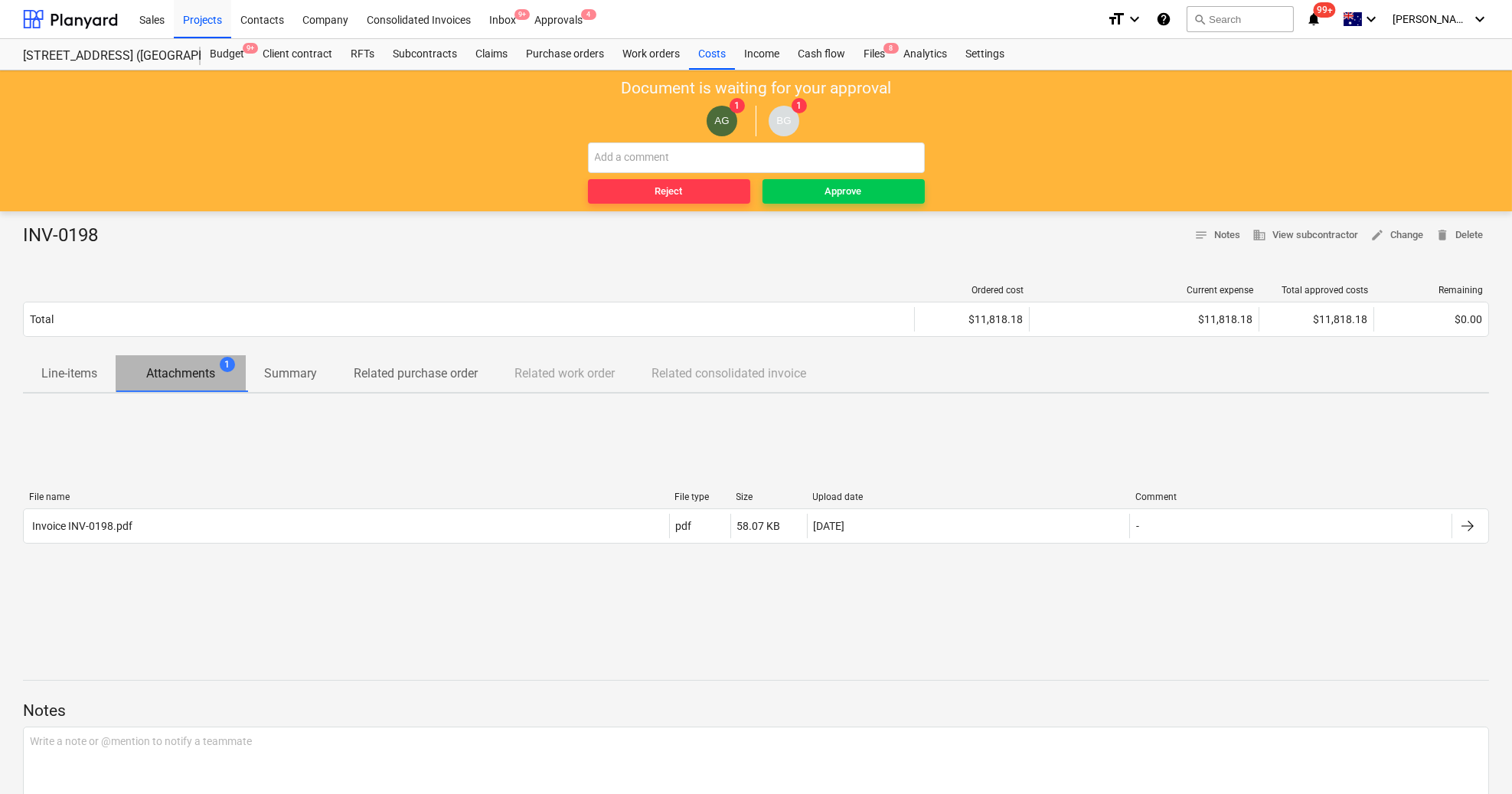 click on "Attachments" at bounding box center (181, 374) 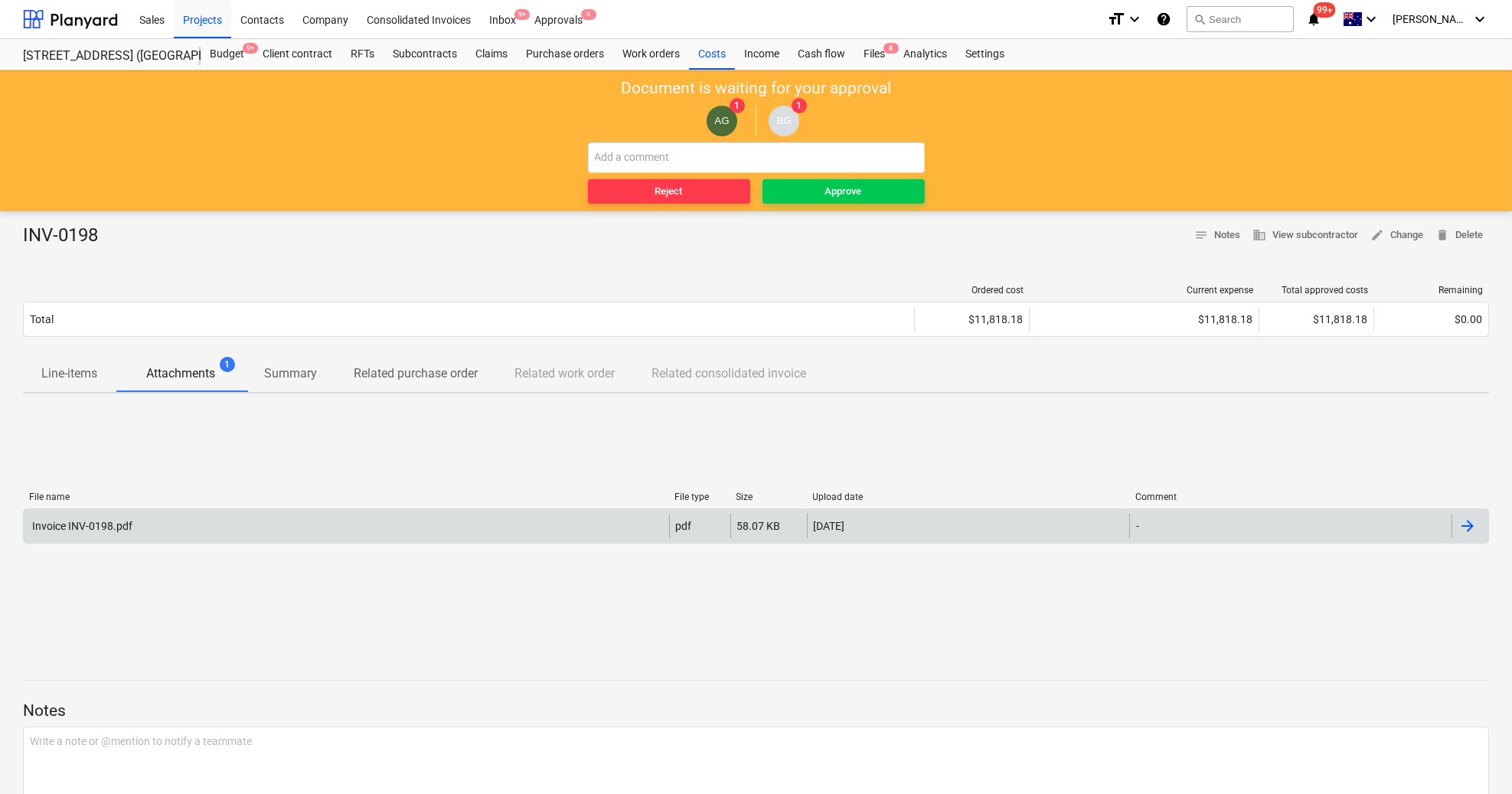 click on "Invoice INV-0198.pdf" at bounding box center (346, 526) 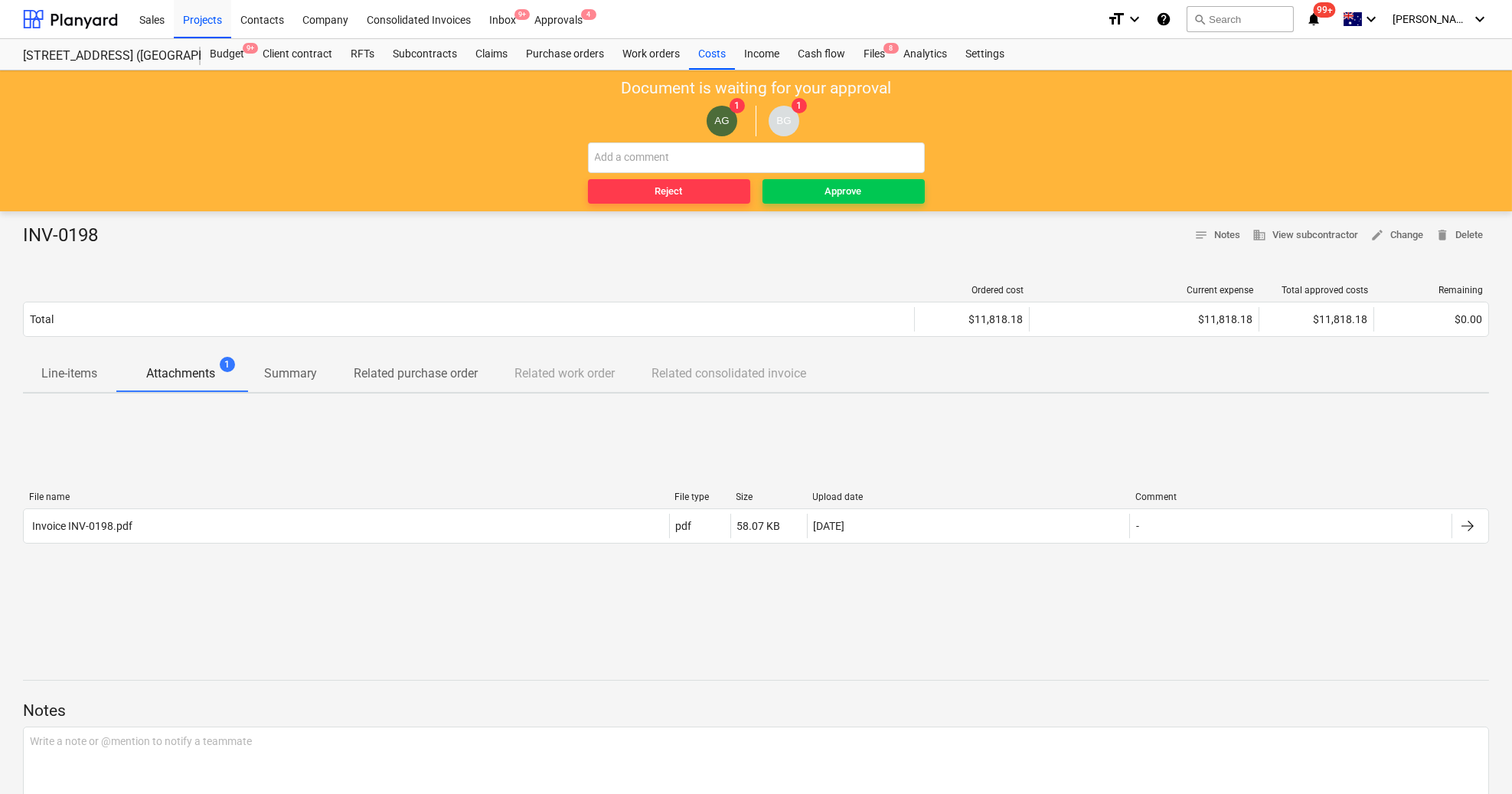 click on "Line-items" at bounding box center (69, 374) 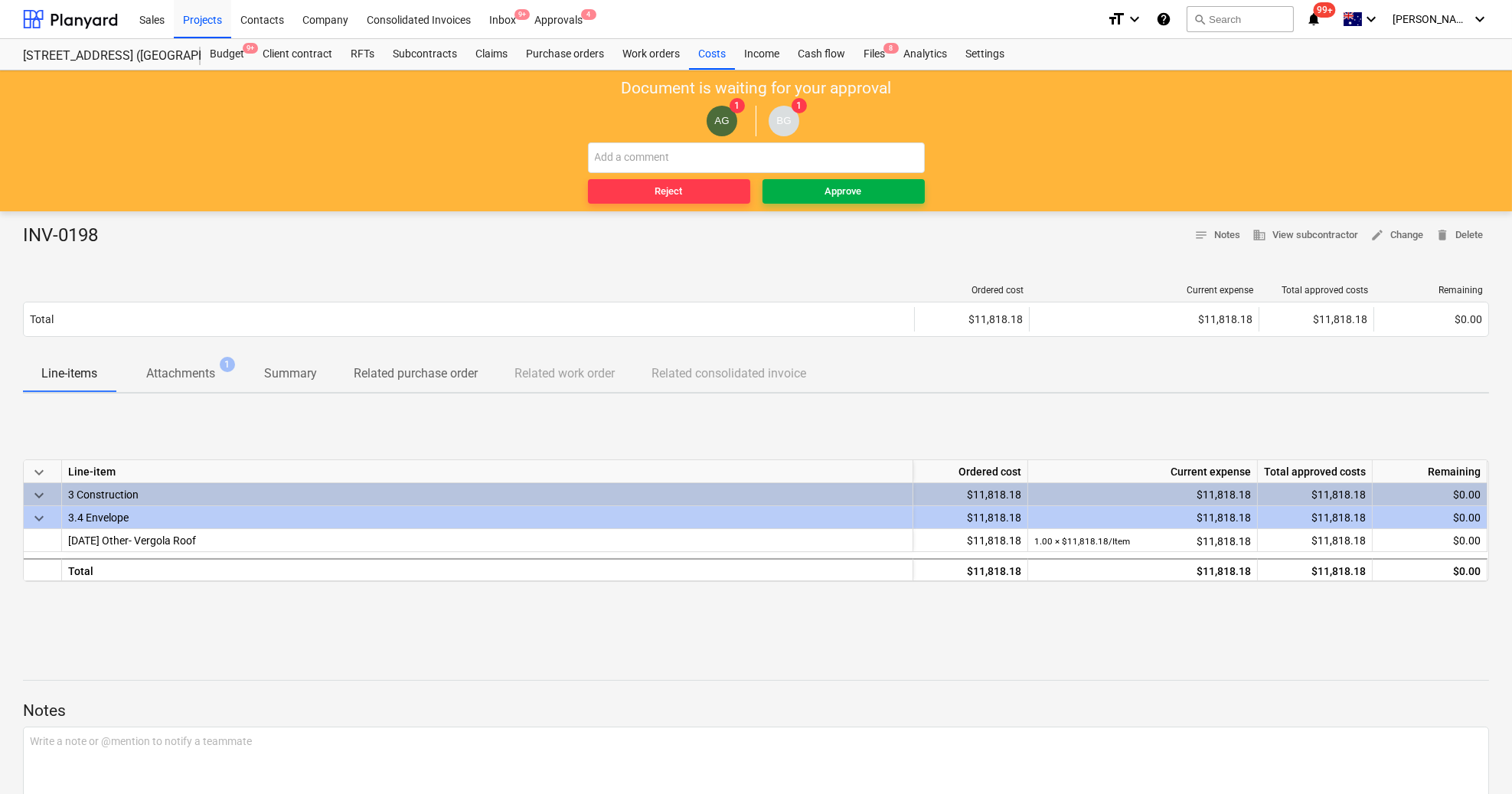 click on "Approve" at bounding box center (844, 191) 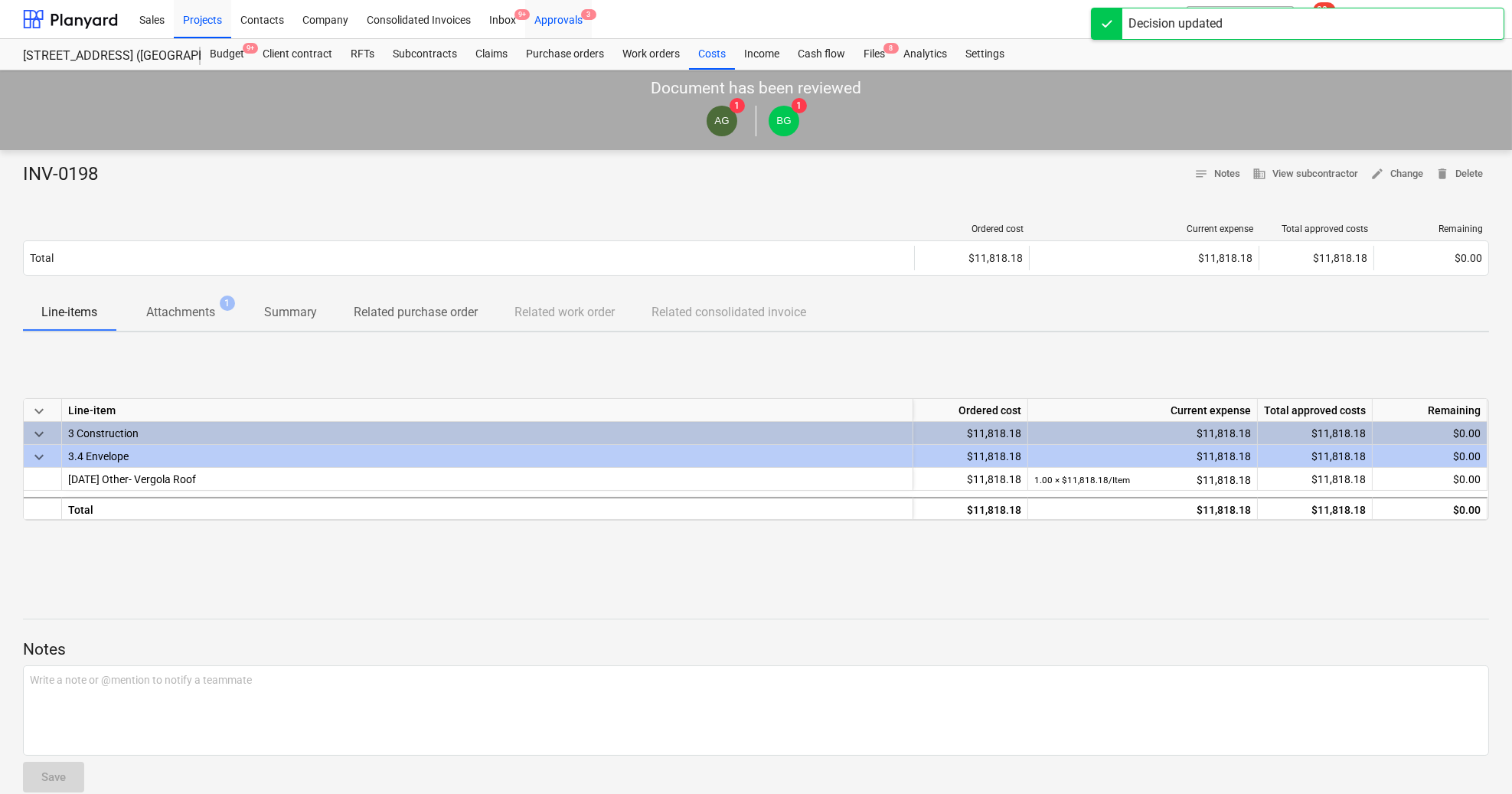 click on "Approvals 3" at bounding box center [558, 18] 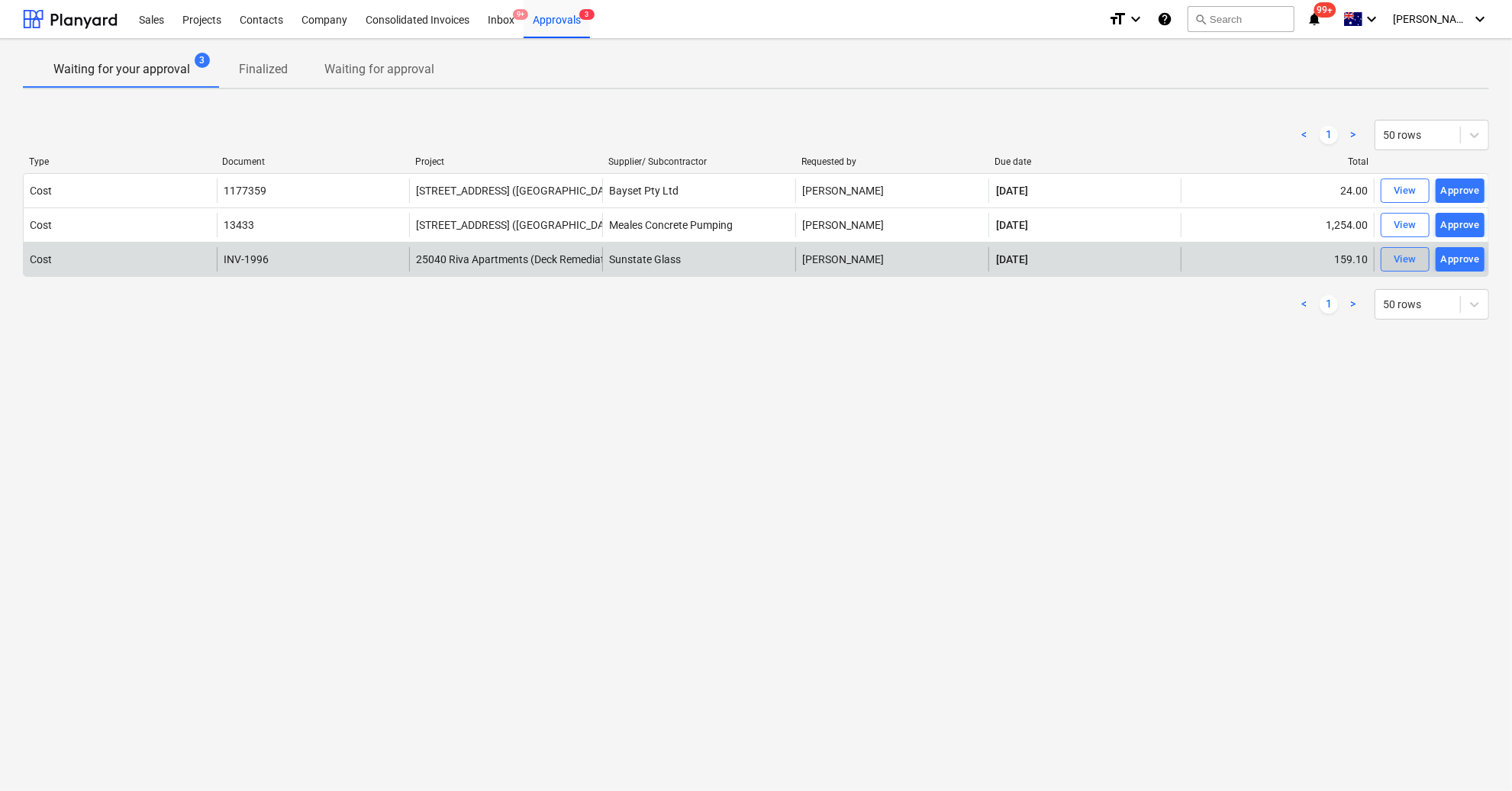 click on "View" at bounding box center [1405, 259] 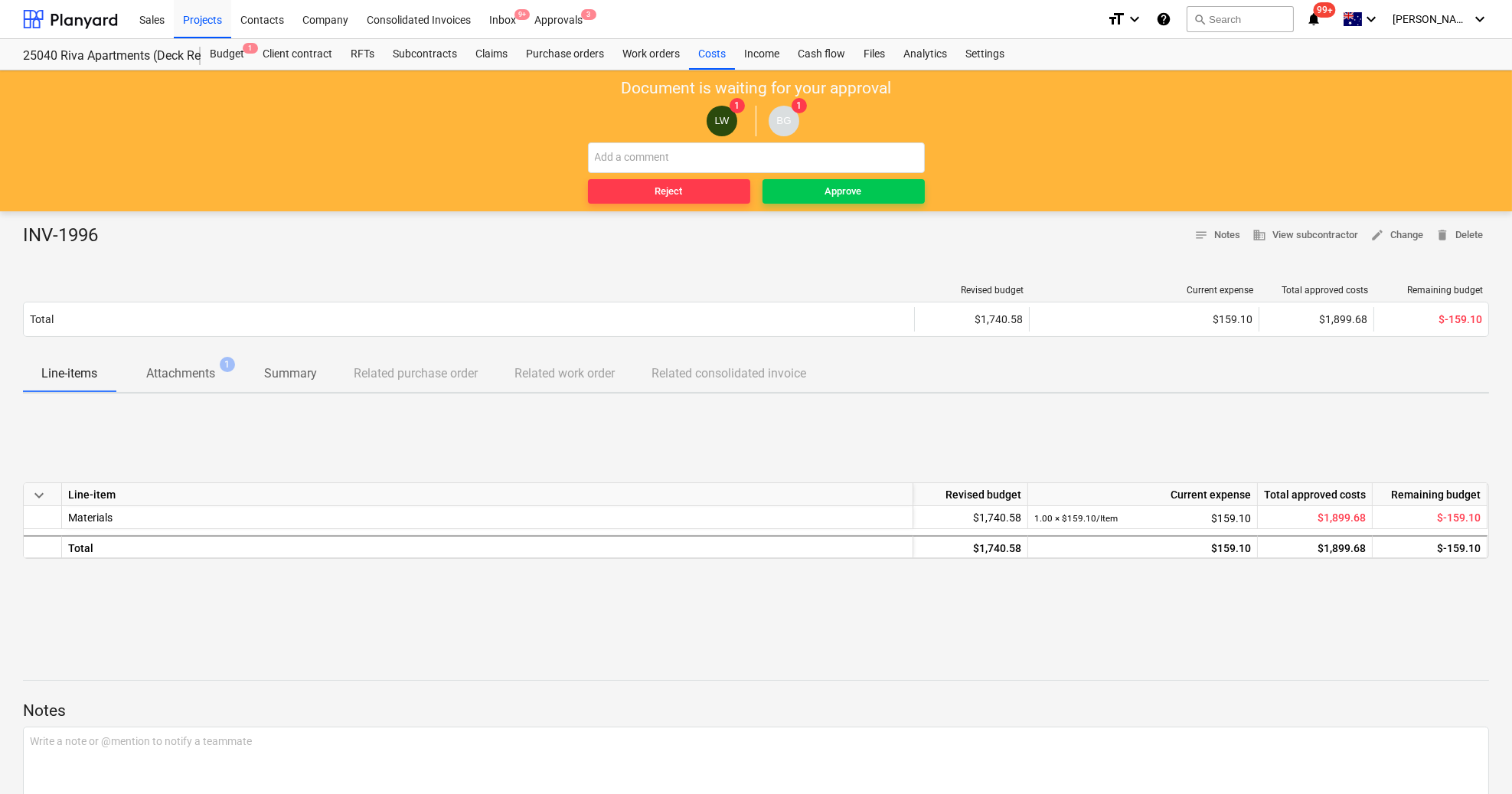 click on "Attachments" at bounding box center [181, 374] 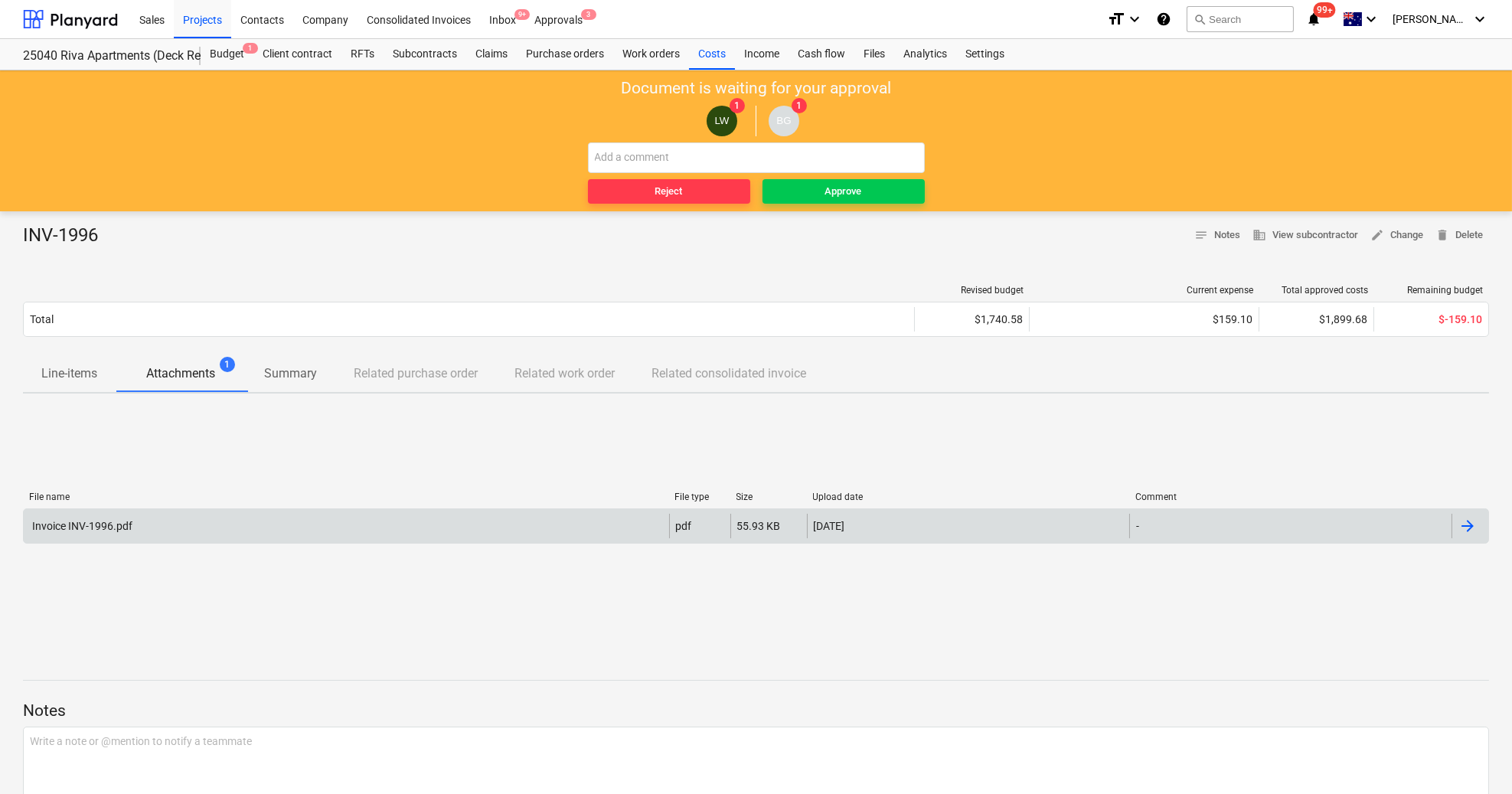 click on "Invoice INV-1996.pdf" at bounding box center [346, 526] 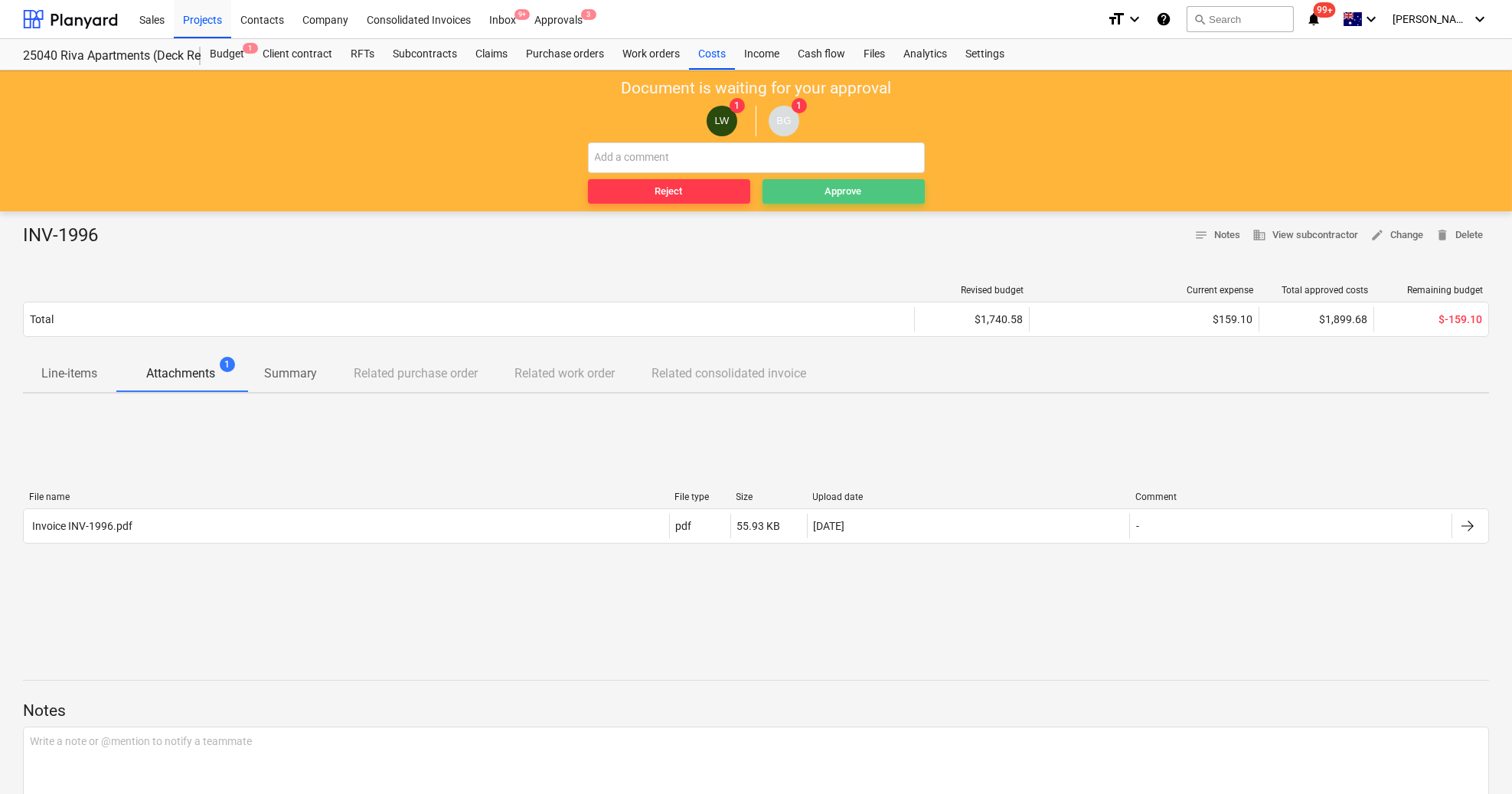 click on "Approve" at bounding box center [844, 191] 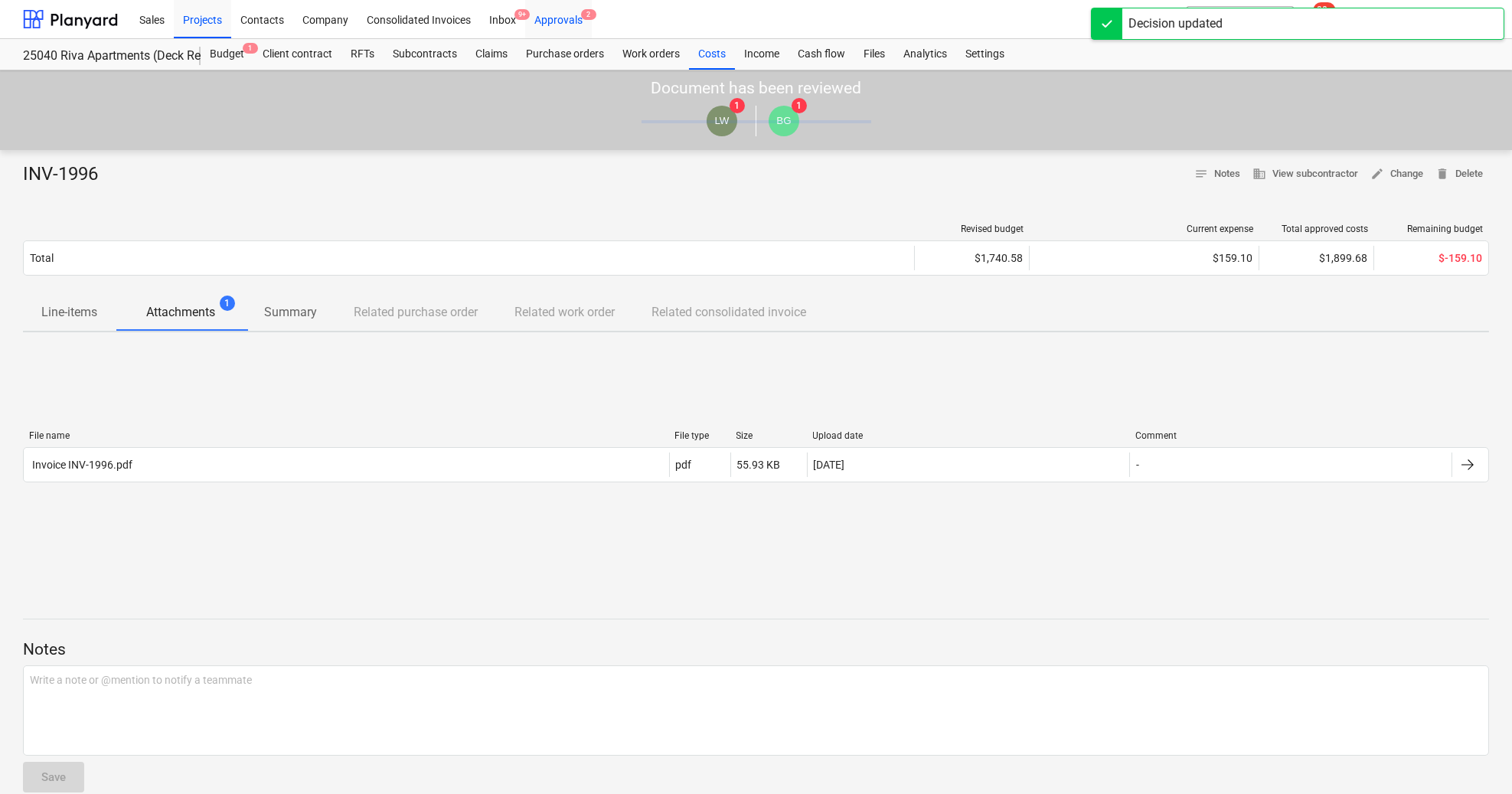 click on "Approvals 2" at bounding box center [558, 18] 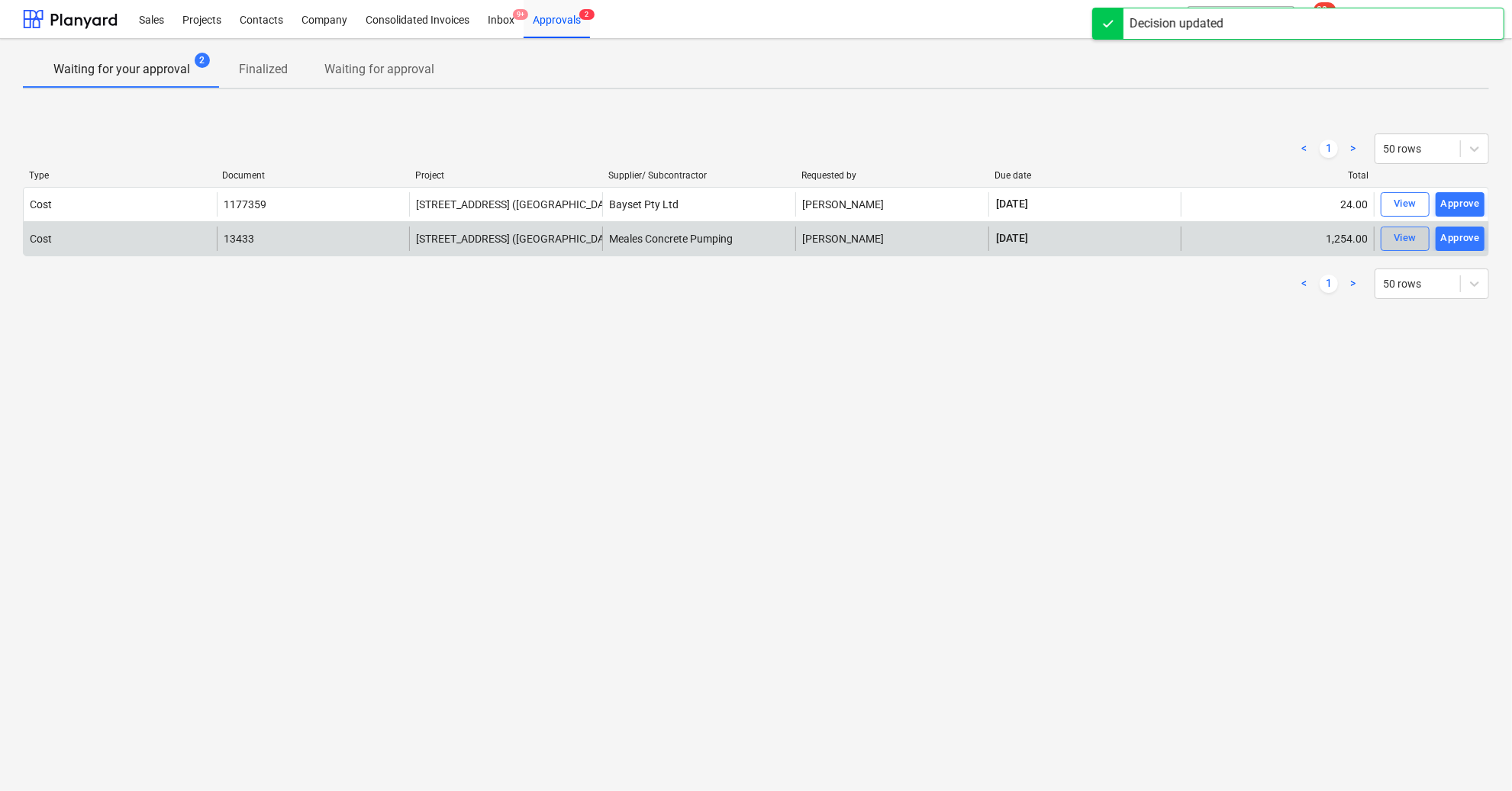 click on "View" at bounding box center [1405, 238] 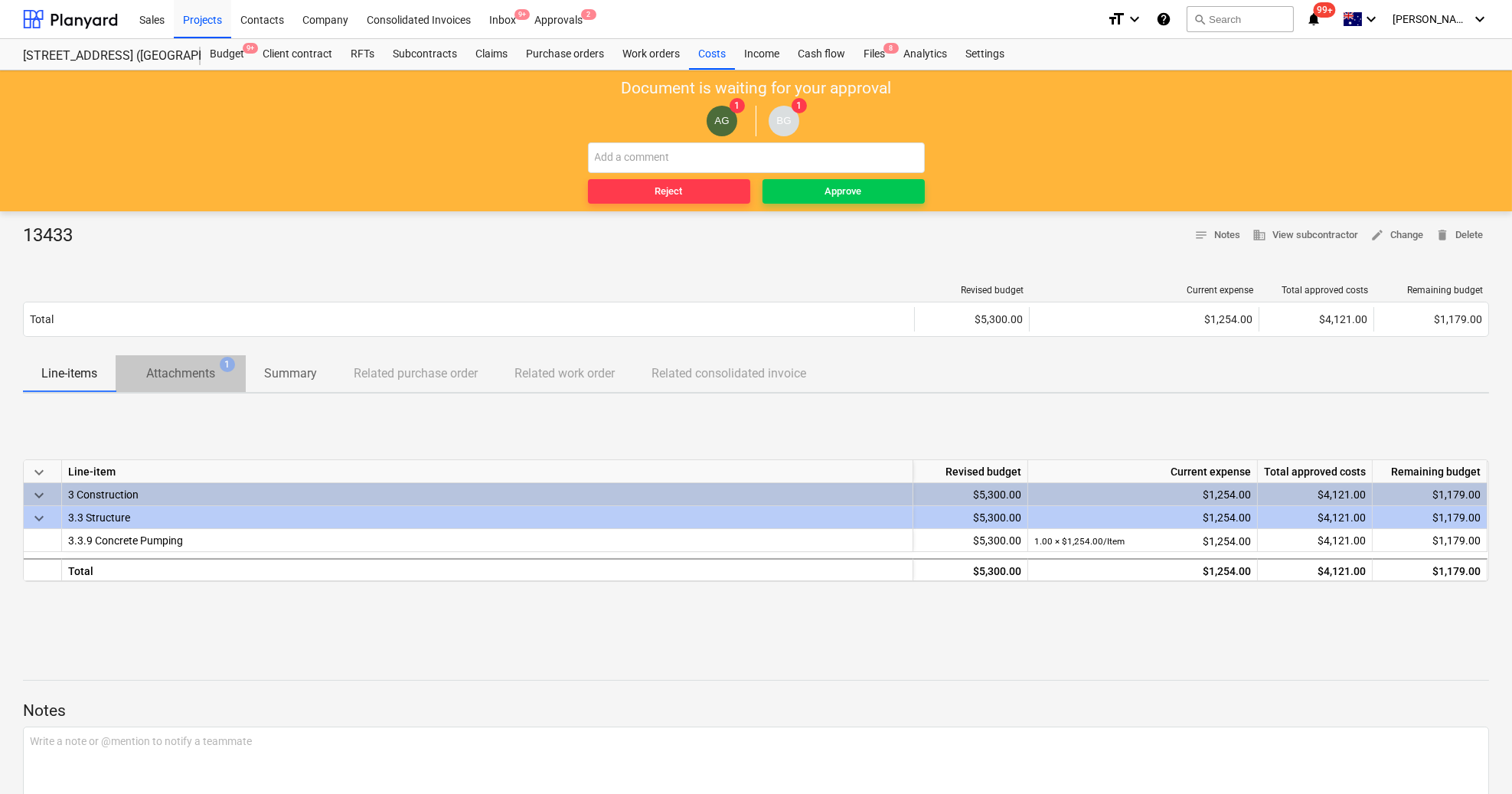 click on "Attachments" at bounding box center [181, 374] 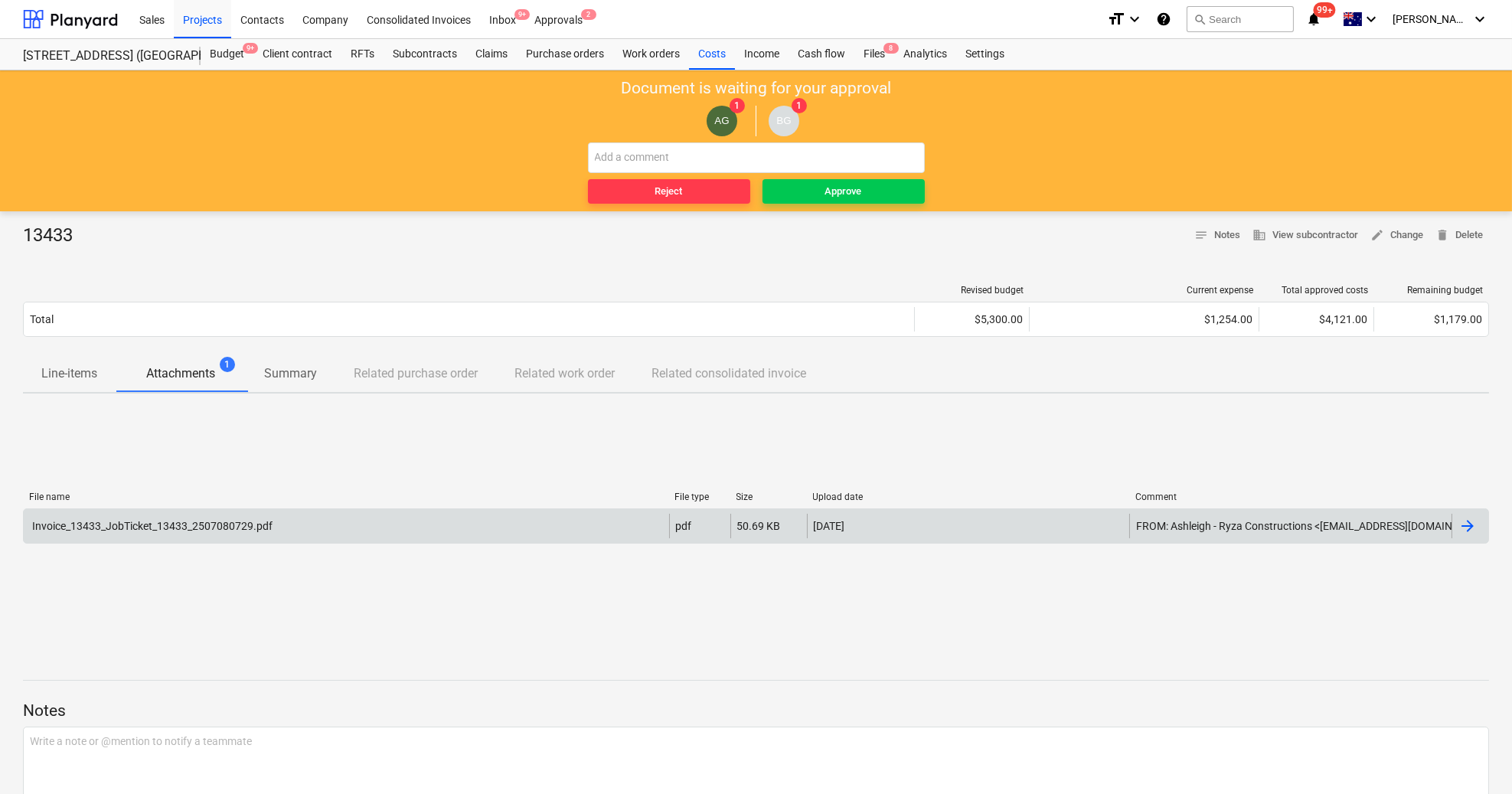 click on "Invoice_13433_JobTicket_13433_2507080729.pdf" at bounding box center [151, 526] 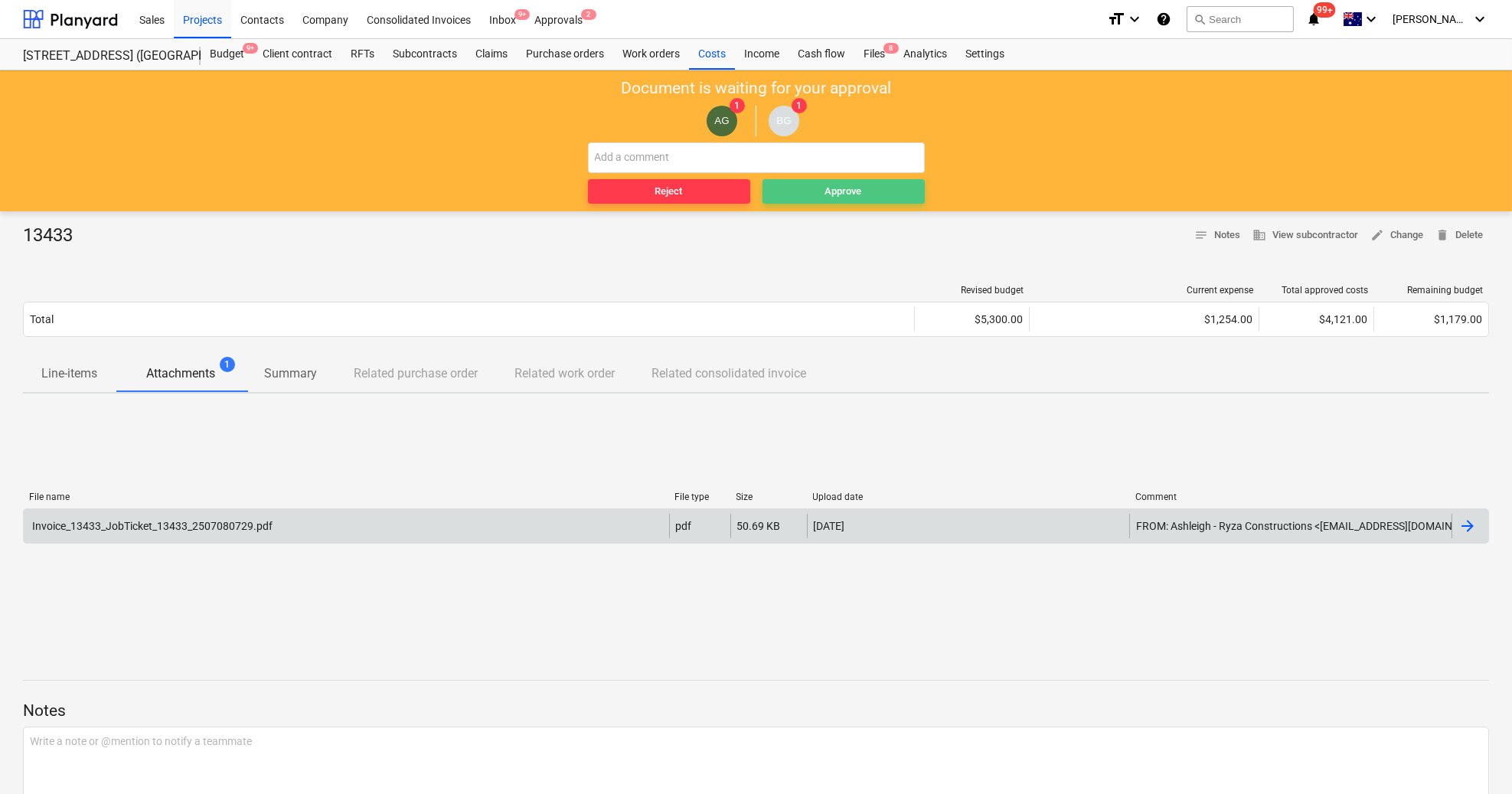 click on "Approve" at bounding box center [844, 191] 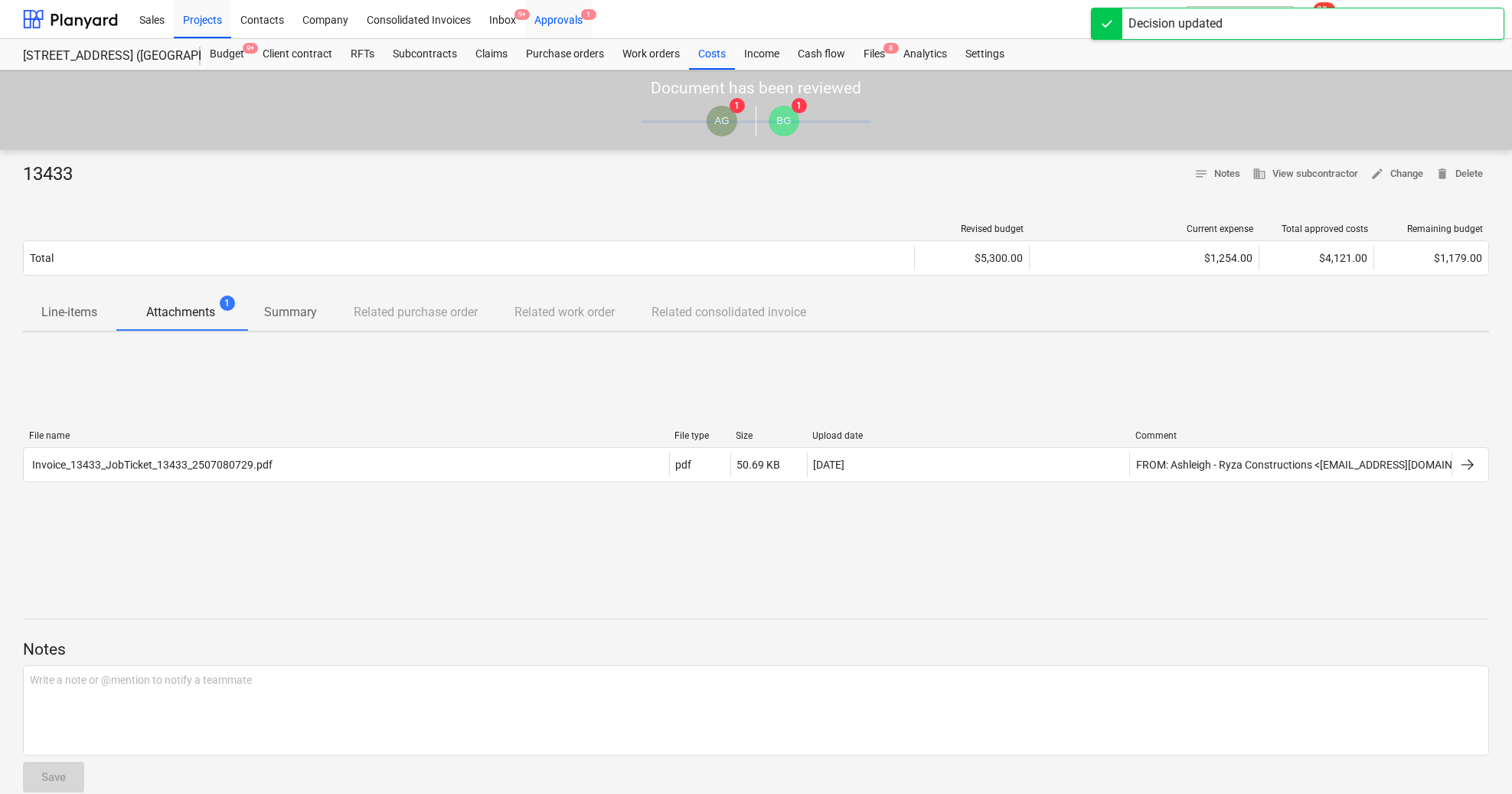 click on "Approvals 1" at bounding box center (558, 18) 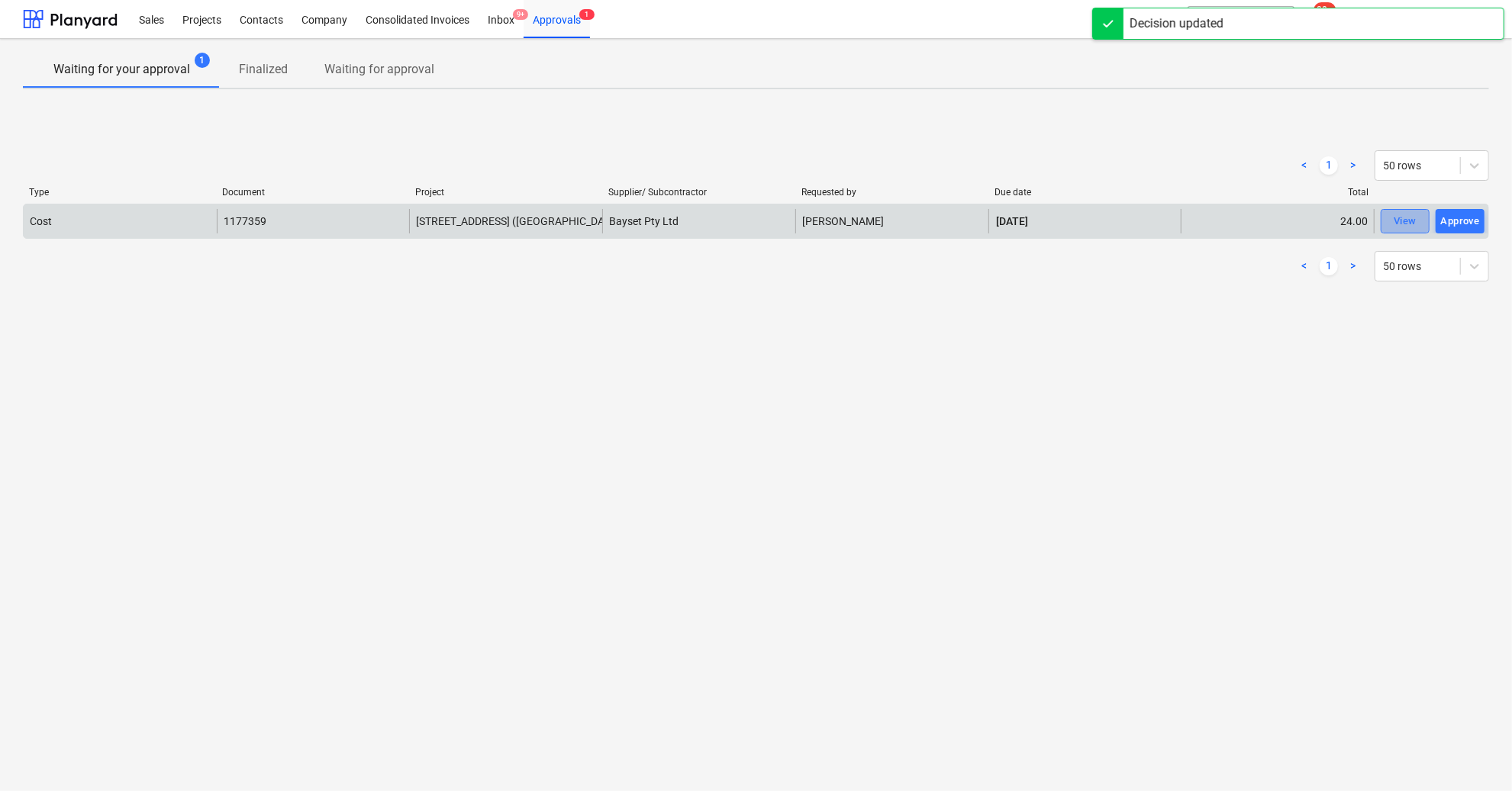 click on "View" at bounding box center [1405, 221] 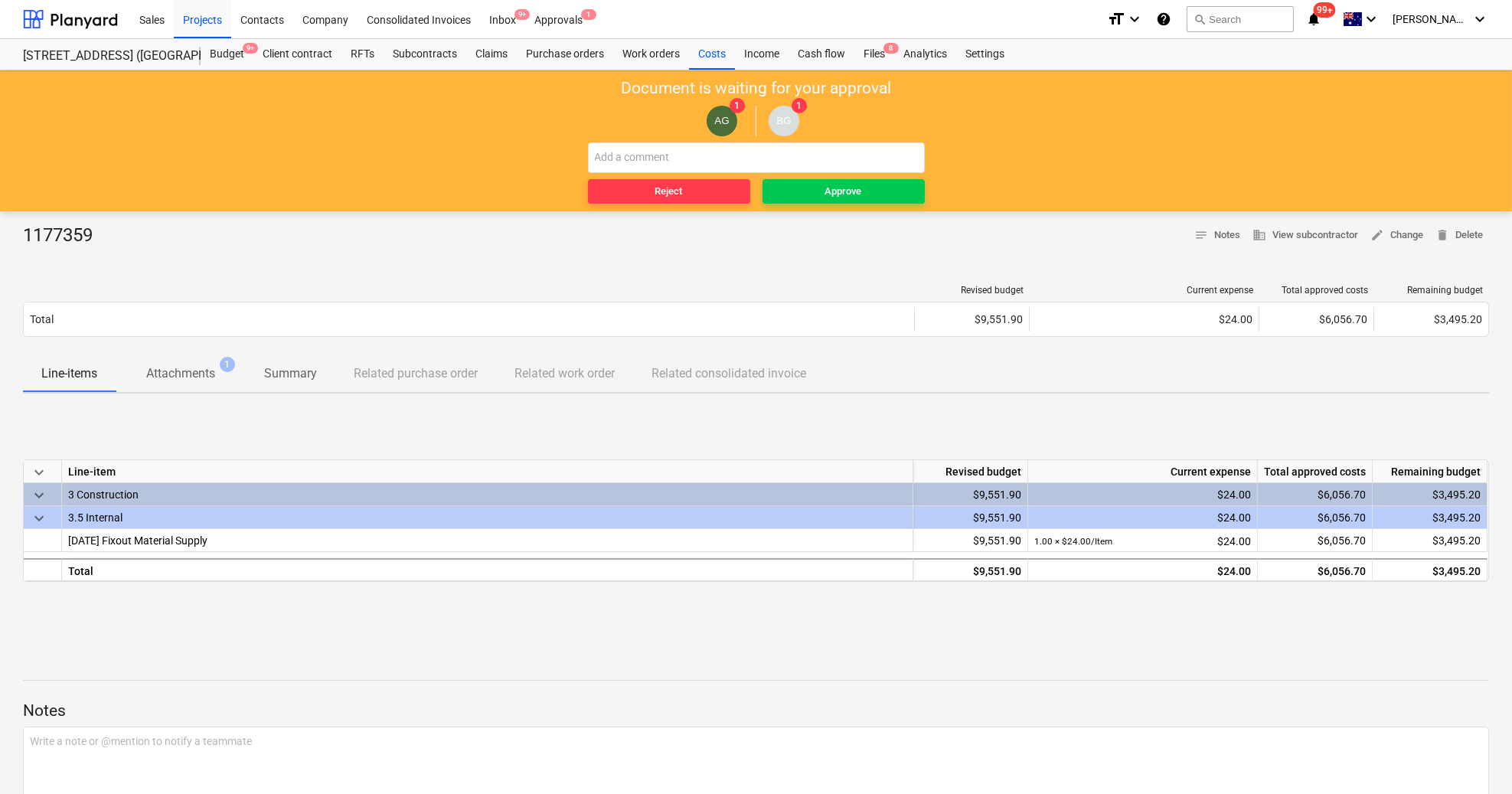 click on "Attachments" at bounding box center [181, 374] 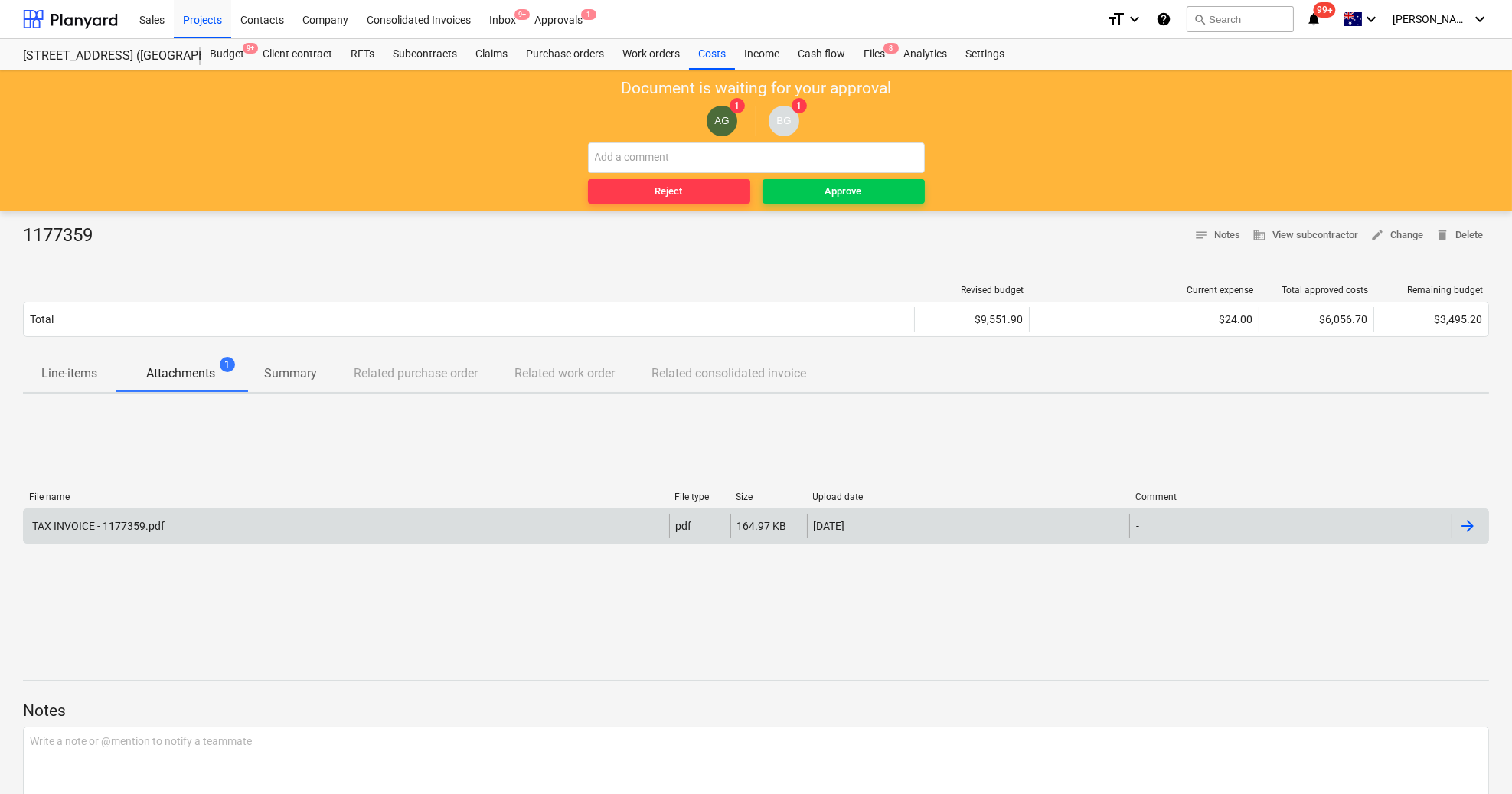 click on "TAX INVOICE - 1177359.pdf pdf 164.97 KB [DATE] -" at bounding box center [756, 526] 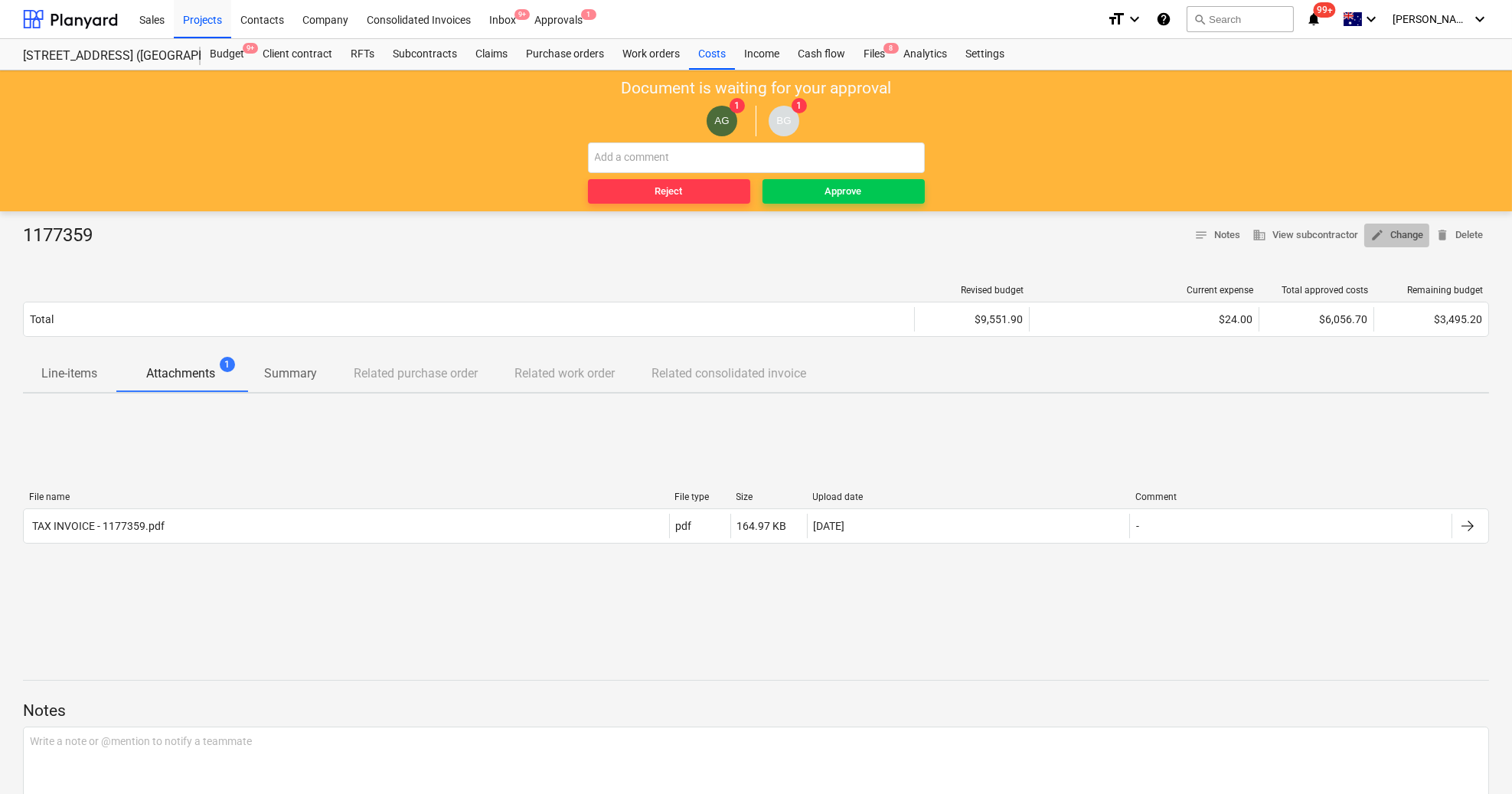 click on "edit Change" at bounding box center [1396, 235] 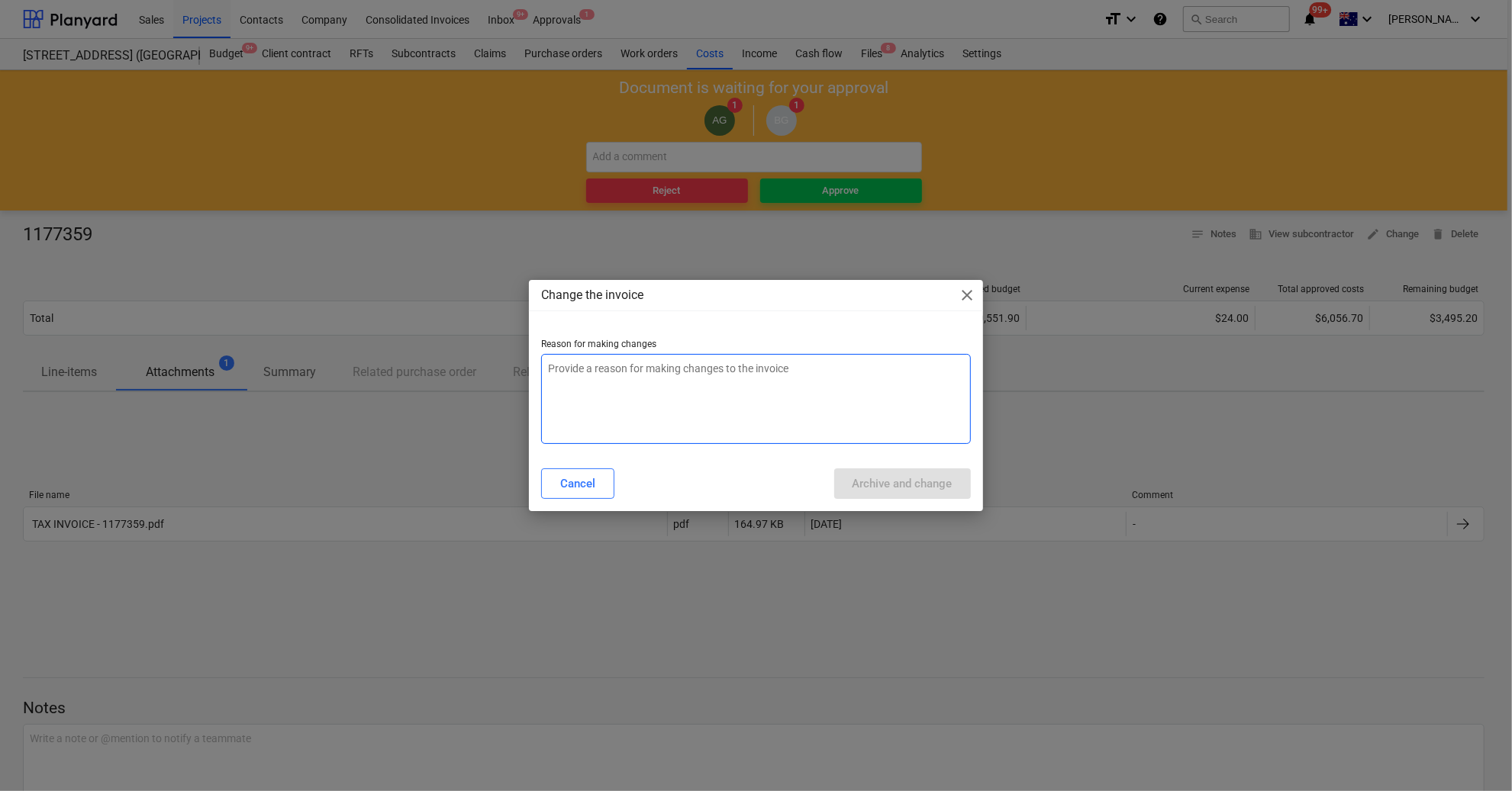 click at bounding box center [756, 399] 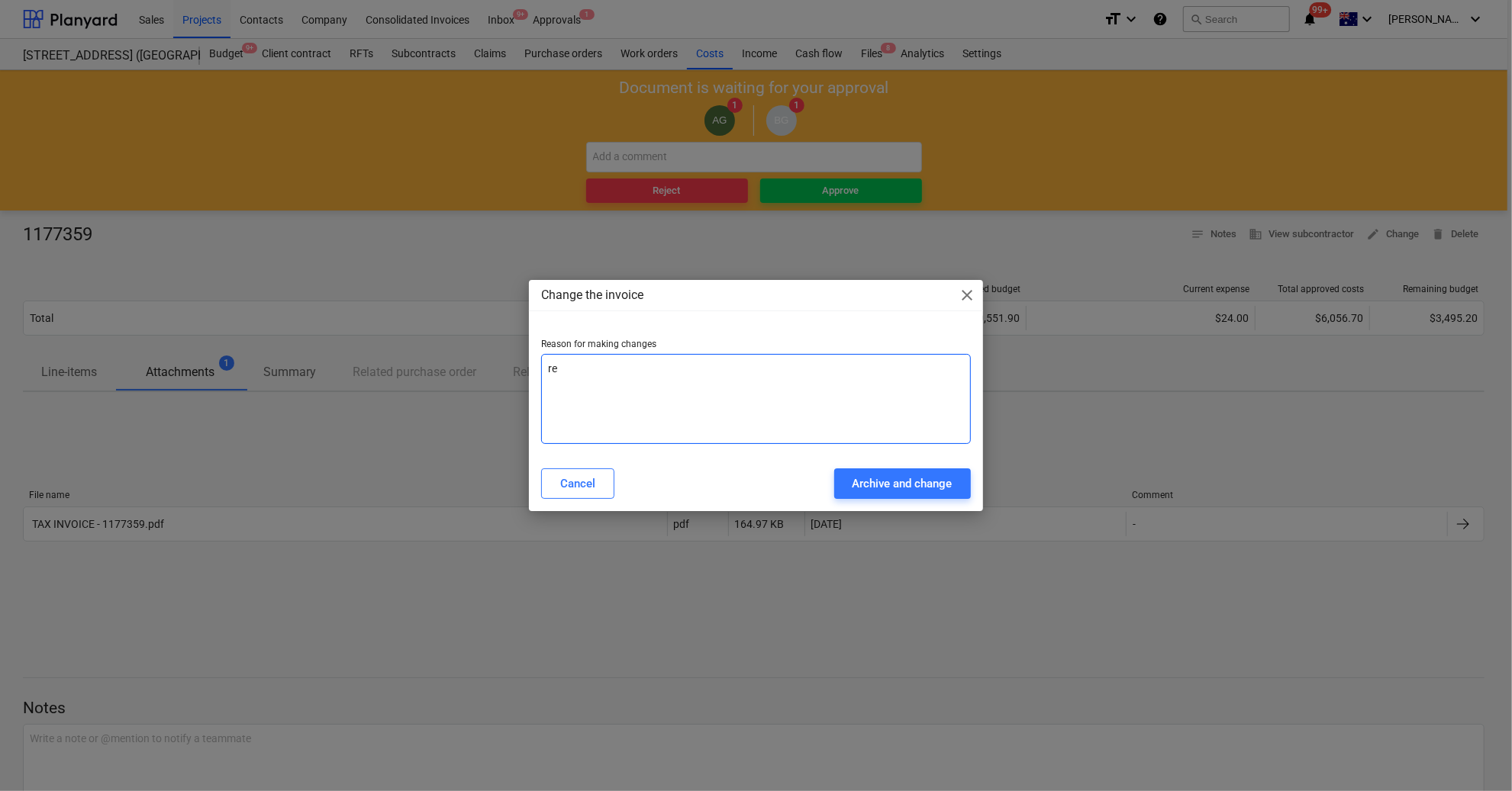 click on "re" at bounding box center [756, 399] 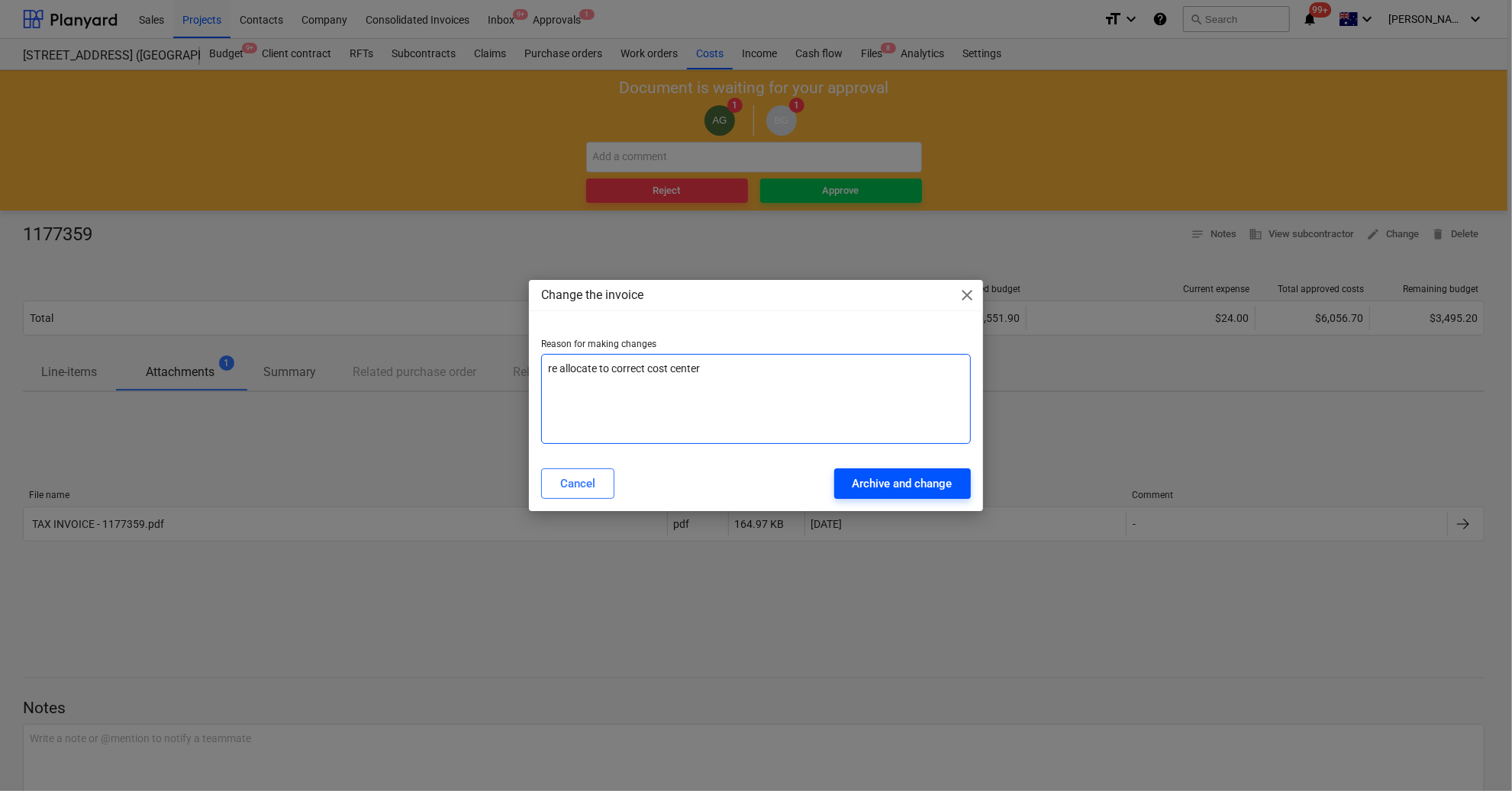 type on "re allocate to correct cost center" 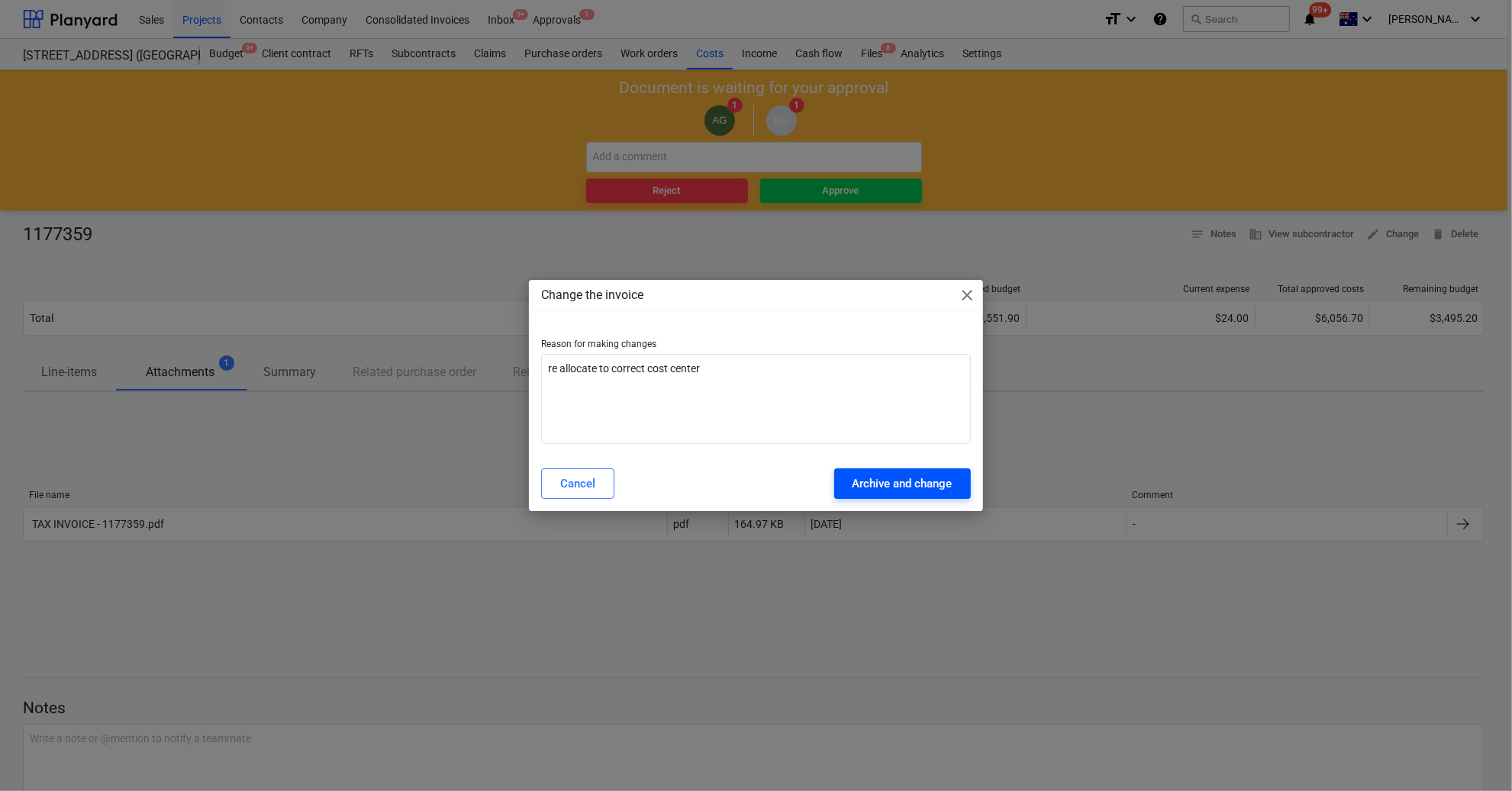 click on "Archive and change" at bounding box center [902, 484] 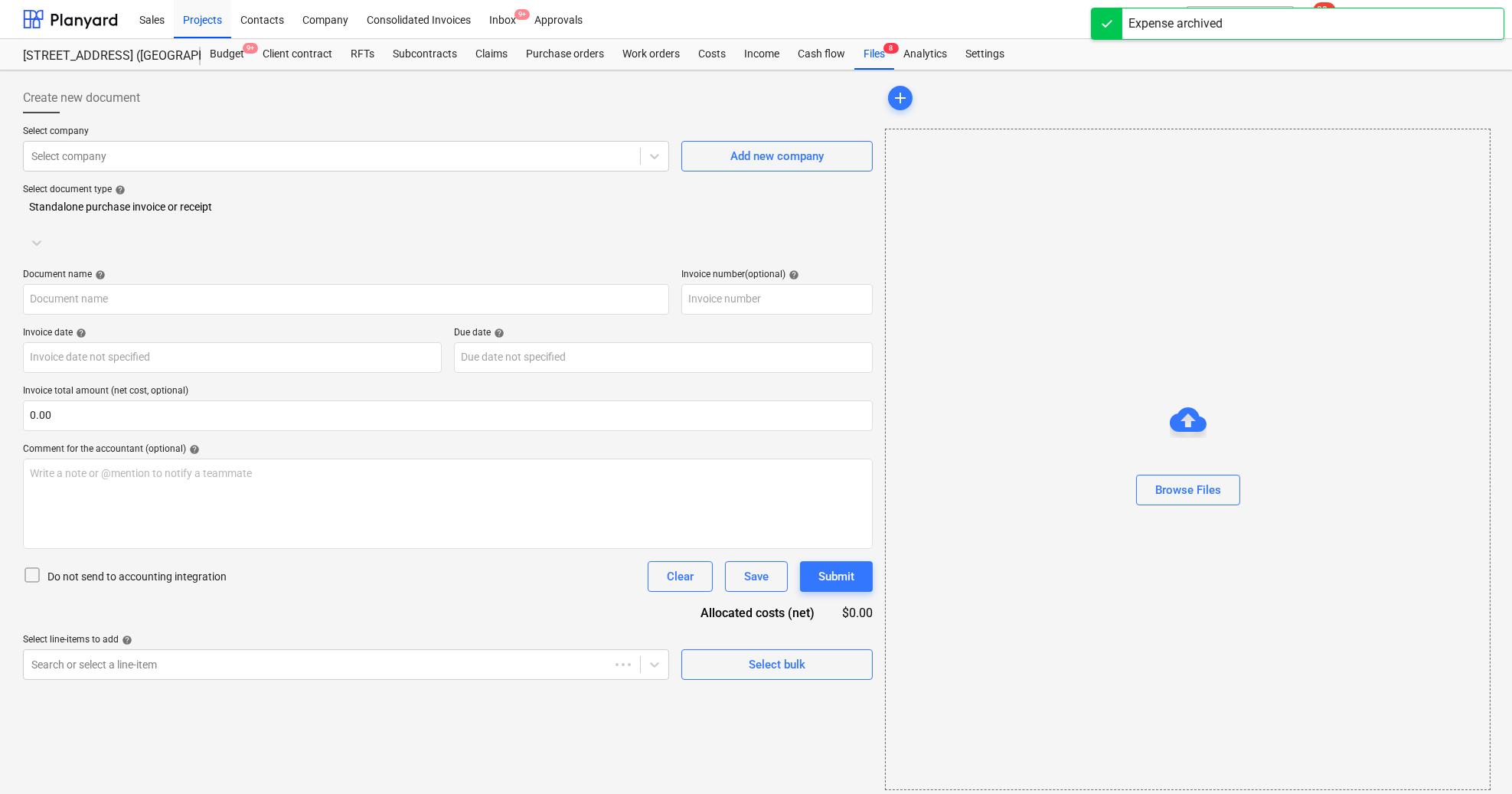 type on "1177359" 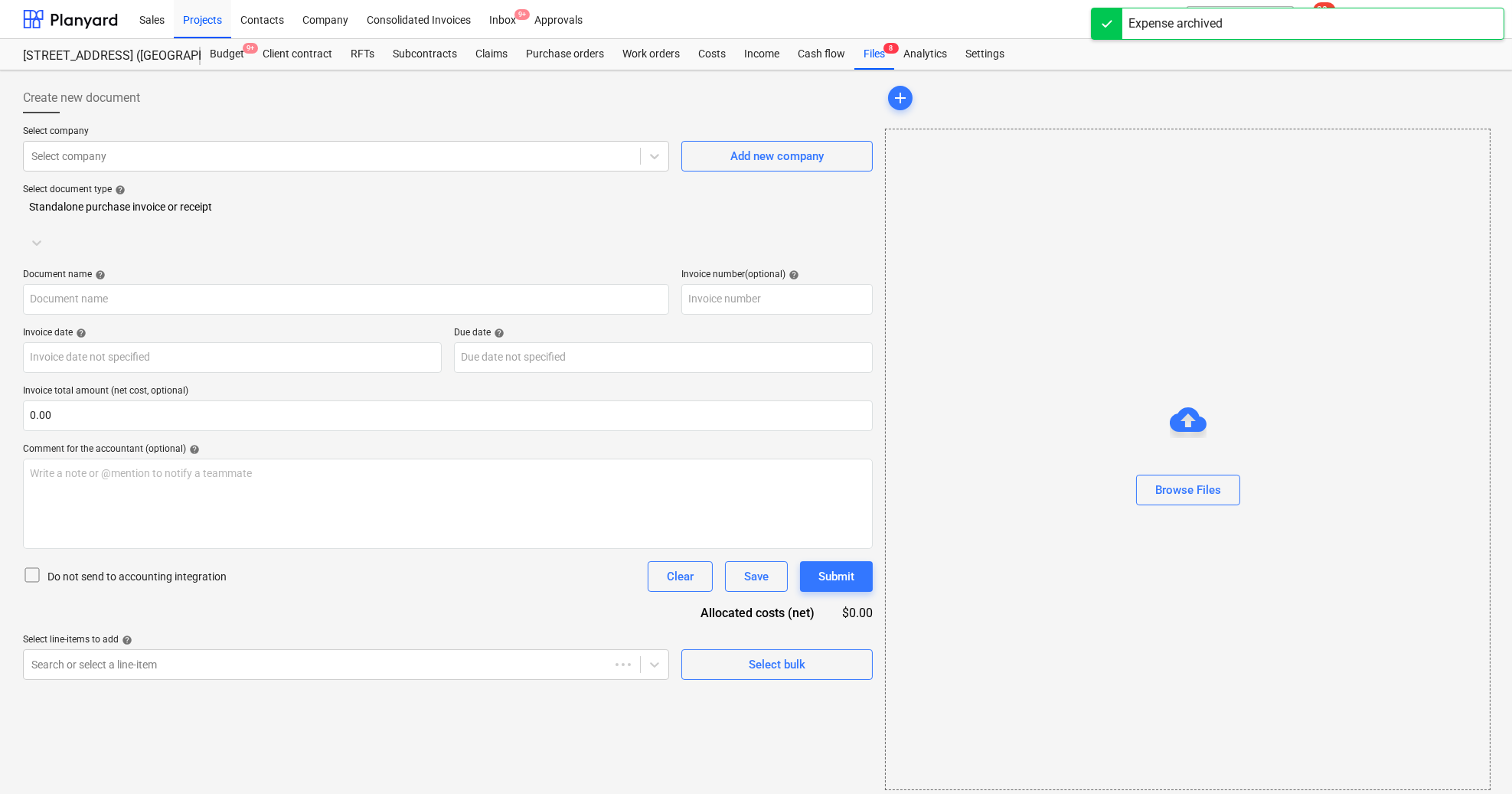 type on "[DATE]" 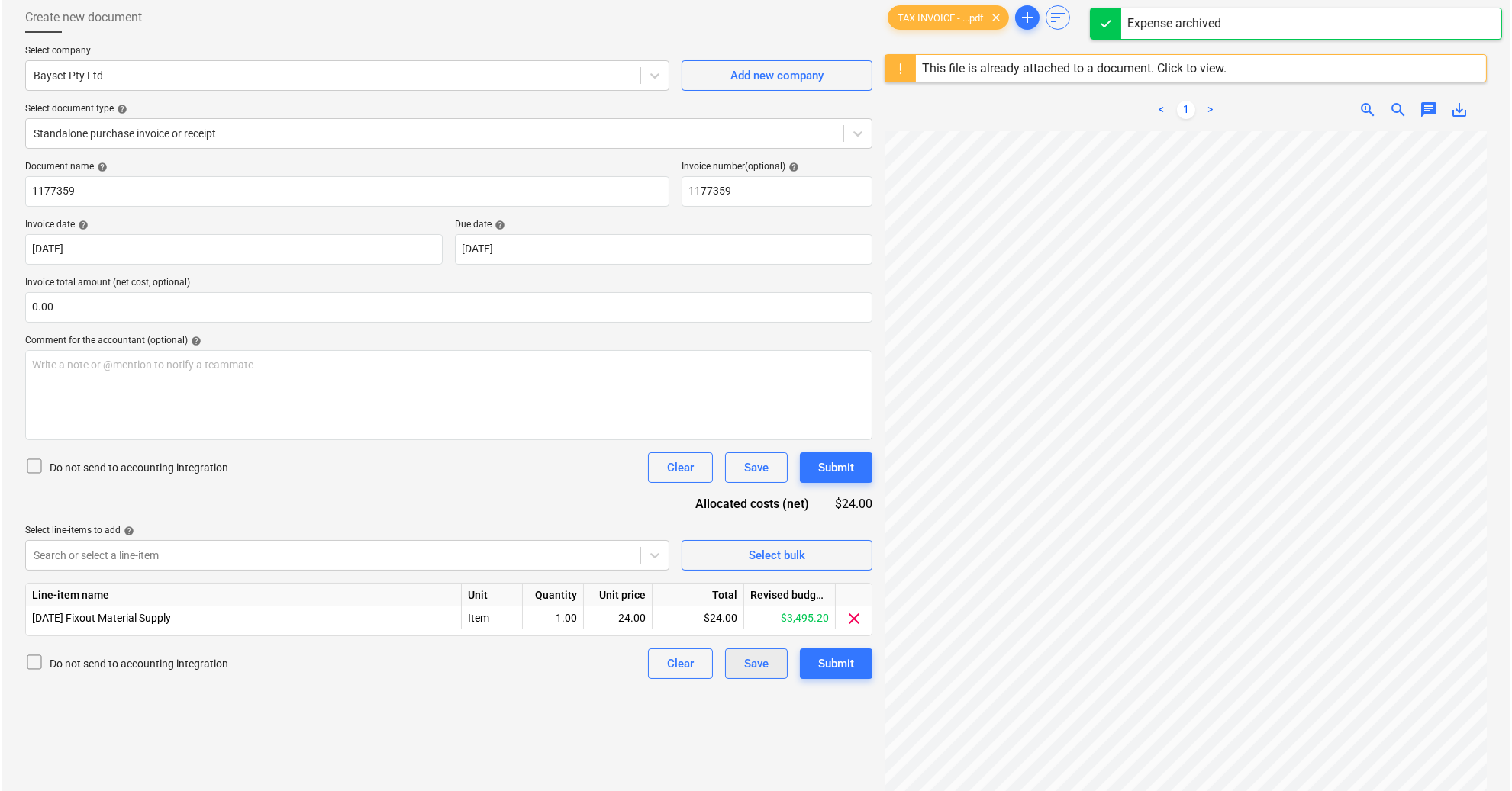 scroll, scrollTop: 181, scrollLeft: 0, axis: vertical 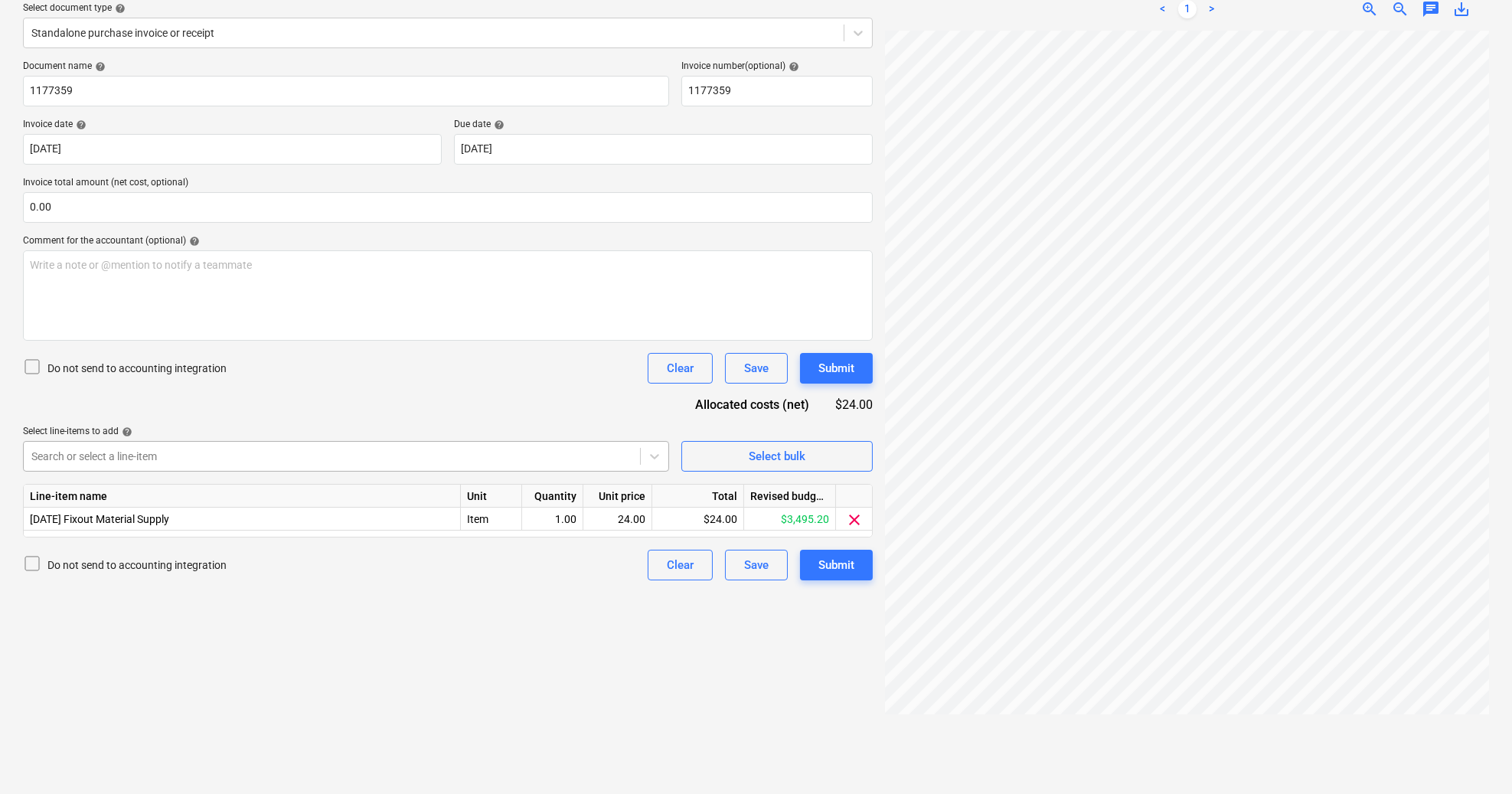 click at bounding box center [331, 456] 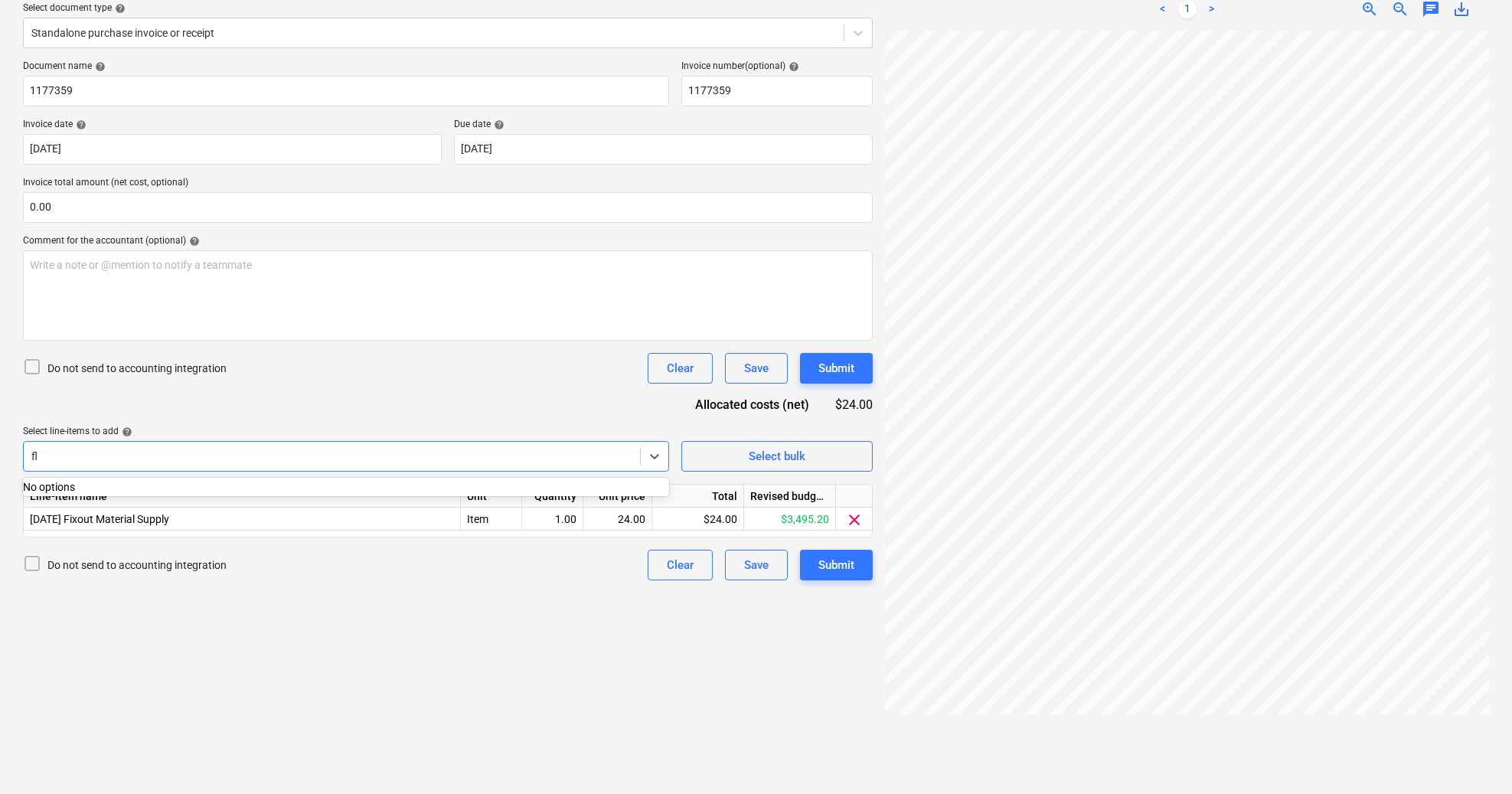type on "f" 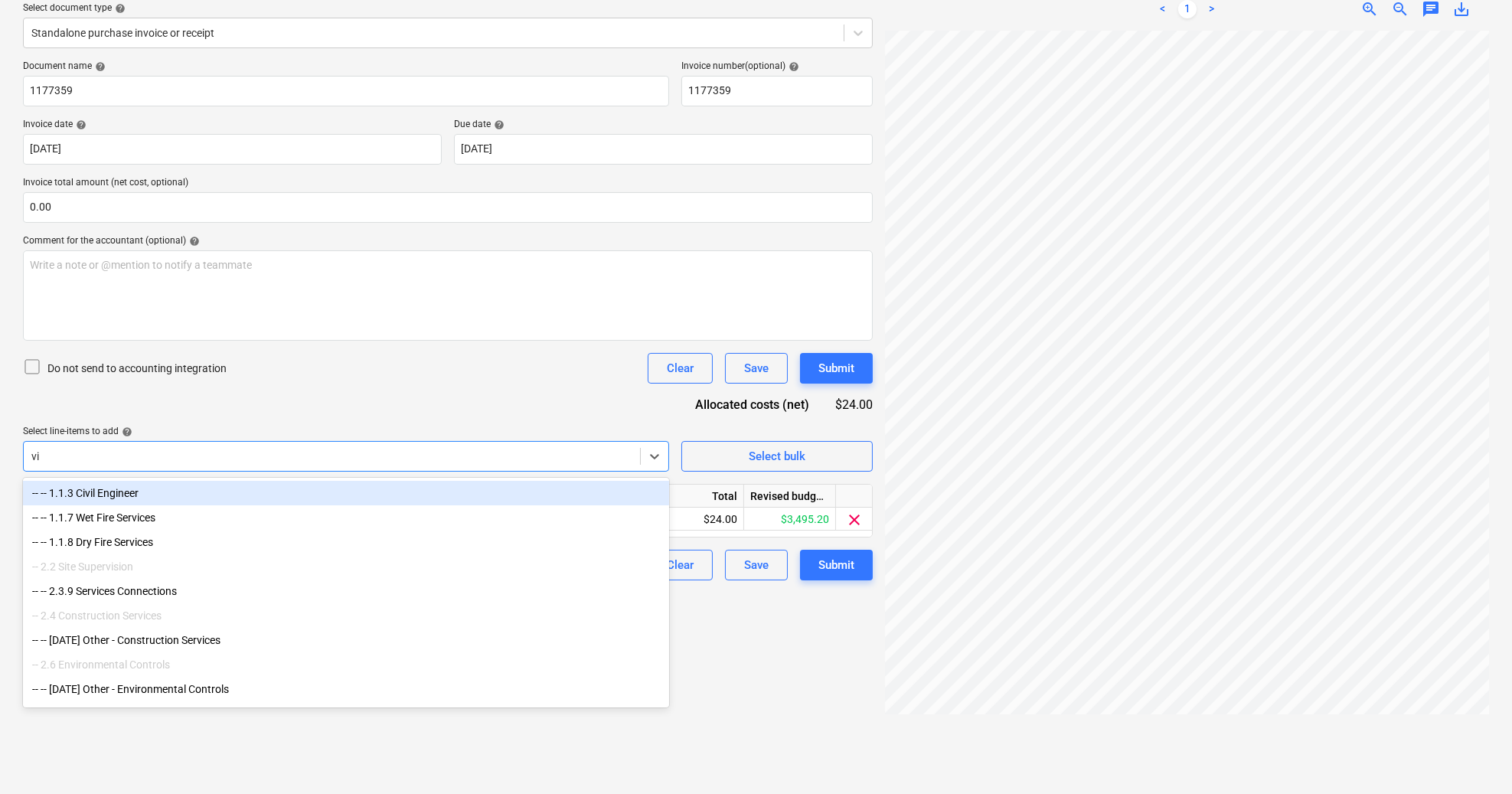 type on "vin" 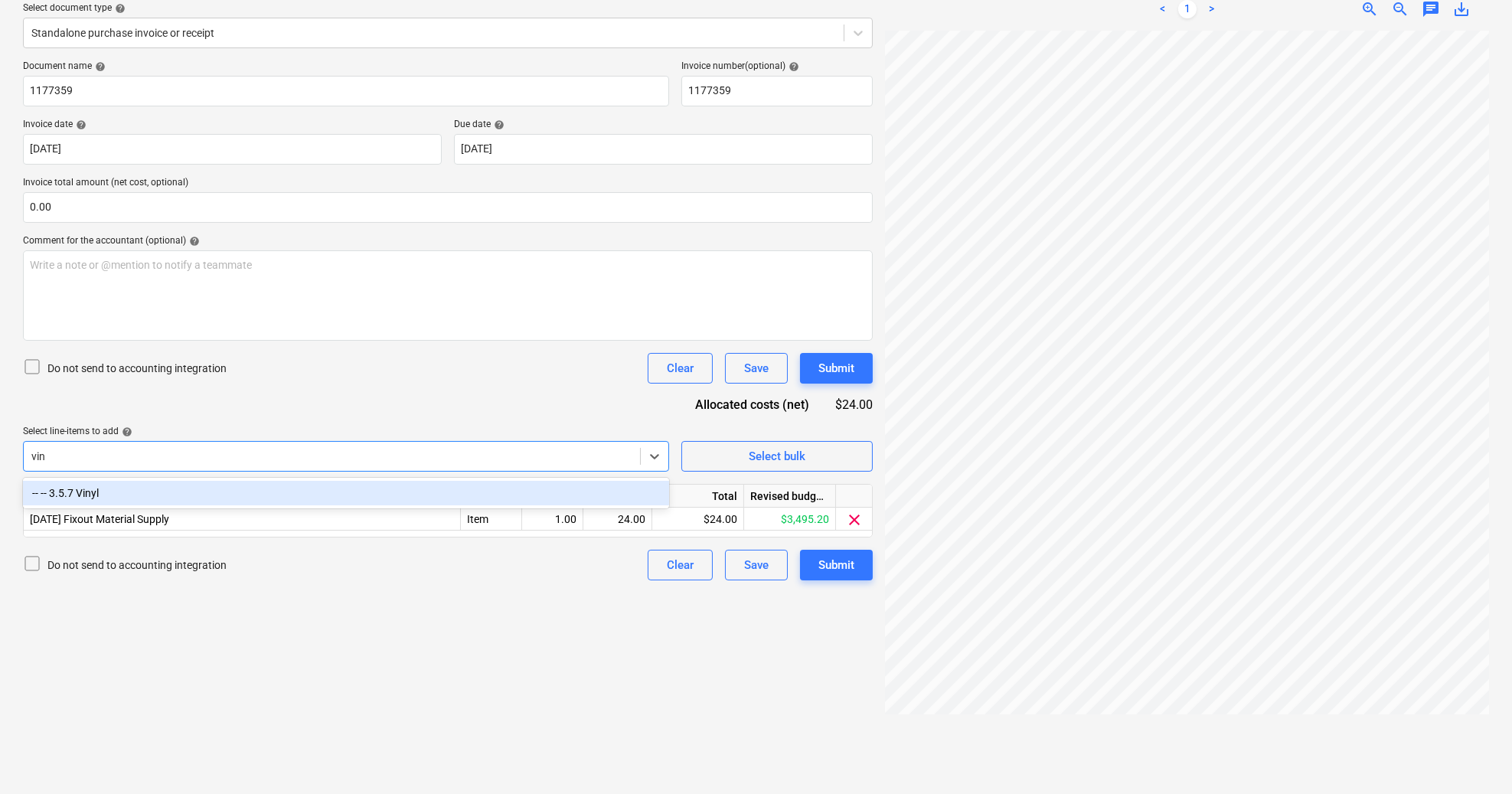 click on "-- --  3.5.7 Vinyl" at bounding box center [346, 493] 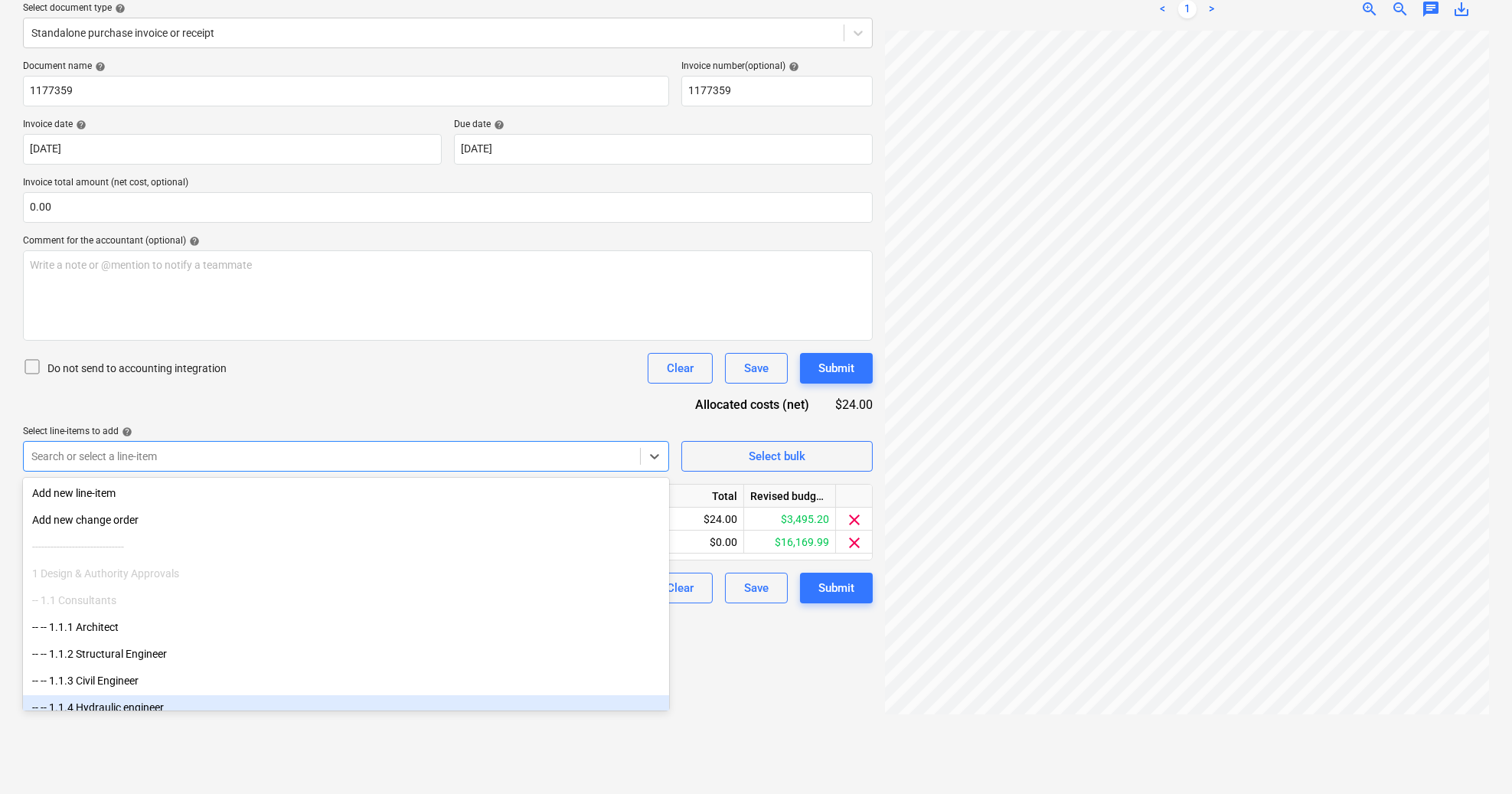 click on "Create new document Select company Bayset Pty Ltd   Add new company Select document type help Standalone purchase invoice or receipt Document name help 1177359 Invoice number  (optional) help 1177359 Invoice date help [DATE] 09.07.2025 Press the down arrow key to interact with the calendar and
select a date. Press the question mark key to get the keyboard shortcuts for changing dates. Due date help [DATE] [DATE] Press the down arrow key to interact with the calendar and
select a date. Press the question mark key to get the keyboard shortcuts for changing dates. Invoice total amount (net cost, optional) 0.00 Comment for the accountant (optional) help Write a note or @mention to notify a teammate ﻿ Do not send to accounting integration Clear Save Submit Allocated costs (net) $24.00 Select line-items to add help option -- --  3.5.7 Vinyl, selected. Search or select a line-item Select bulk Line-item name Unit Quantity Unit price Total Revised budget remaining [DATE] Fixout Material Supply Item" at bounding box center [448, 341] 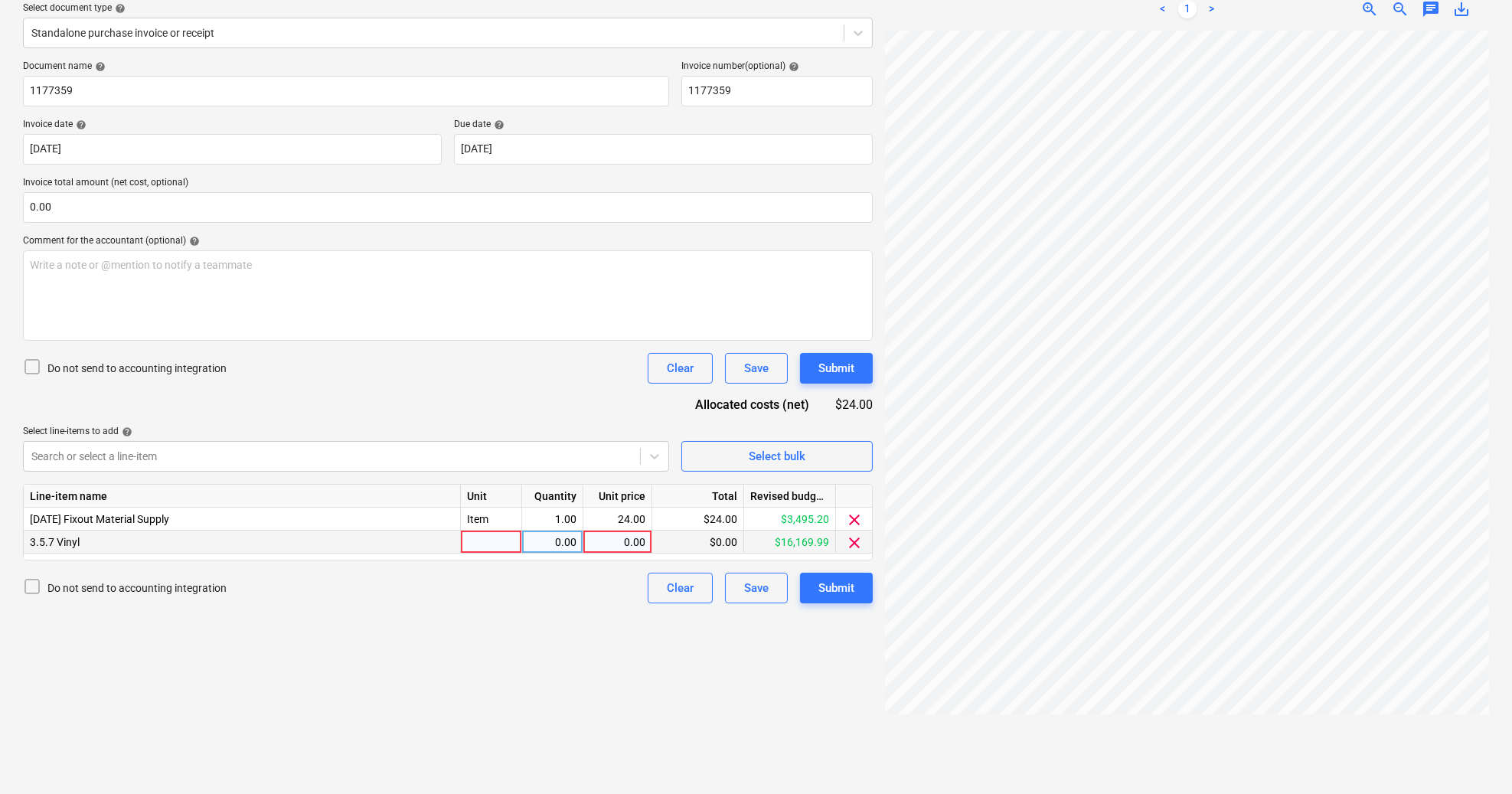 click at bounding box center (491, 542) 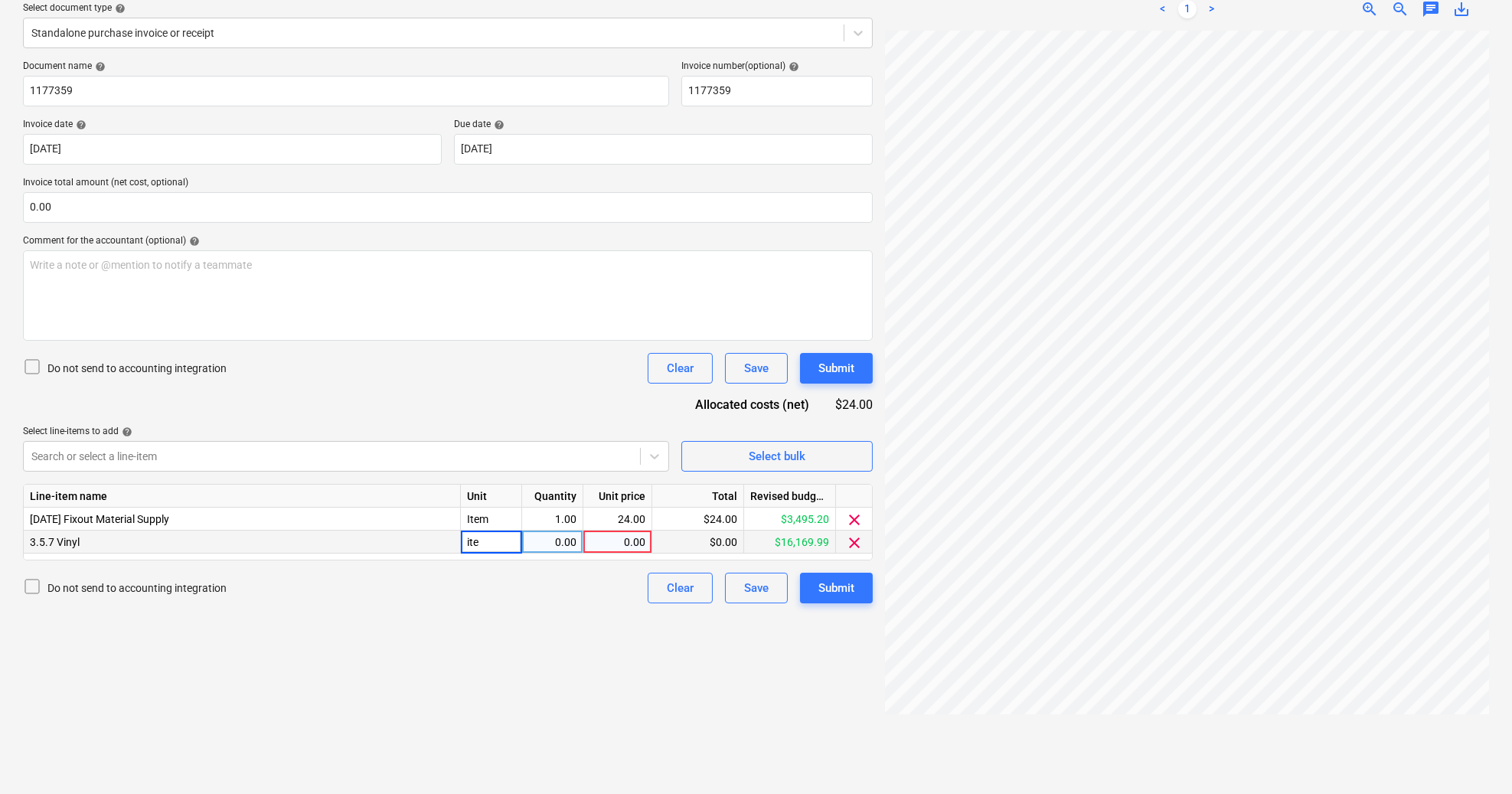 type on "item" 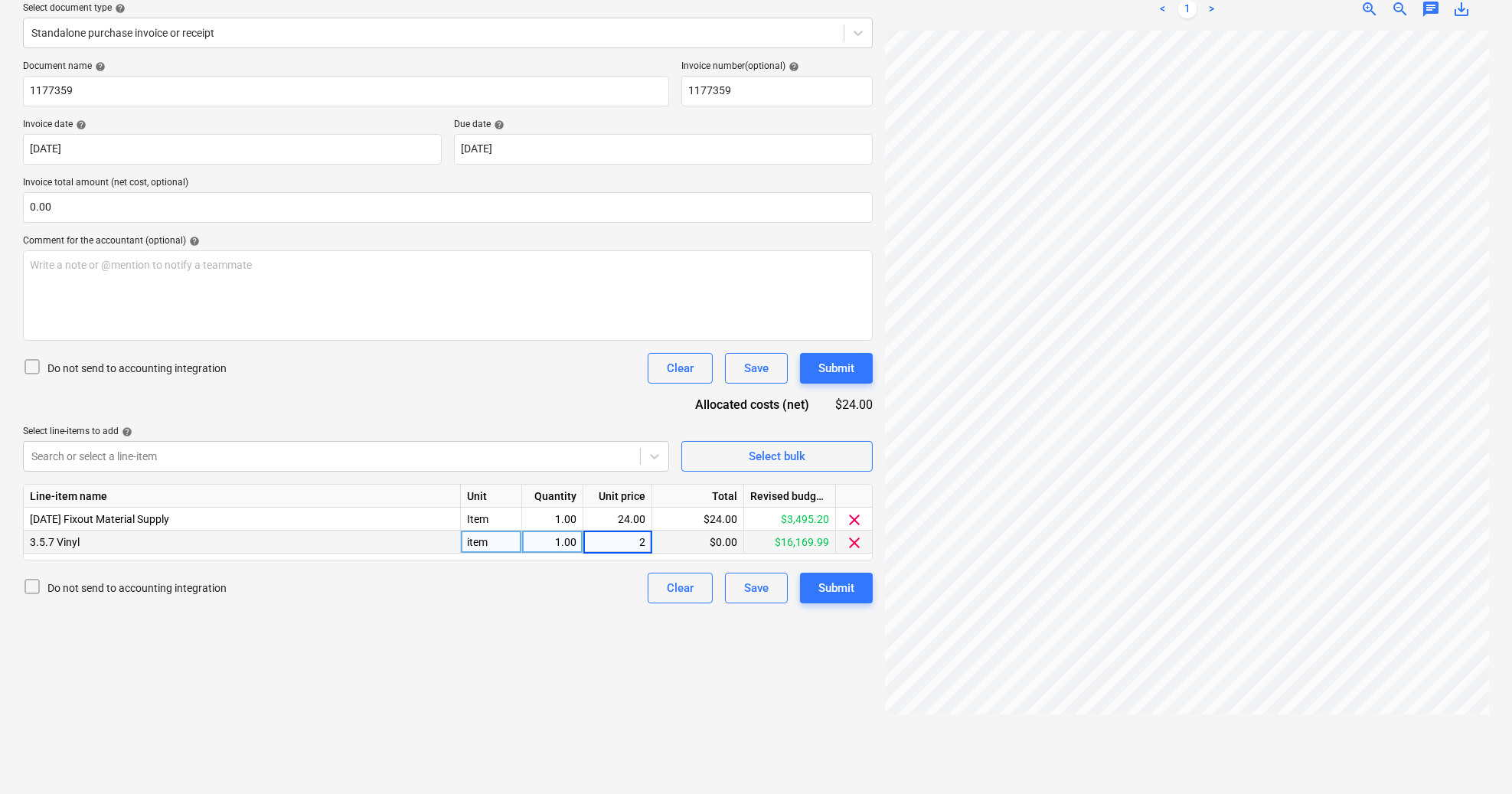 type on "24" 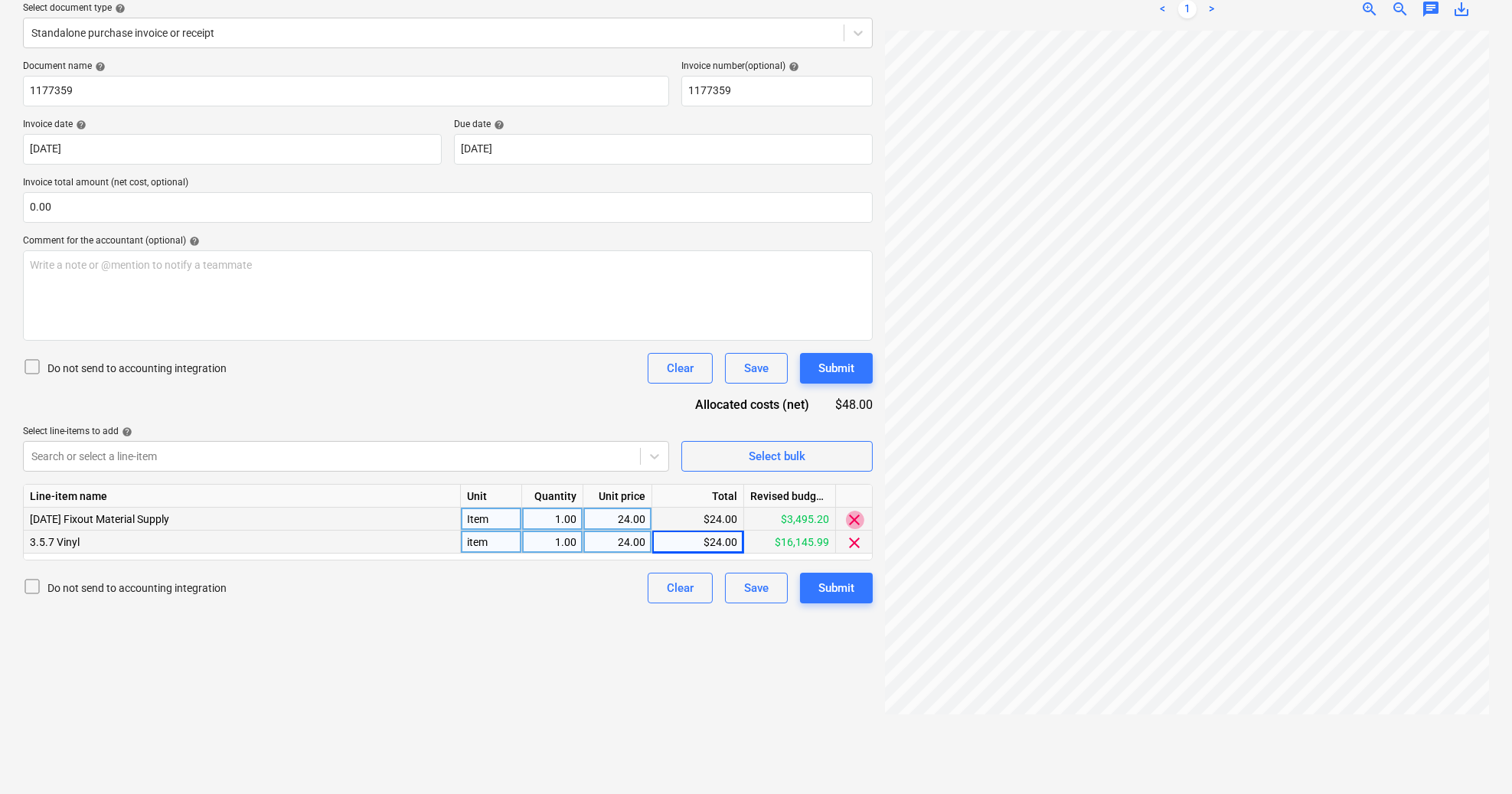 click on "clear" at bounding box center (855, 520) 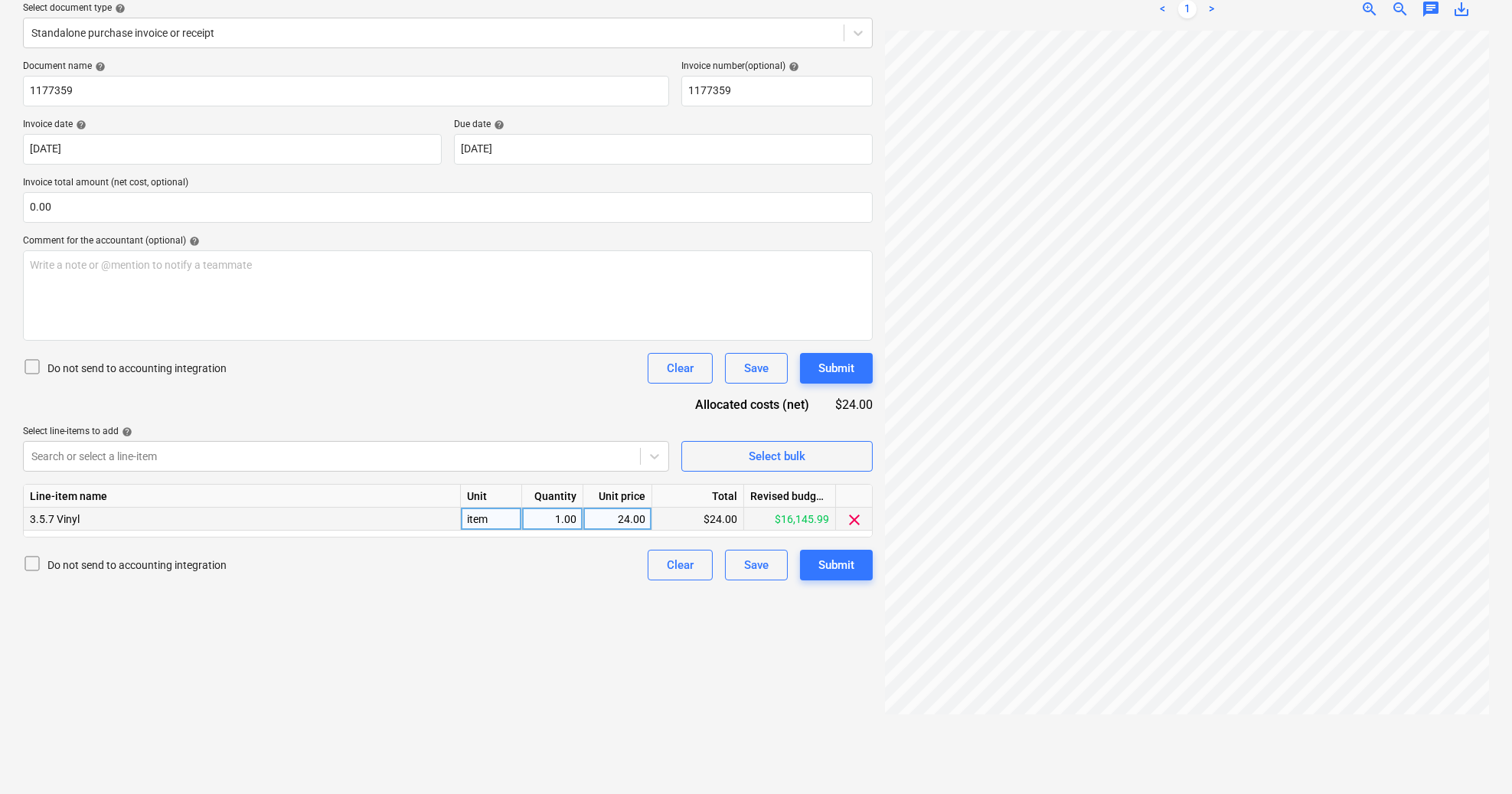 click on "Create new document Select company Bayset Pty Ltd   Add new company Select document type help Standalone purchase invoice or receipt Document name help 1177359 Invoice number  (optional) help 1177359 Invoice date help [DATE] 09.07.2025 Press the down arrow key to interact with the calendar and
select a date. Press the question mark key to get the keyboard shortcuts for changing dates. Due date help [DATE] [DATE] Press the down arrow key to interact with the calendar and
select a date. Press the question mark key to get the keyboard shortcuts for changing dates. Invoice total amount (net cost, optional) 0.00 Comment for the accountant (optional) help Write a note or @mention to notify a teammate ﻿ Do not send to accounting integration Clear Save Submit Allocated costs (net) $24.00 Select line-items to add help Search or select a line-item Select bulk Line-item name Unit Quantity Unit price Total Revised budget remaining 3.5.7 Vinyl item 1.00 24.00 $24.00 $16,145.99 clear Clear Save Submit" at bounding box center (448, 341) 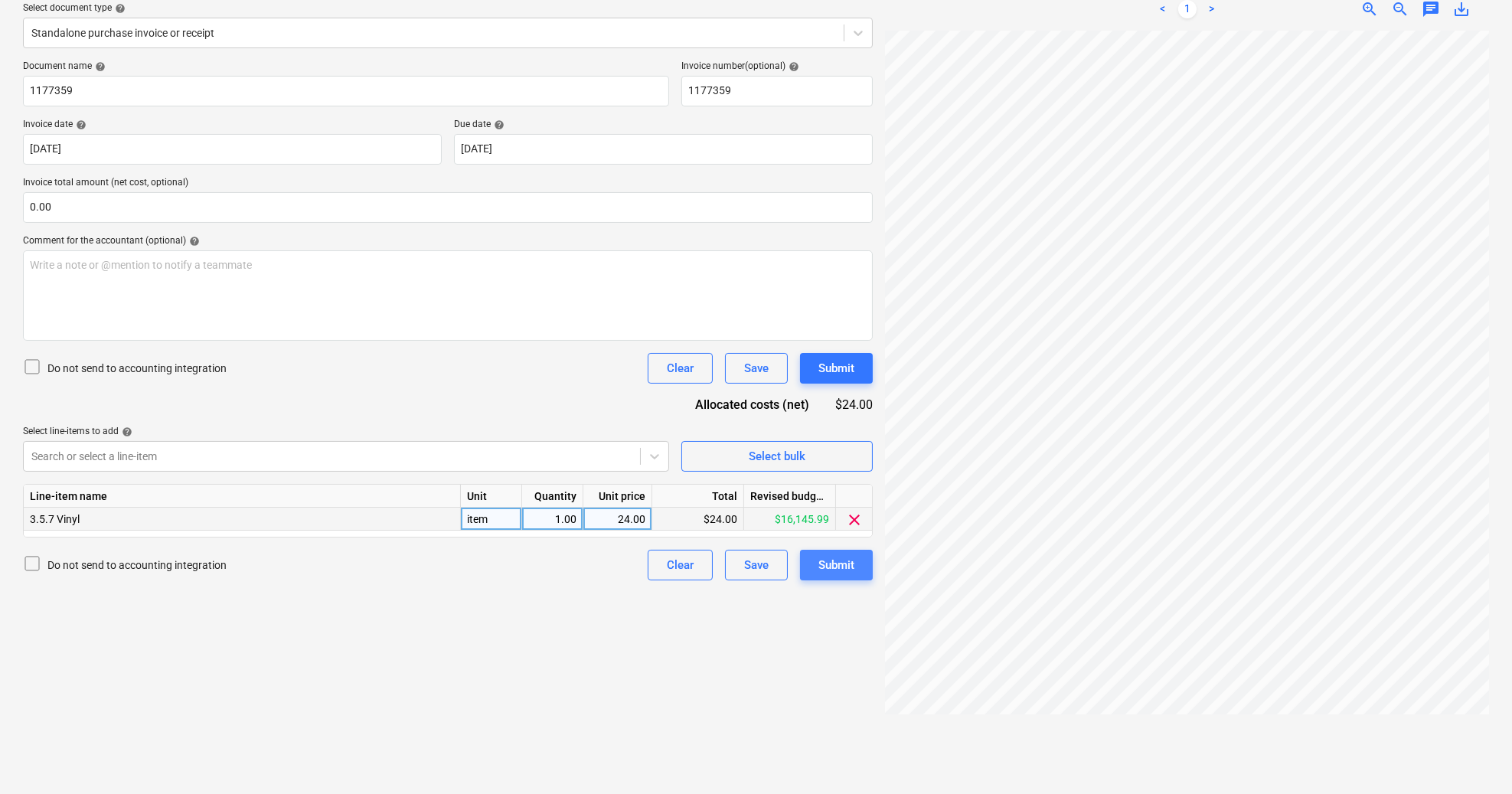 click on "Submit" at bounding box center [836, 565] 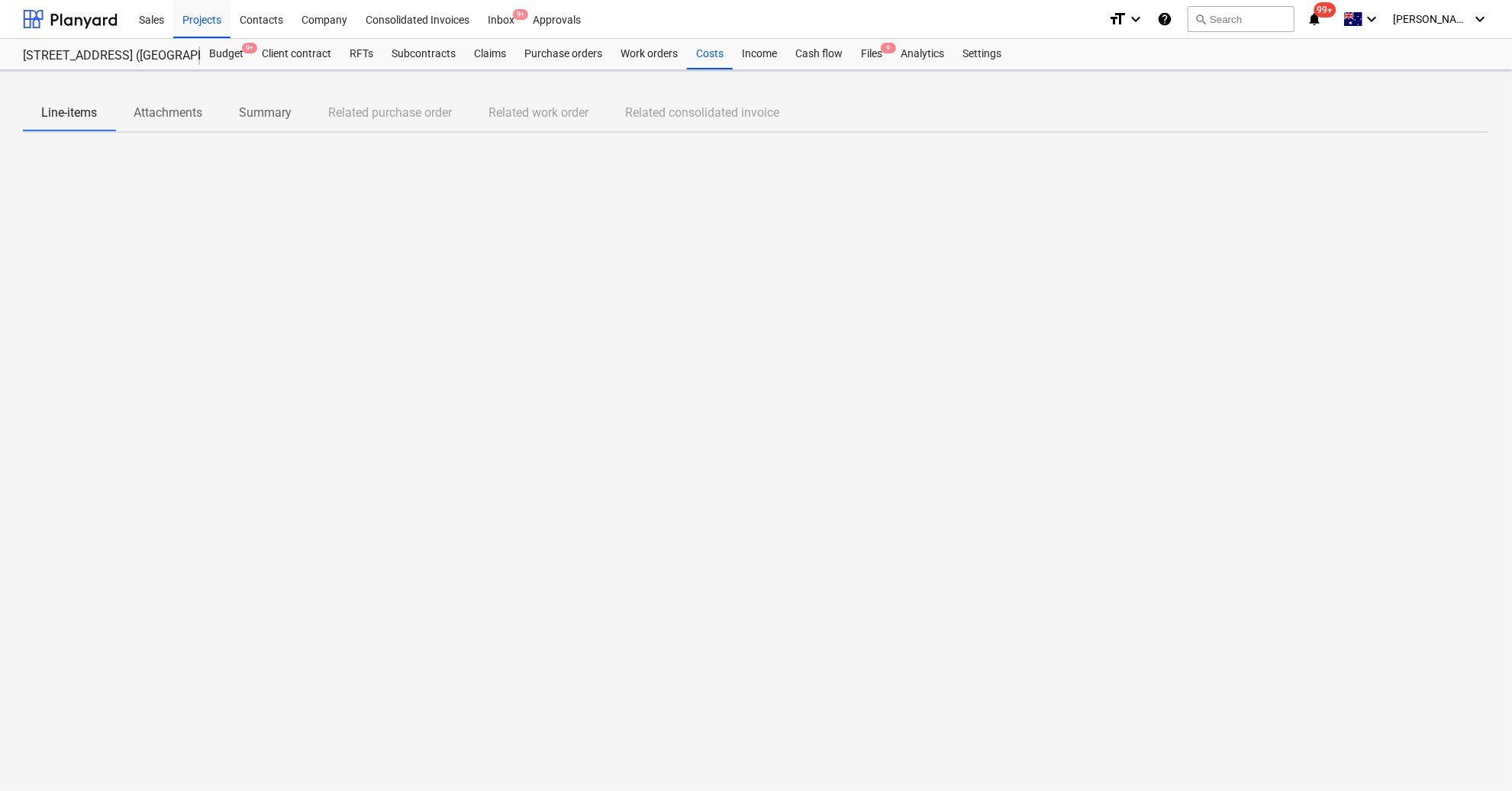 scroll, scrollTop: 0, scrollLeft: 0, axis: both 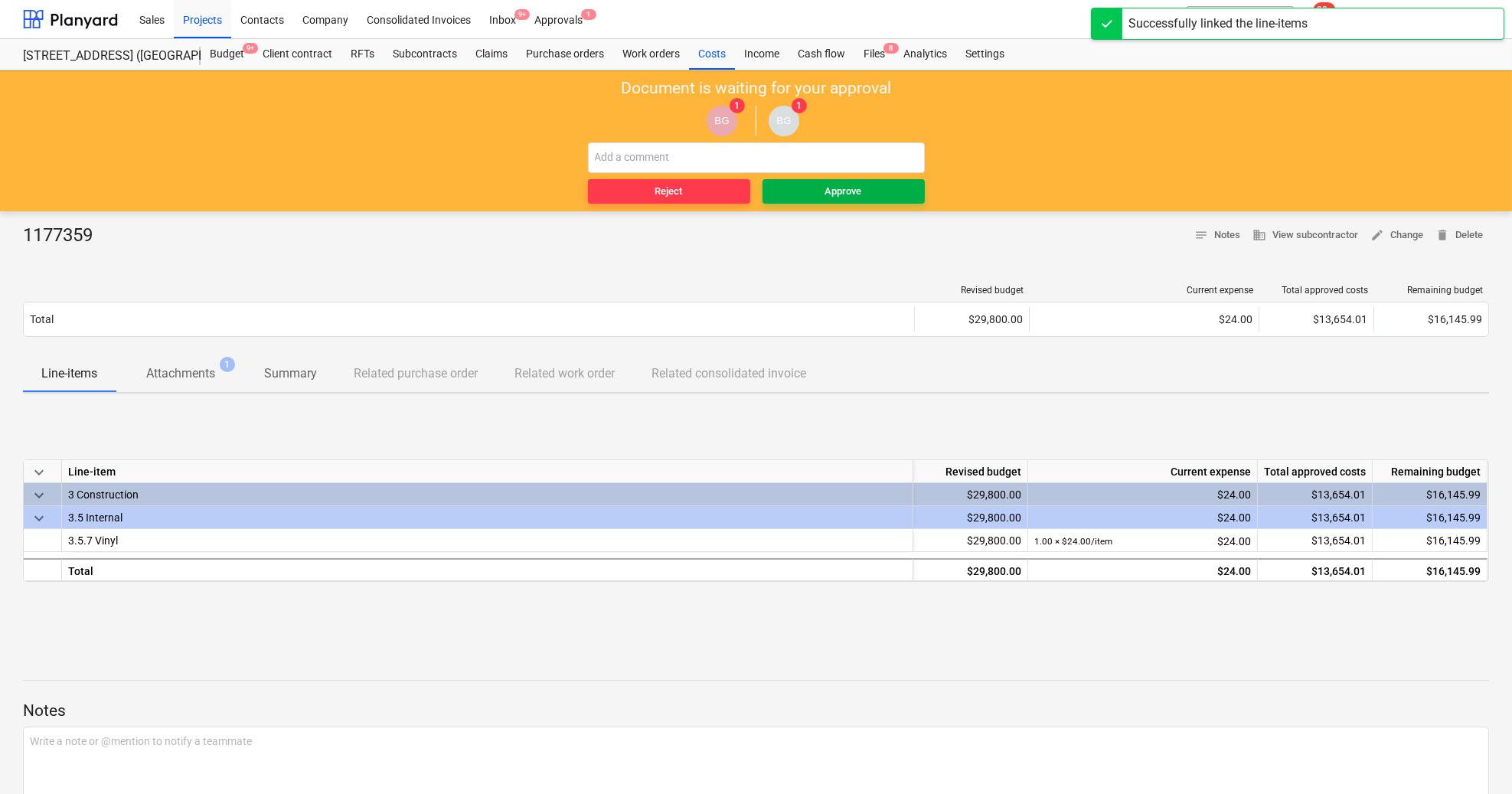click on "Approve" at bounding box center (844, 191) 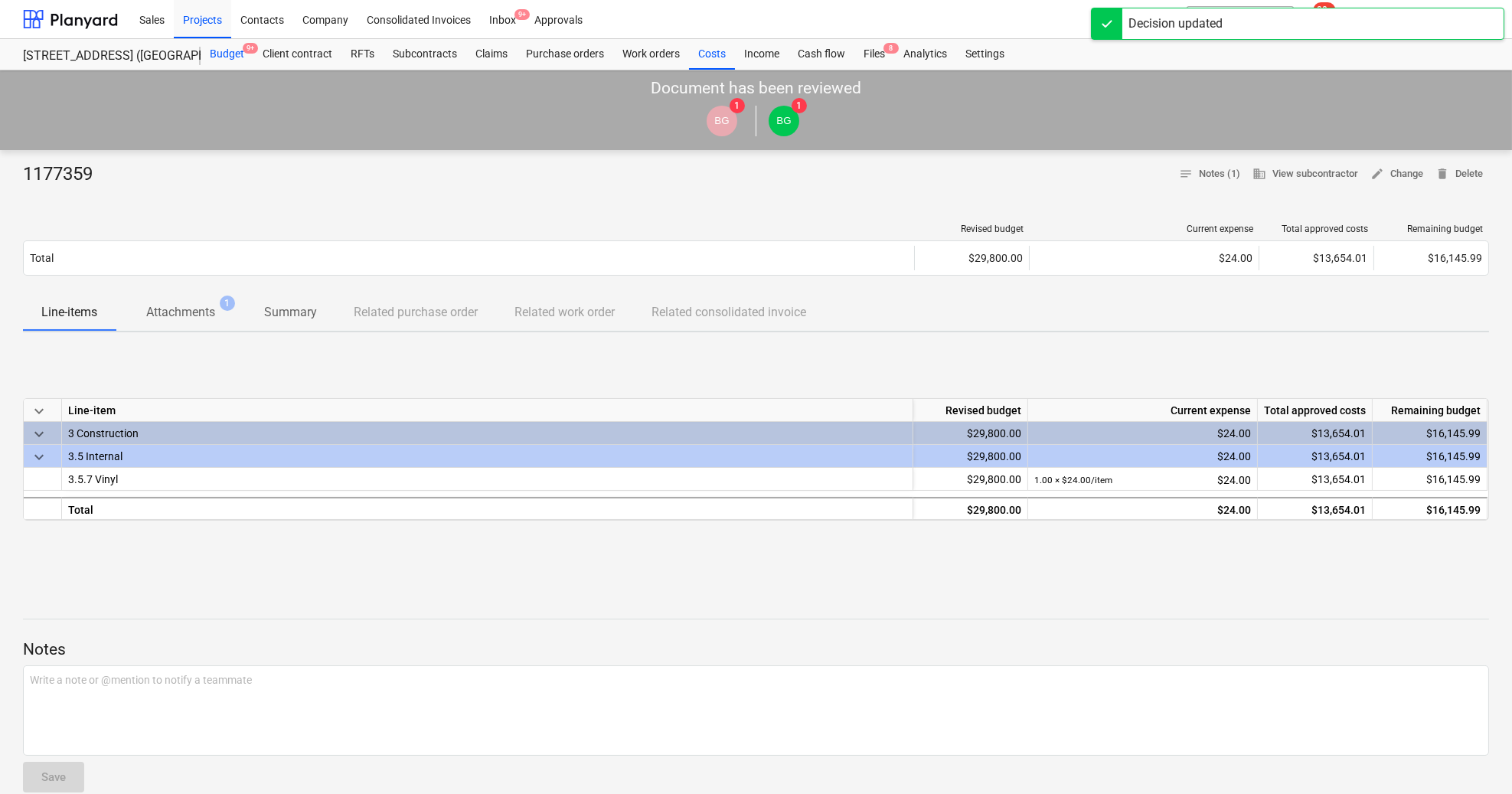 click on "9+" at bounding box center (250, 48) 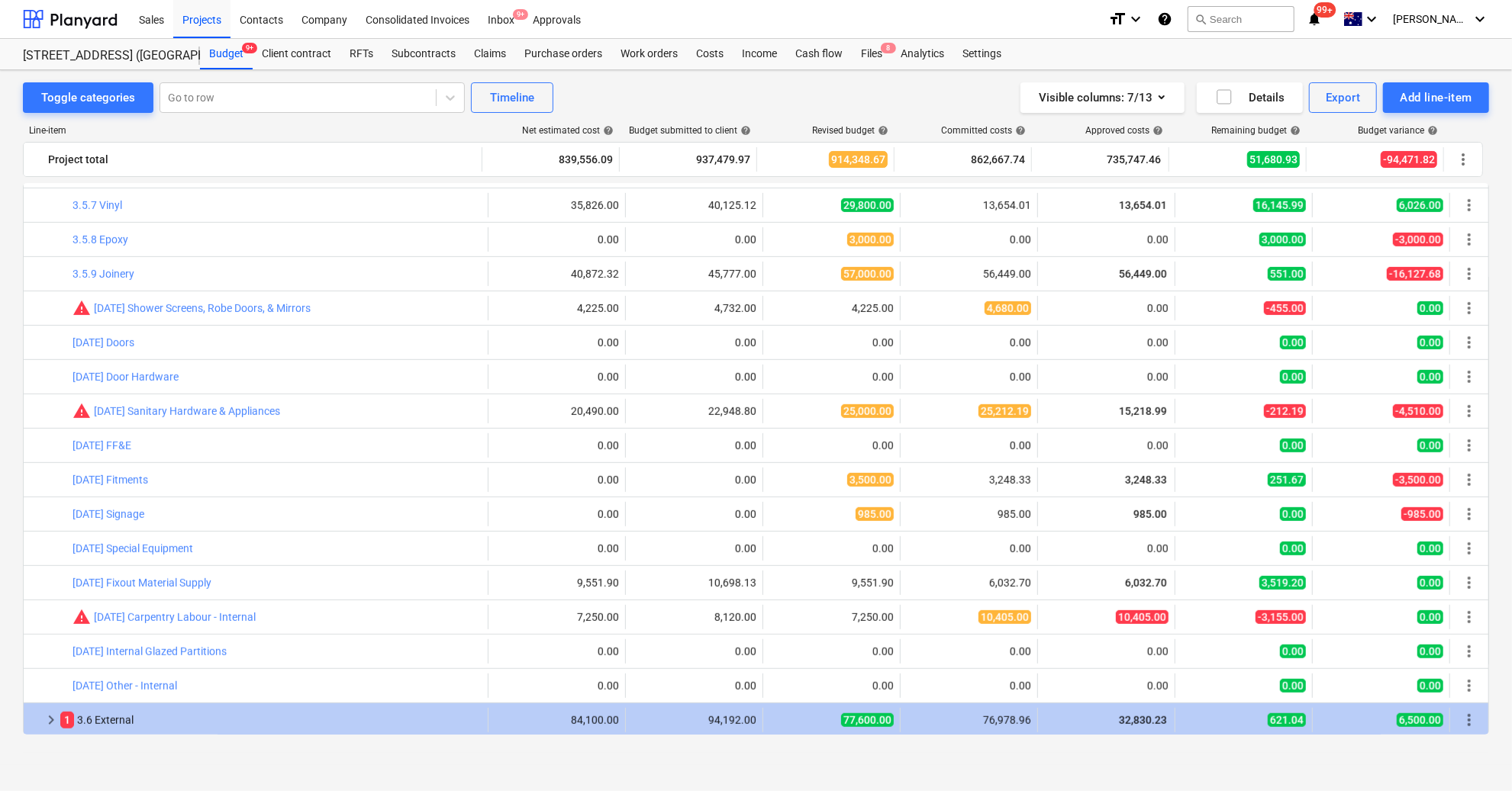 scroll, scrollTop: 712, scrollLeft: 0, axis: vertical 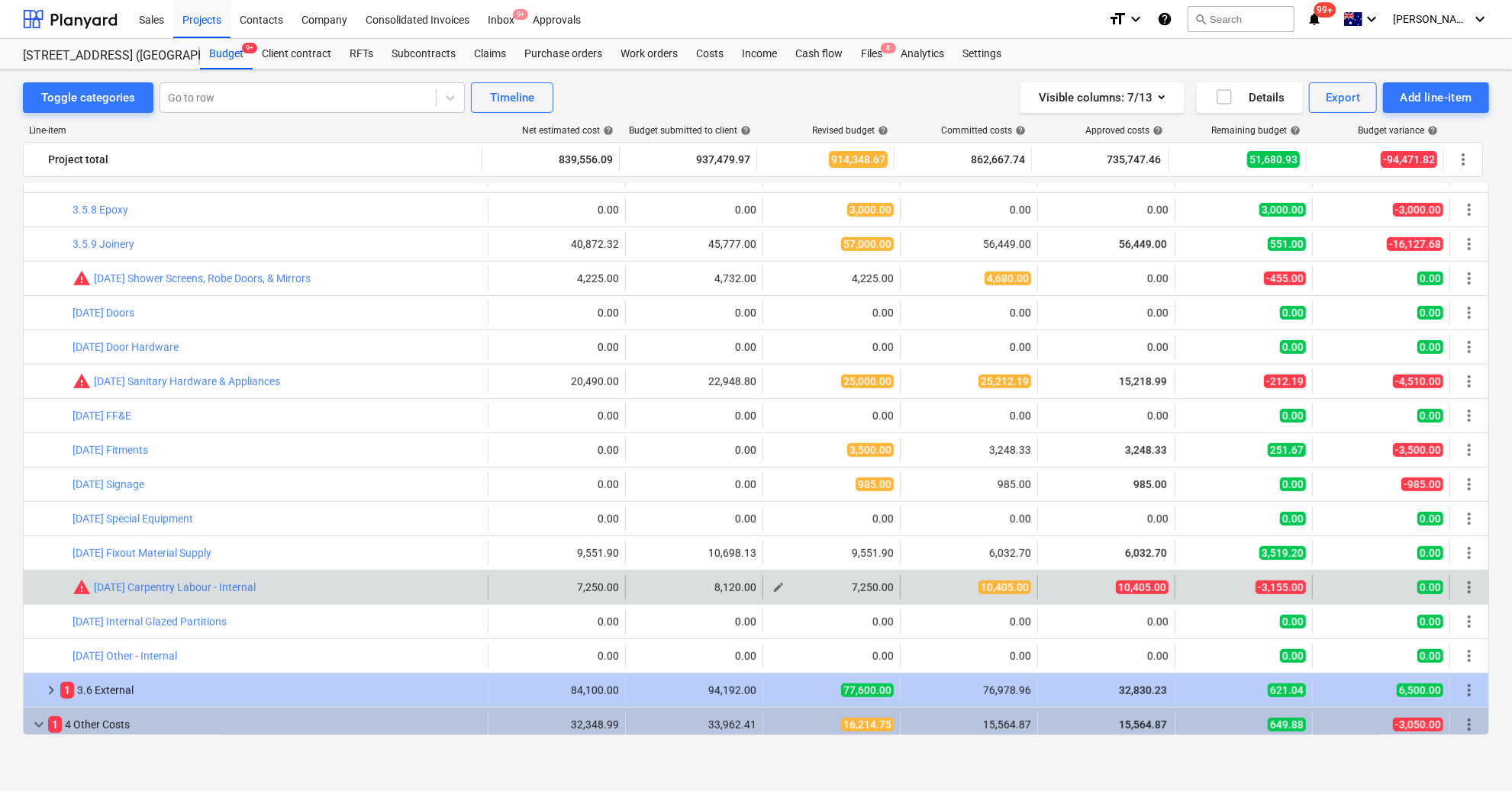 click on "edit" at bounding box center [779, 587] 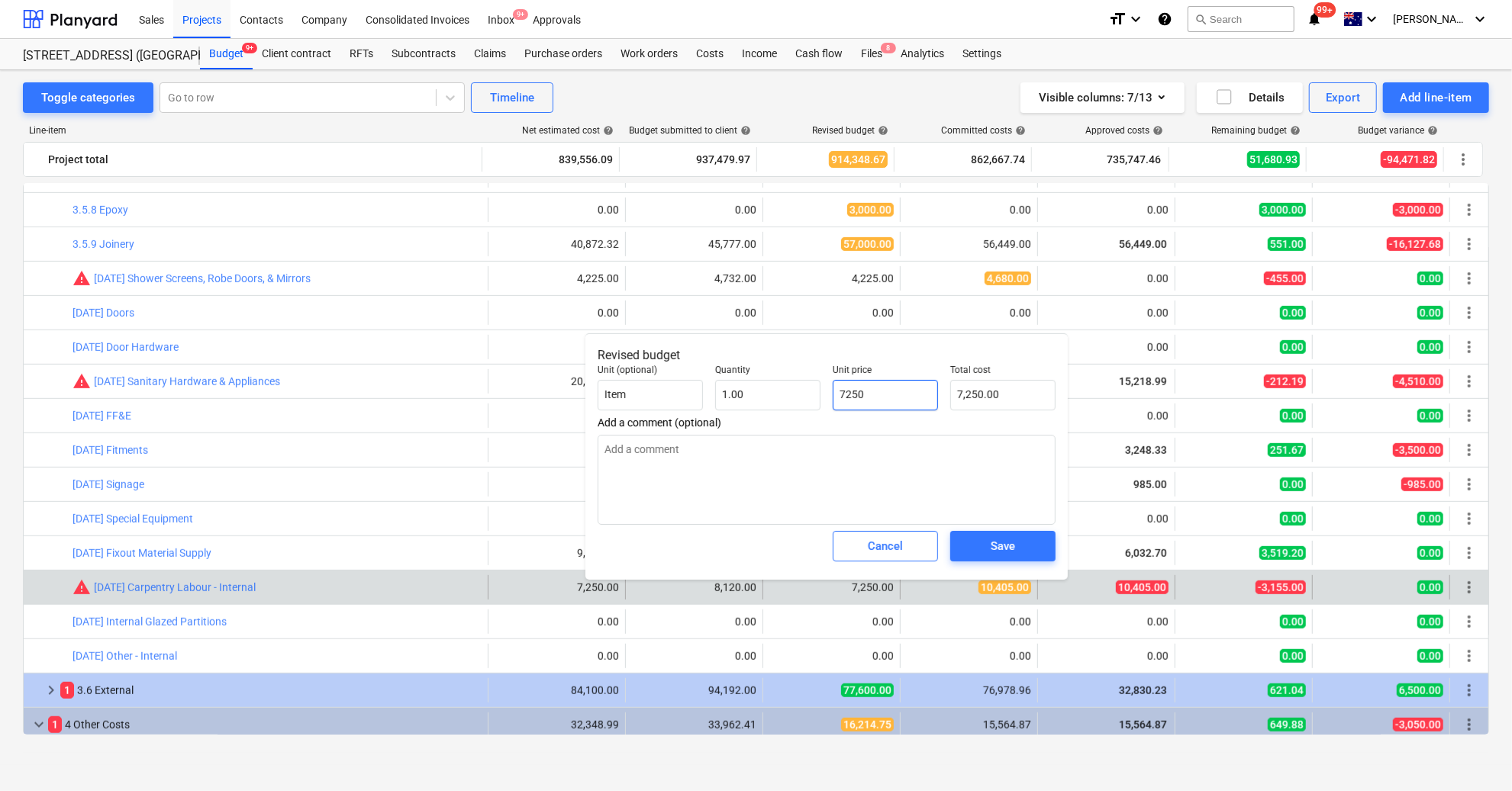 click on "7250" at bounding box center (885, 395) 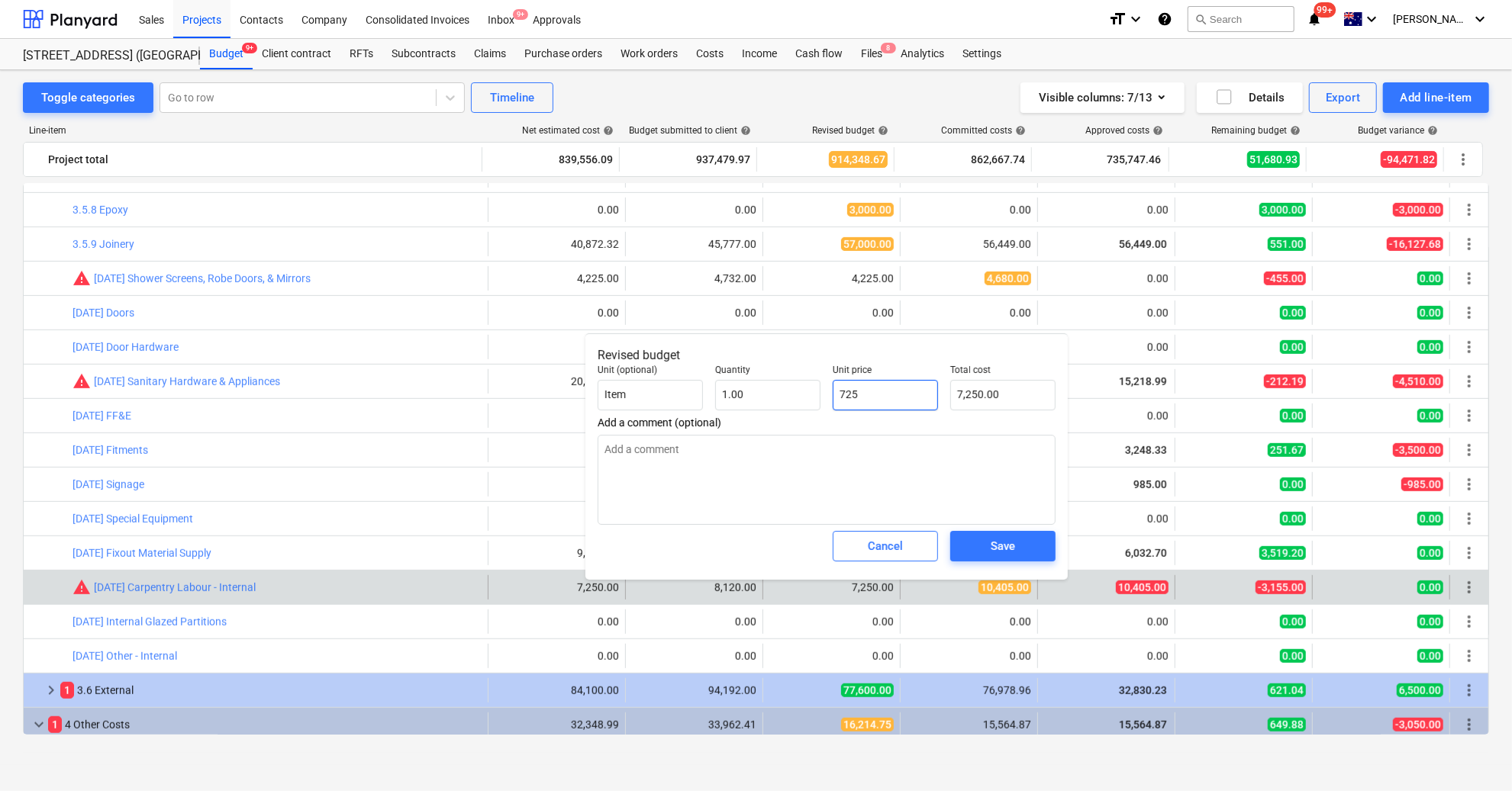 type on "725.00" 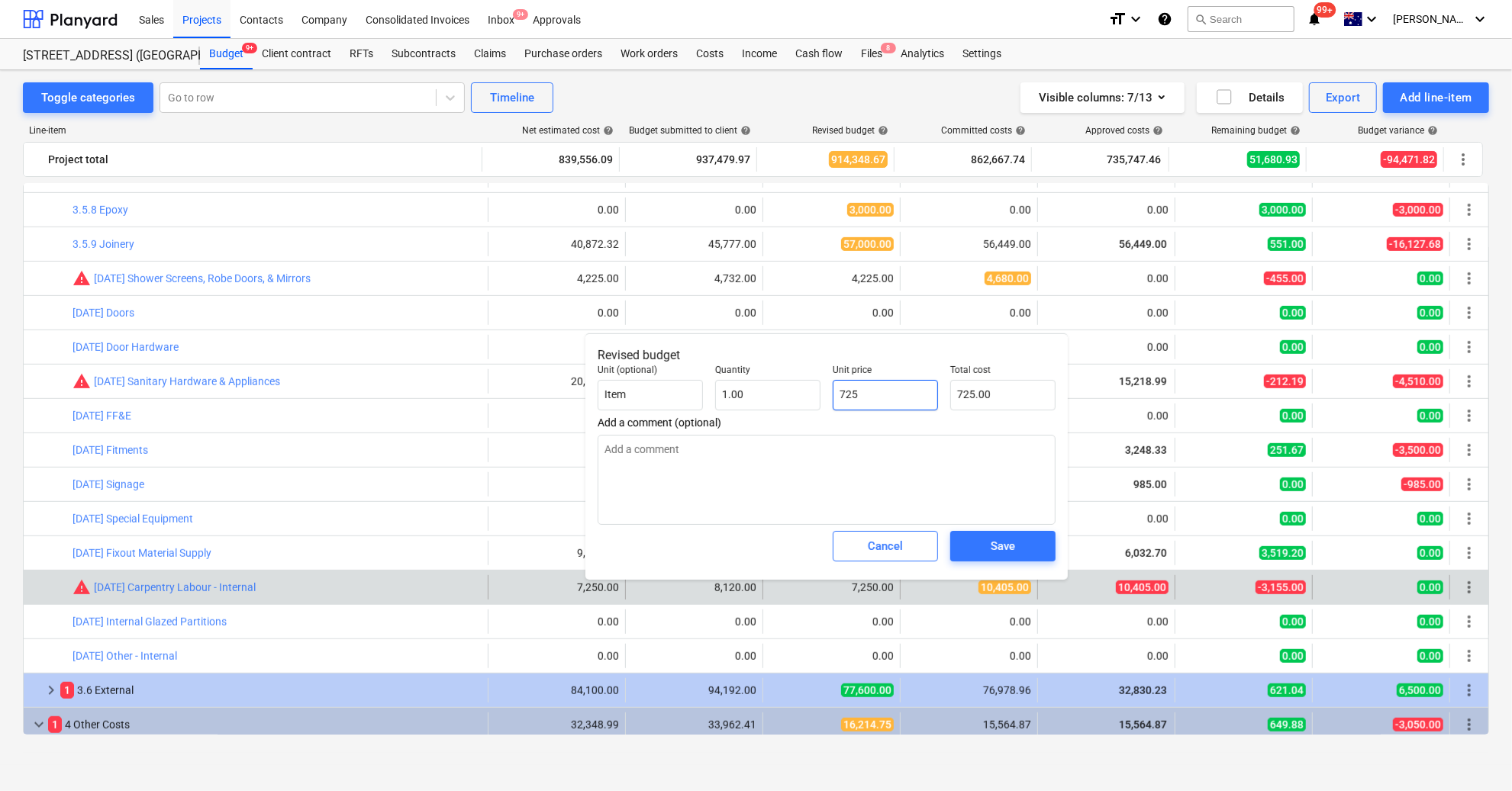 type on "72" 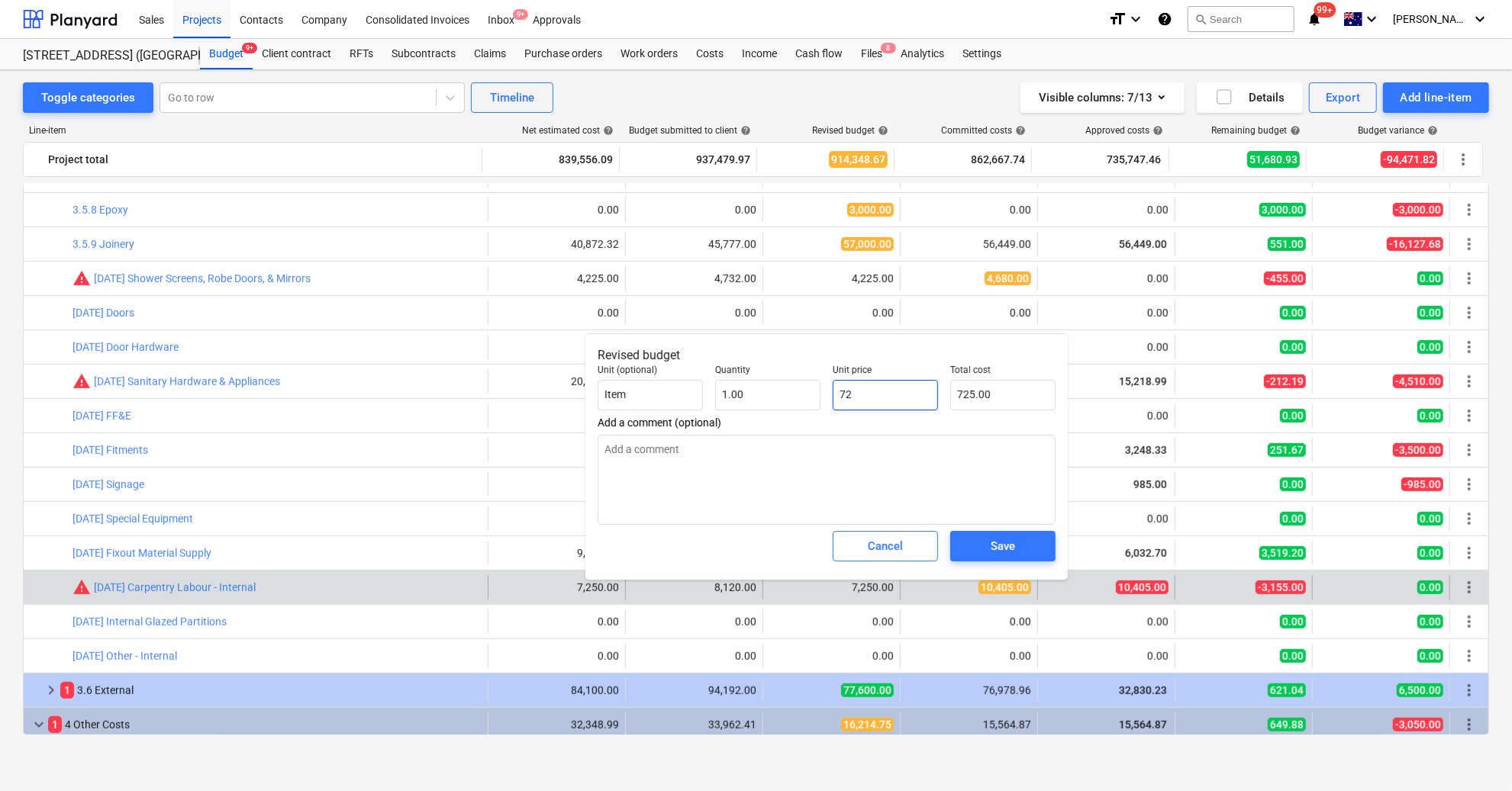 type on "72.00" 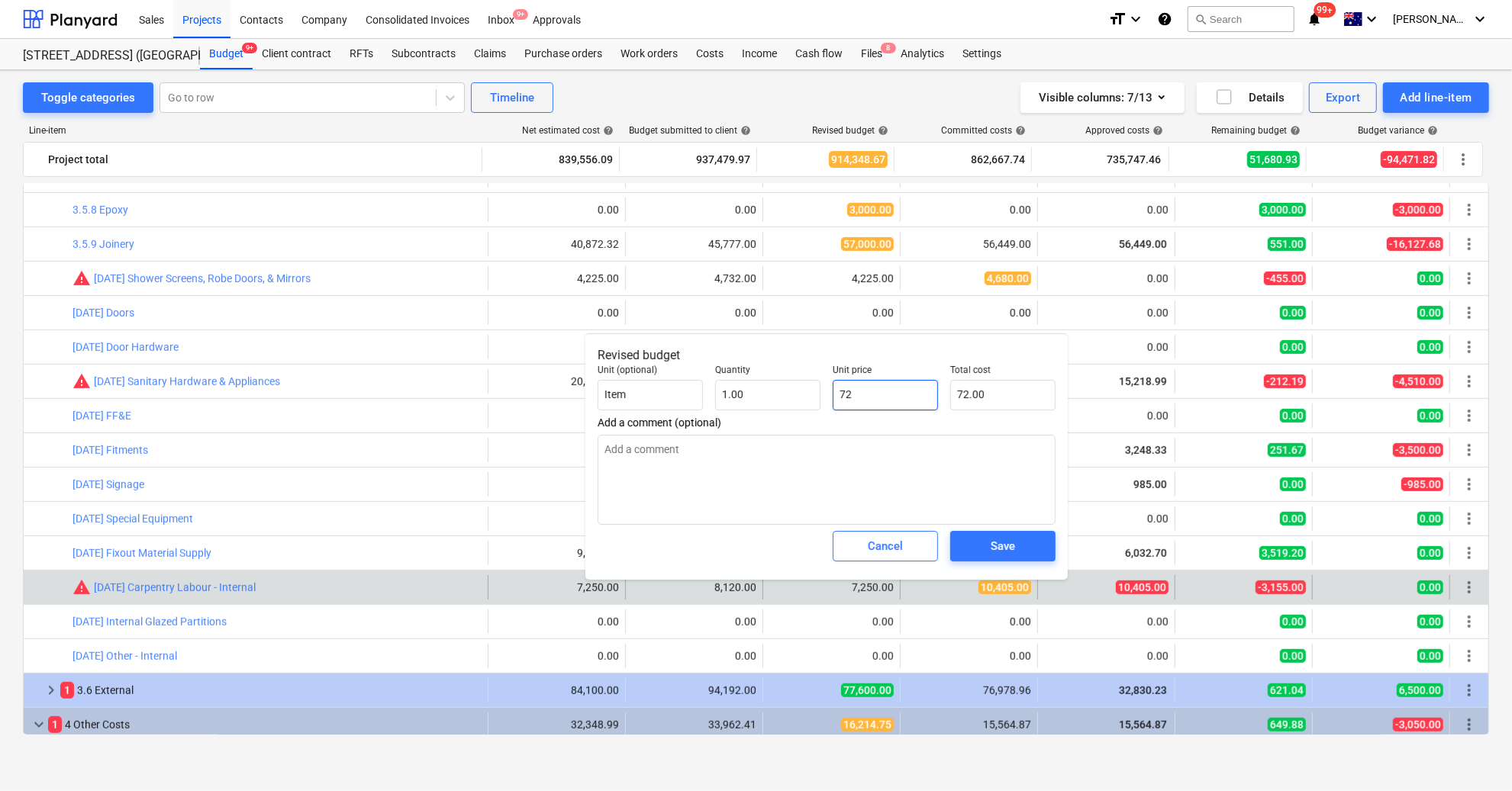 type on "7" 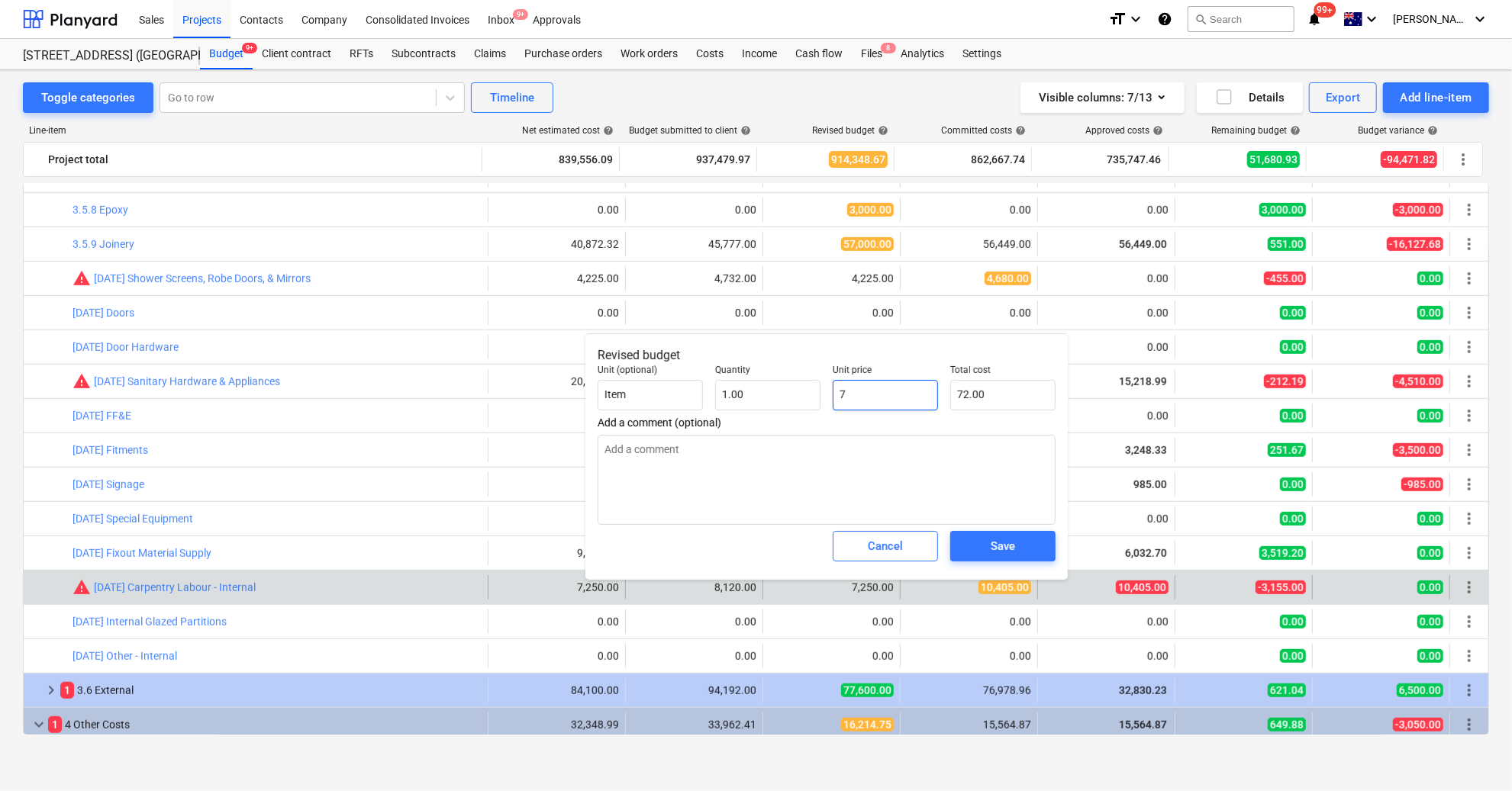 type on "7.00" 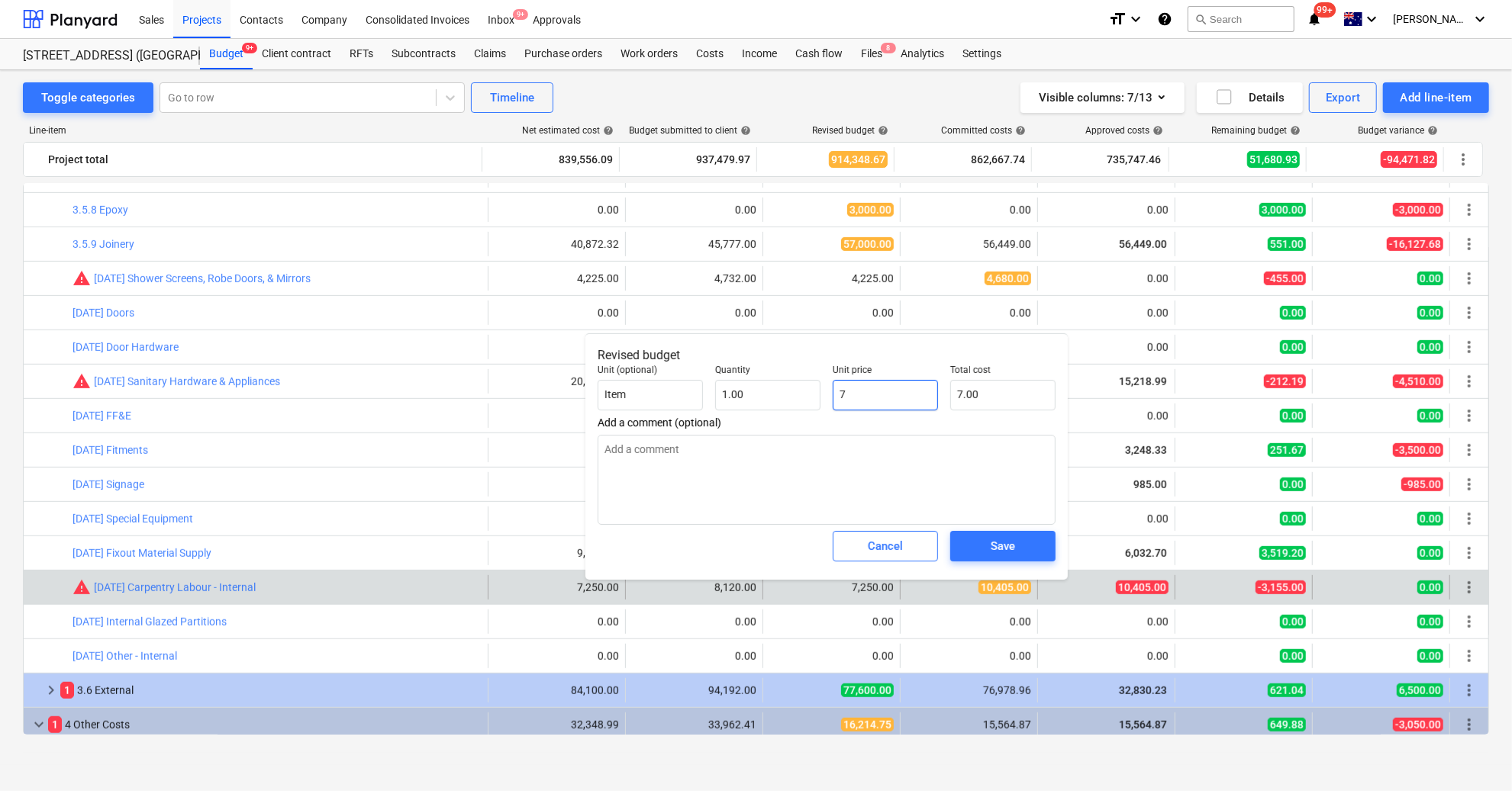 type 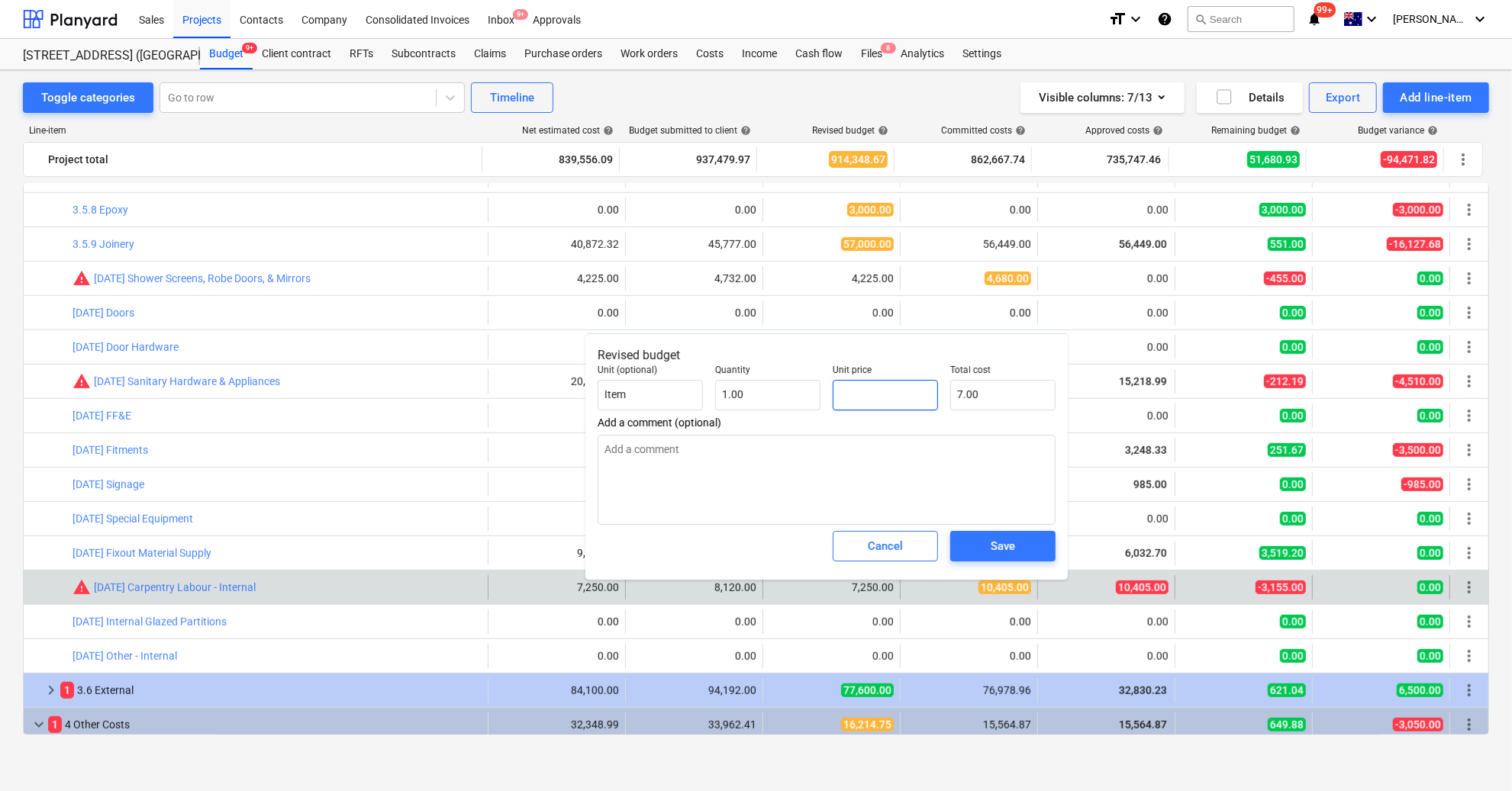 type on "0.00" 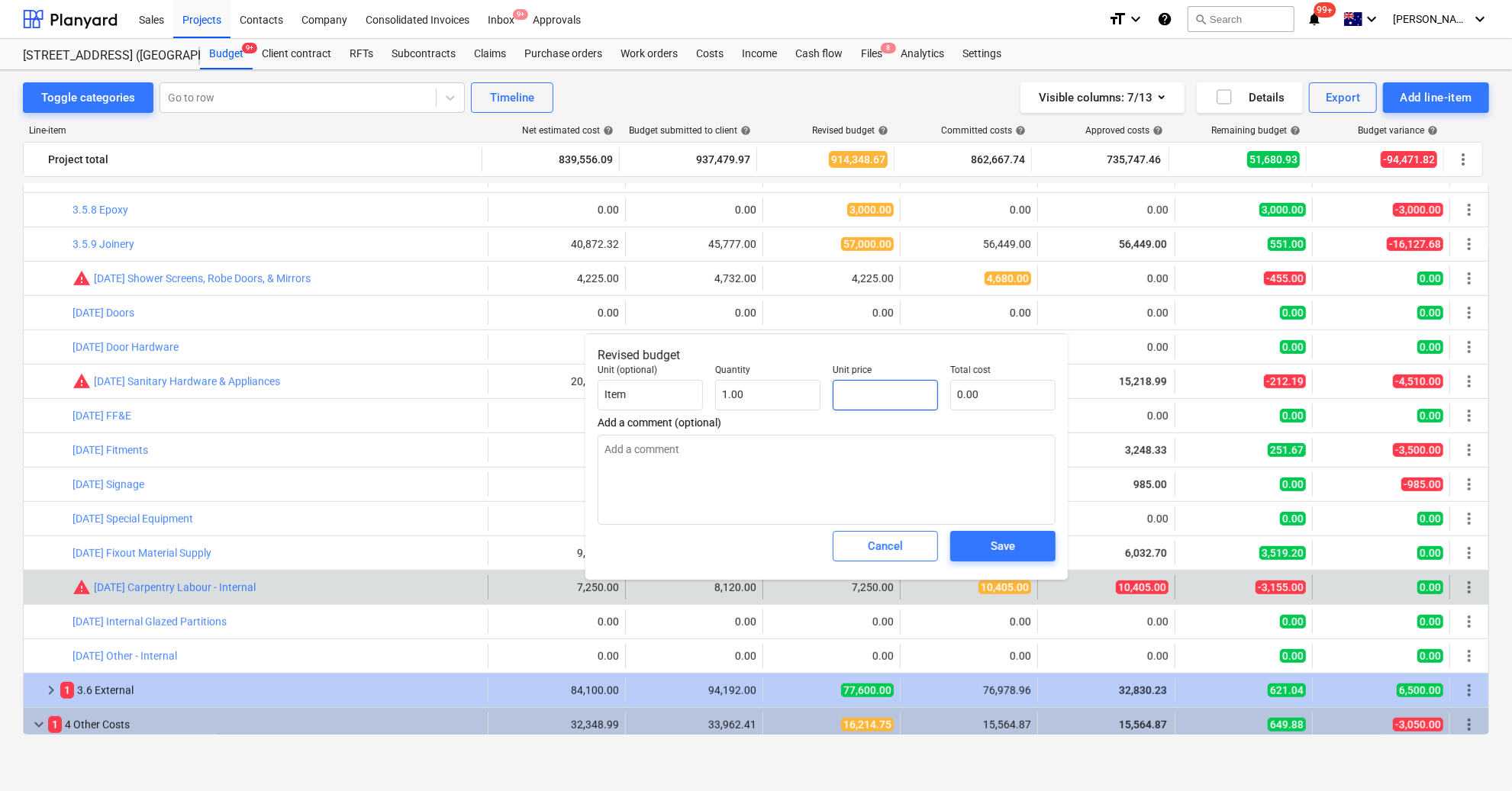 type on "1" 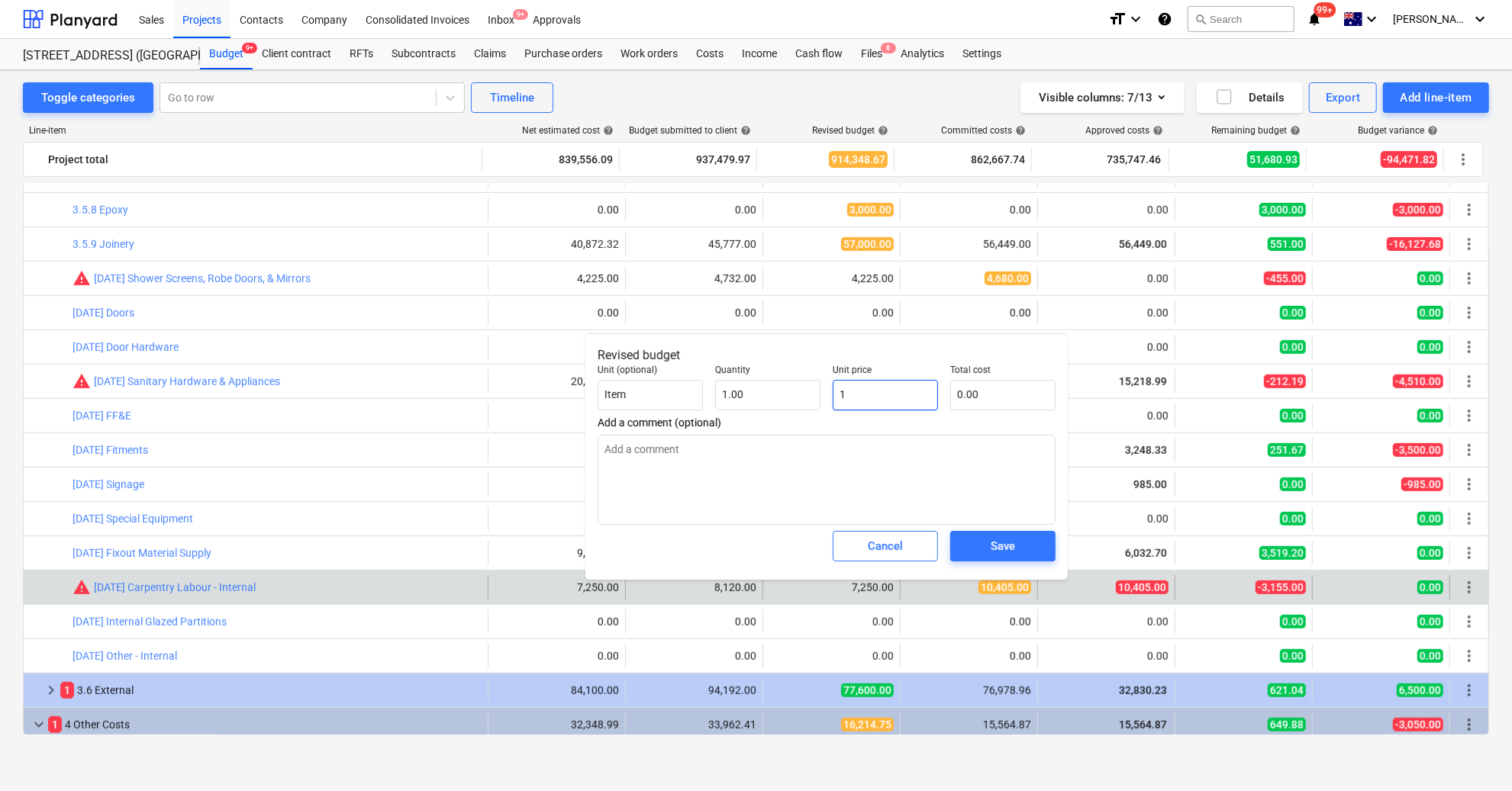 type on "1.00" 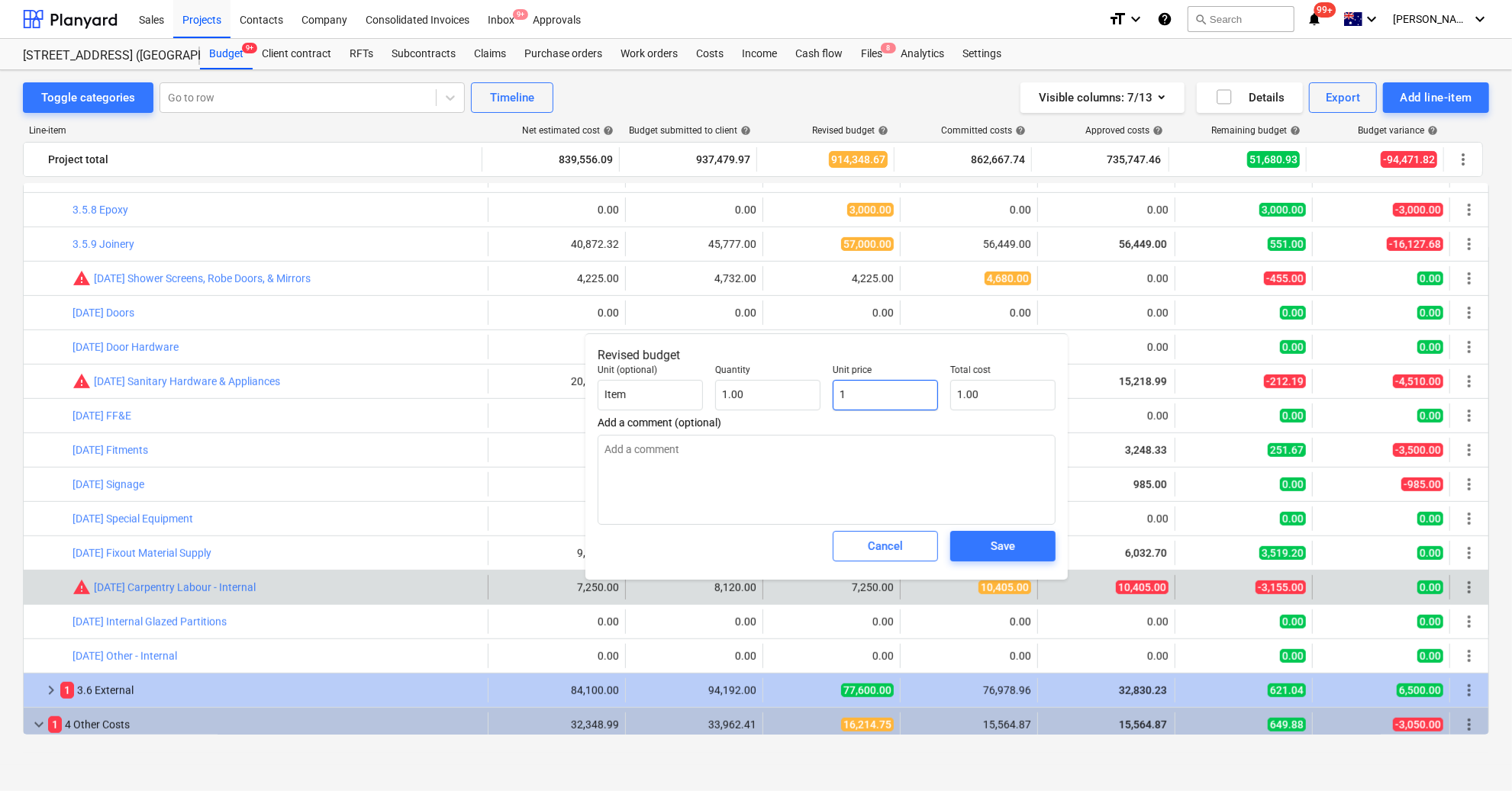 type on "15" 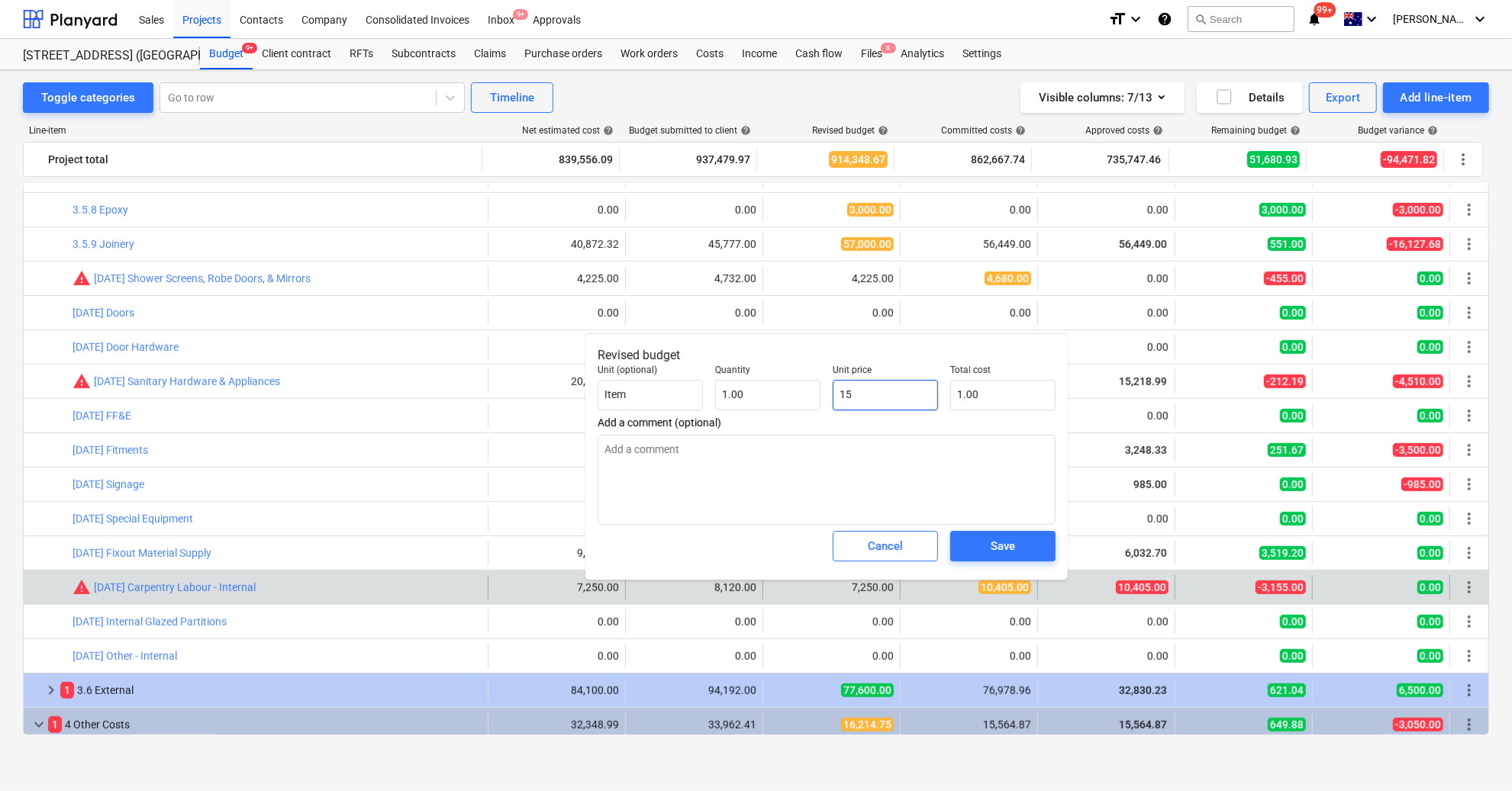 type on "15.00" 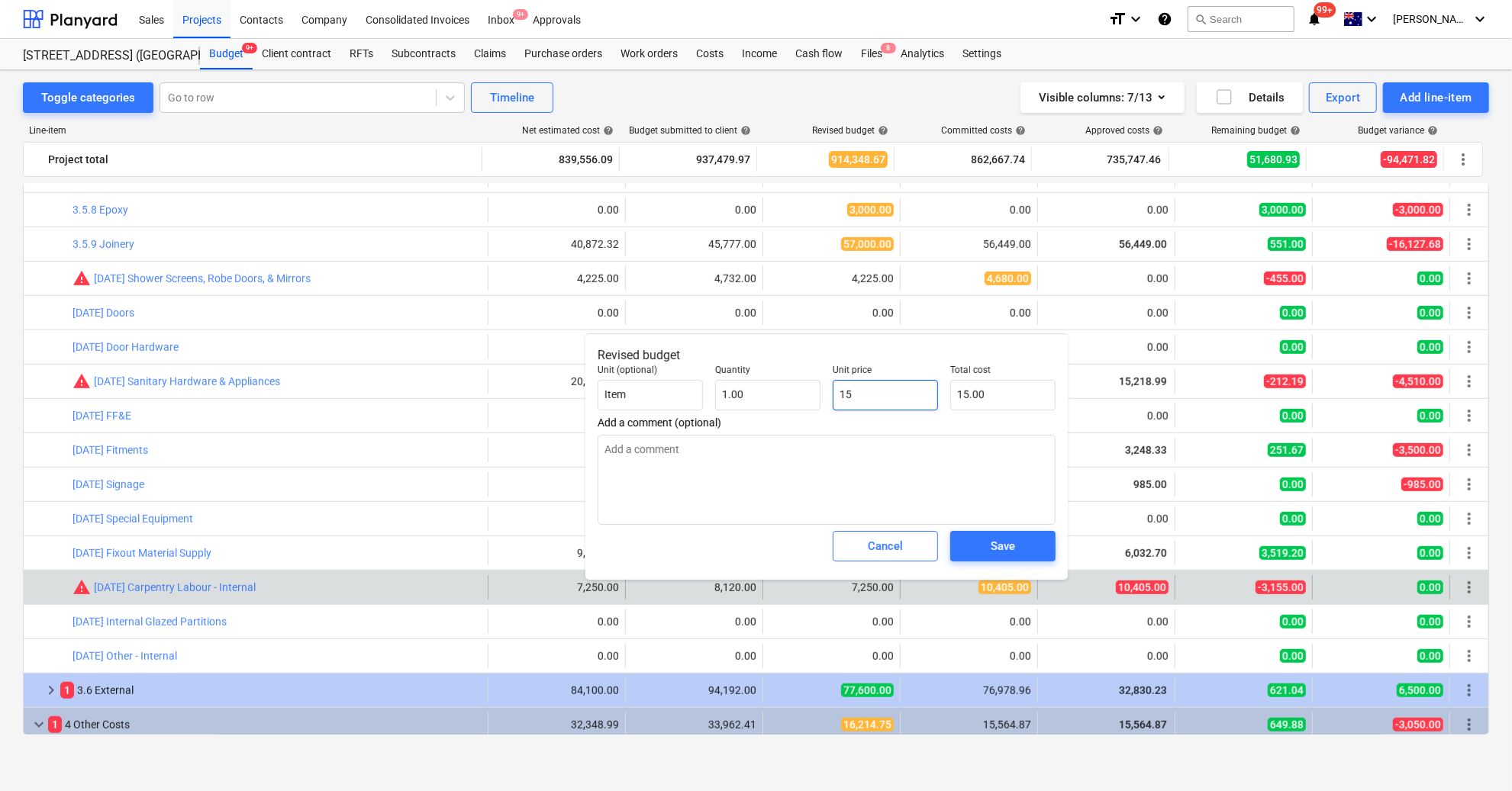 type on "150" 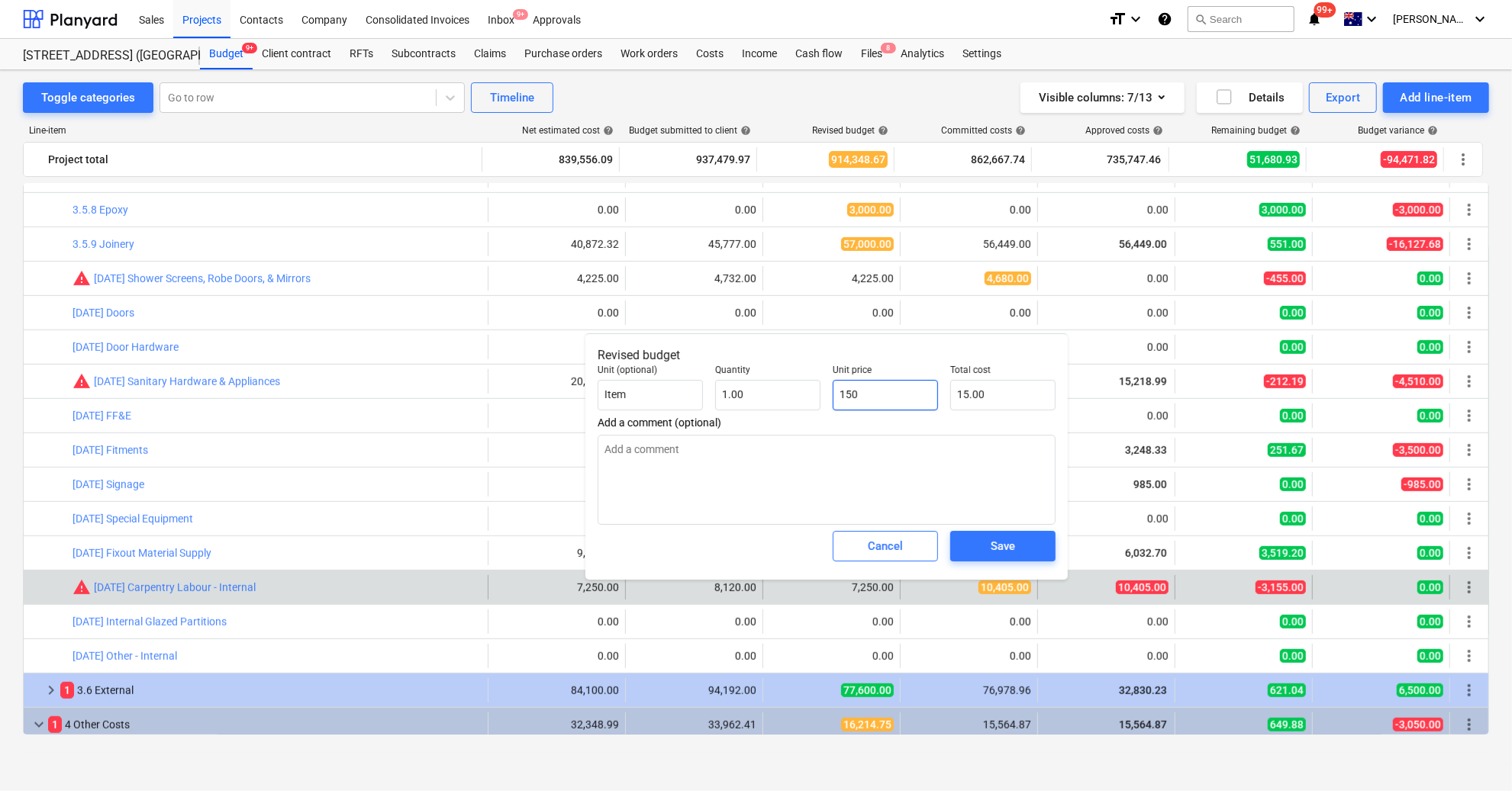 type on "150.00" 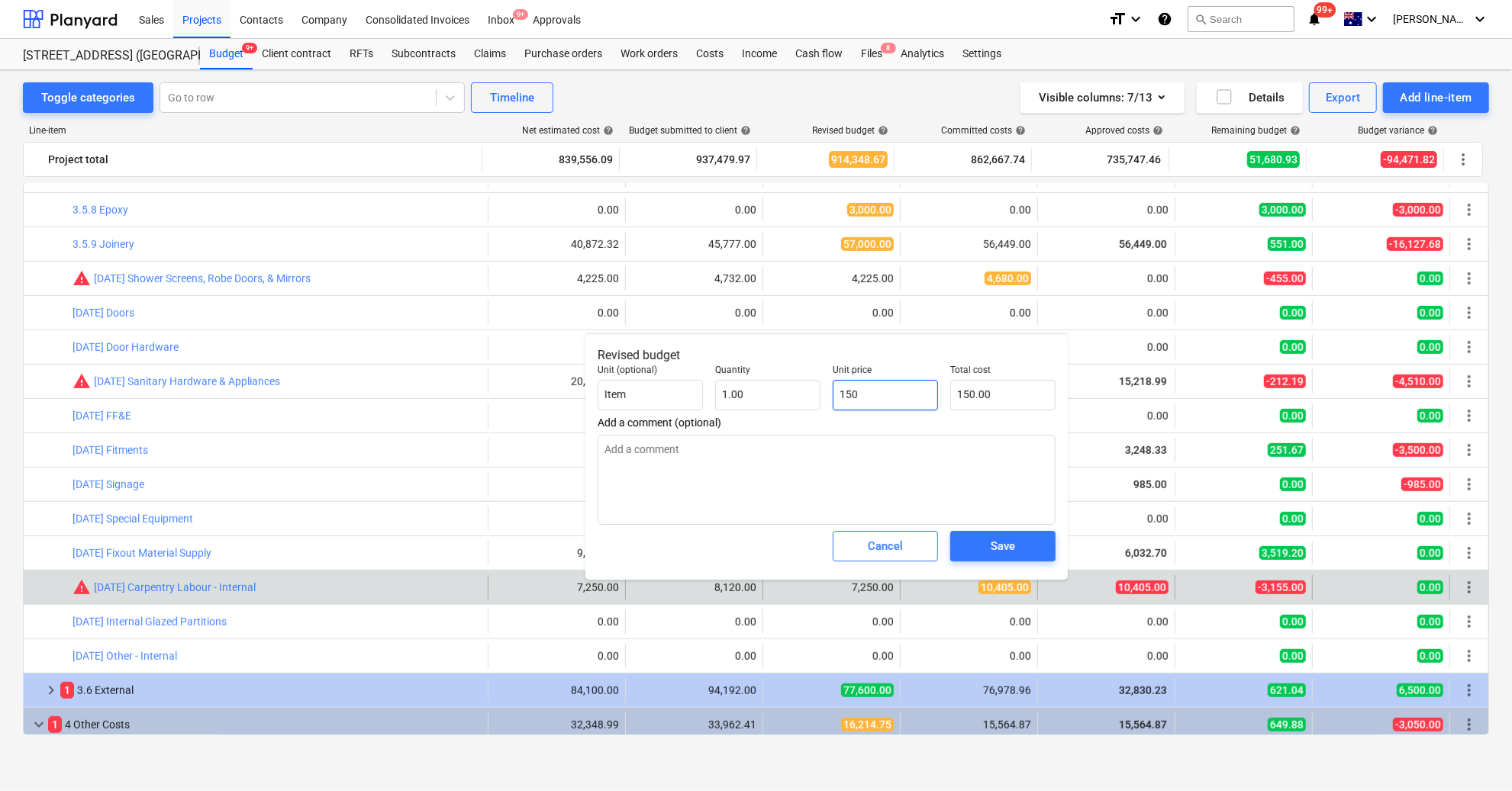 type on "1500" 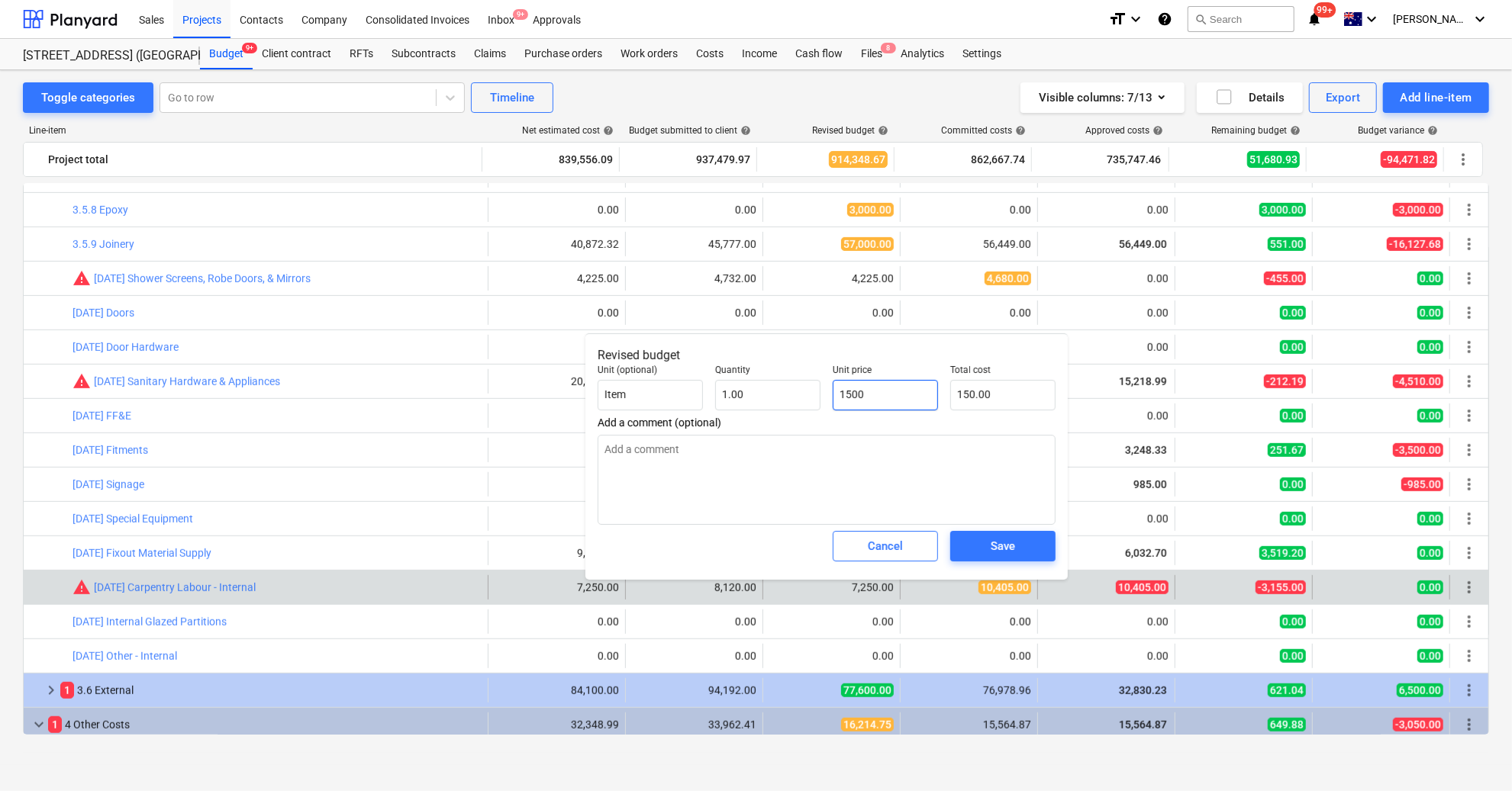 type on "1,500.00" 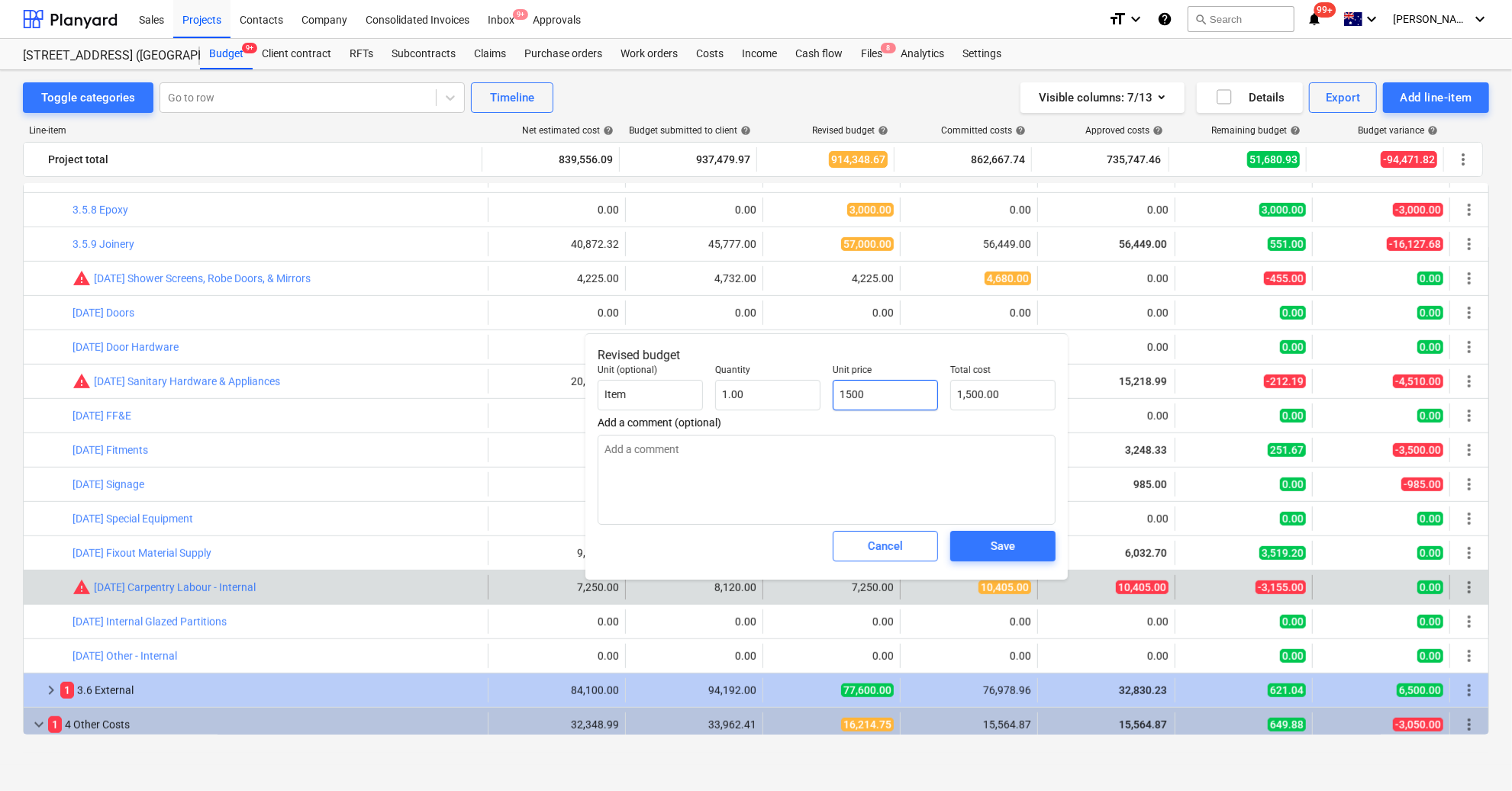 type on "15000" 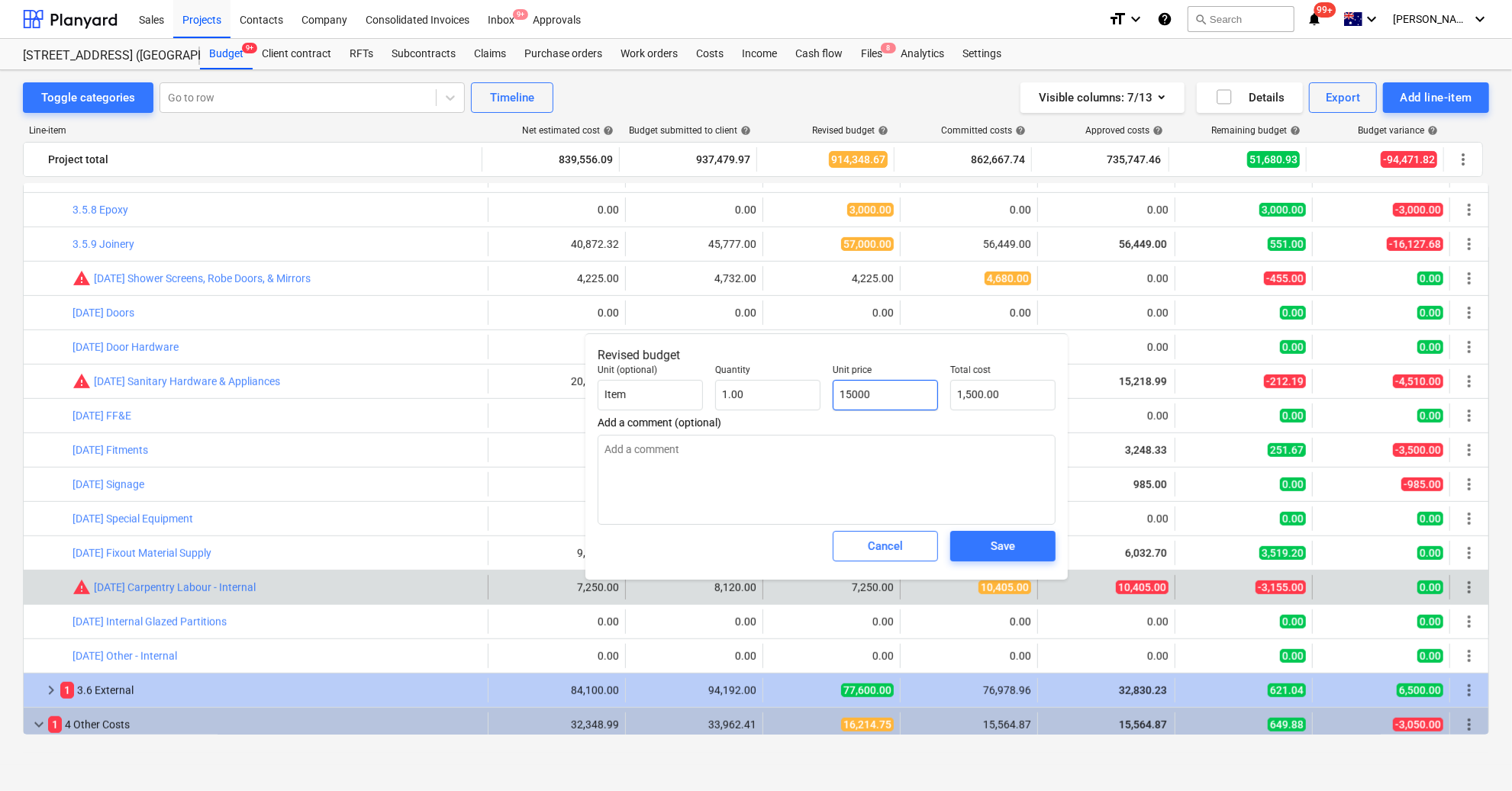 type on "15,000.00" 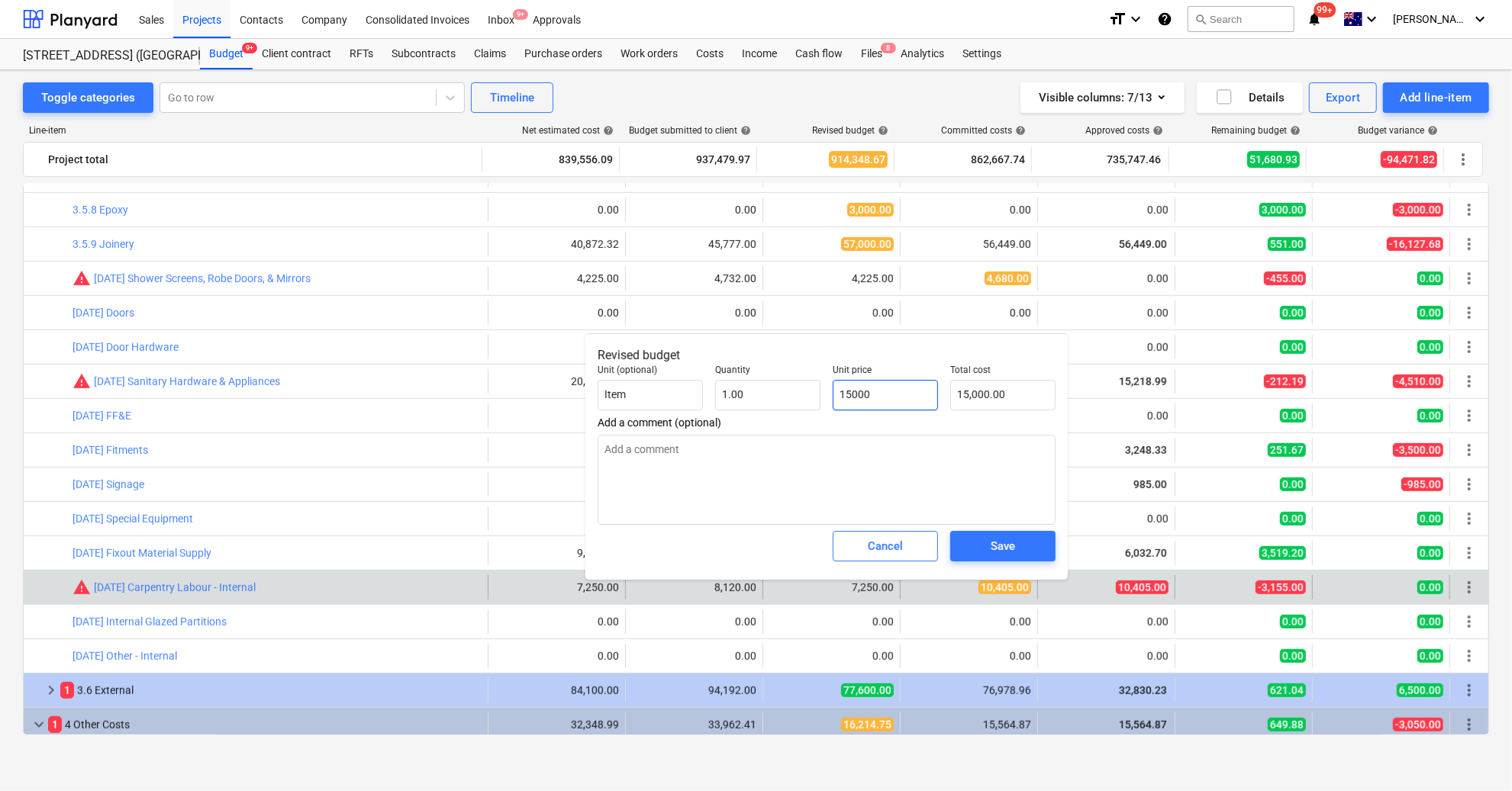 type on "15000" 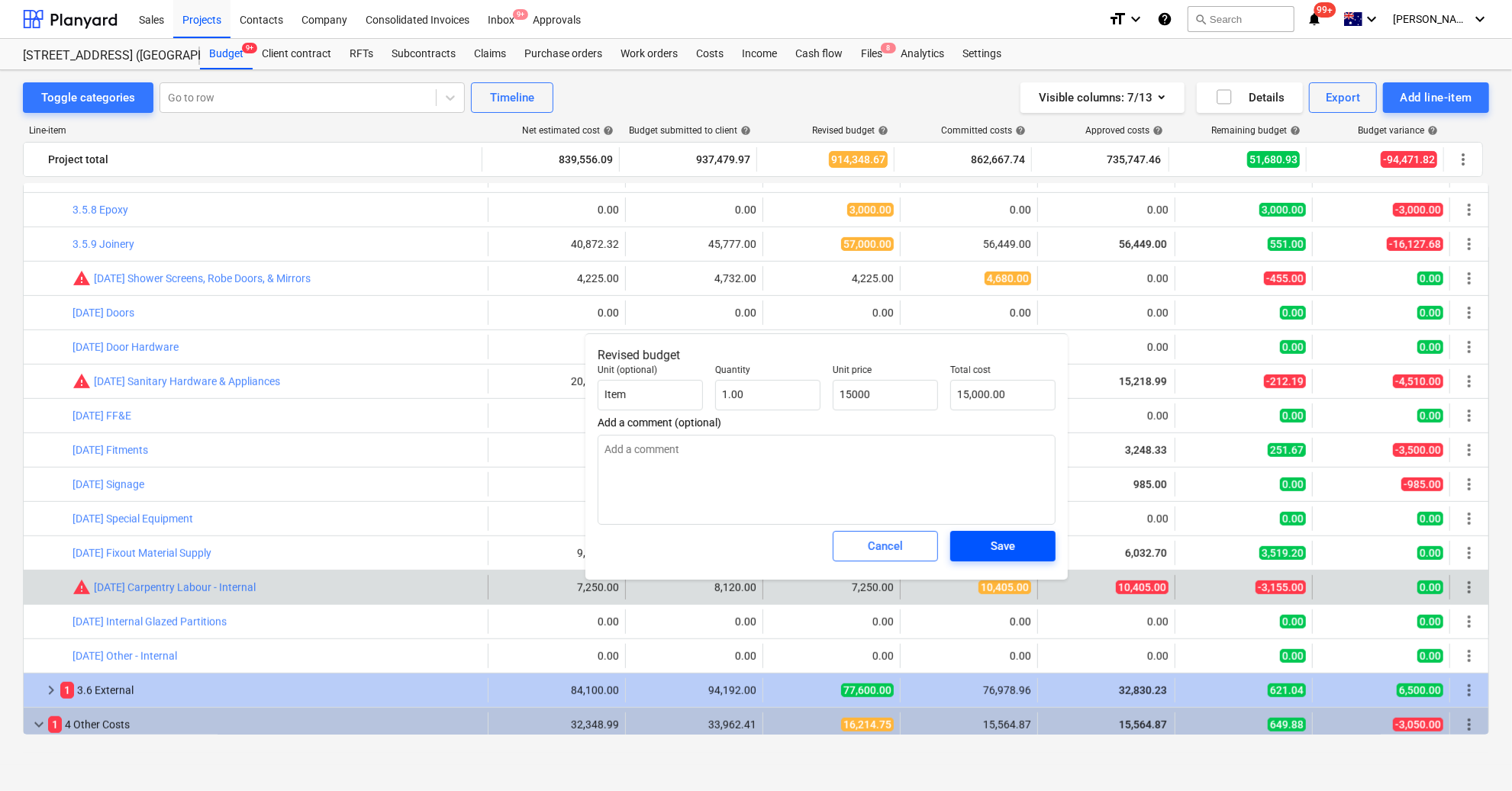 click on "Save" at bounding box center [1003, 546] 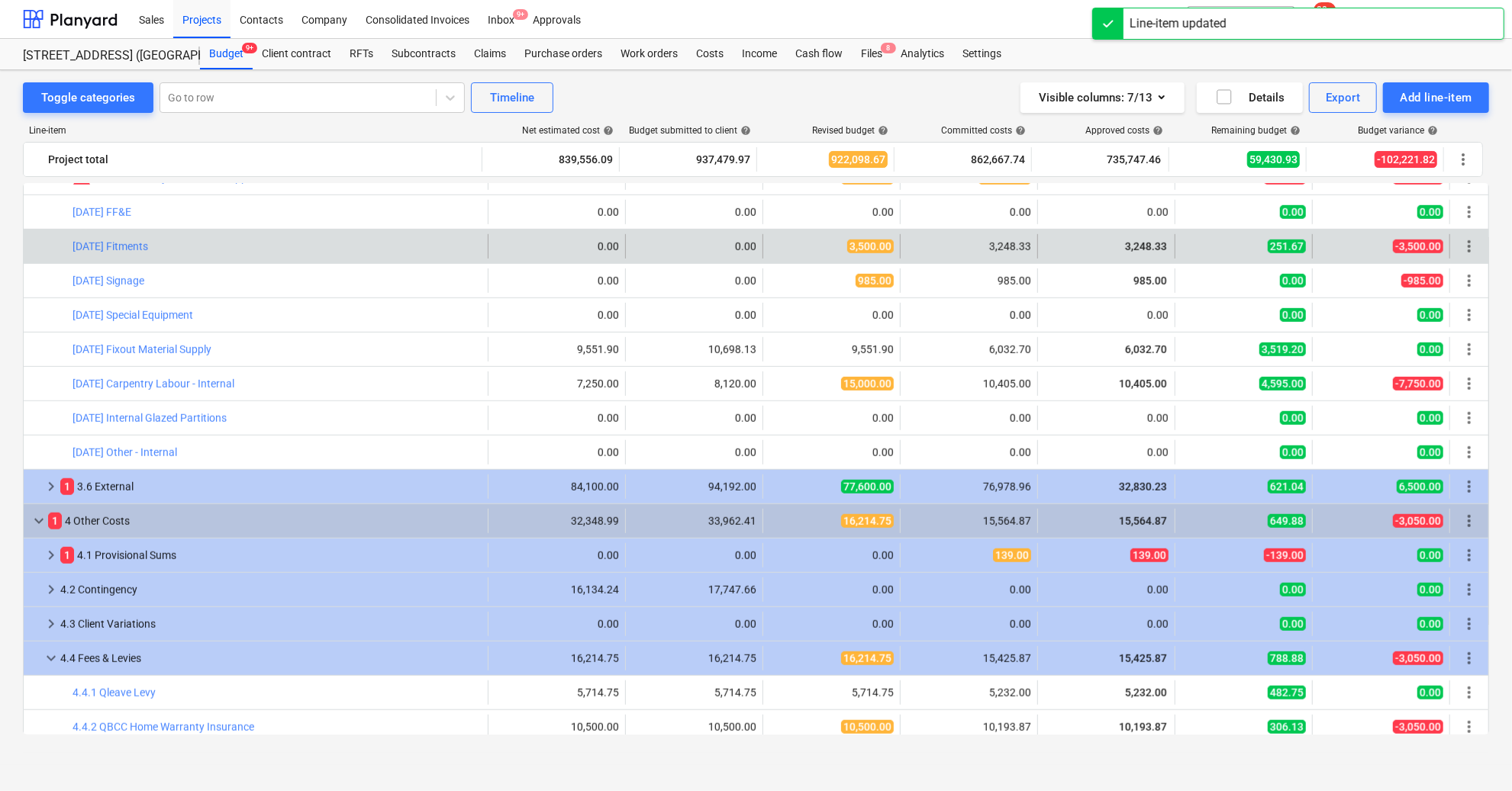 scroll, scrollTop: 924, scrollLeft: 0, axis: vertical 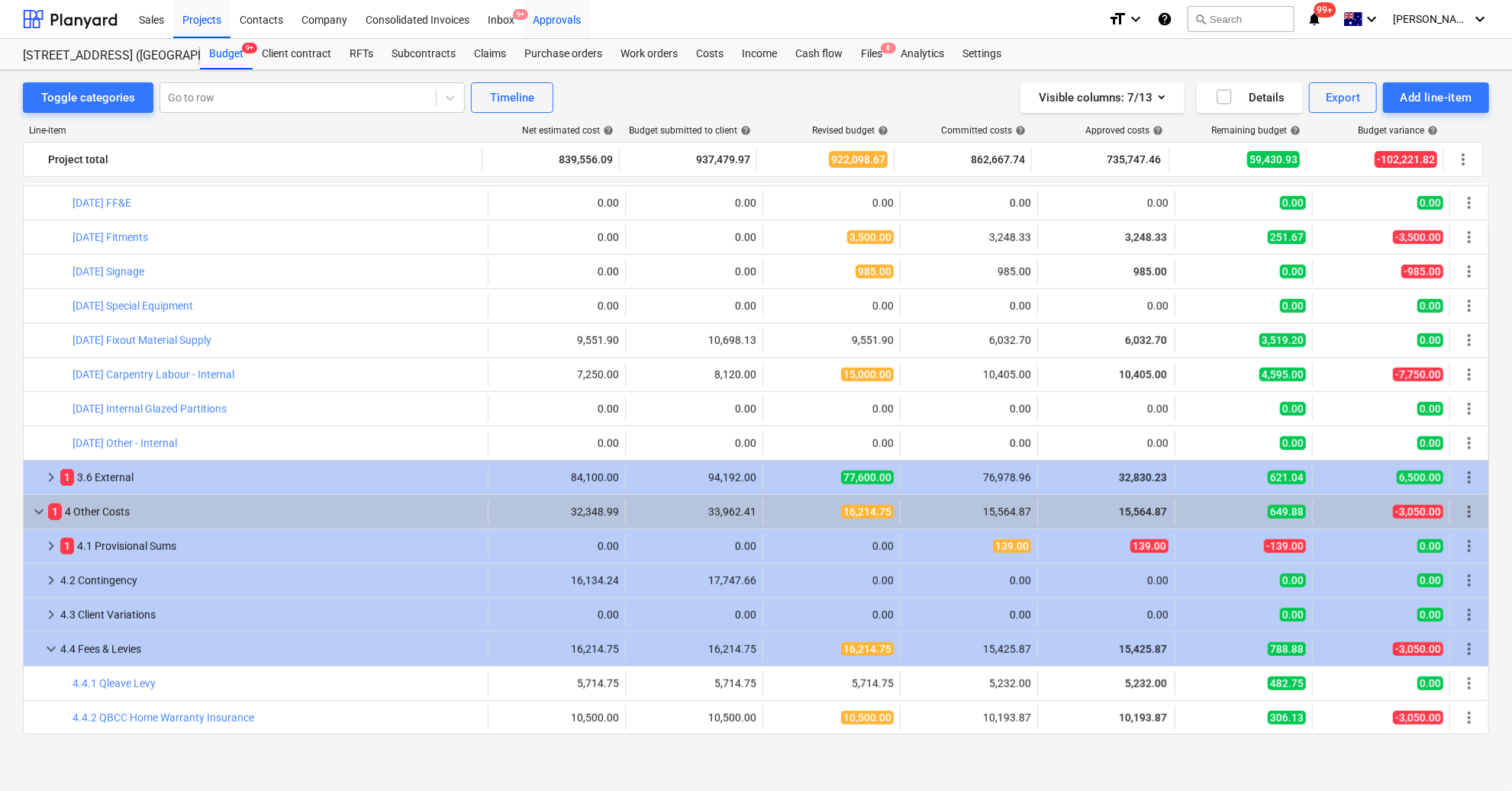 click on "Approvals" at bounding box center [556, 18] 